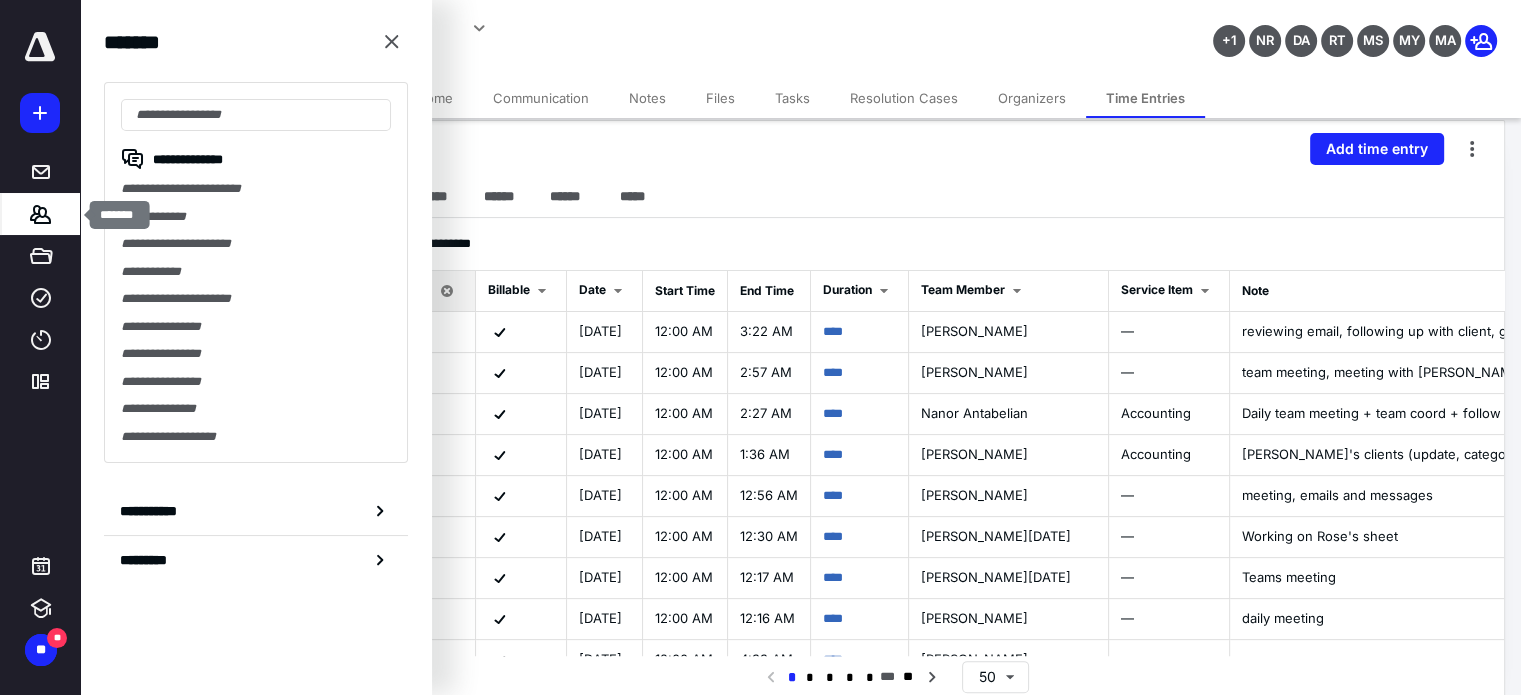 scroll, scrollTop: 444, scrollLeft: 0, axis: vertical 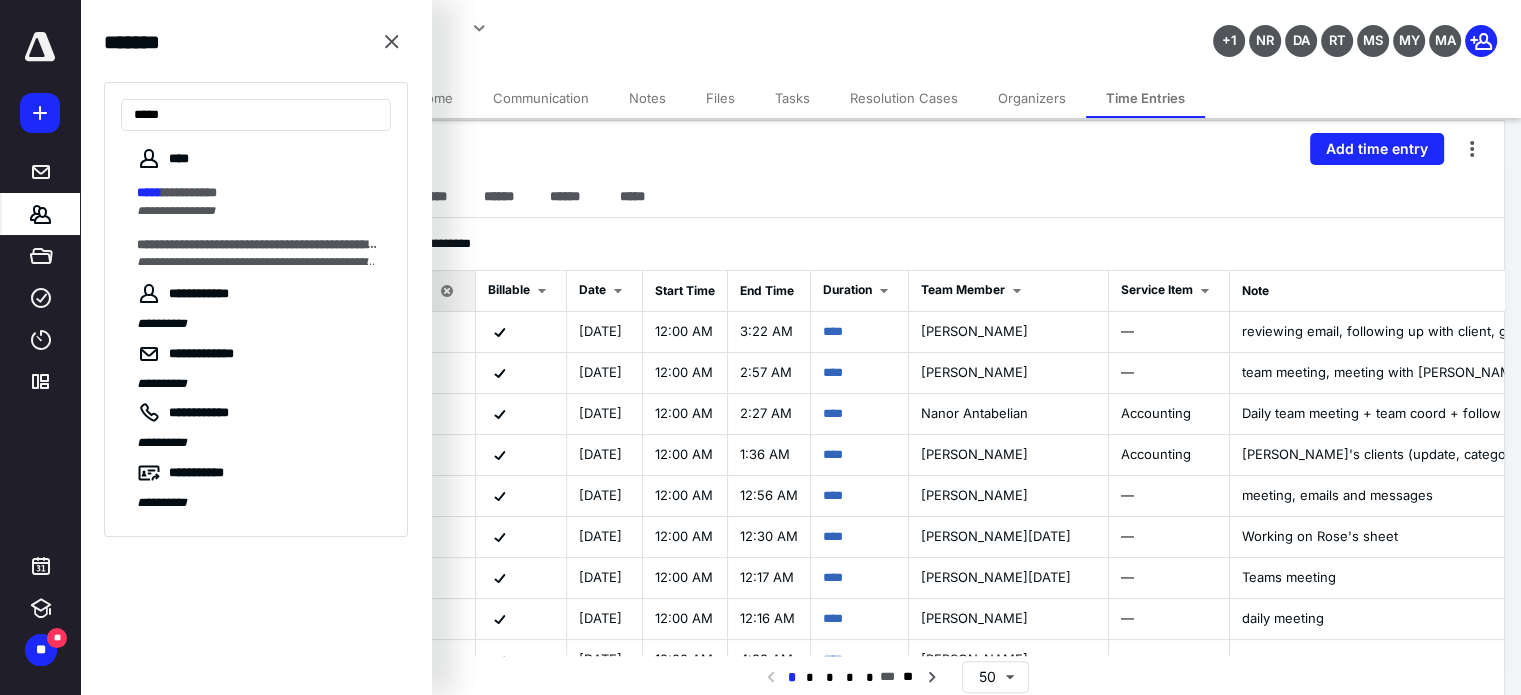 type on "*****" 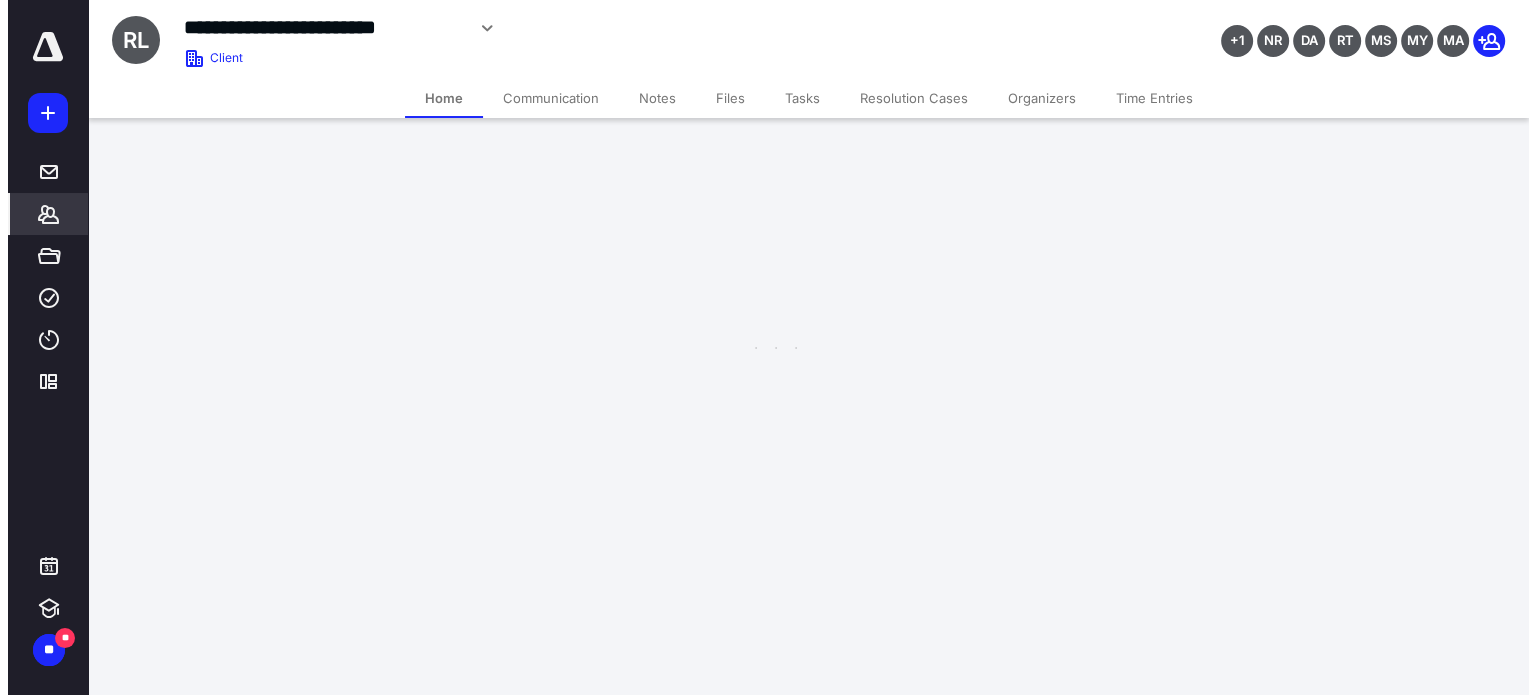 scroll, scrollTop: 0, scrollLeft: 0, axis: both 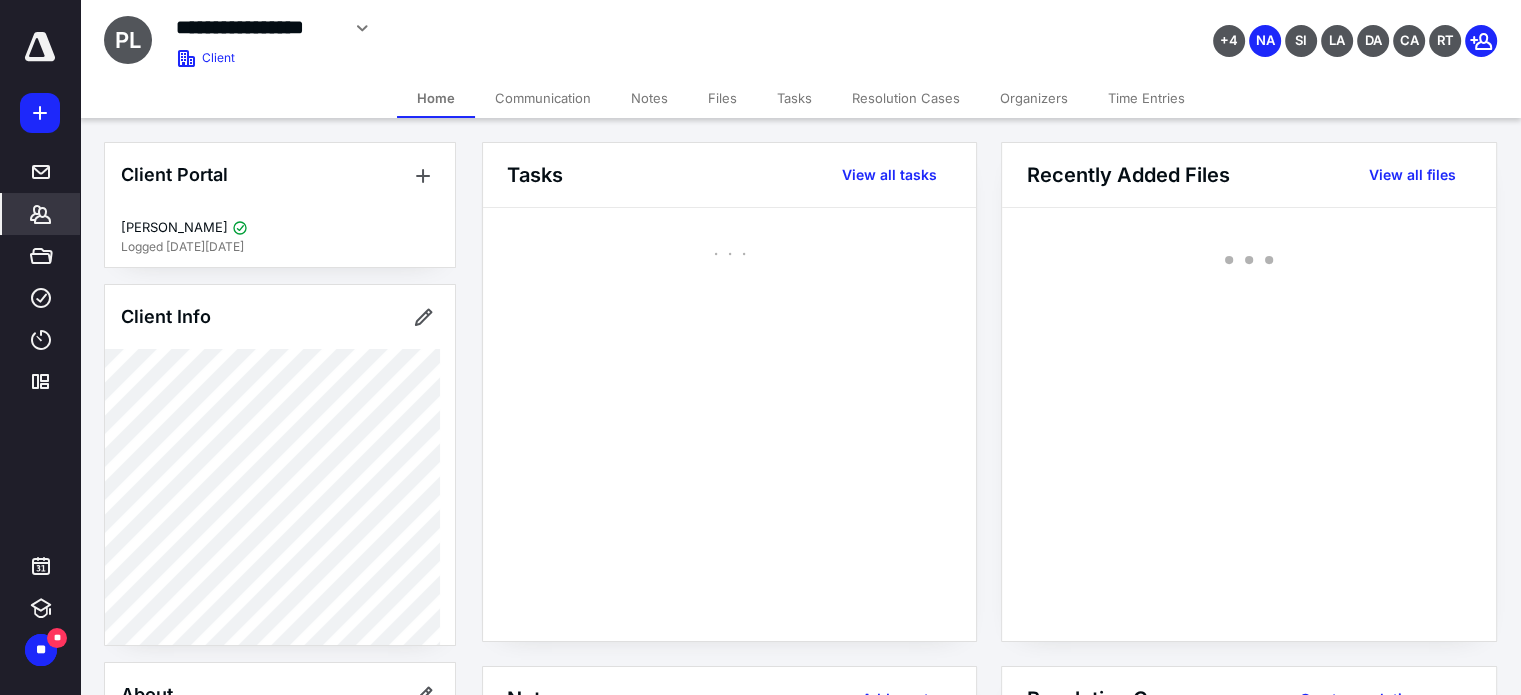 click on "Files" at bounding box center (722, 98) 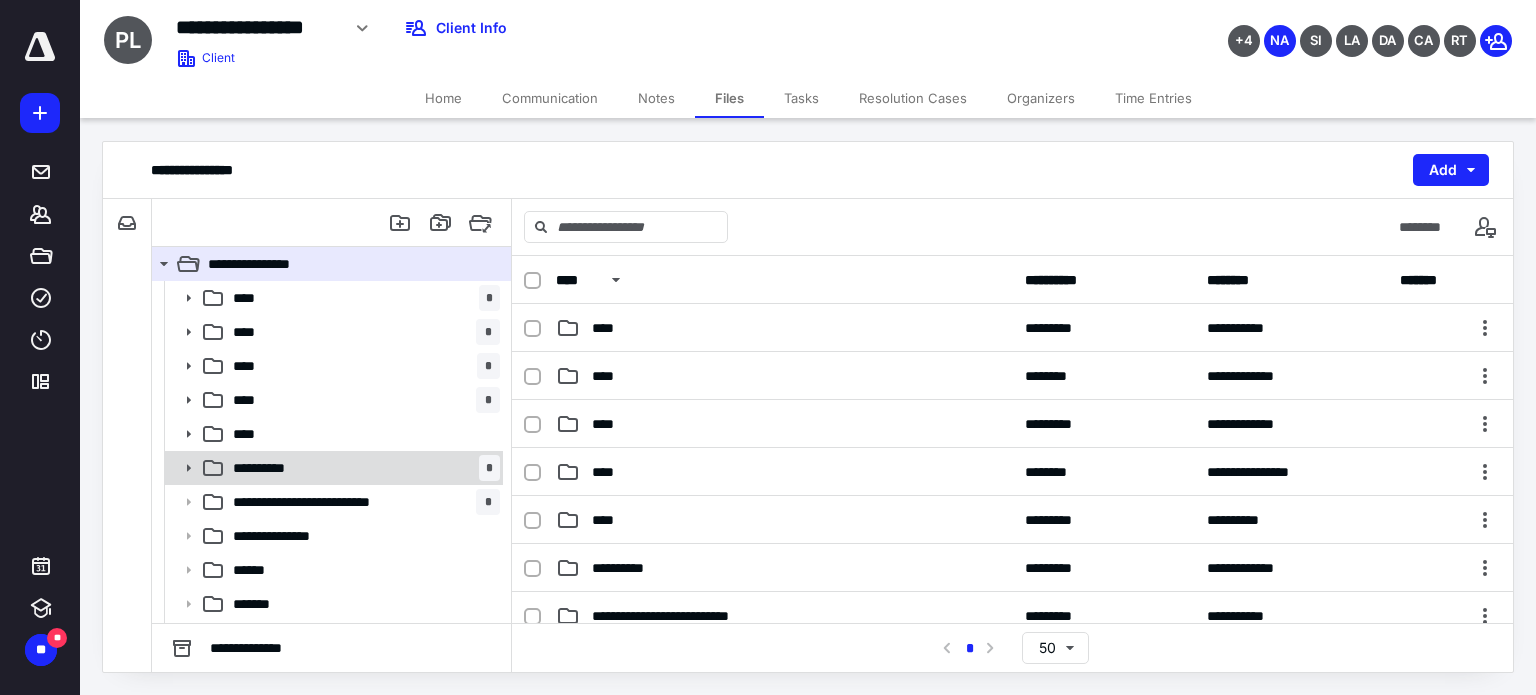 click on "**********" at bounding box center (362, 468) 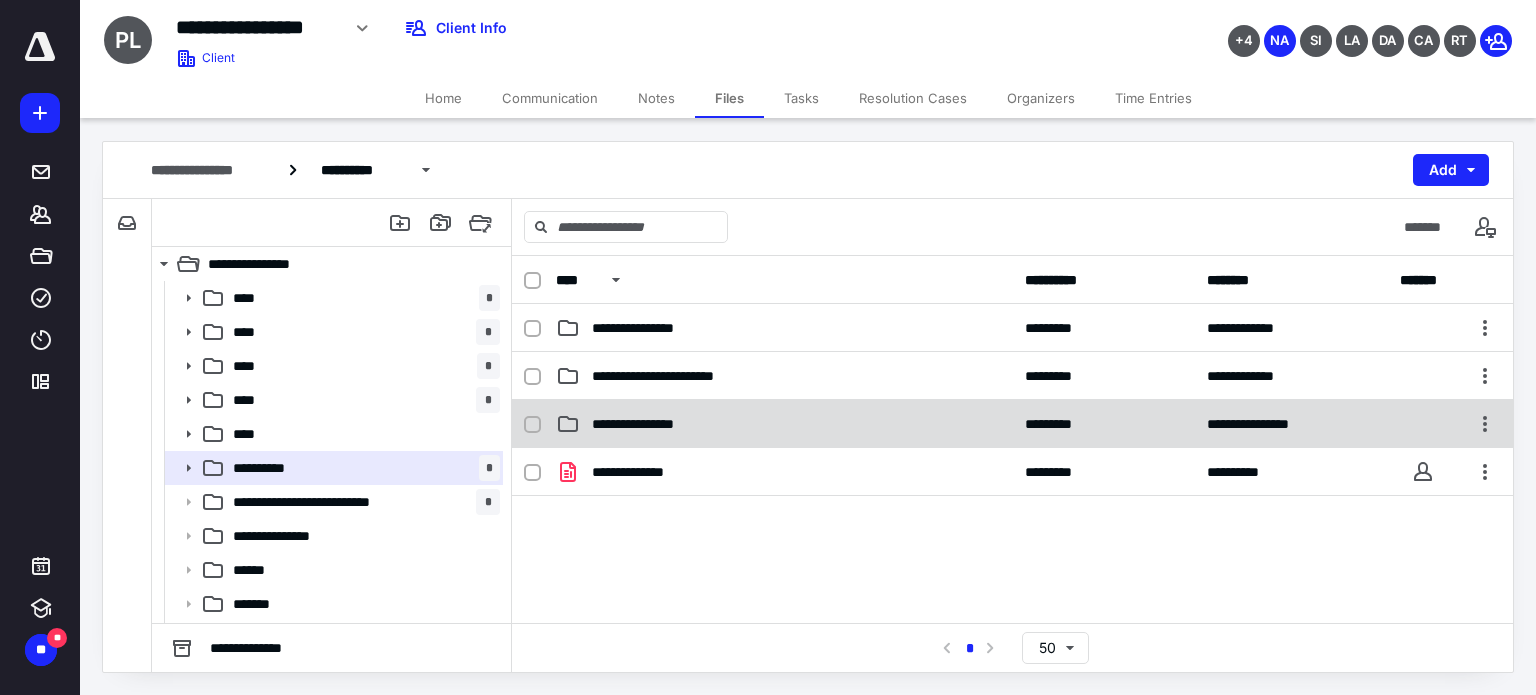click on "**********" at bounding box center (784, 424) 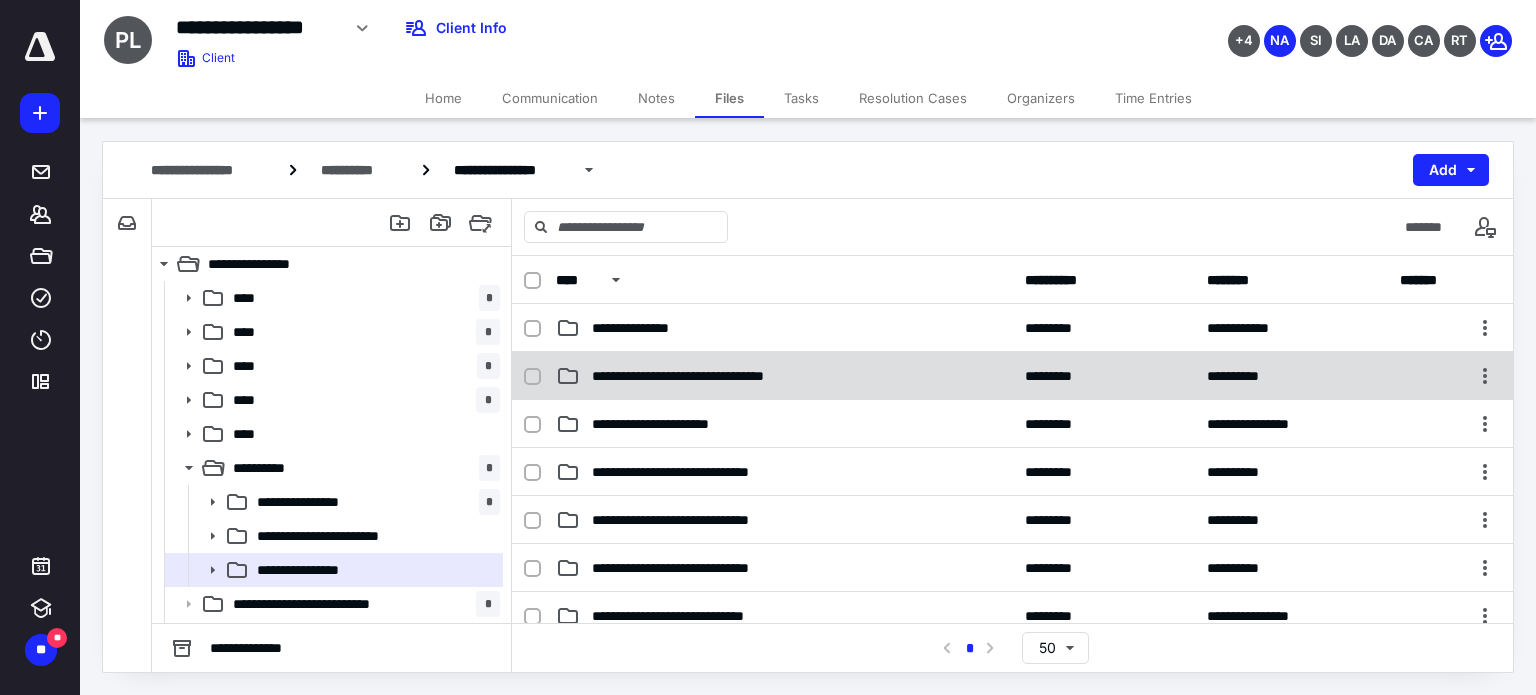 click on "**********" at bounding box center [709, 376] 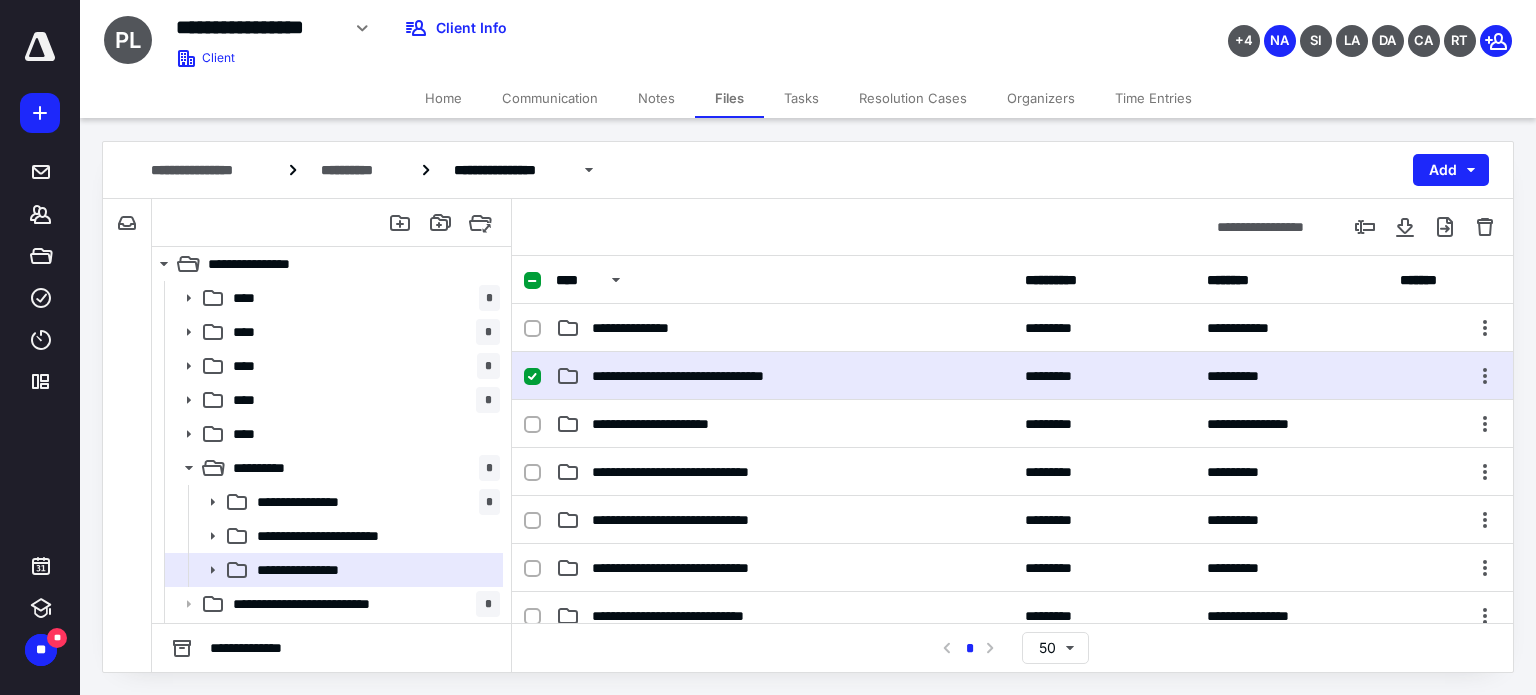 click on "**********" at bounding box center [709, 376] 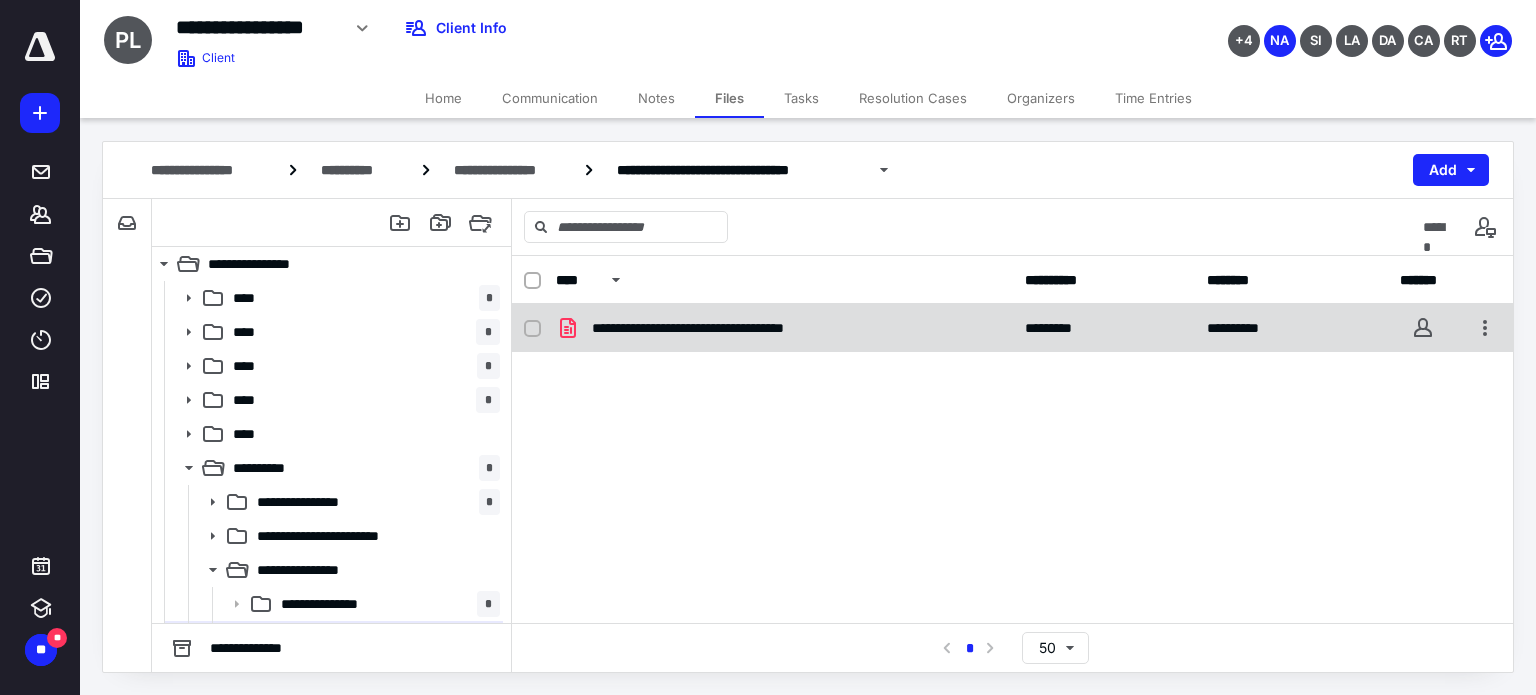 click on "**********" at bounding box center [722, 328] 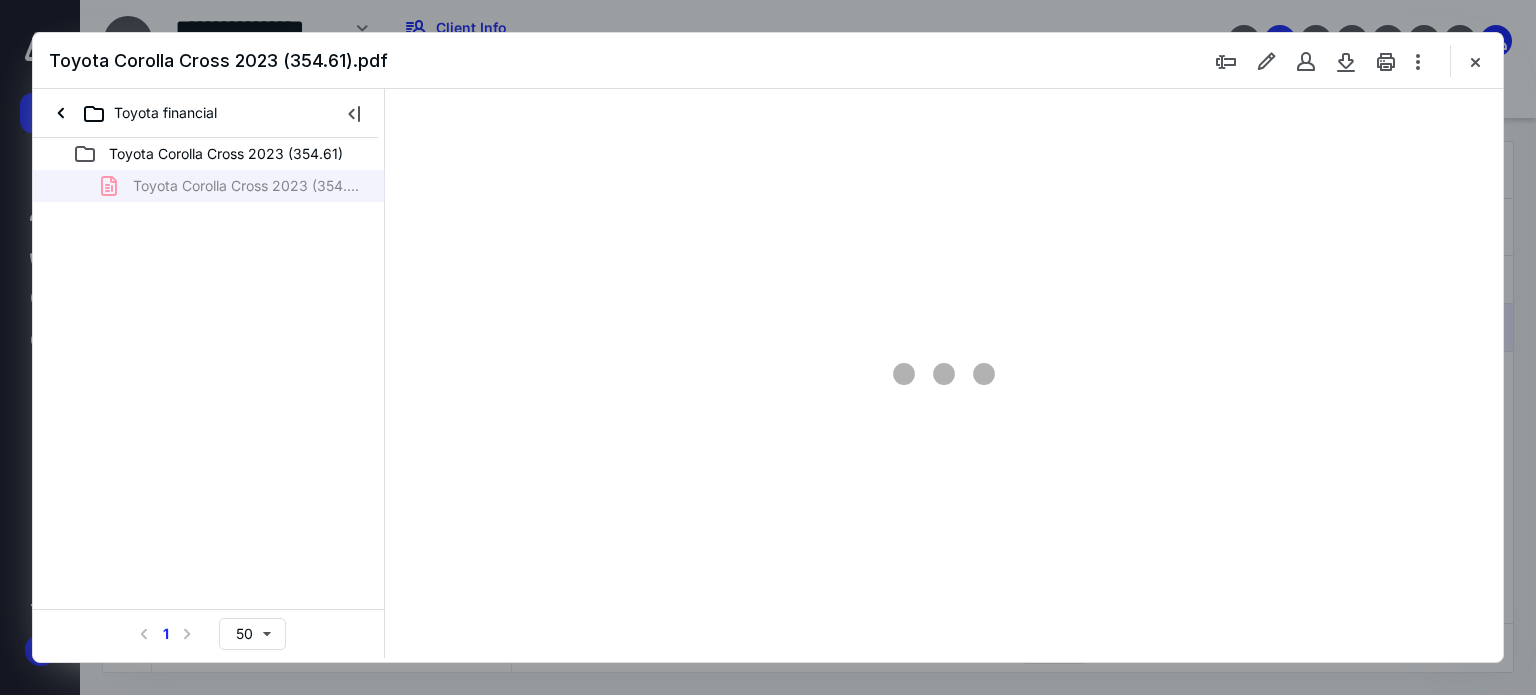 scroll, scrollTop: 0, scrollLeft: 0, axis: both 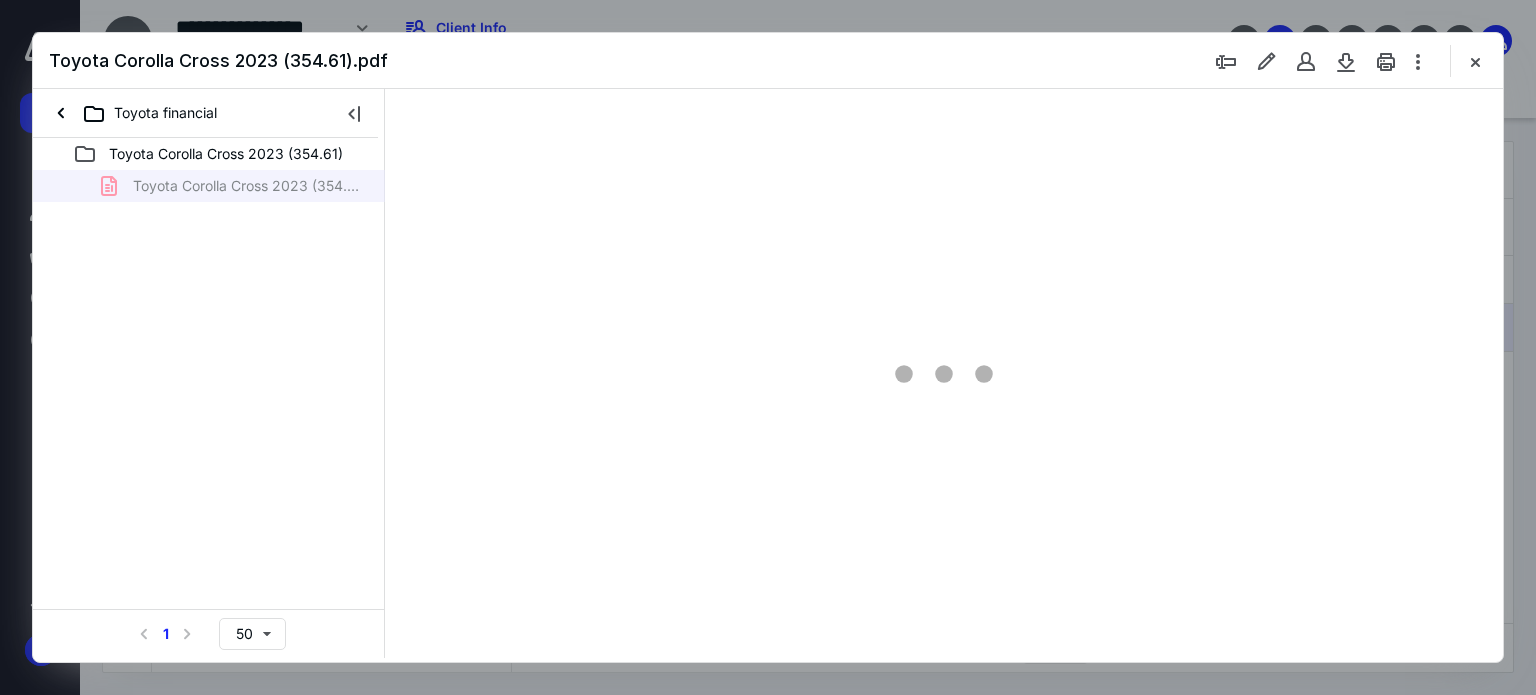 type on "59" 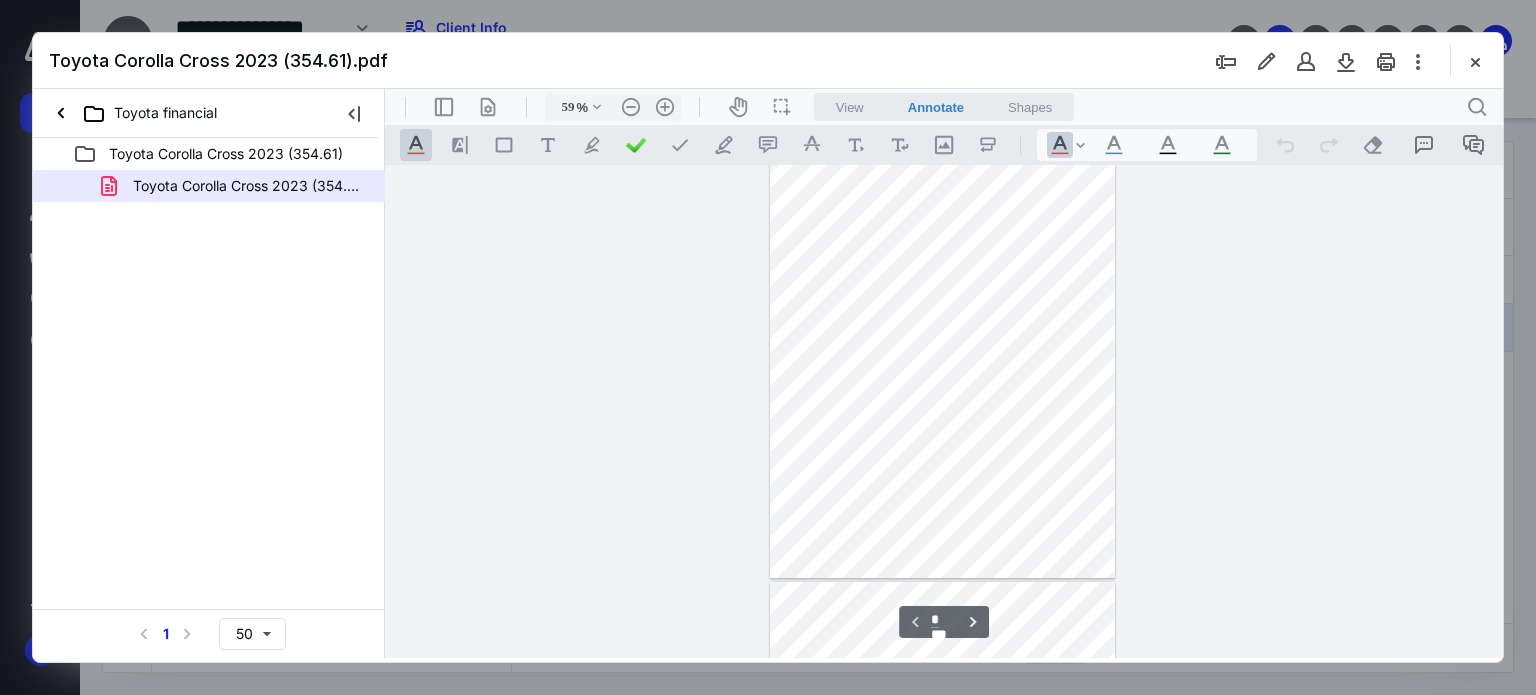 type on "*" 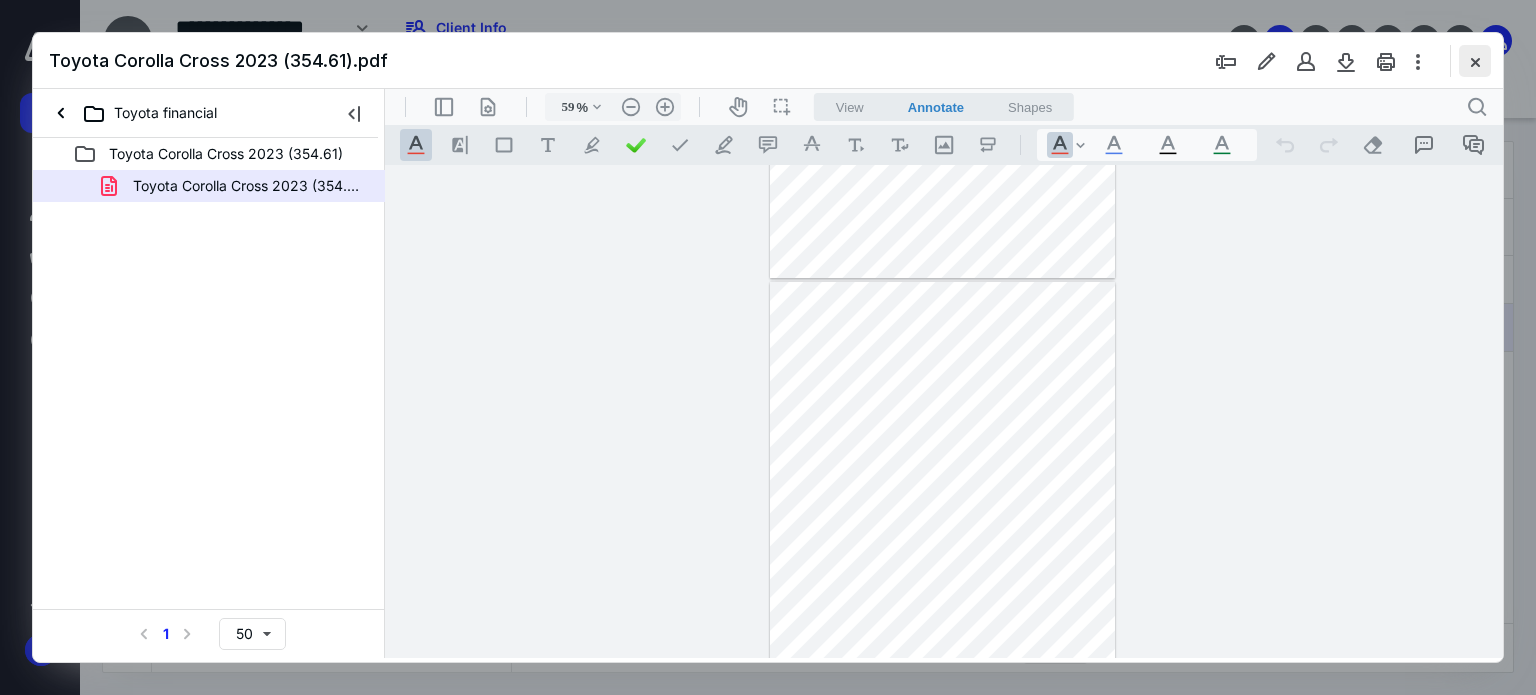 click at bounding box center [1475, 61] 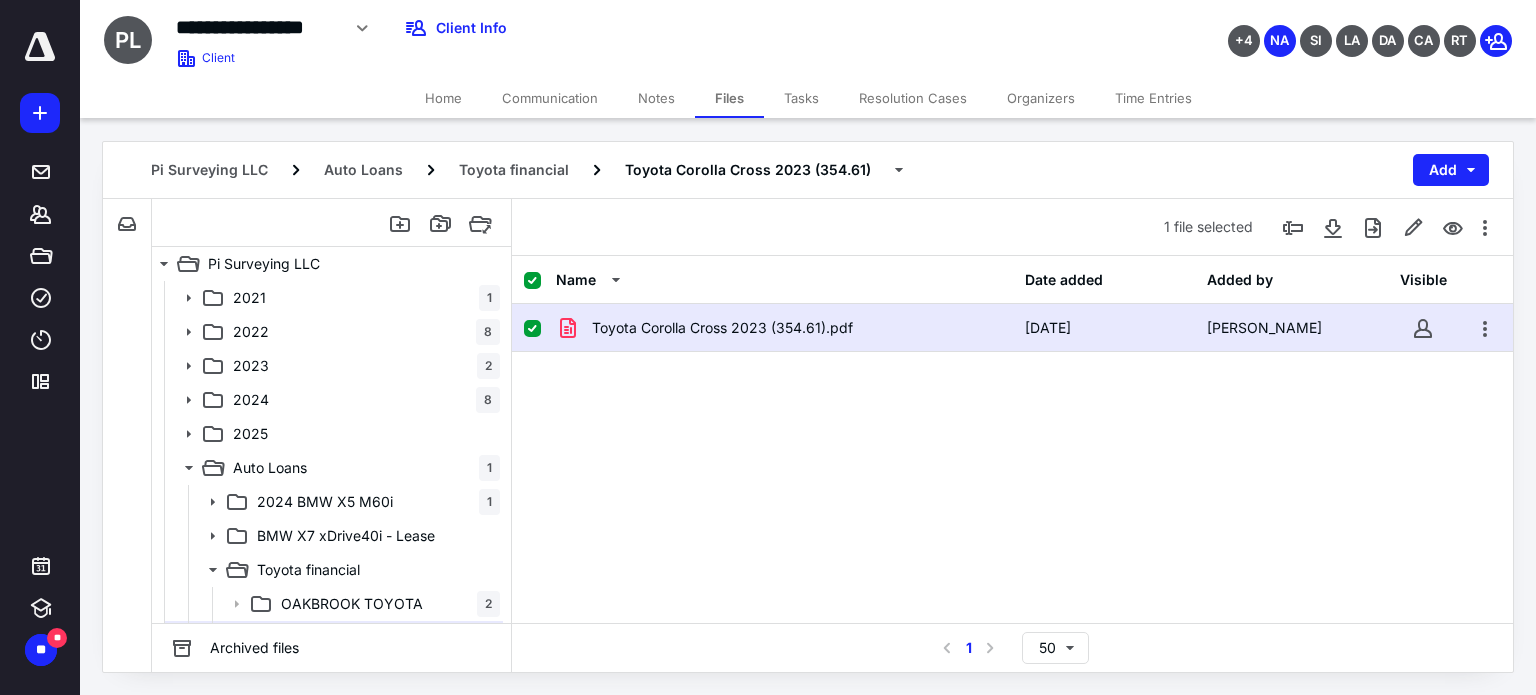 click on "Home" at bounding box center [443, 98] 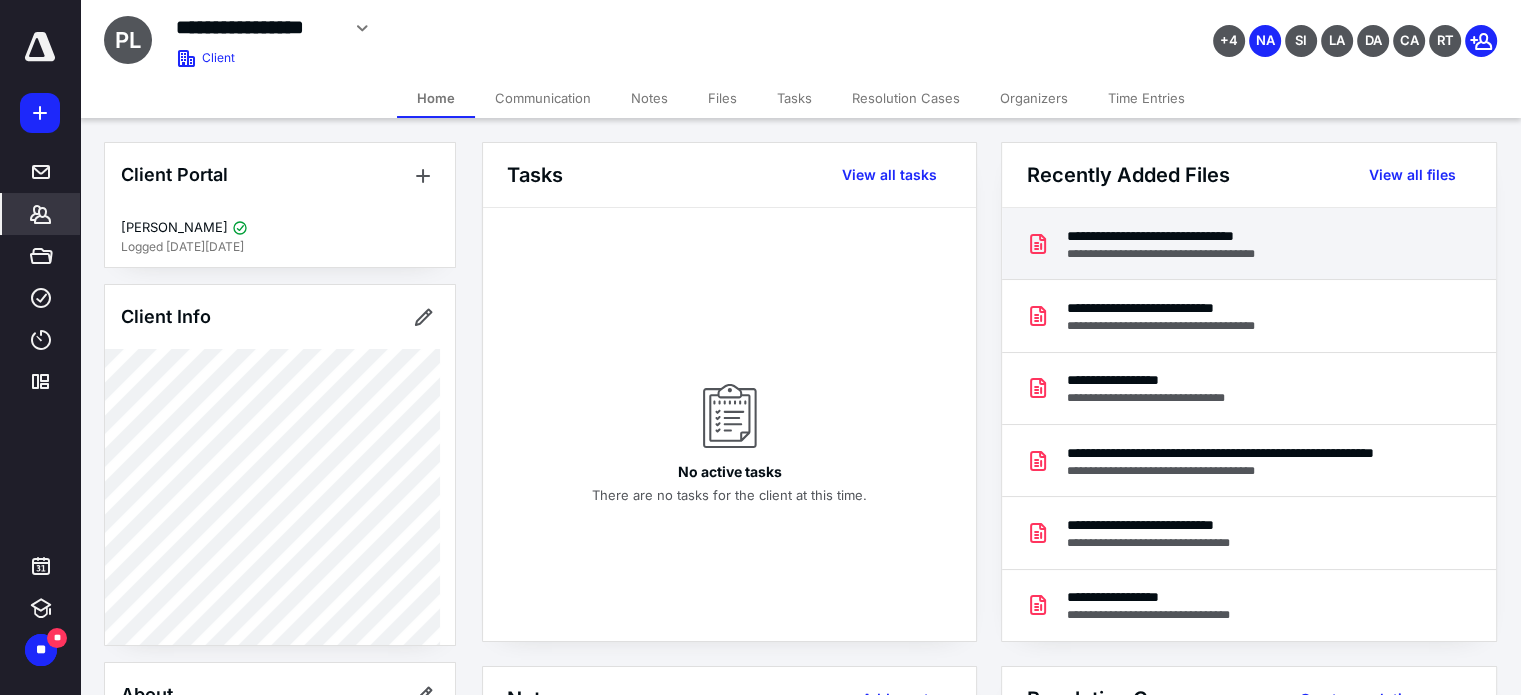 click on "**********" at bounding box center [1185, 254] 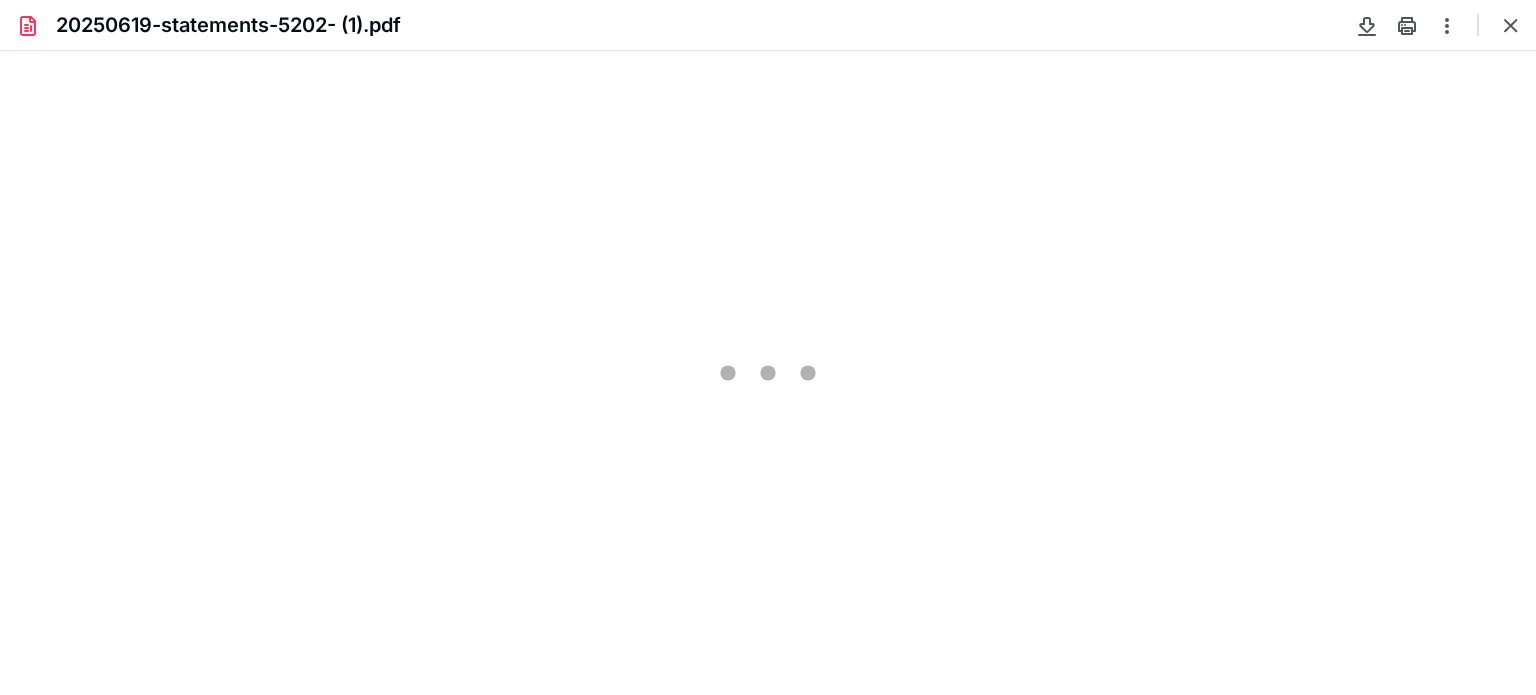 scroll, scrollTop: 0, scrollLeft: 0, axis: both 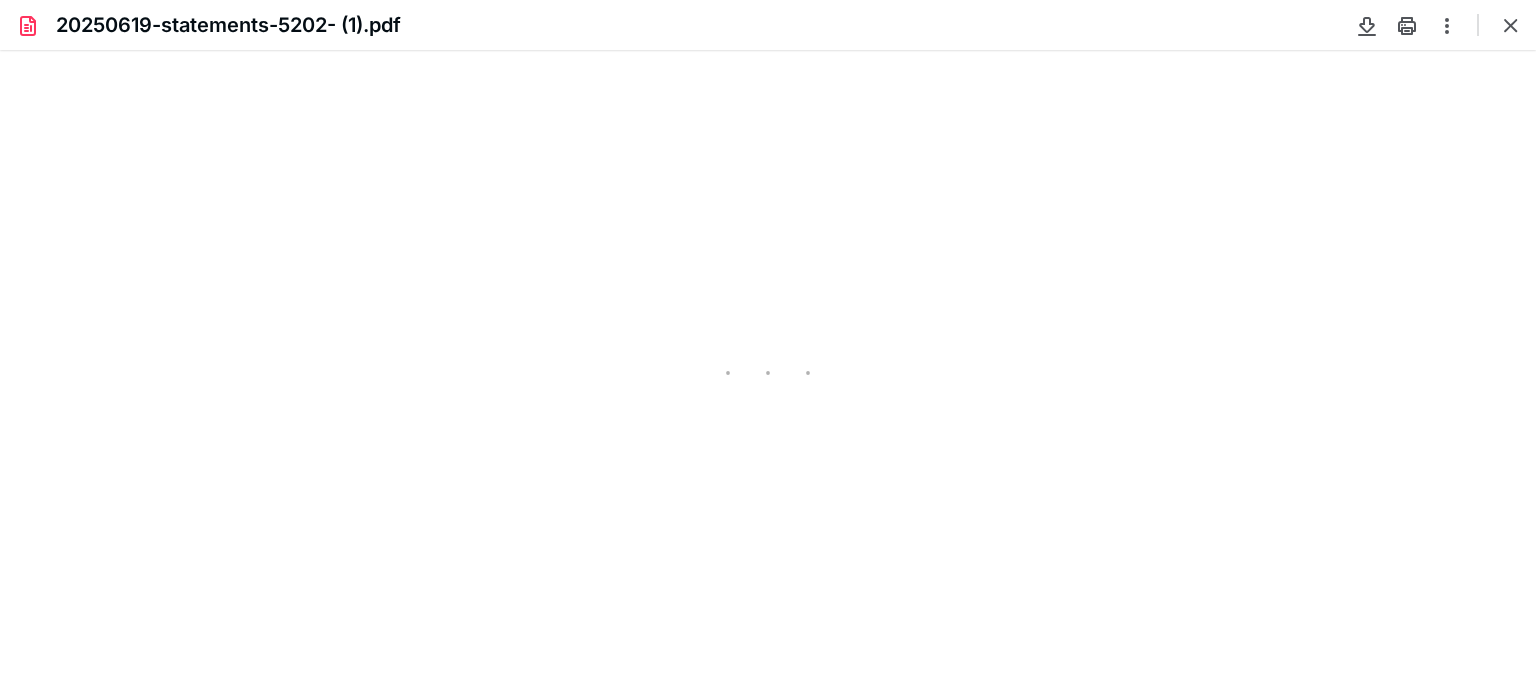 type on "61" 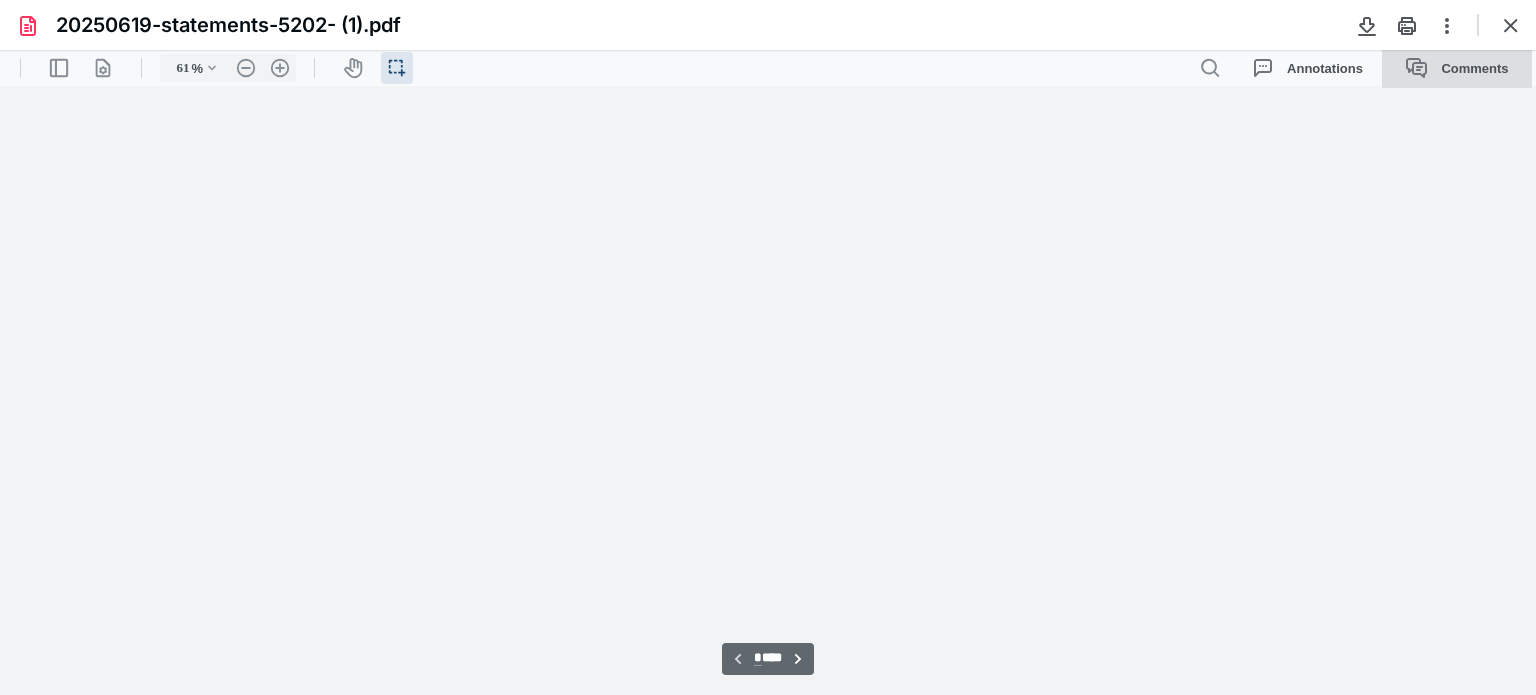 scroll, scrollTop: 38, scrollLeft: 0, axis: vertical 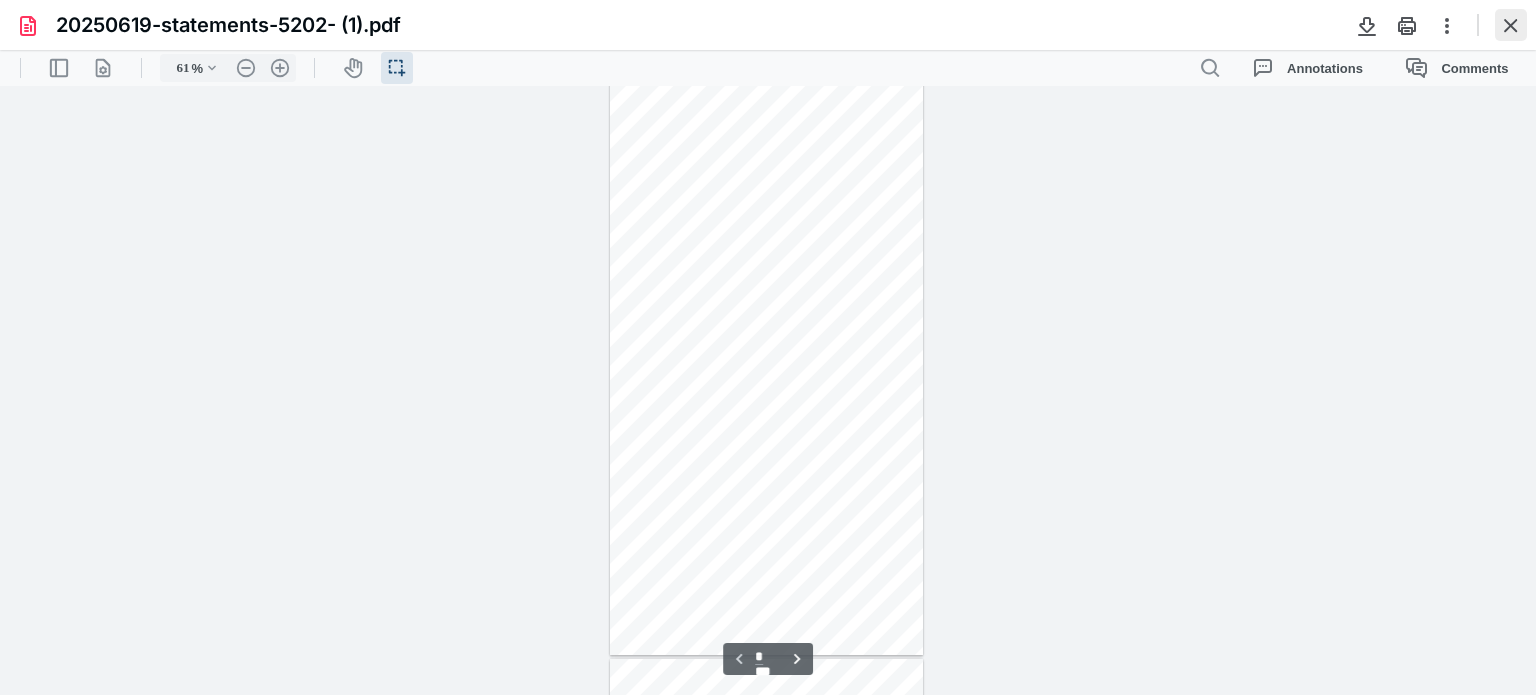 click at bounding box center [1511, 25] 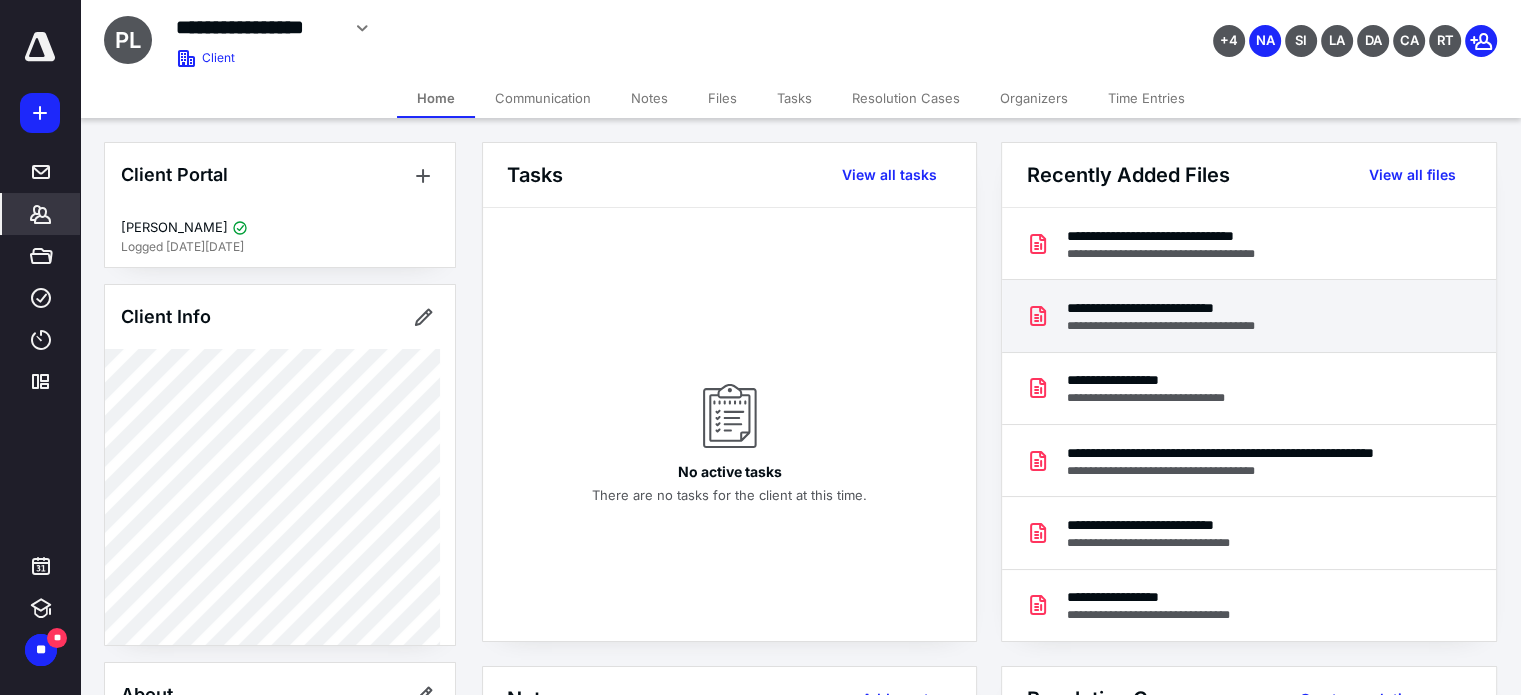click on "**********" at bounding box center (1179, 326) 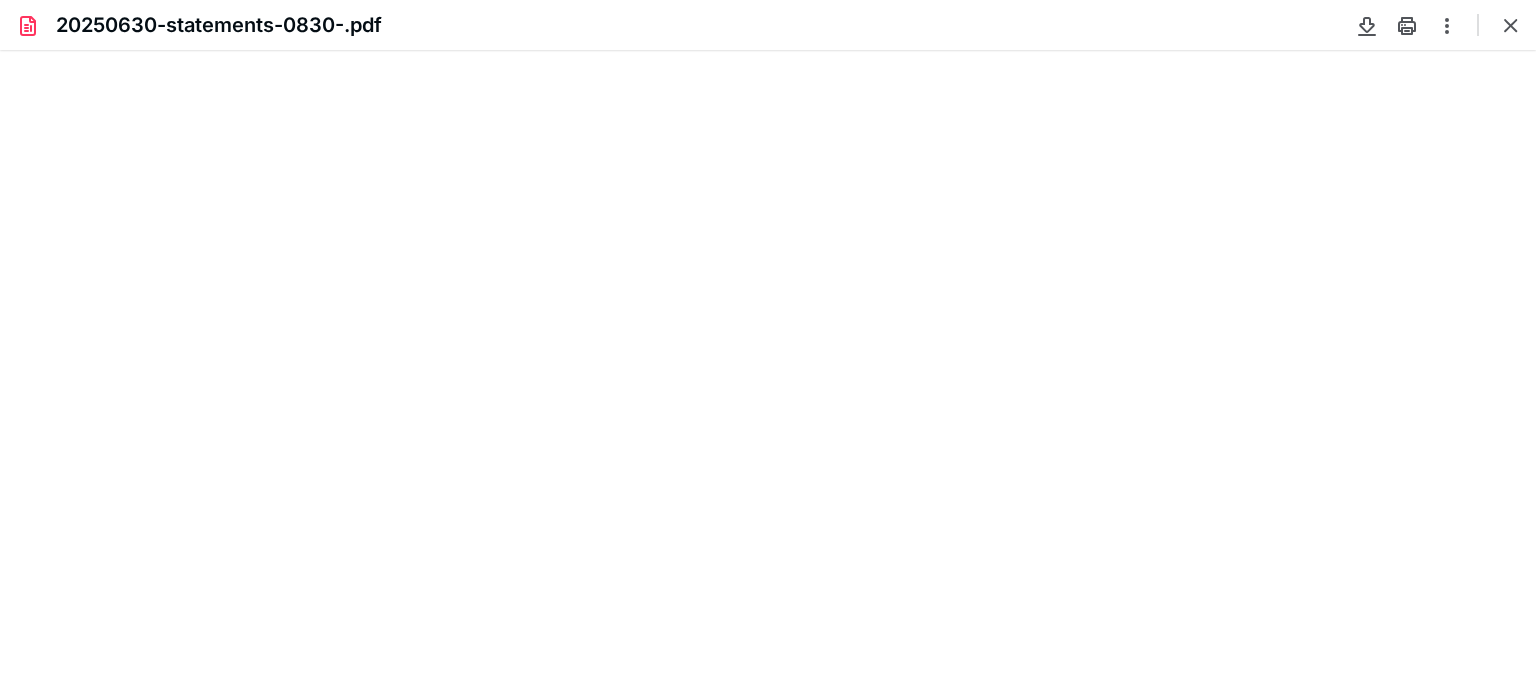 scroll, scrollTop: 0, scrollLeft: 0, axis: both 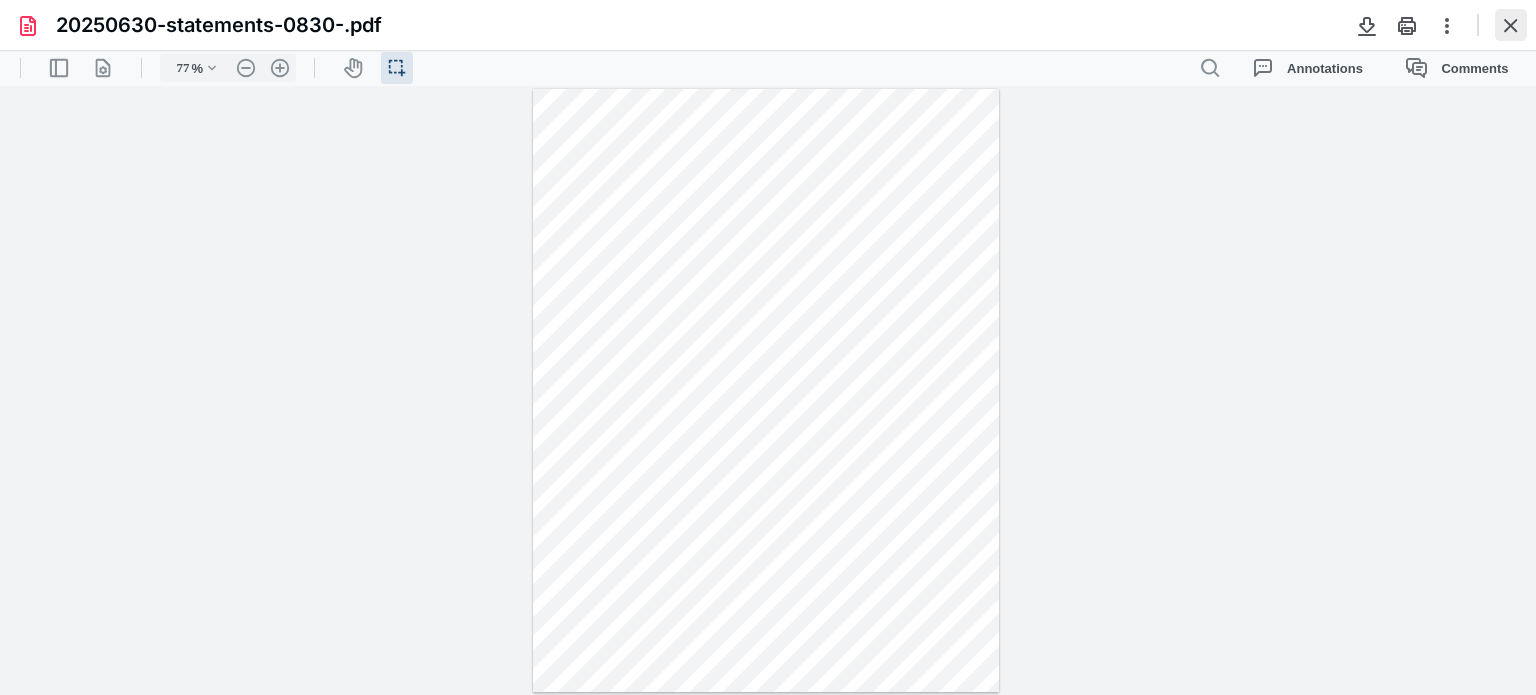 click at bounding box center (1511, 25) 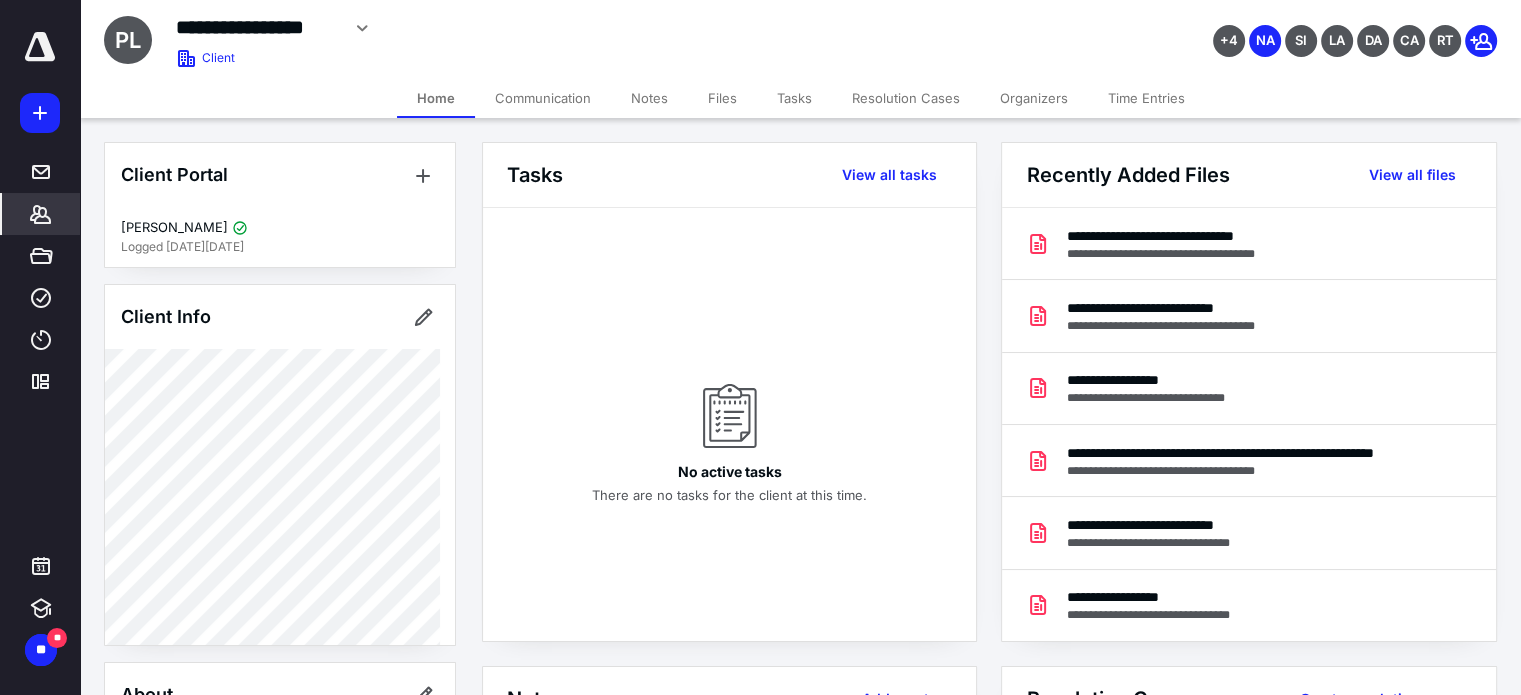 click on "Files" at bounding box center [722, 98] 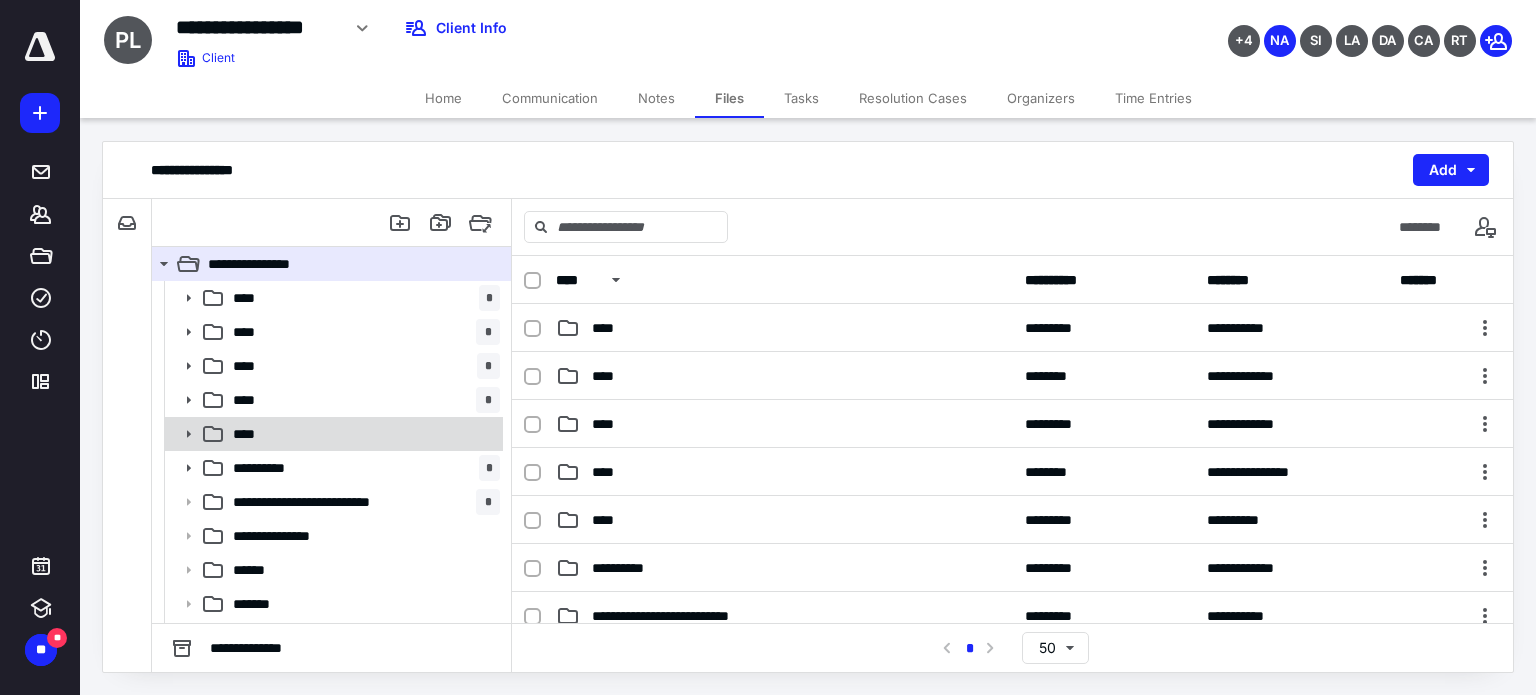 click on "****" at bounding box center [362, 434] 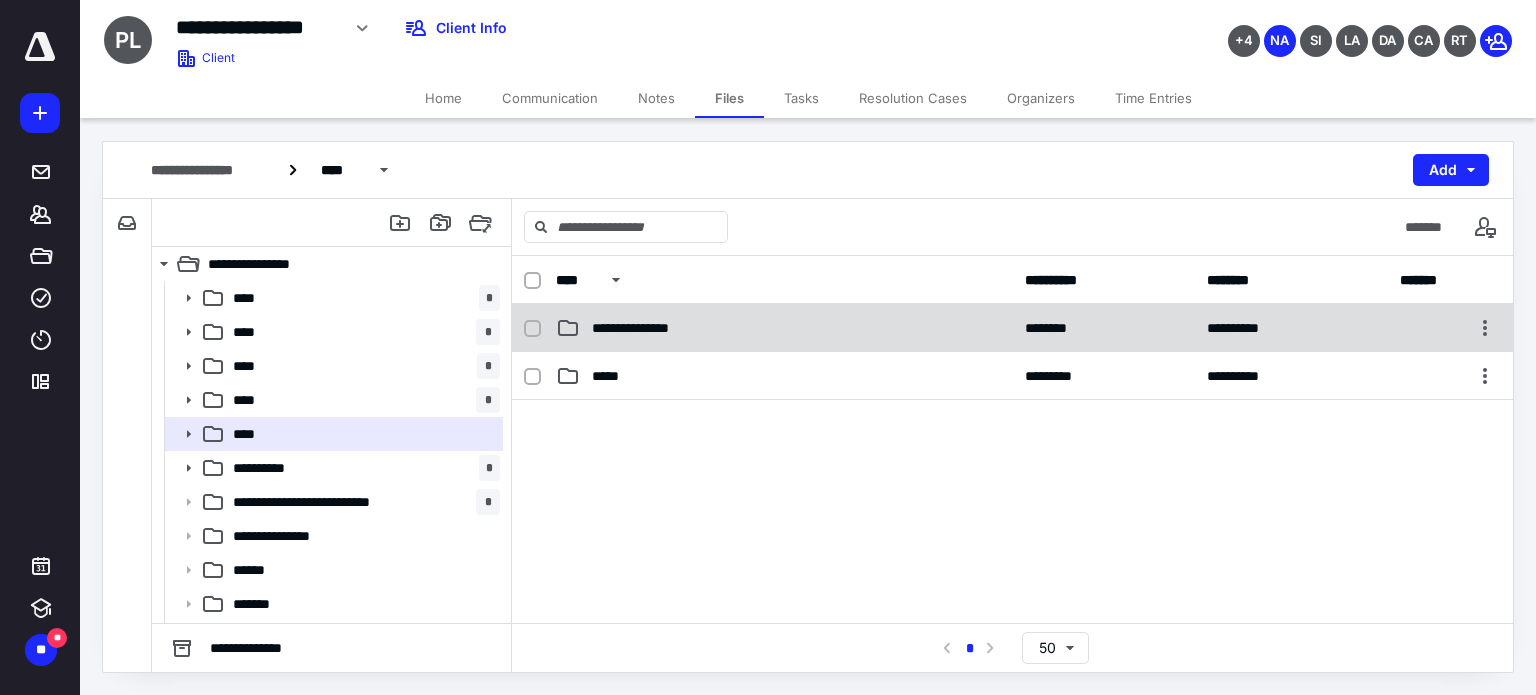 click on "**********" at bounding box center [648, 328] 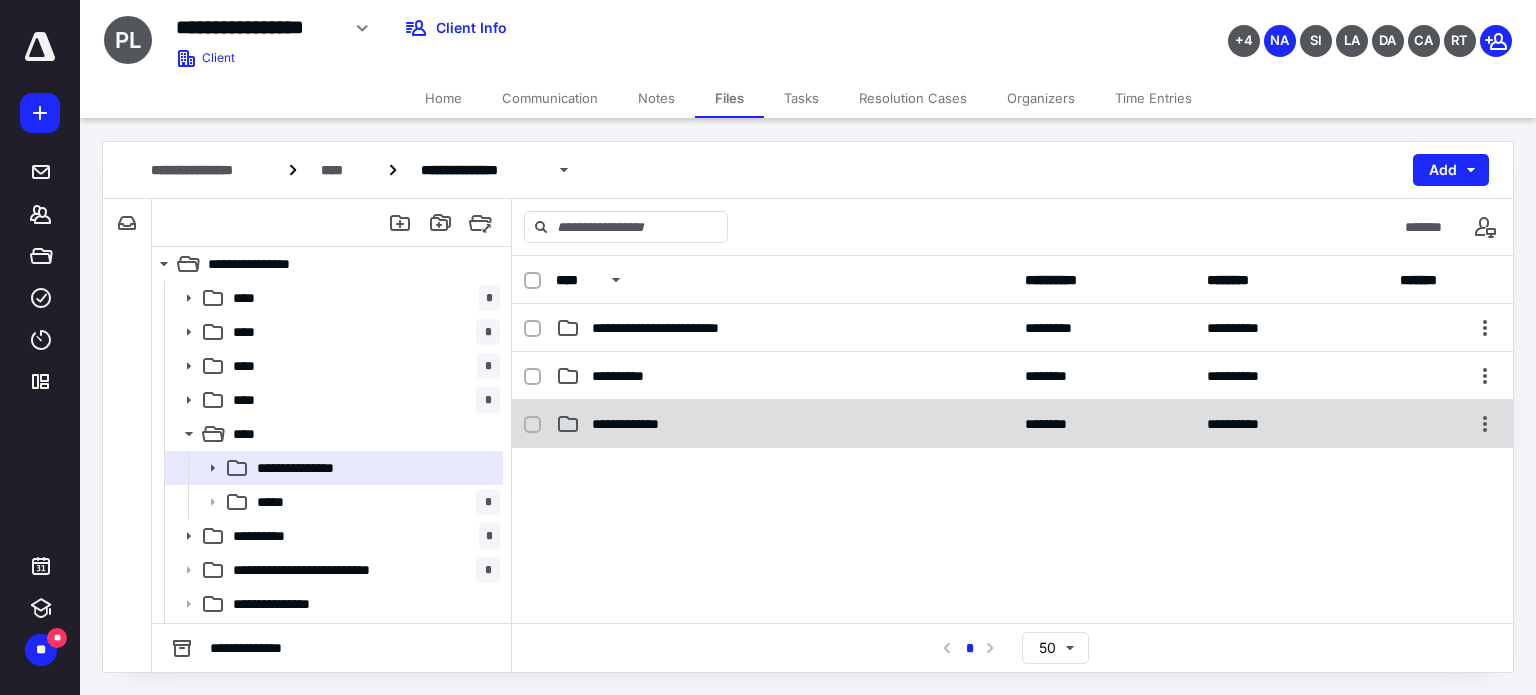 click on "**********" at bounding box center [1012, 424] 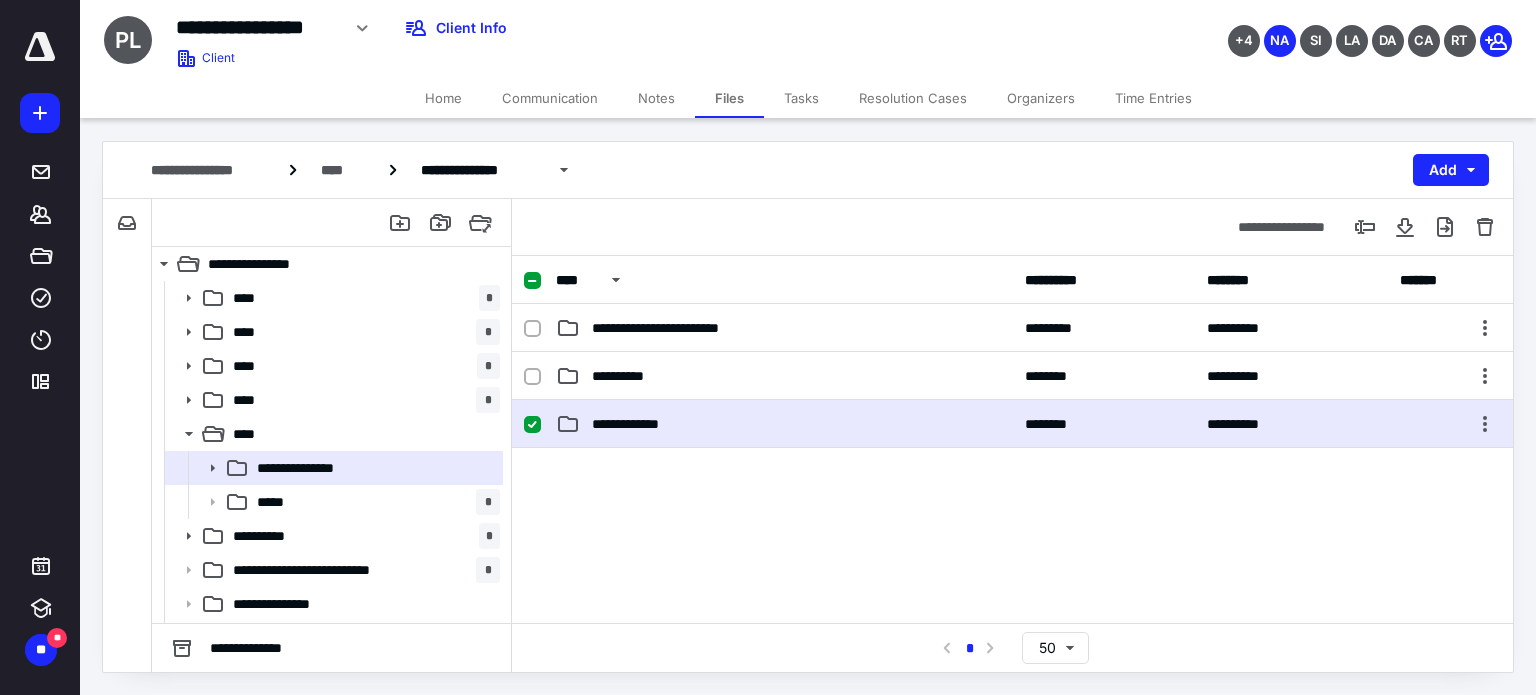 click on "**********" at bounding box center [1012, 424] 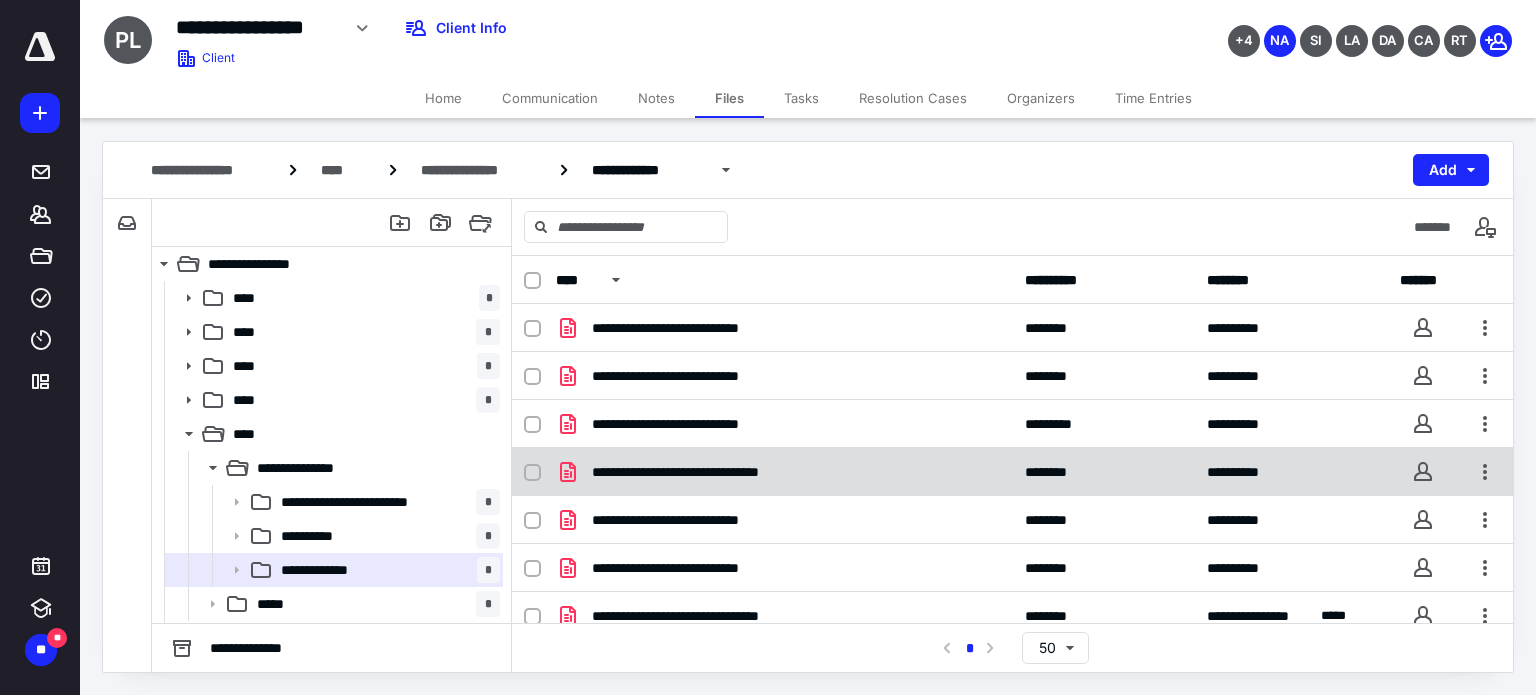 scroll, scrollTop: 14, scrollLeft: 0, axis: vertical 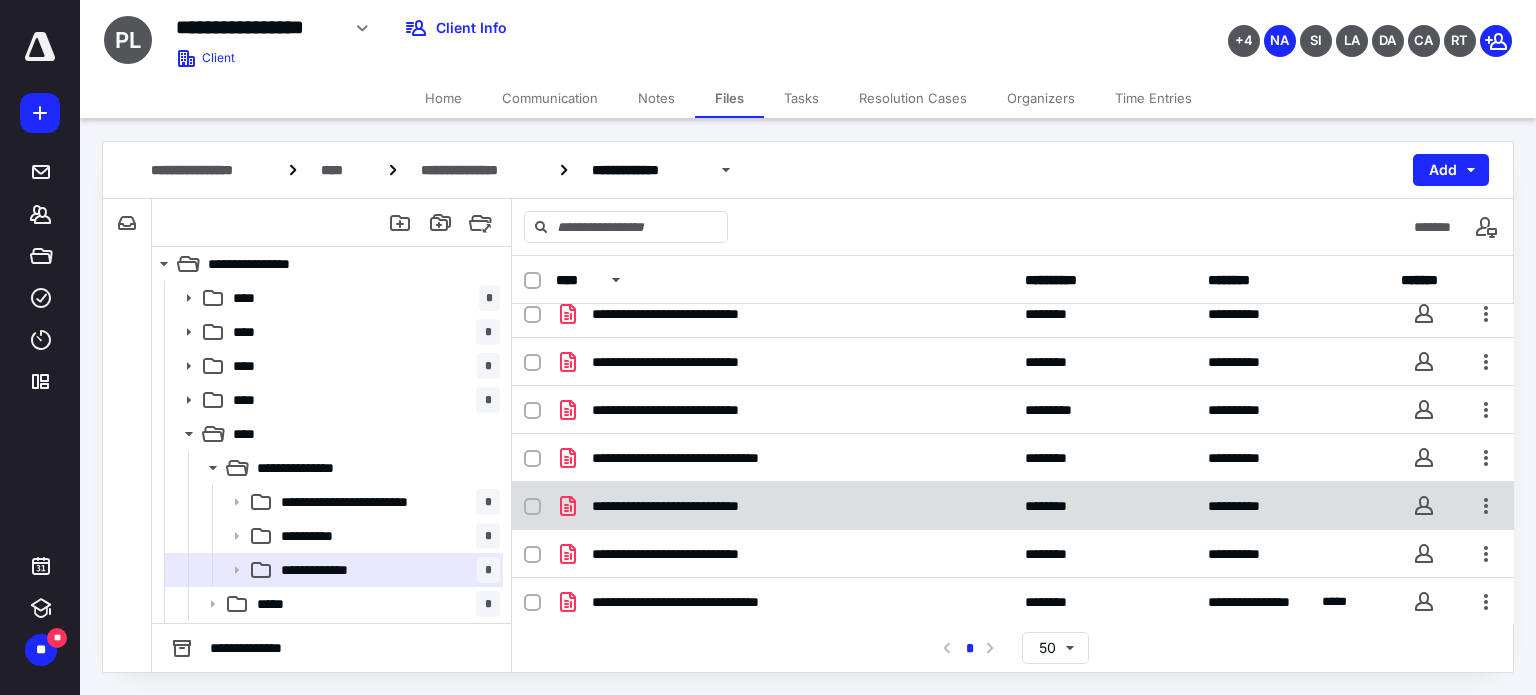 click on "**********" at bounding box center (784, 506) 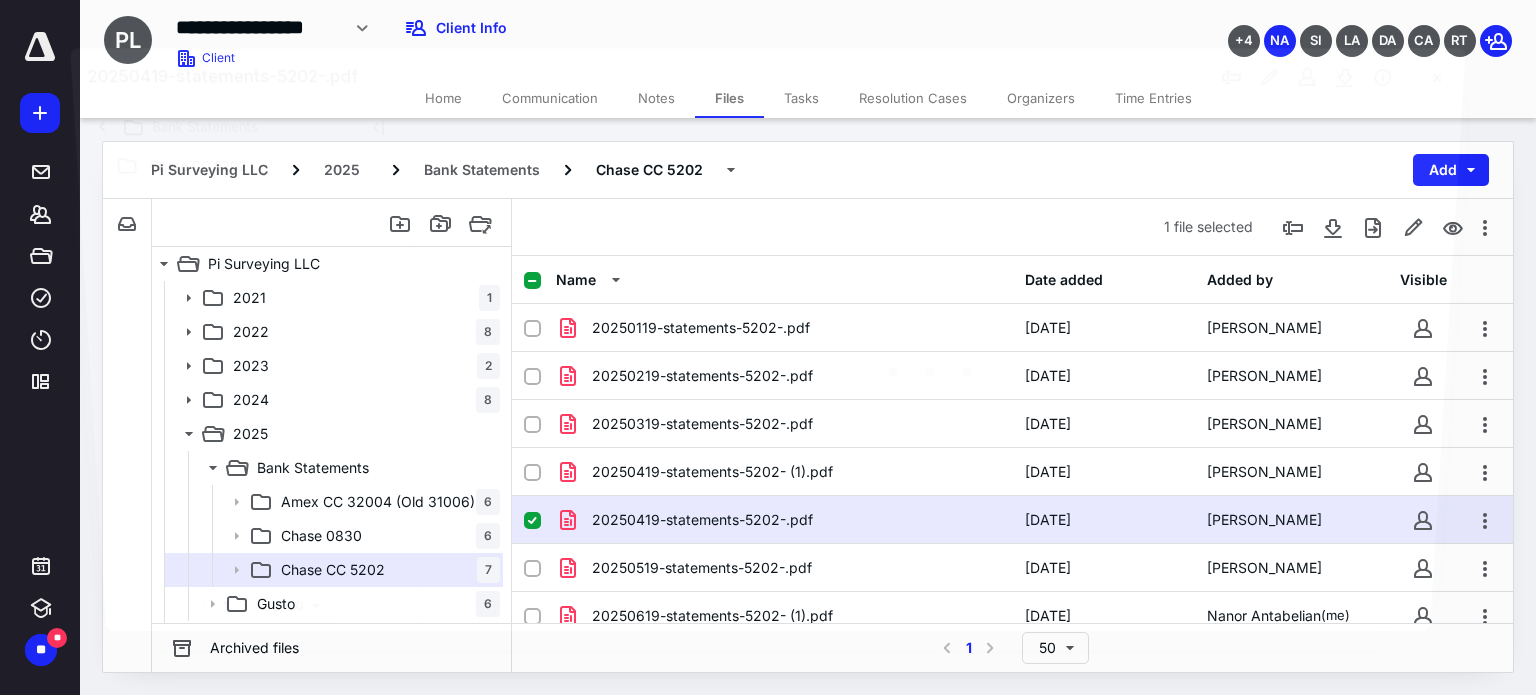 scroll, scrollTop: 14, scrollLeft: 0, axis: vertical 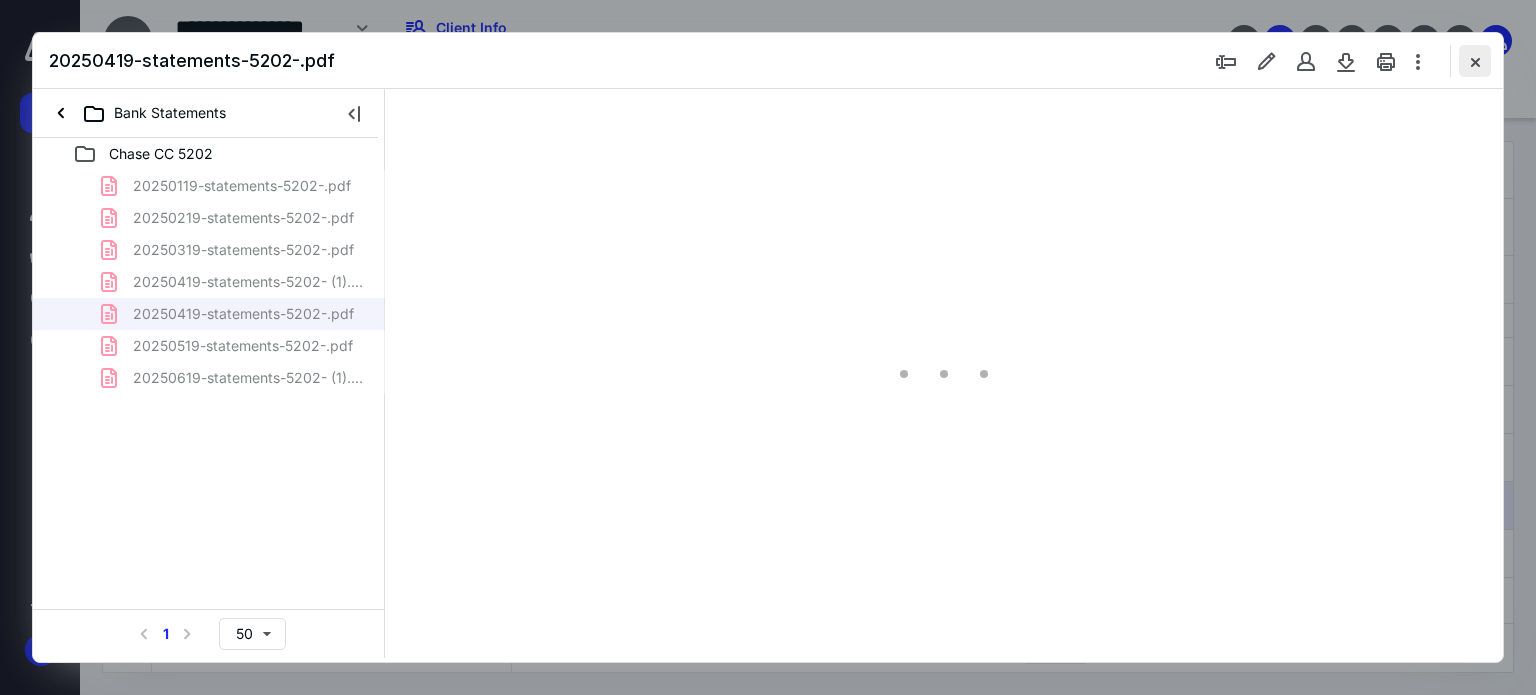 click at bounding box center (1475, 61) 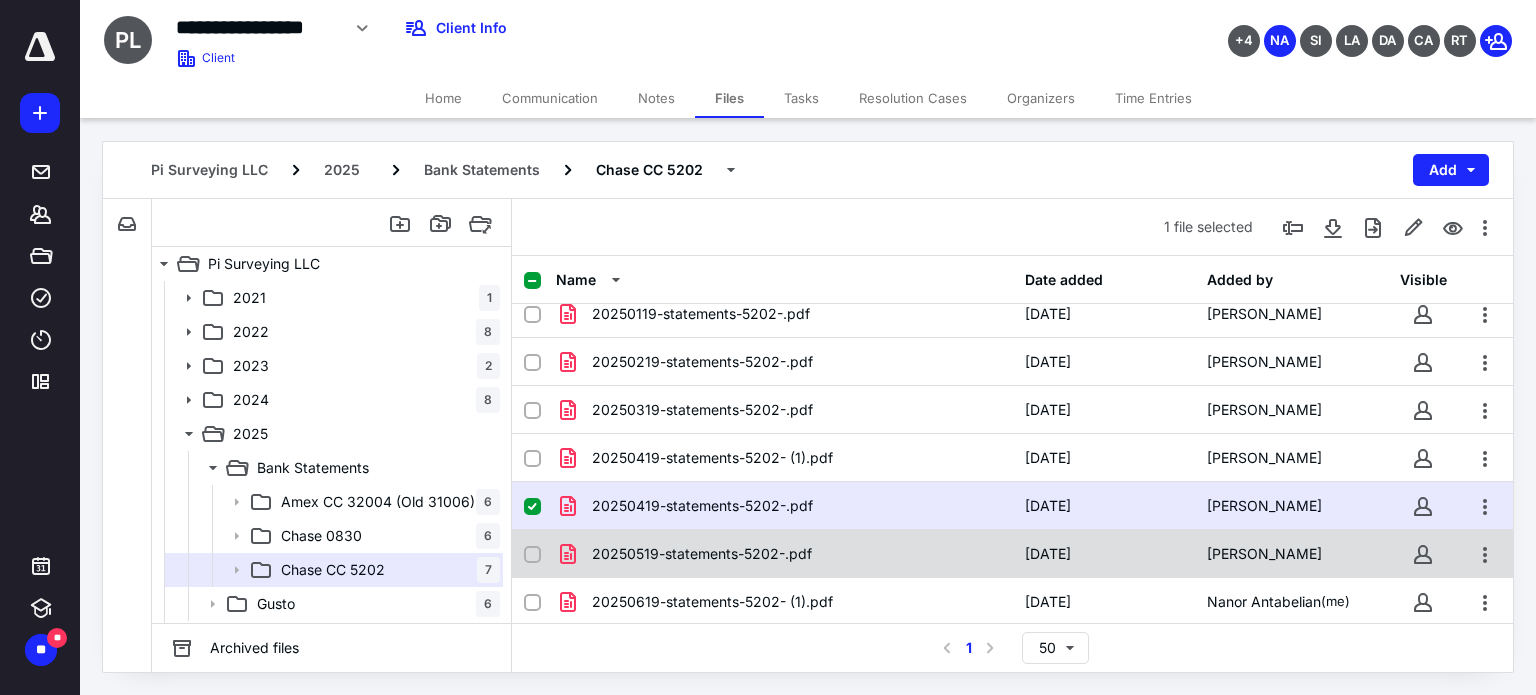 click on "20250519-statements-5202-.pdf [DATE] [PERSON_NAME]" at bounding box center (1012, 554) 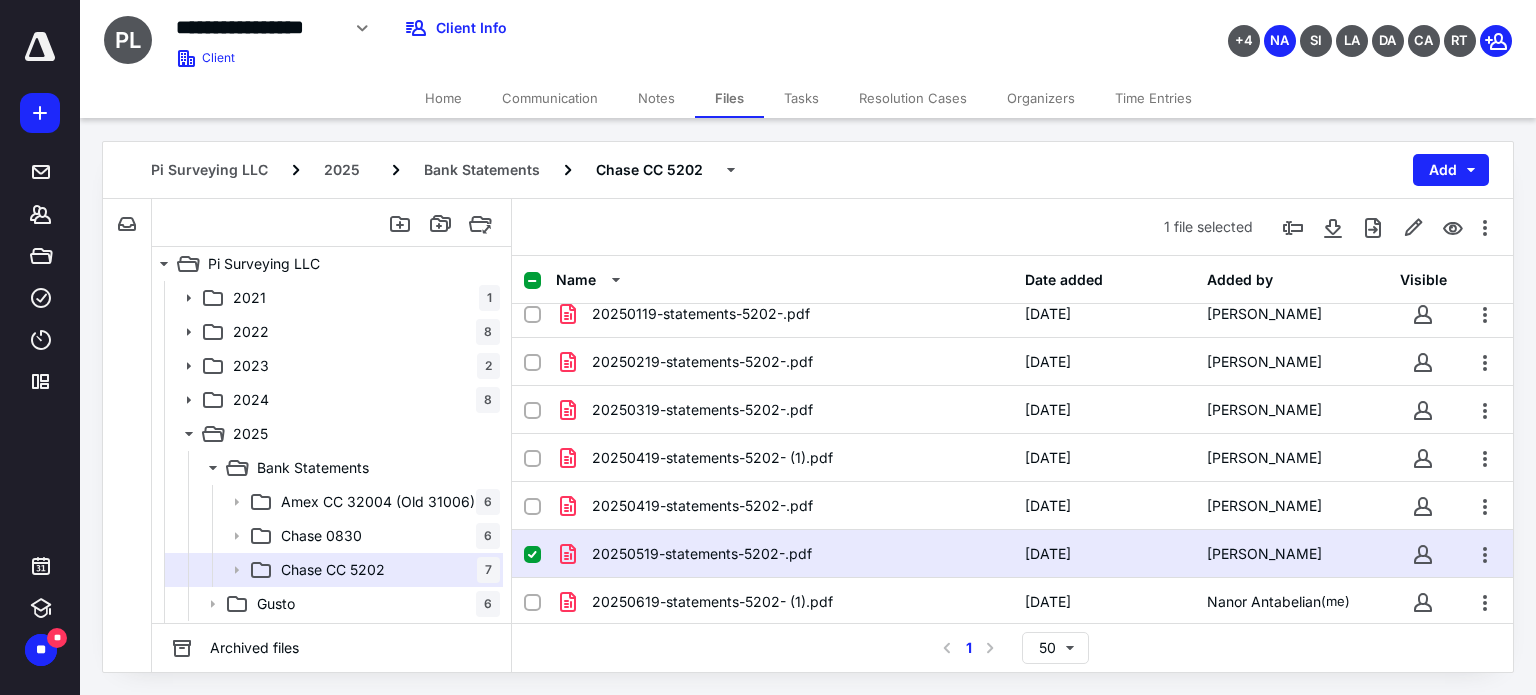 click on "20250519-statements-5202-.pdf [DATE] [PERSON_NAME]" at bounding box center (1012, 554) 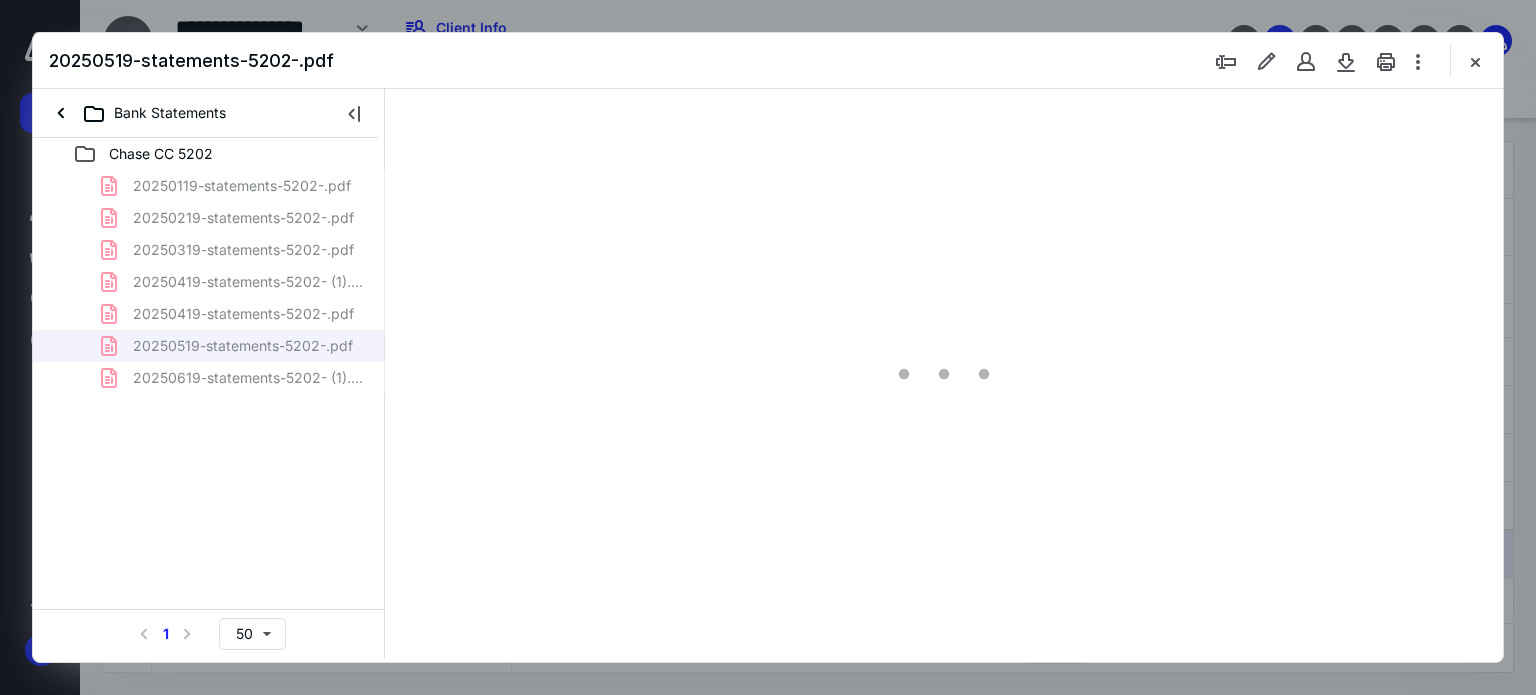 scroll, scrollTop: 0, scrollLeft: 0, axis: both 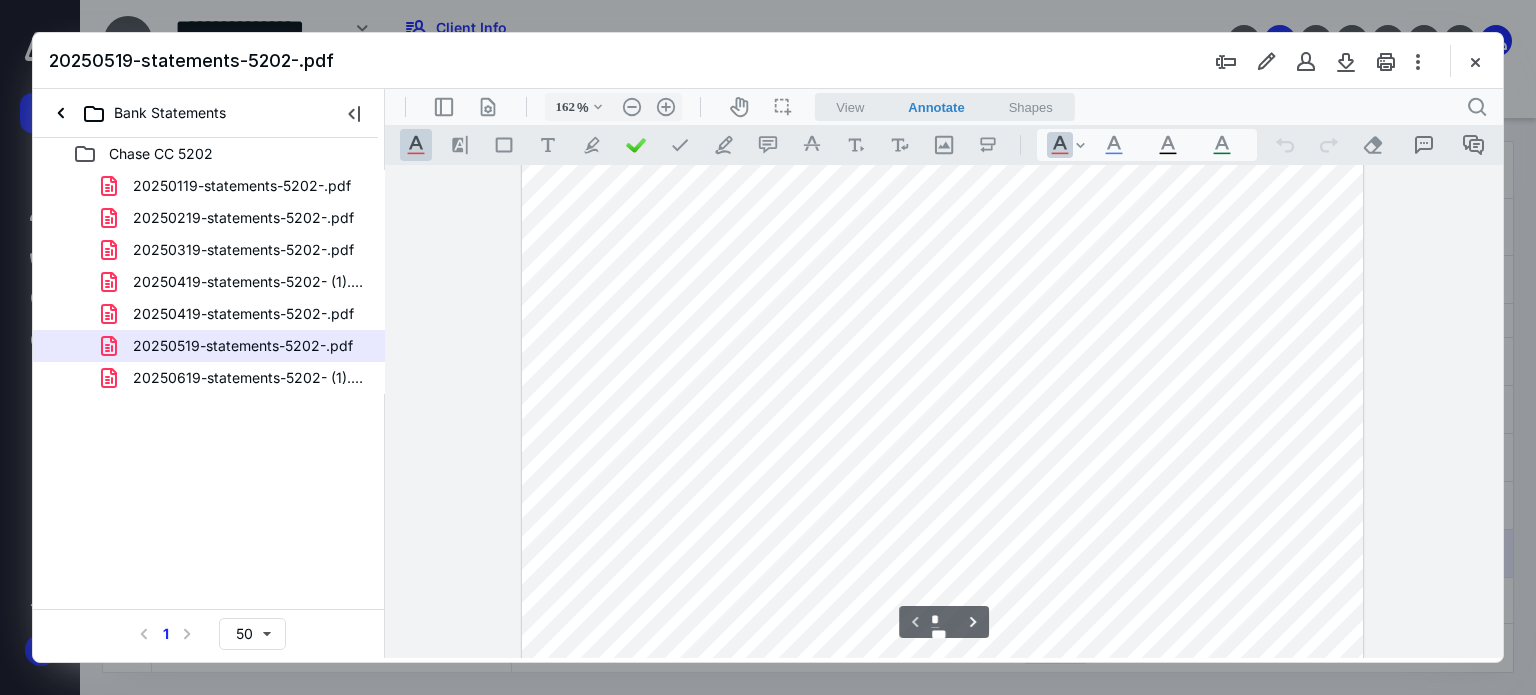 type on "212" 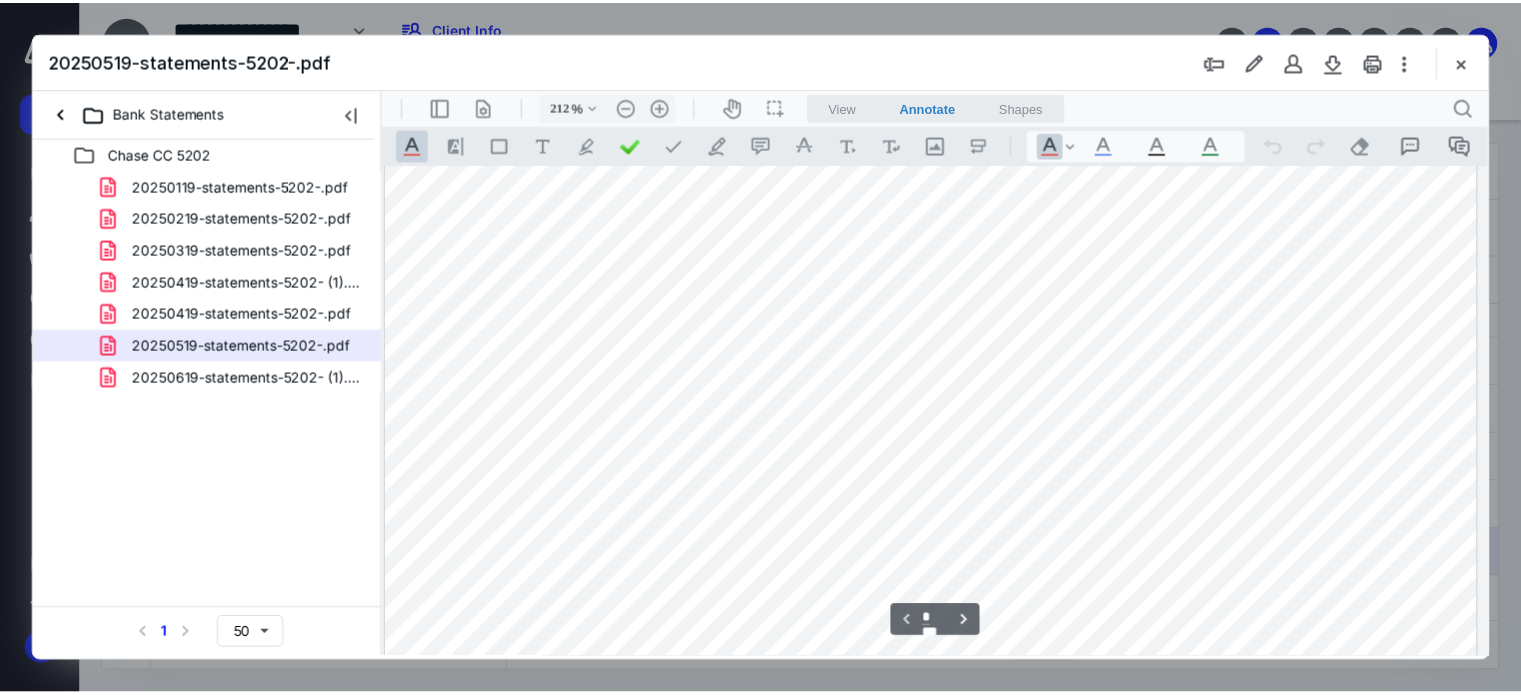 scroll, scrollTop: 545, scrollLeft: 4, axis: both 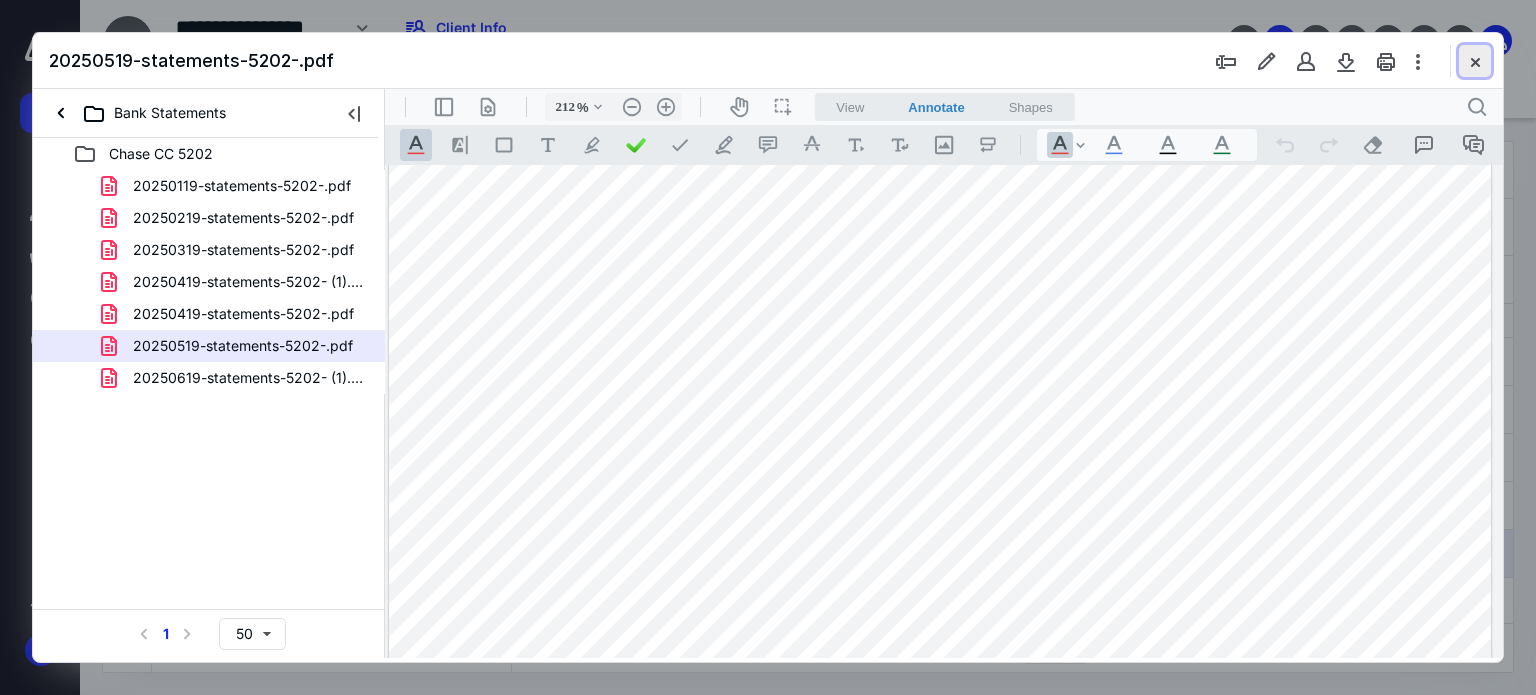 click at bounding box center (1475, 61) 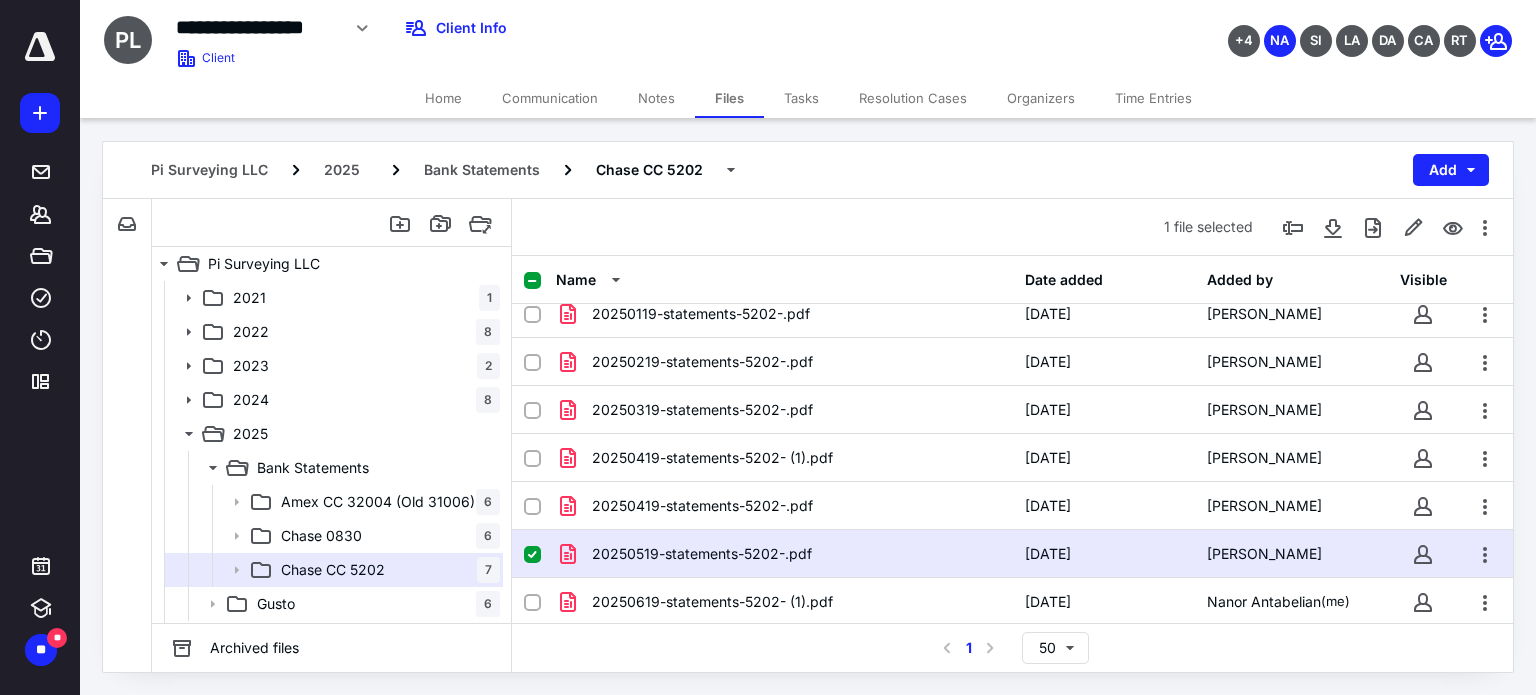 click on "Time Entries" at bounding box center [1153, 98] 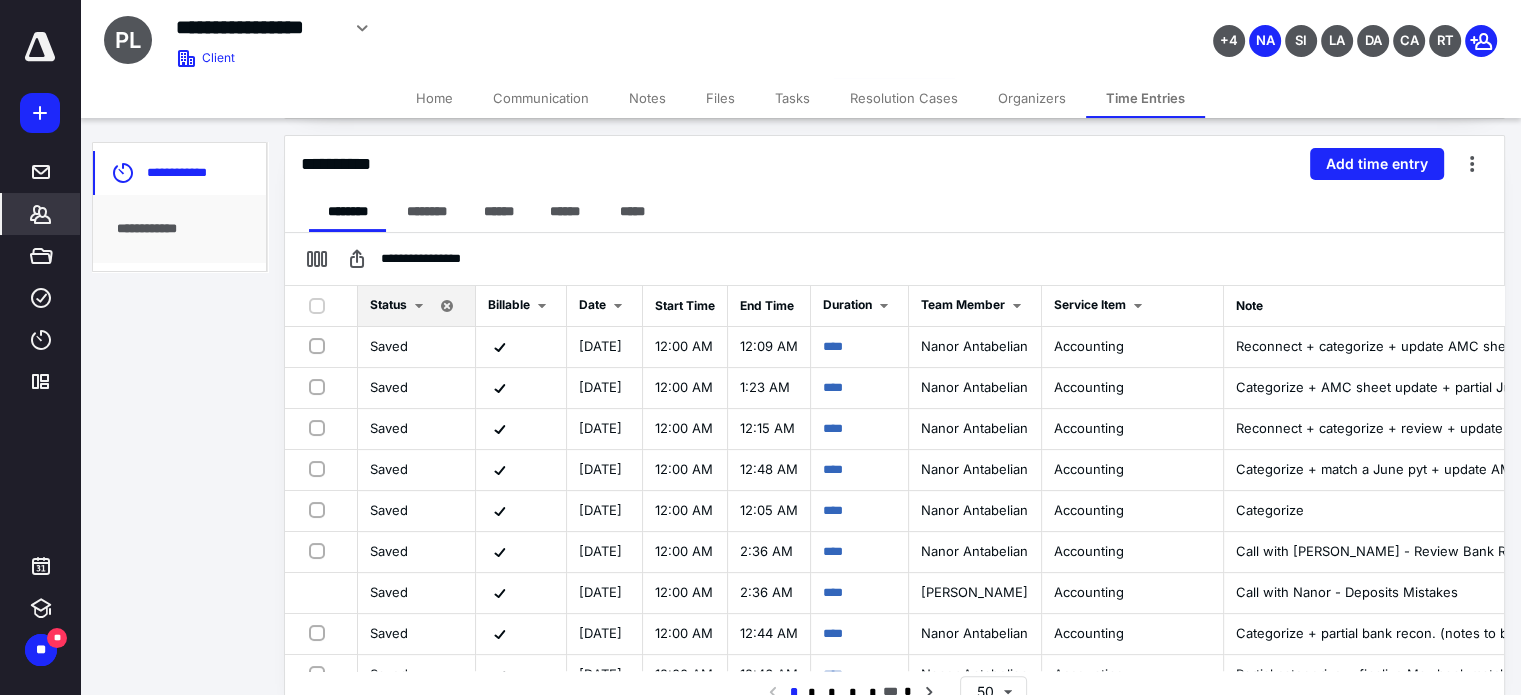 scroll, scrollTop: 430, scrollLeft: 0, axis: vertical 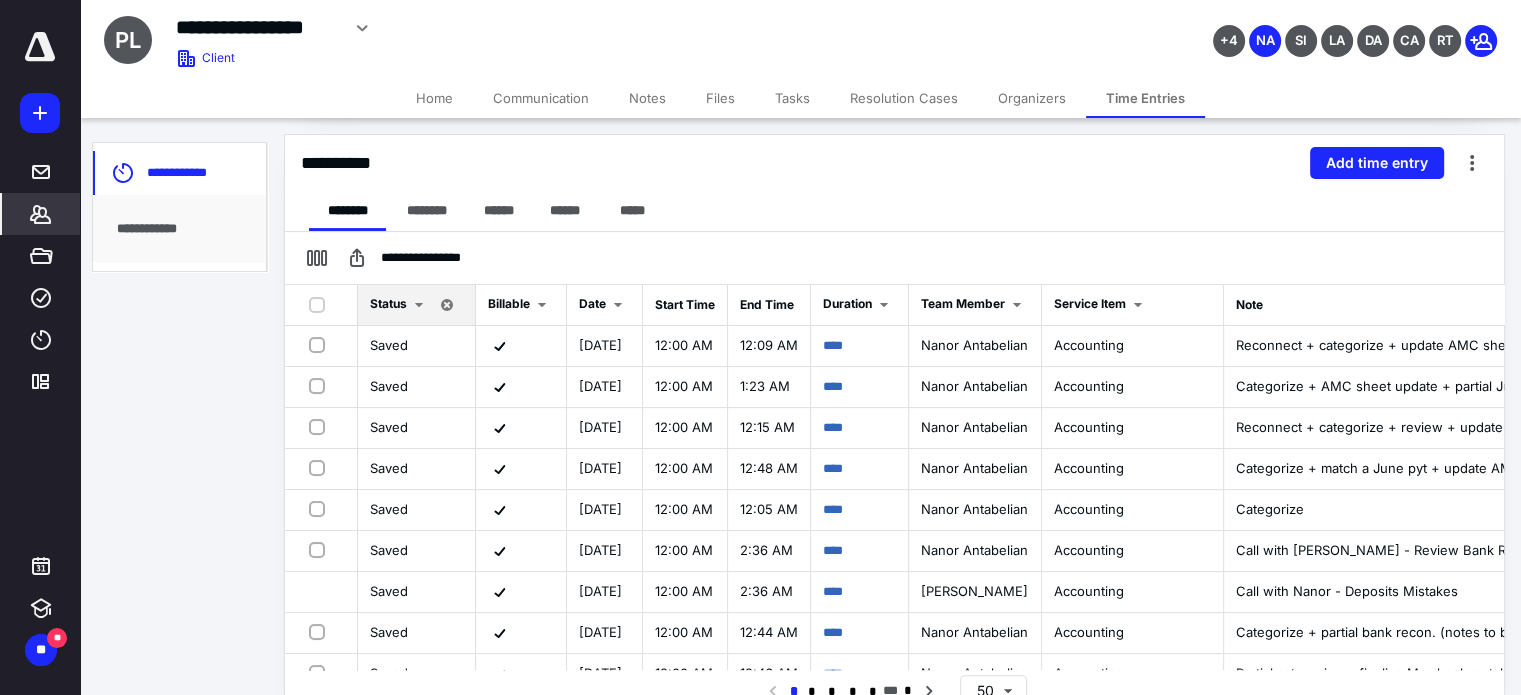 click on "******** ******** ****** ****** *****" at bounding box center [894, 211] 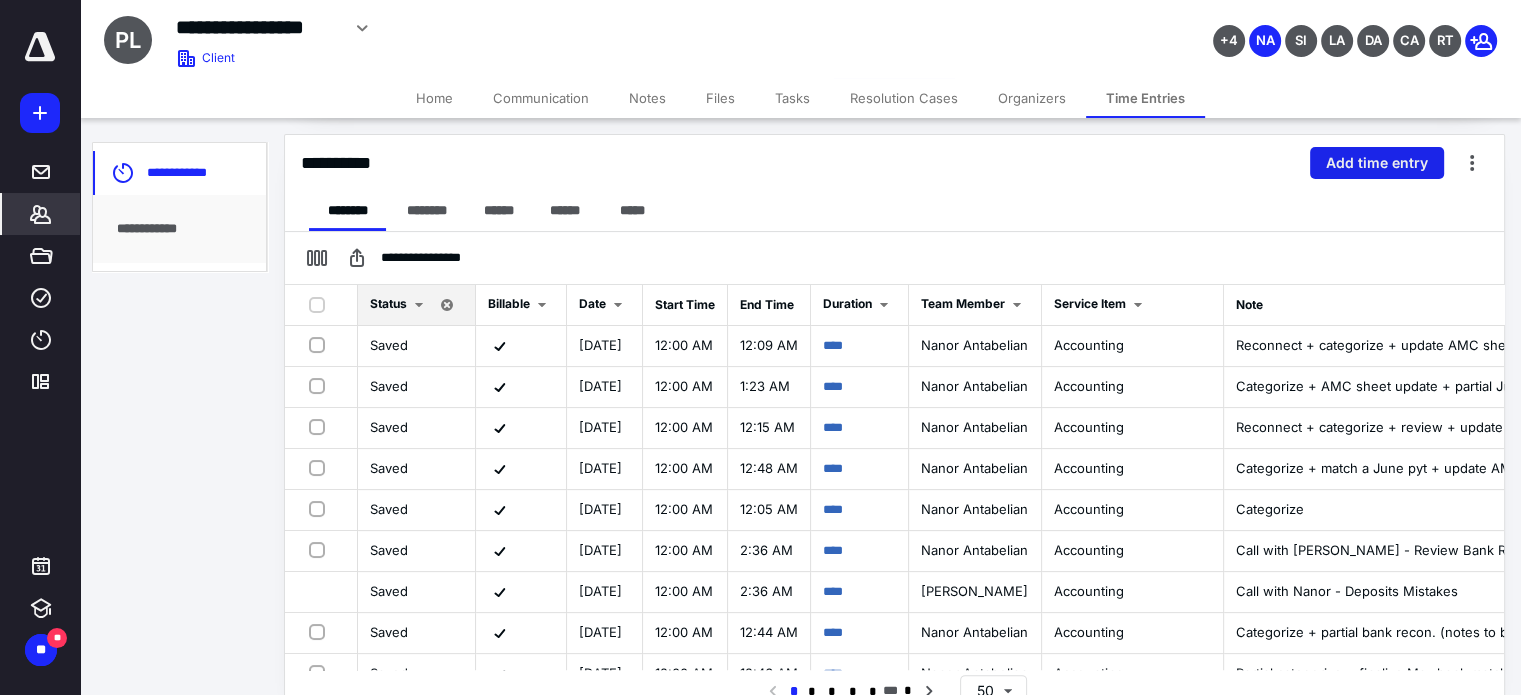 click on "Add time entry" at bounding box center [1377, 163] 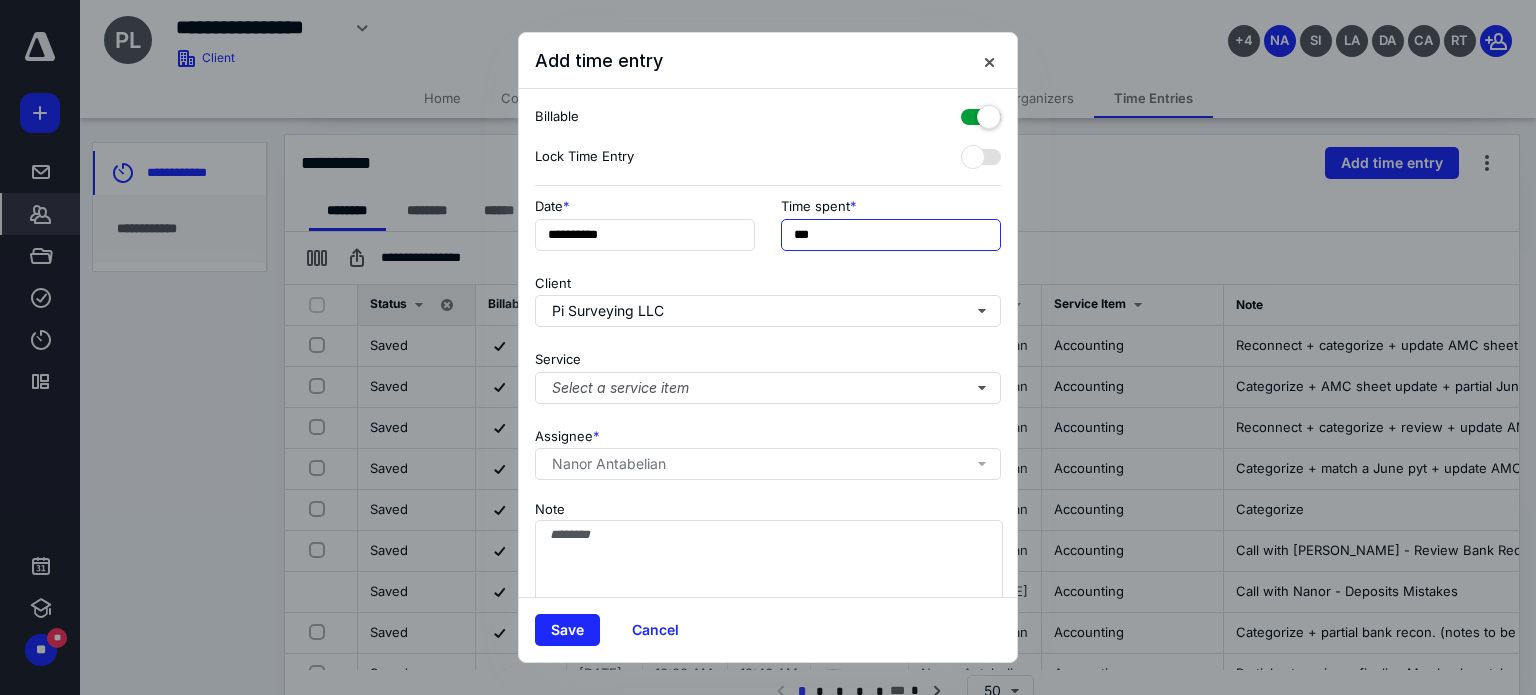 click on "***" at bounding box center (891, 235) 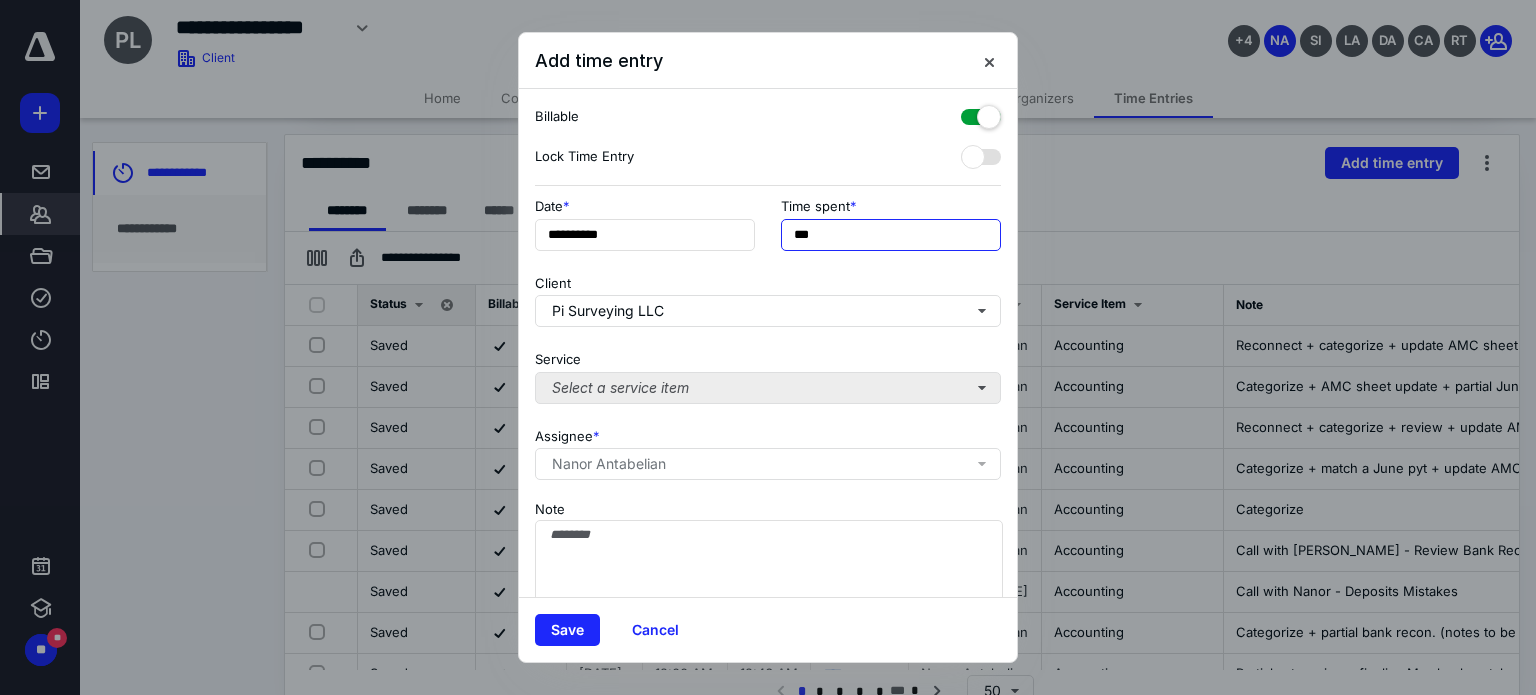 type on "***" 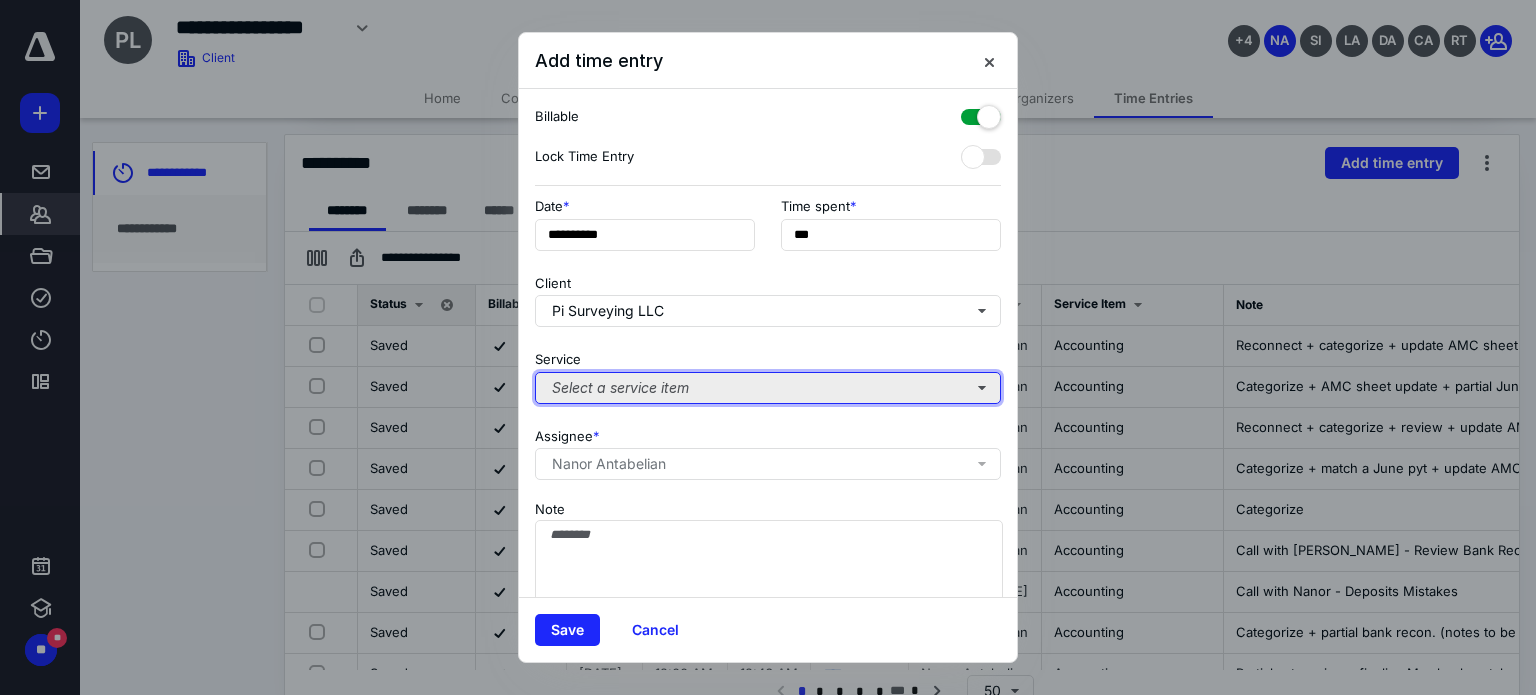 click on "Select a service item" at bounding box center [768, 388] 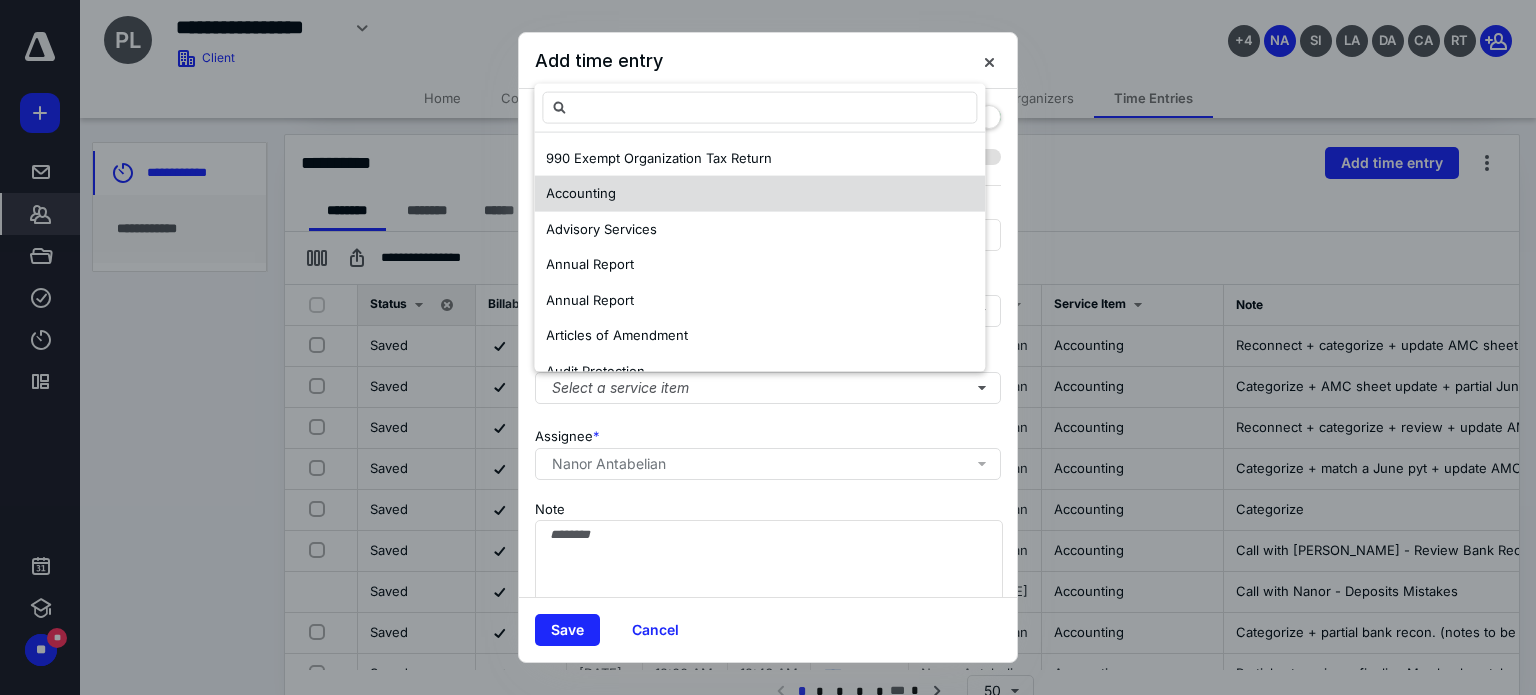 click on "Accounting" at bounding box center (581, 193) 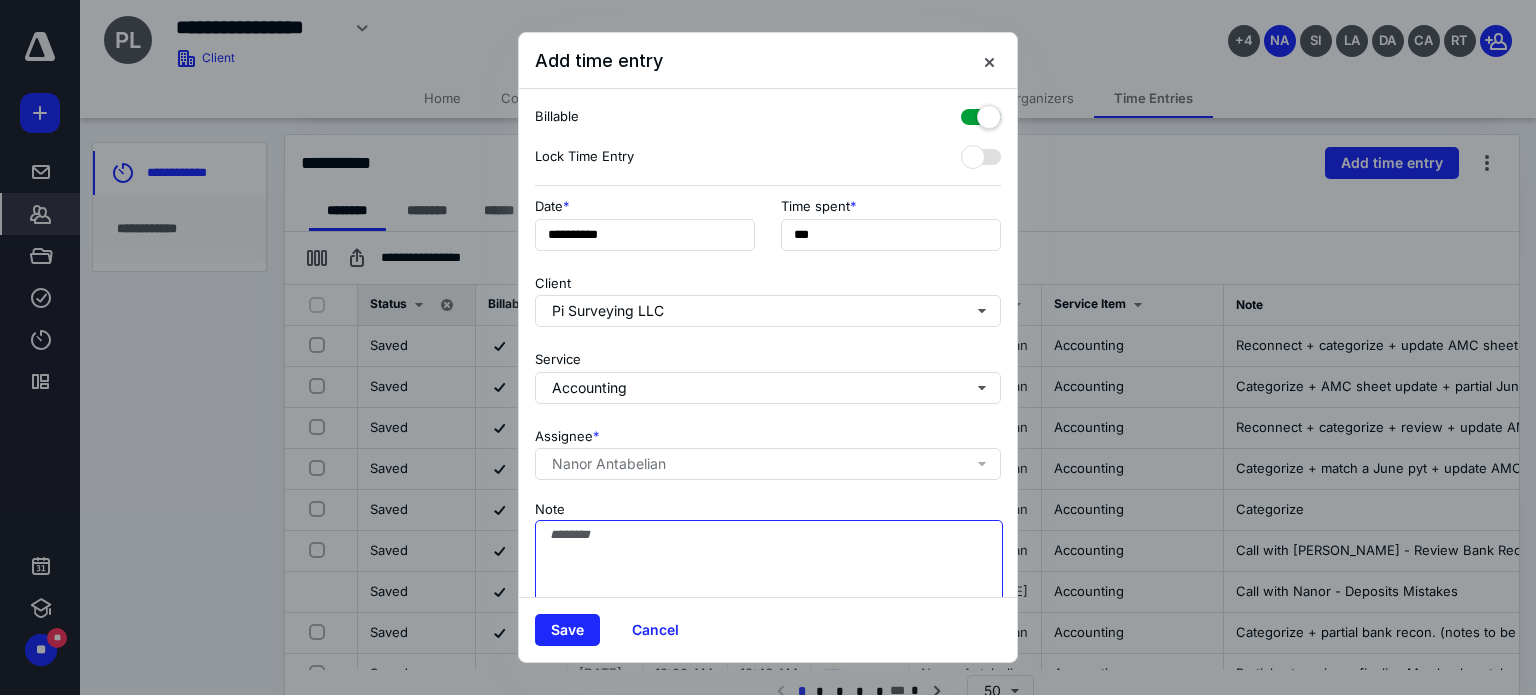 click on "Note" at bounding box center (769, 570) 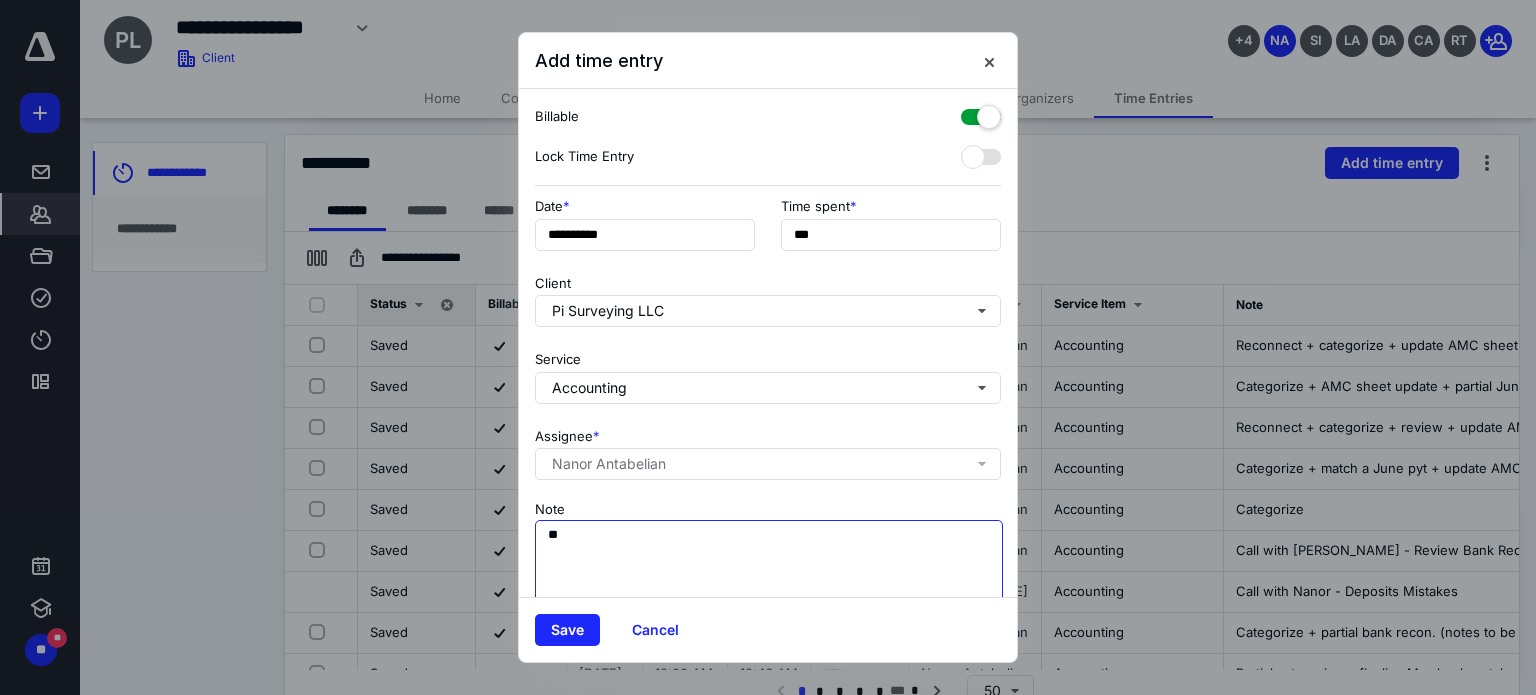 type on "*" 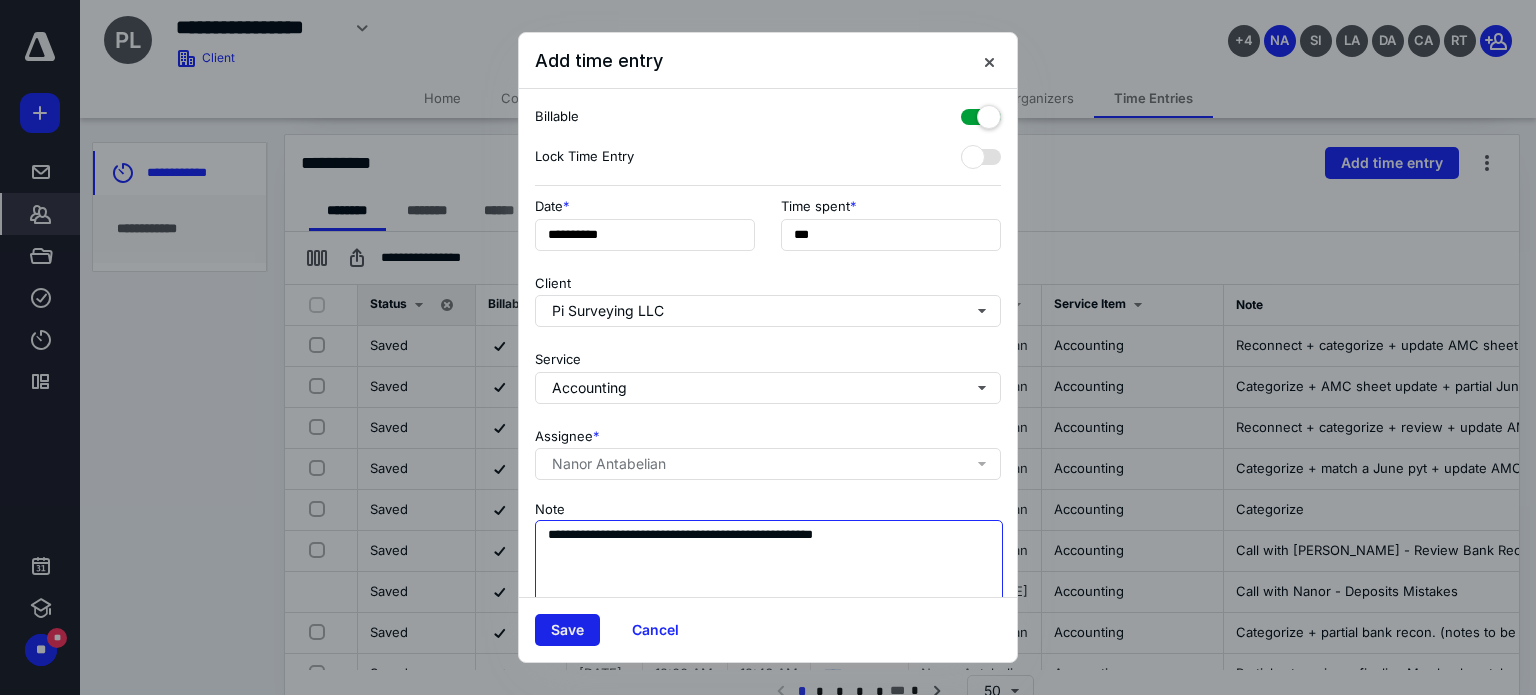 type on "**********" 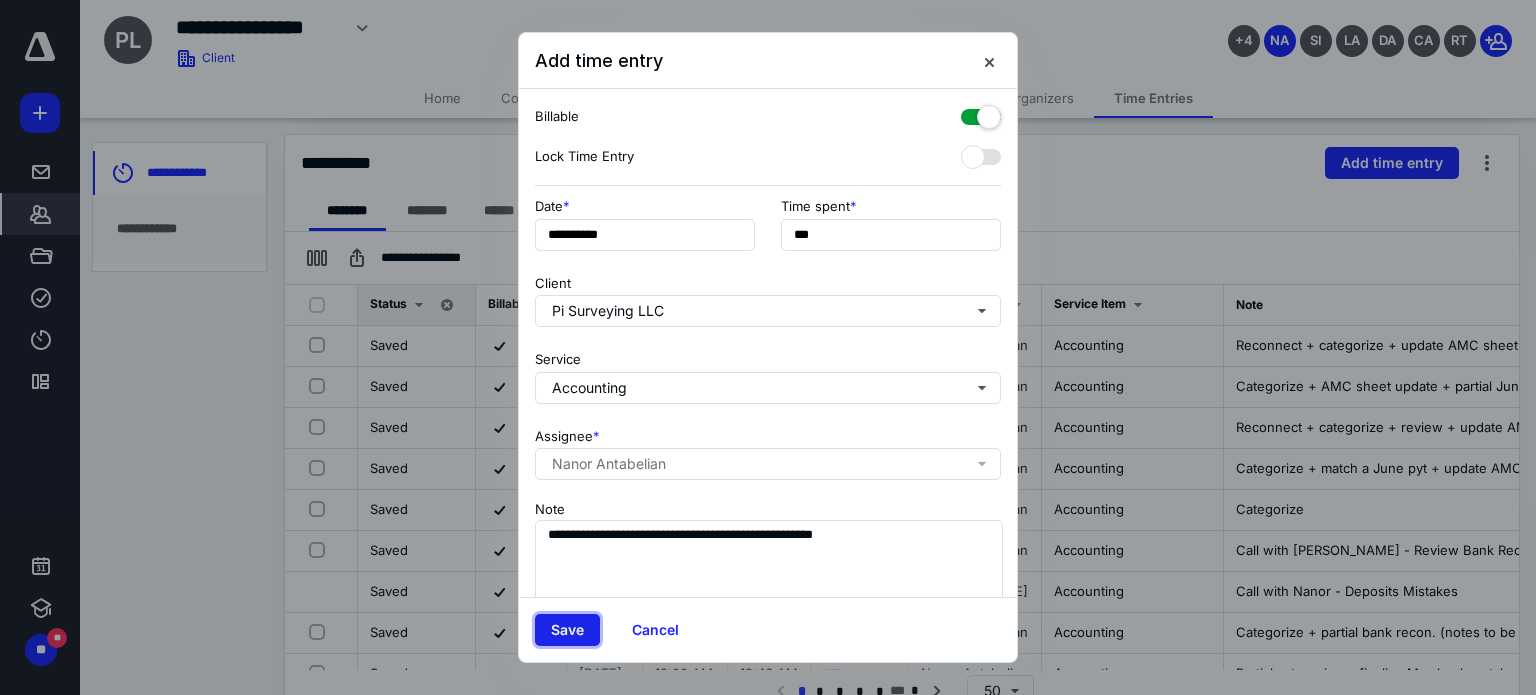 click on "Save" at bounding box center (567, 630) 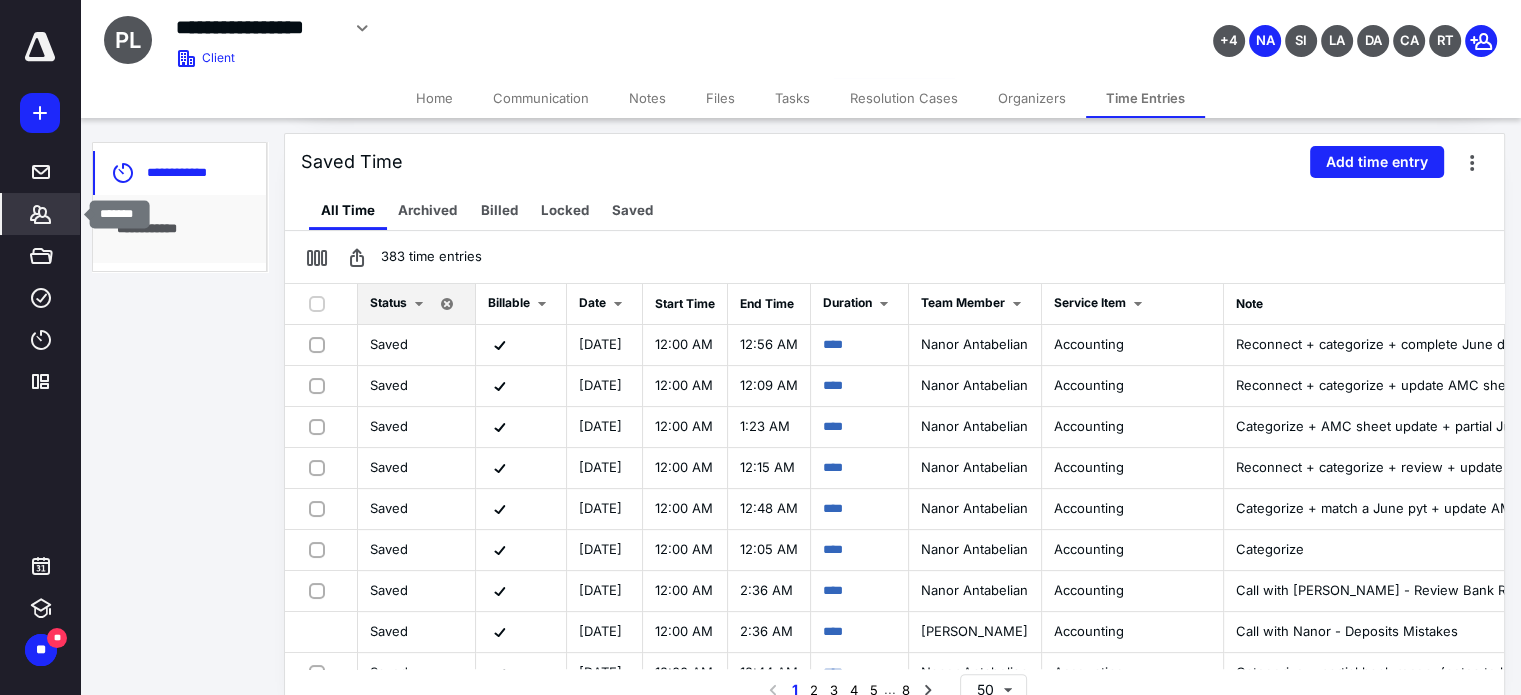 click on "*******" at bounding box center [41, 214] 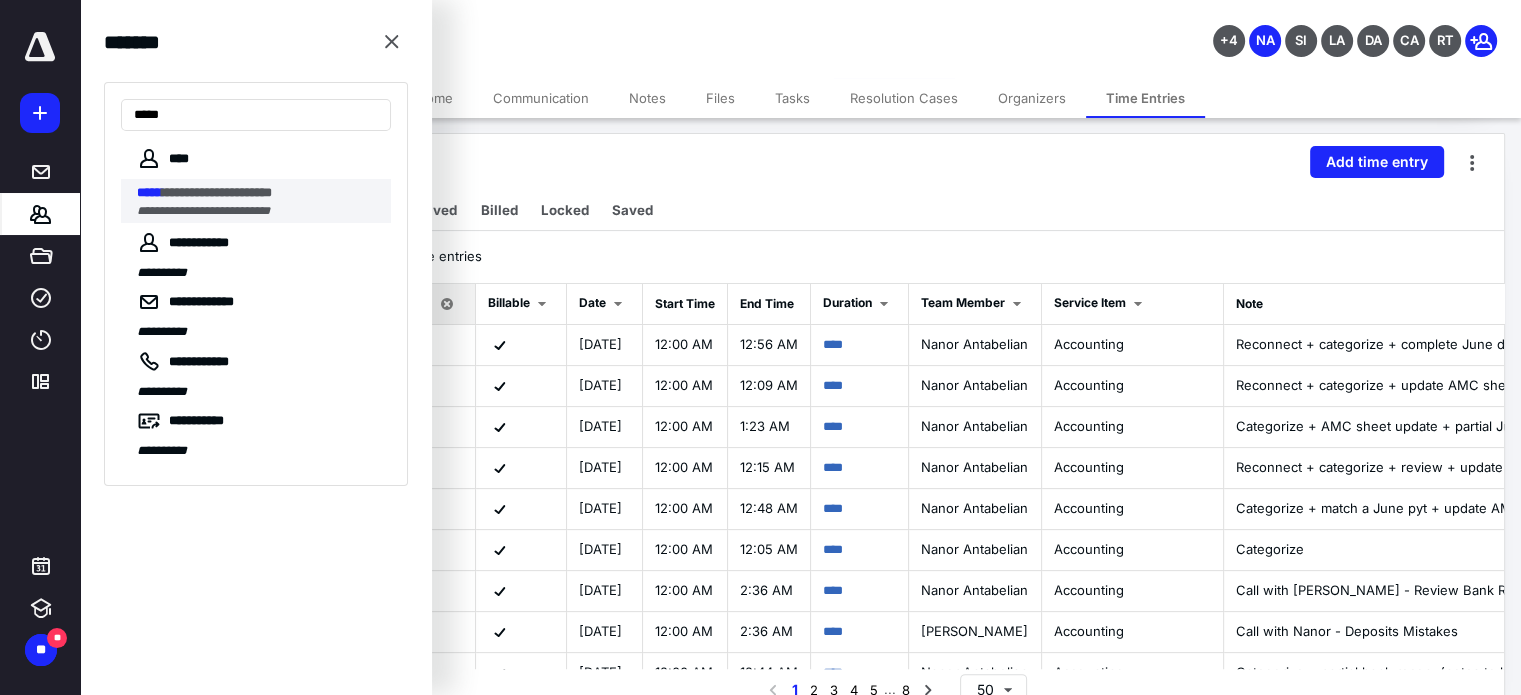 type on "*****" 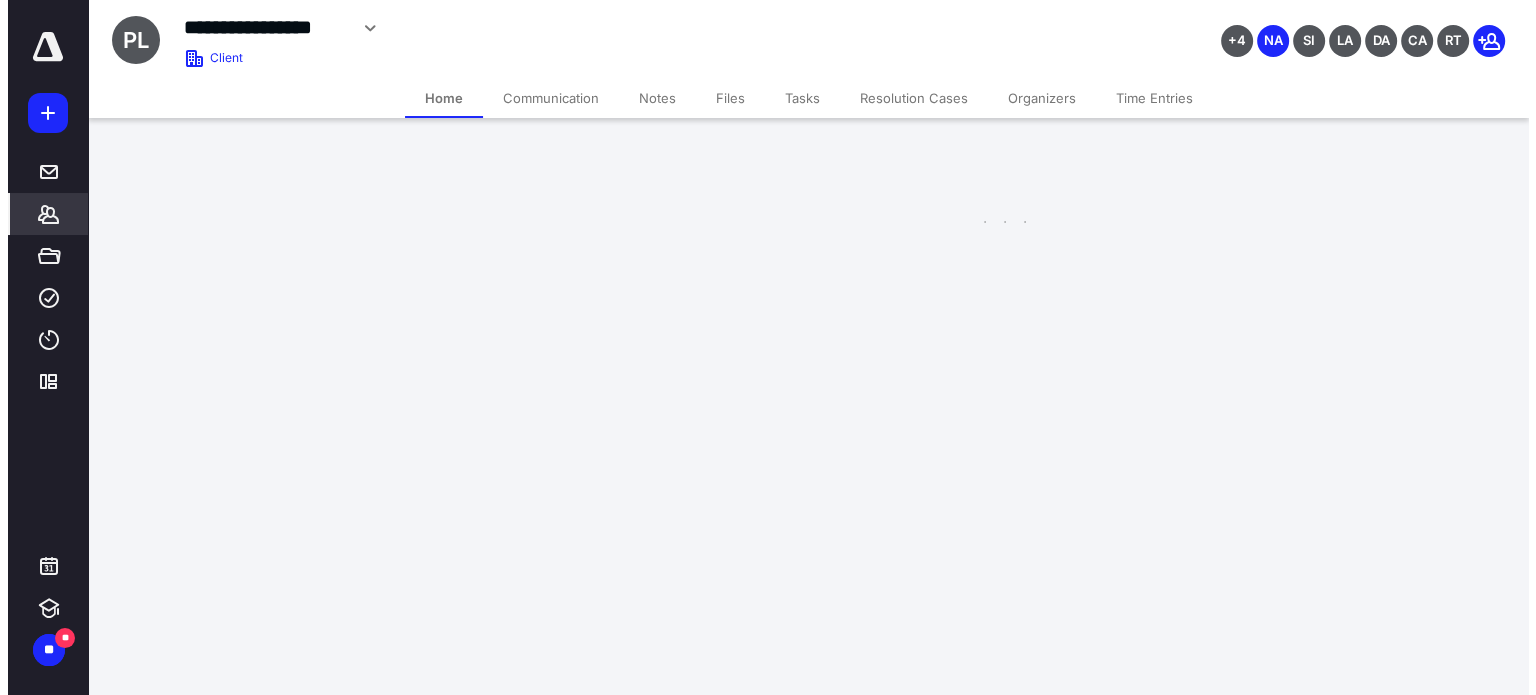 scroll, scrollTop: 0, scrollLeft: 0, axis: both 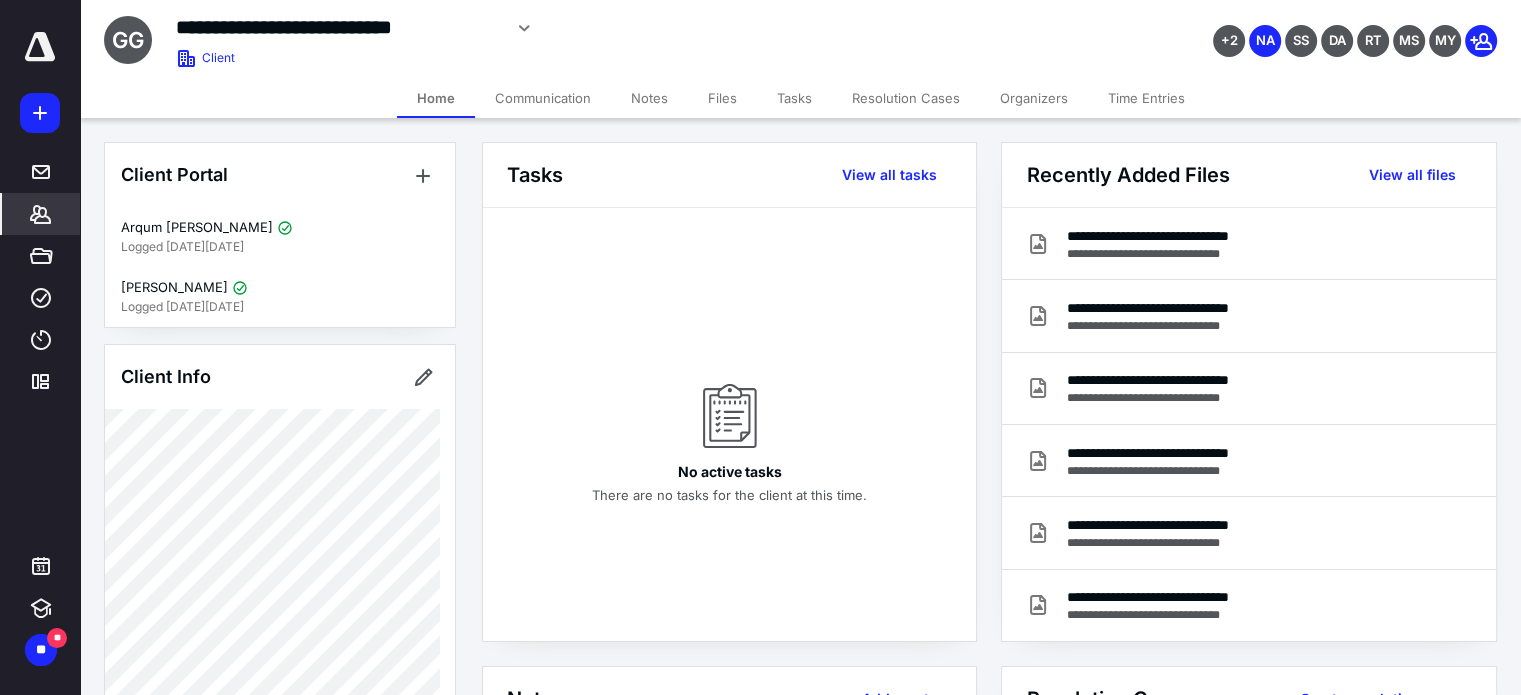 click on "Files" at bounding box center [722, 98] 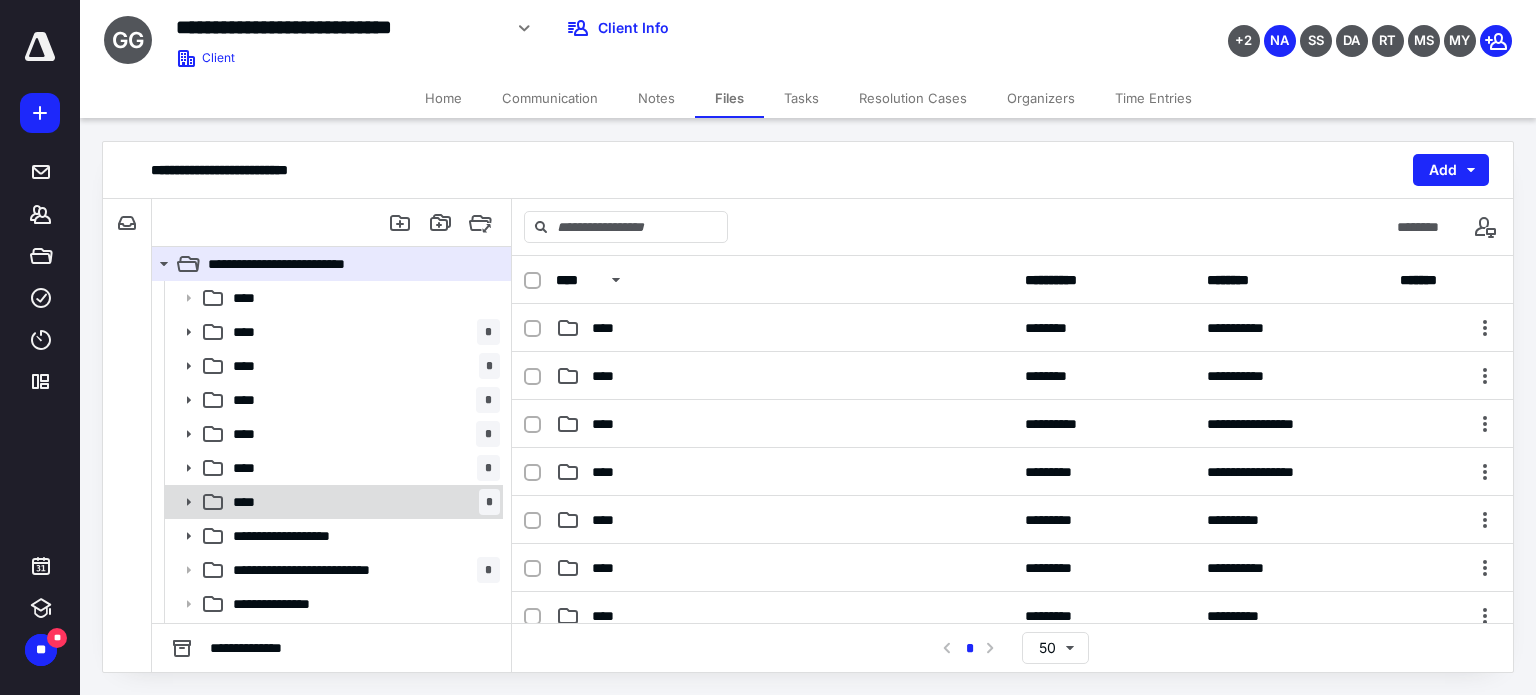 click on "**** *" at bounding box center (362, 502) 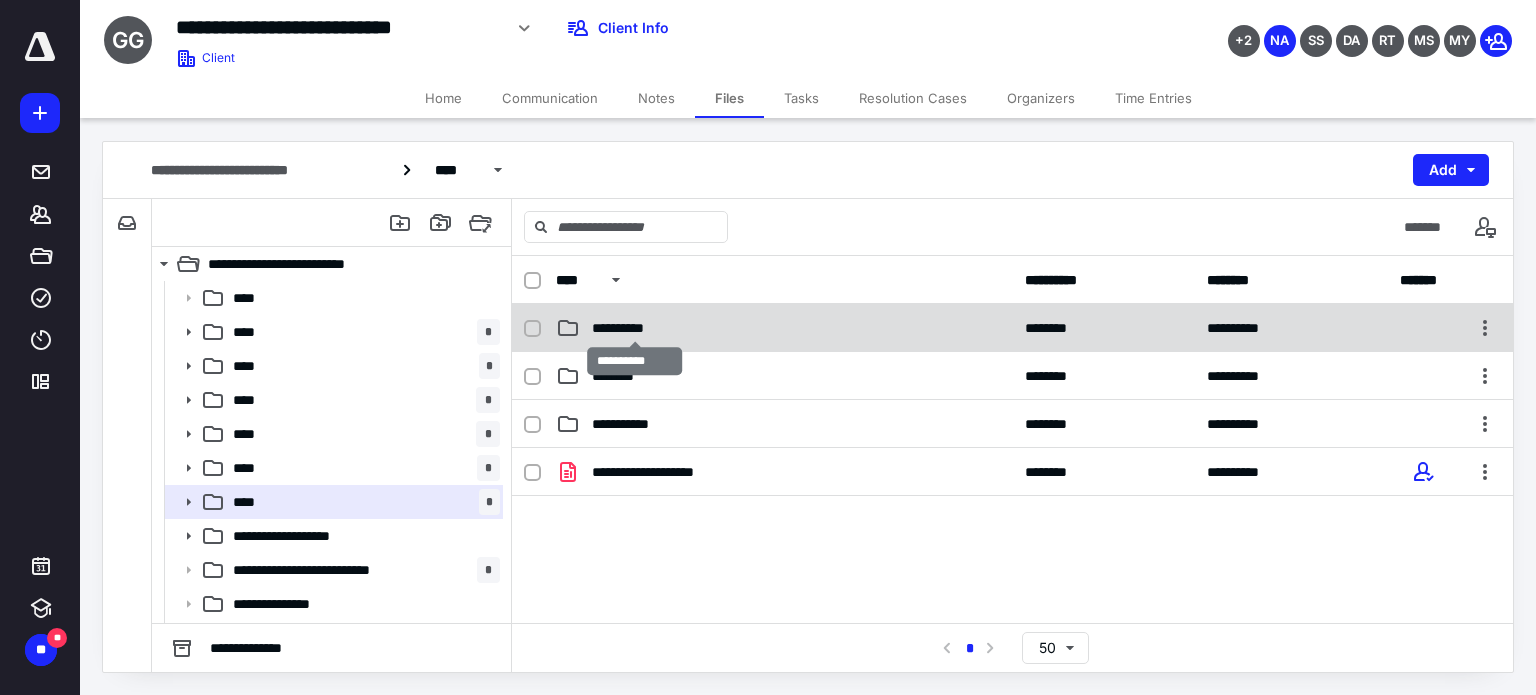 click on "**********" at bounding box center (635, 328) 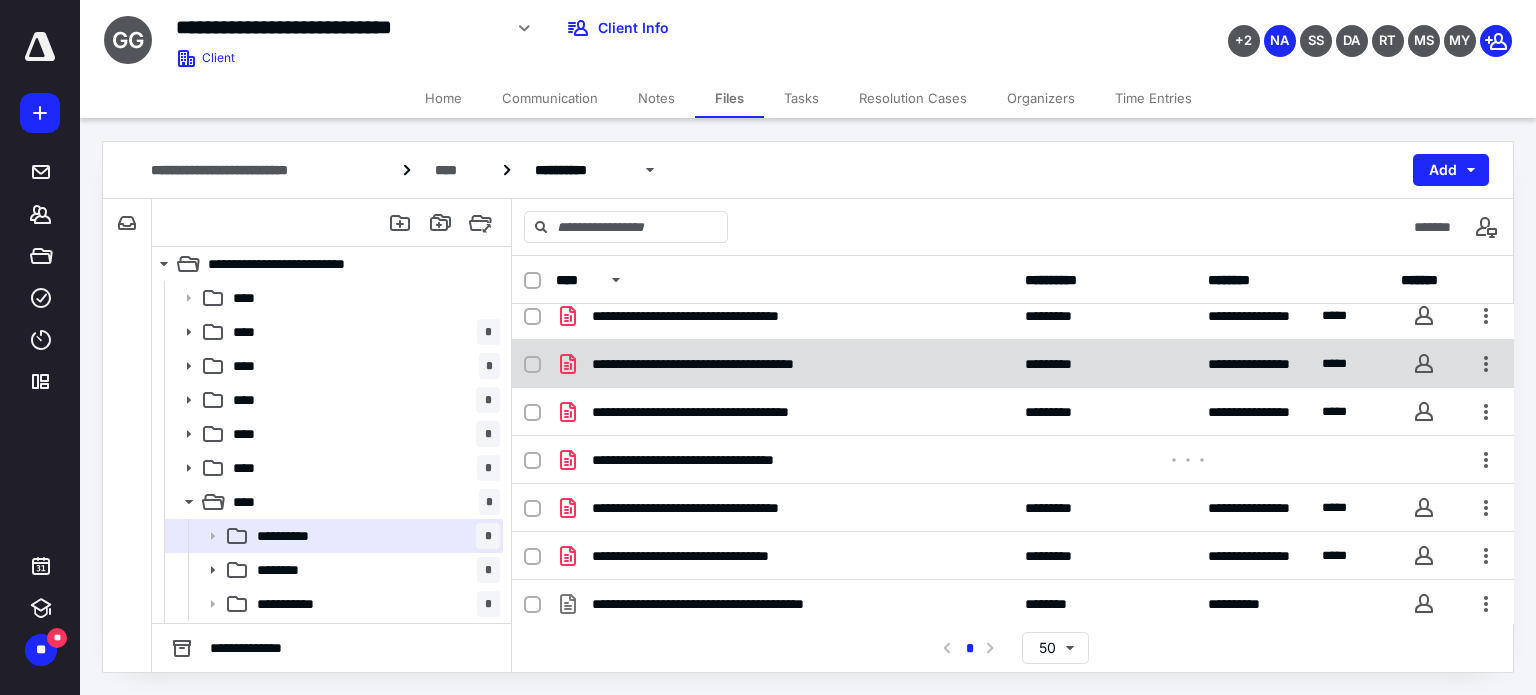 scroll, scrollTop: 14, scrollLeft: 0, axis: vertical 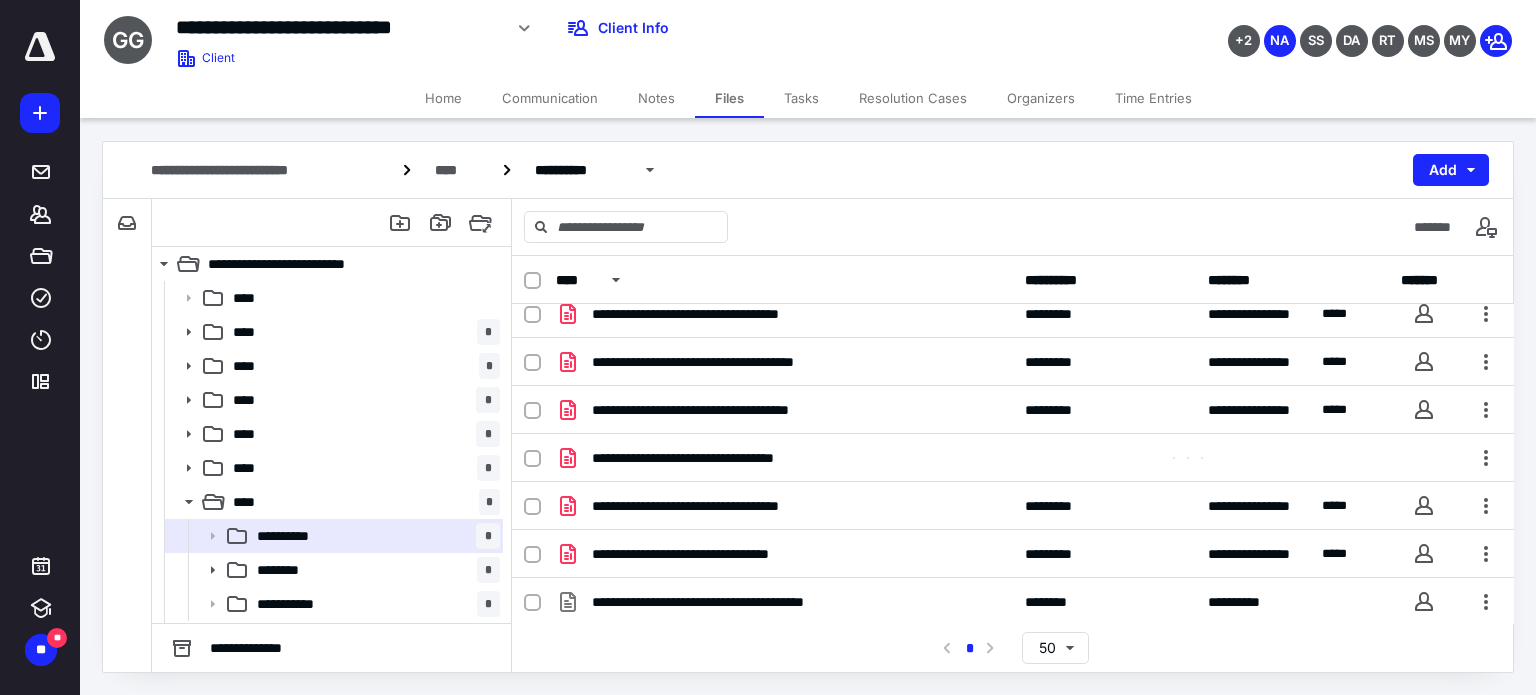 click on "**********" at bounding box center (808, 170) 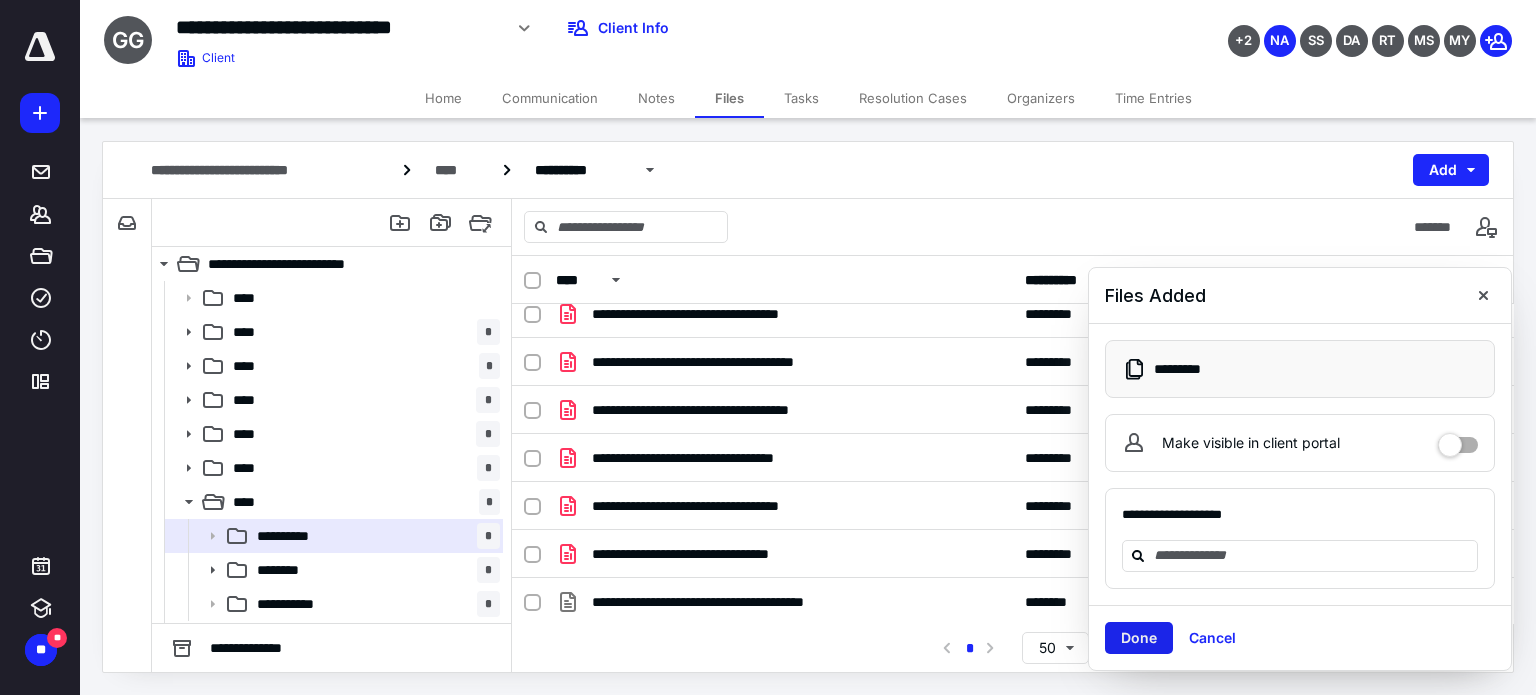 click on "Done" at bounding box center (1139, 638) 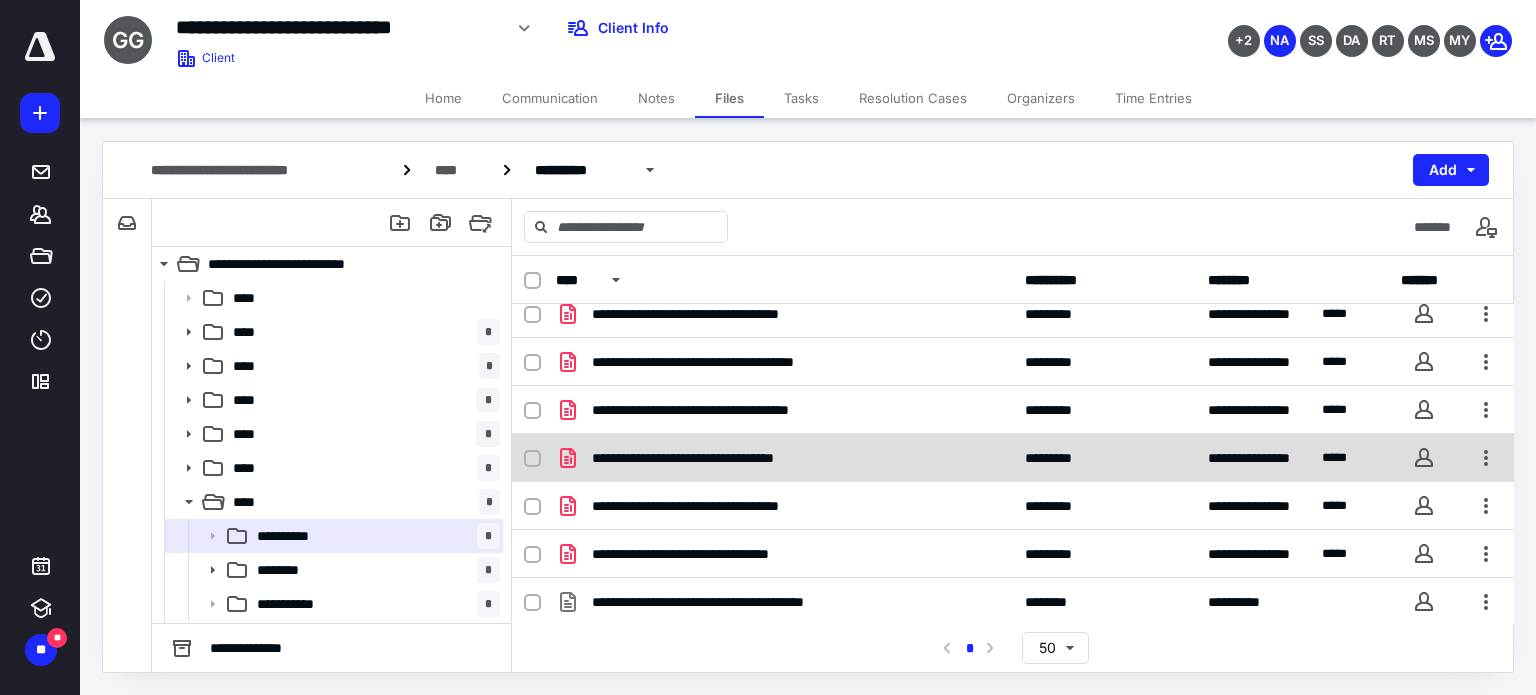 click on "**********" at bounding box center (720, 458) 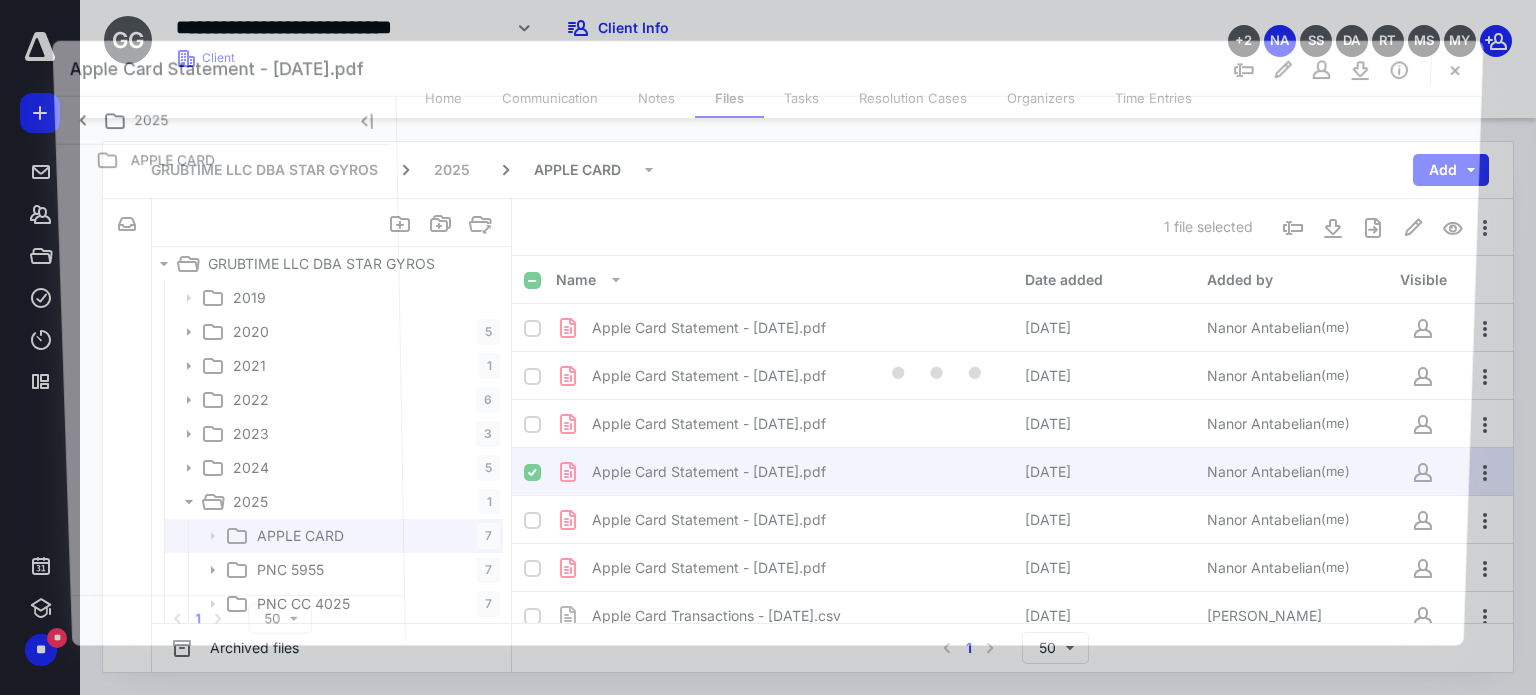 scroll, scrollTop: 14, scrollLeft: 0, axis: vertical 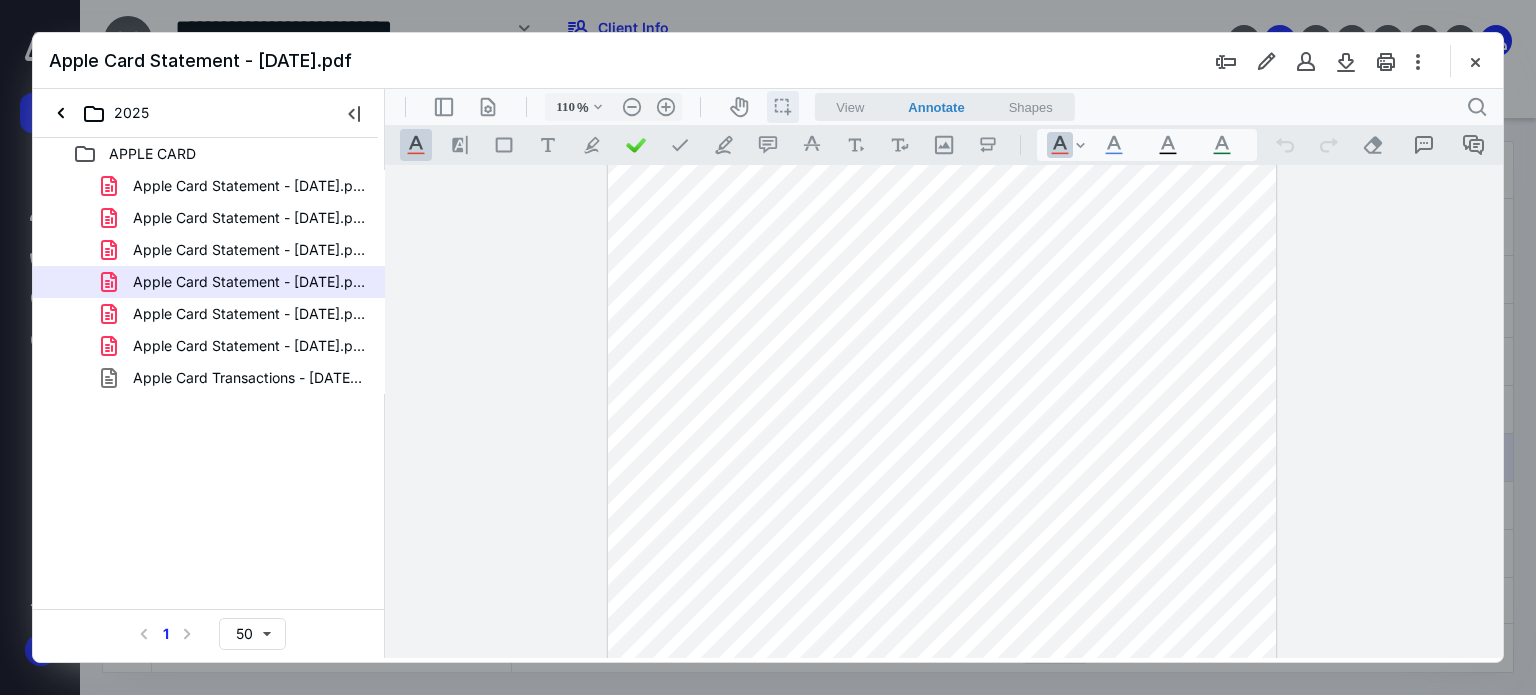 click on "icon / operation / multi select" at bounding box center (783, 107) 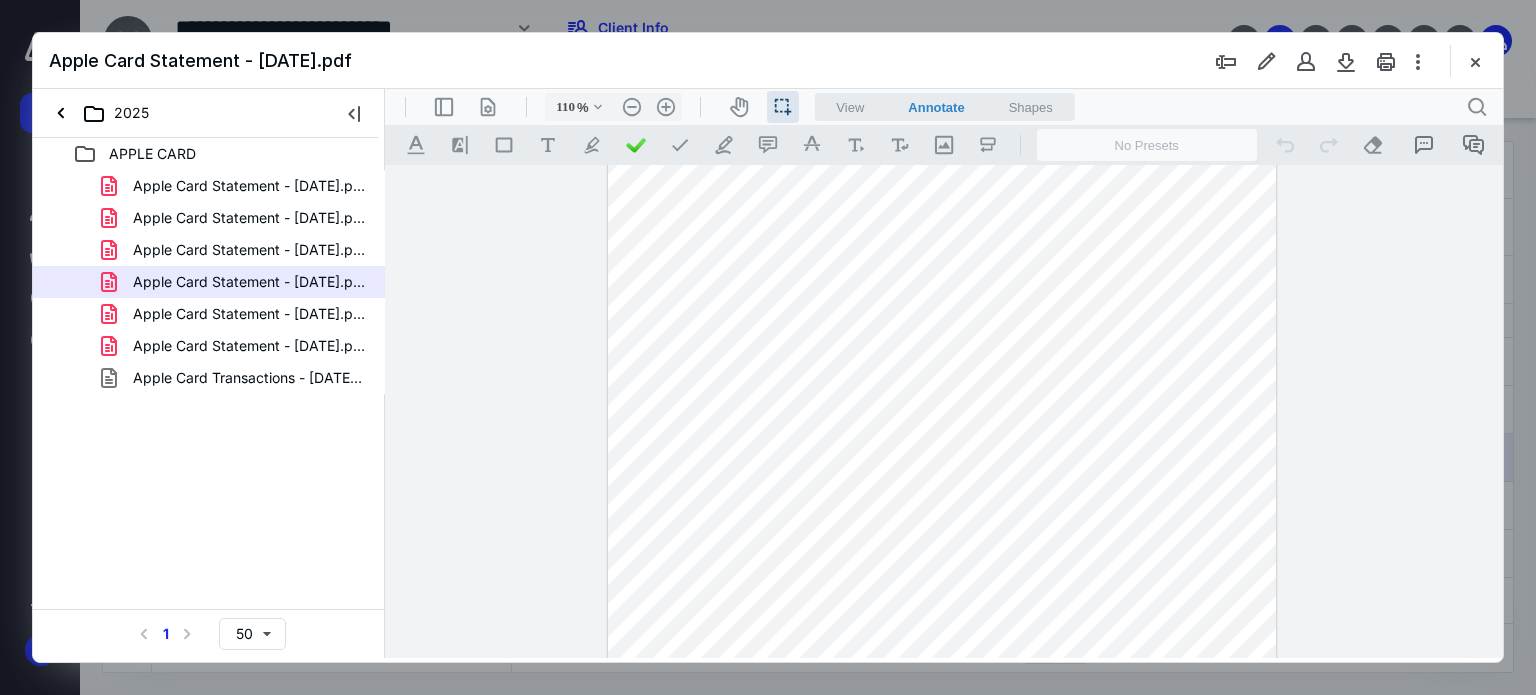 drag, startPoint x: 658, startPoint y: 272, endPoint x: 748, endPoint y: 272, distance: 90 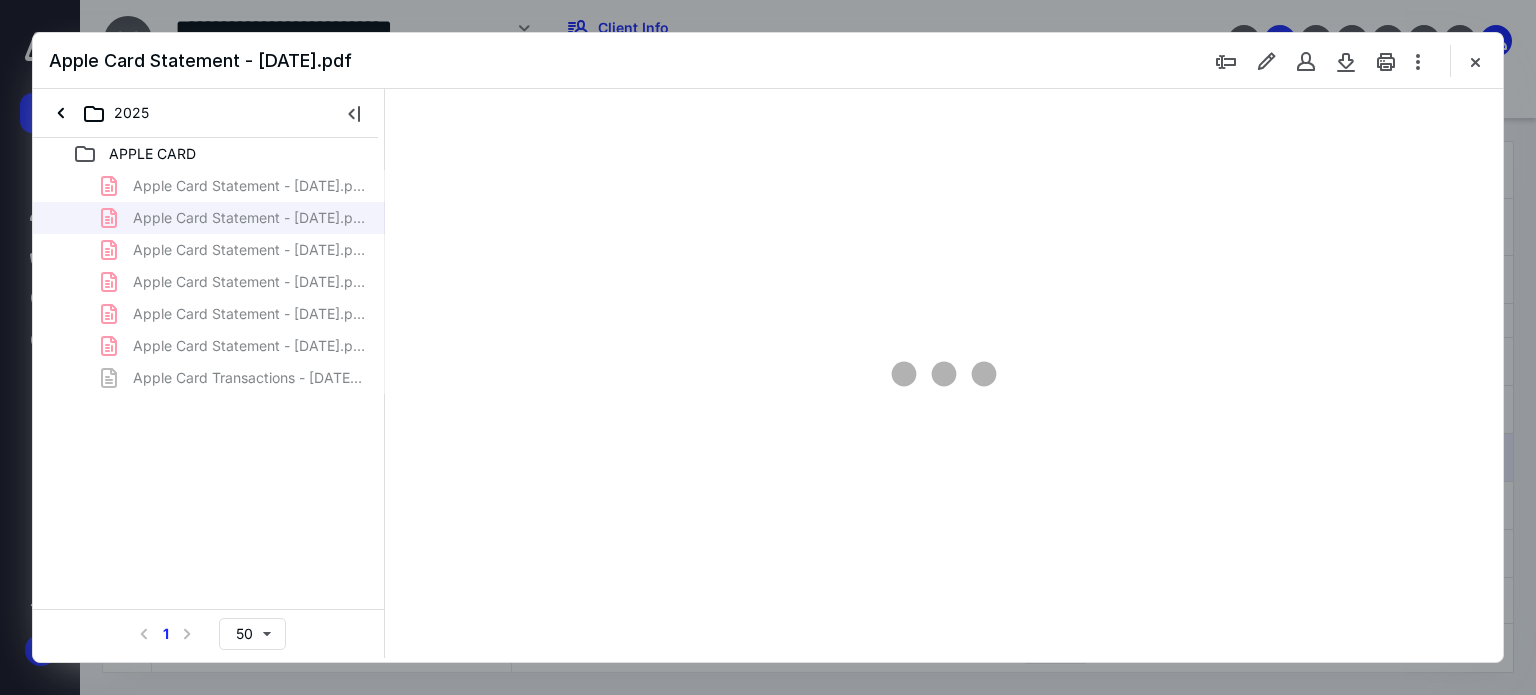 type on "62" 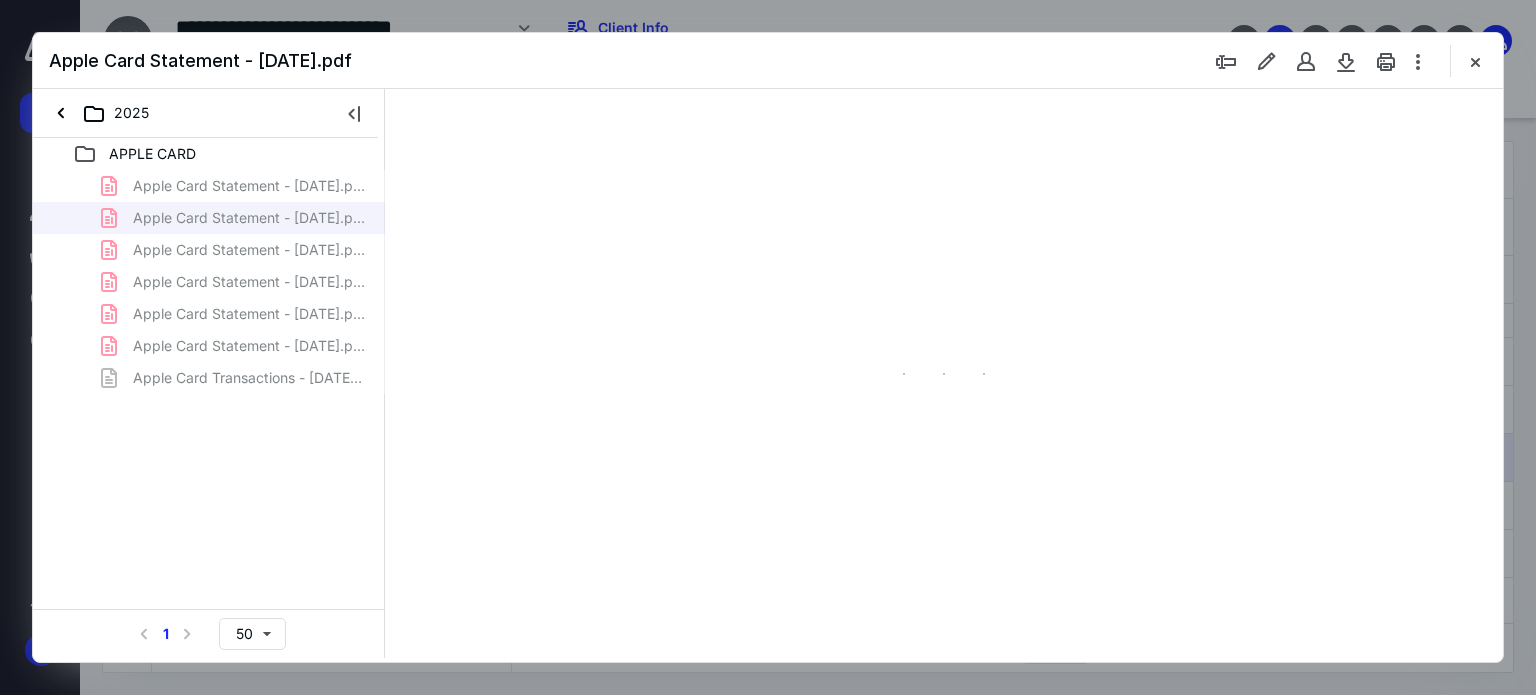 scroll, scrollTop: 78, scrollLeft: 0, axis: vertical 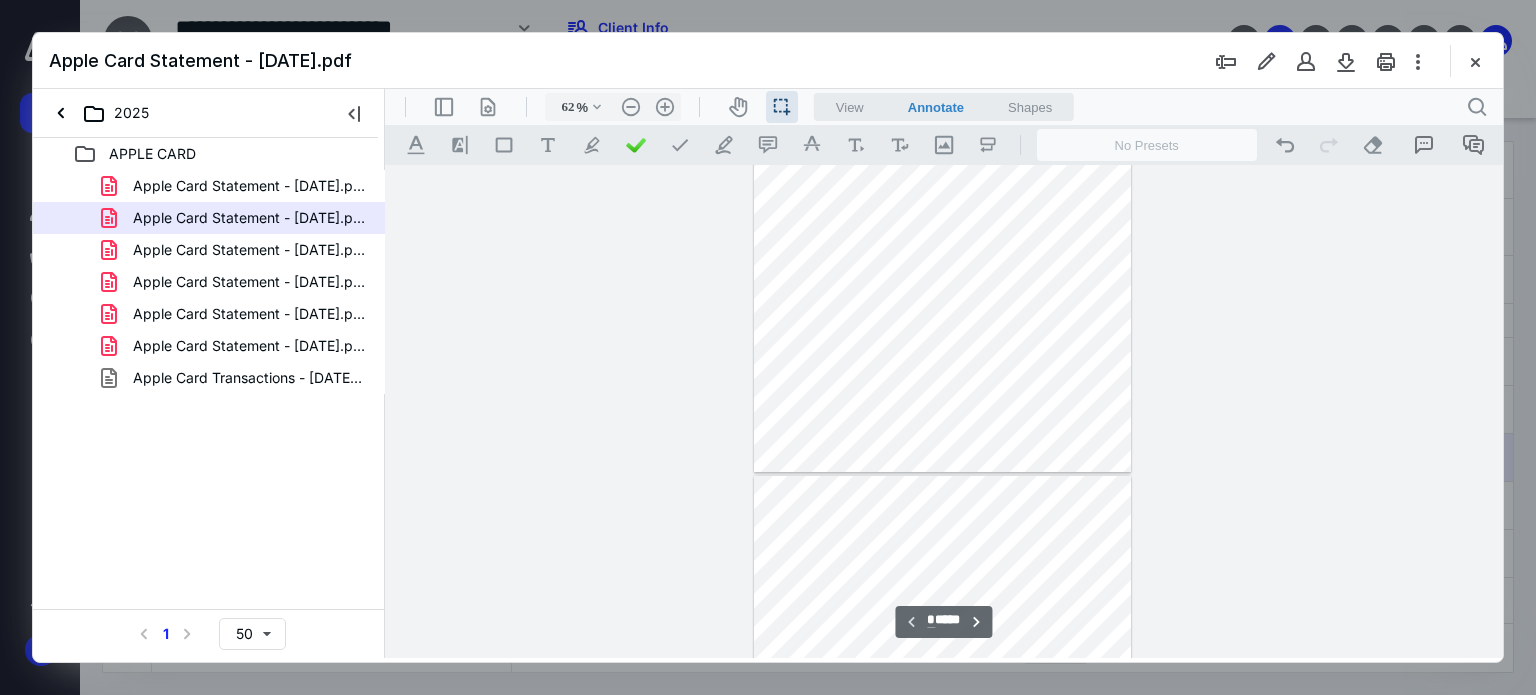 type on "*" 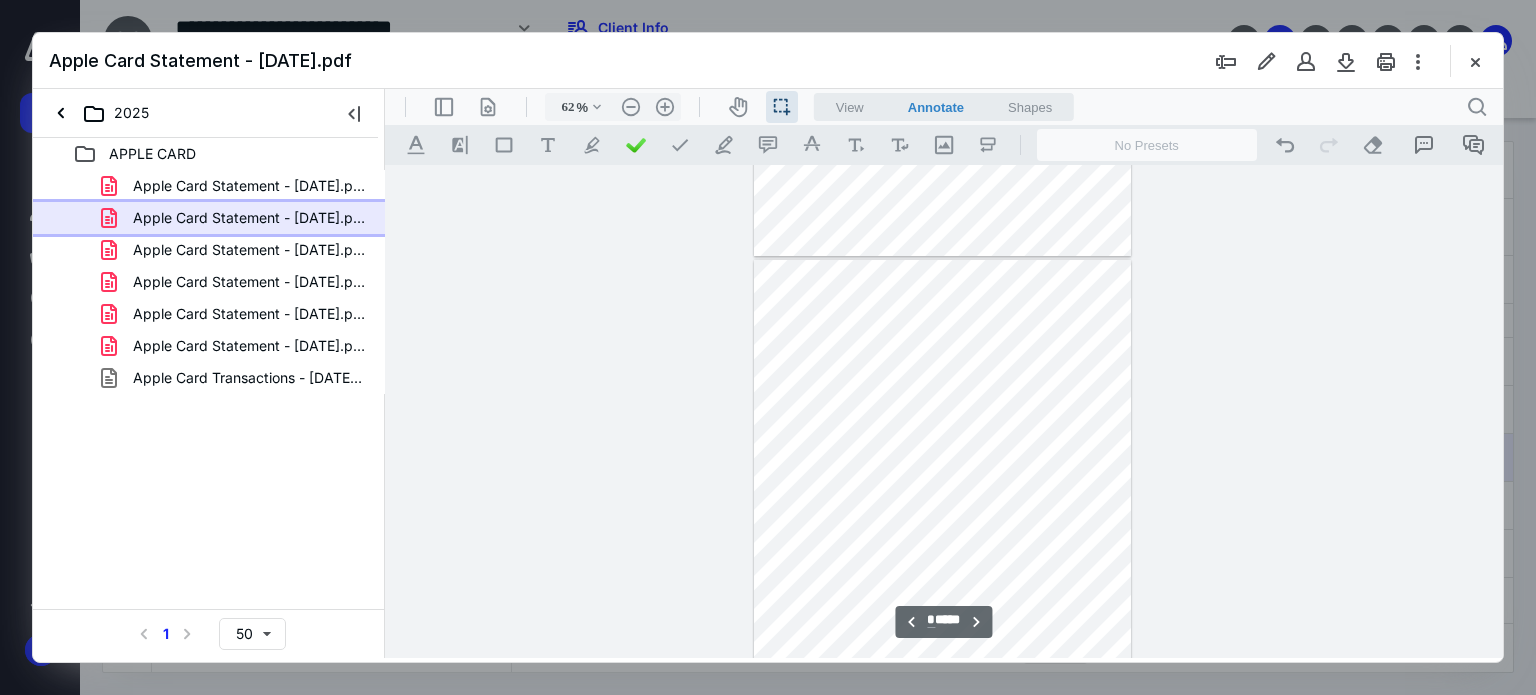 type on "77" 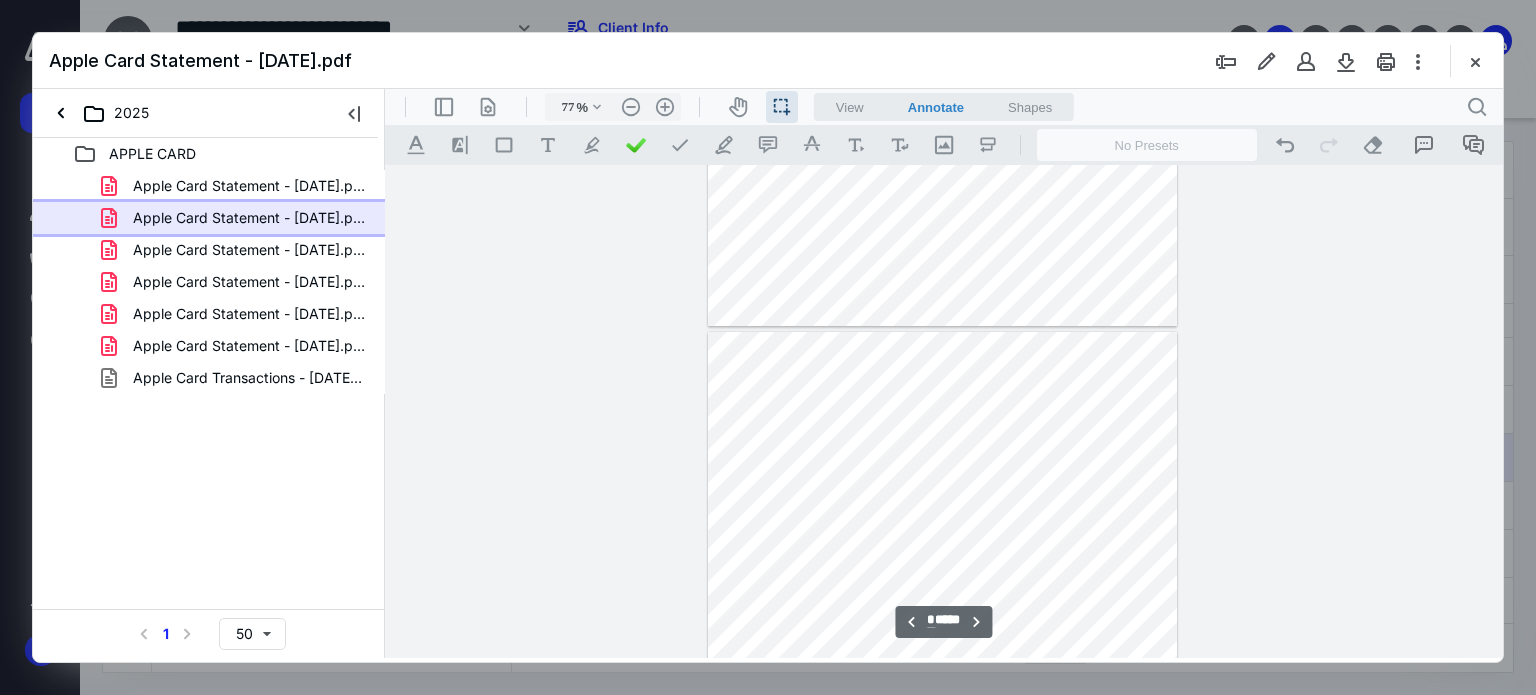 scroll, scrollTop: 349, scrollLeft: 0, axis: vertical 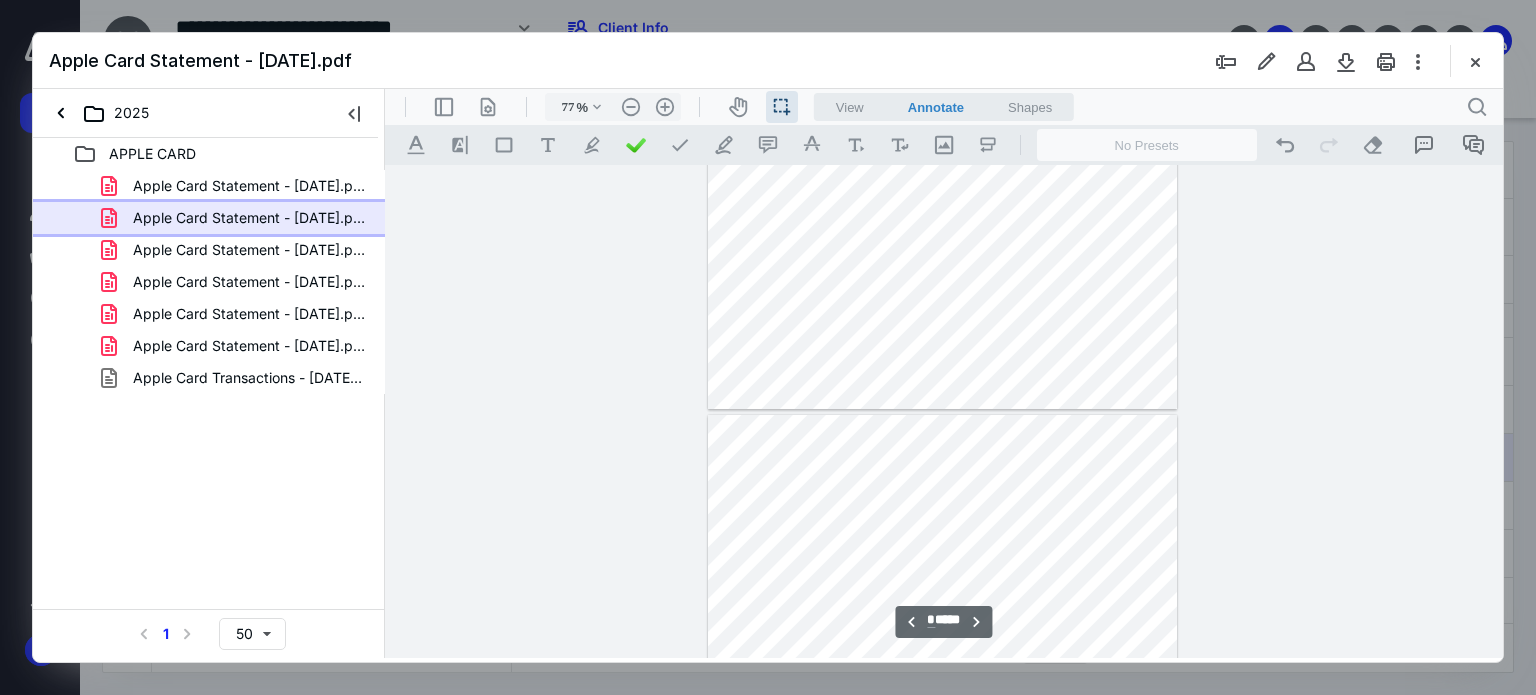 type on "*" 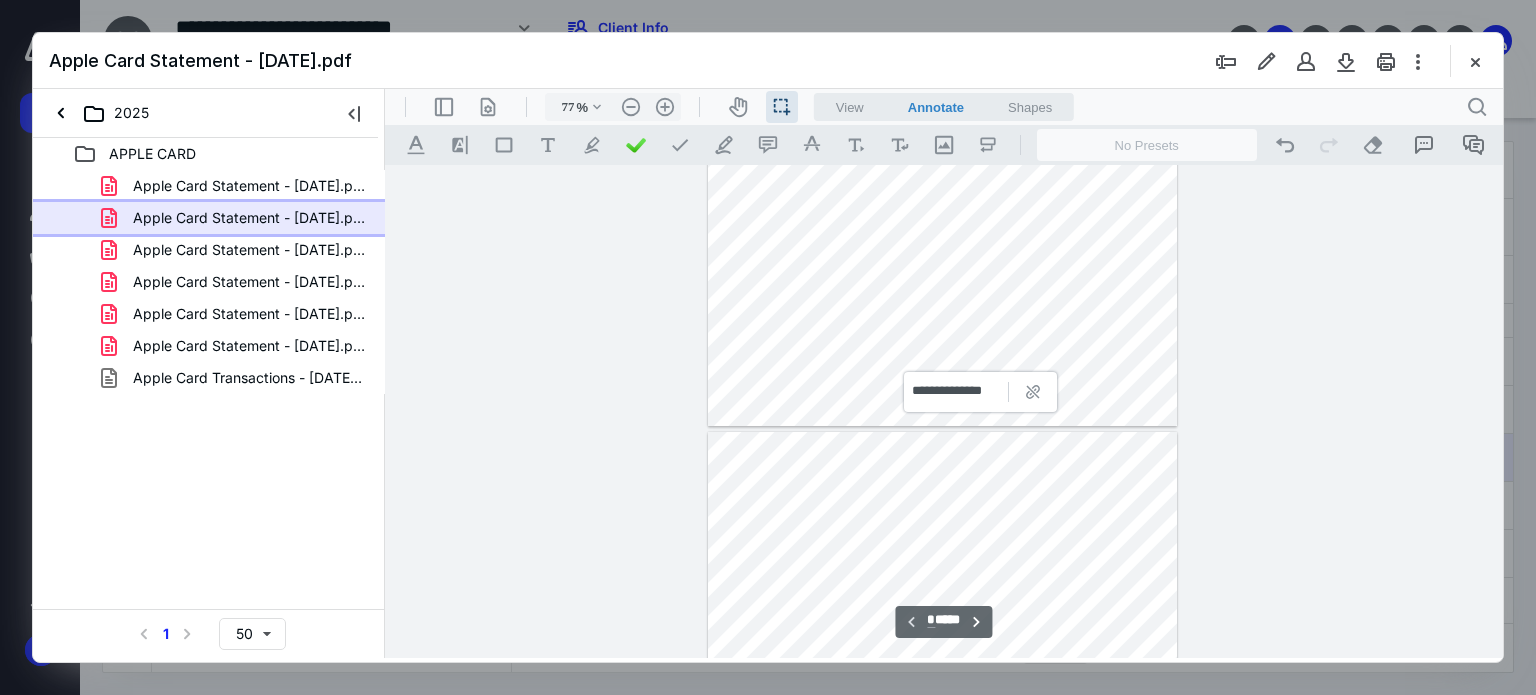 type on "85" 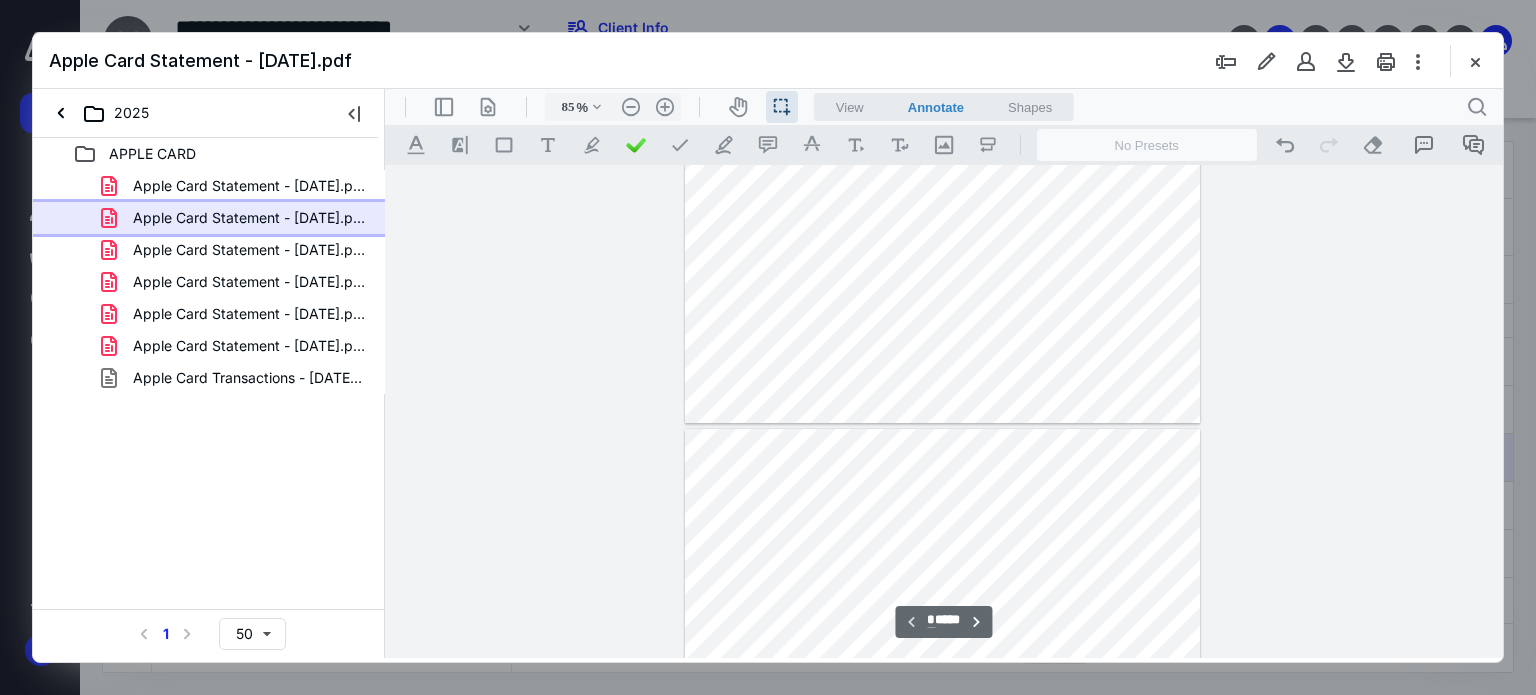 type on "*" 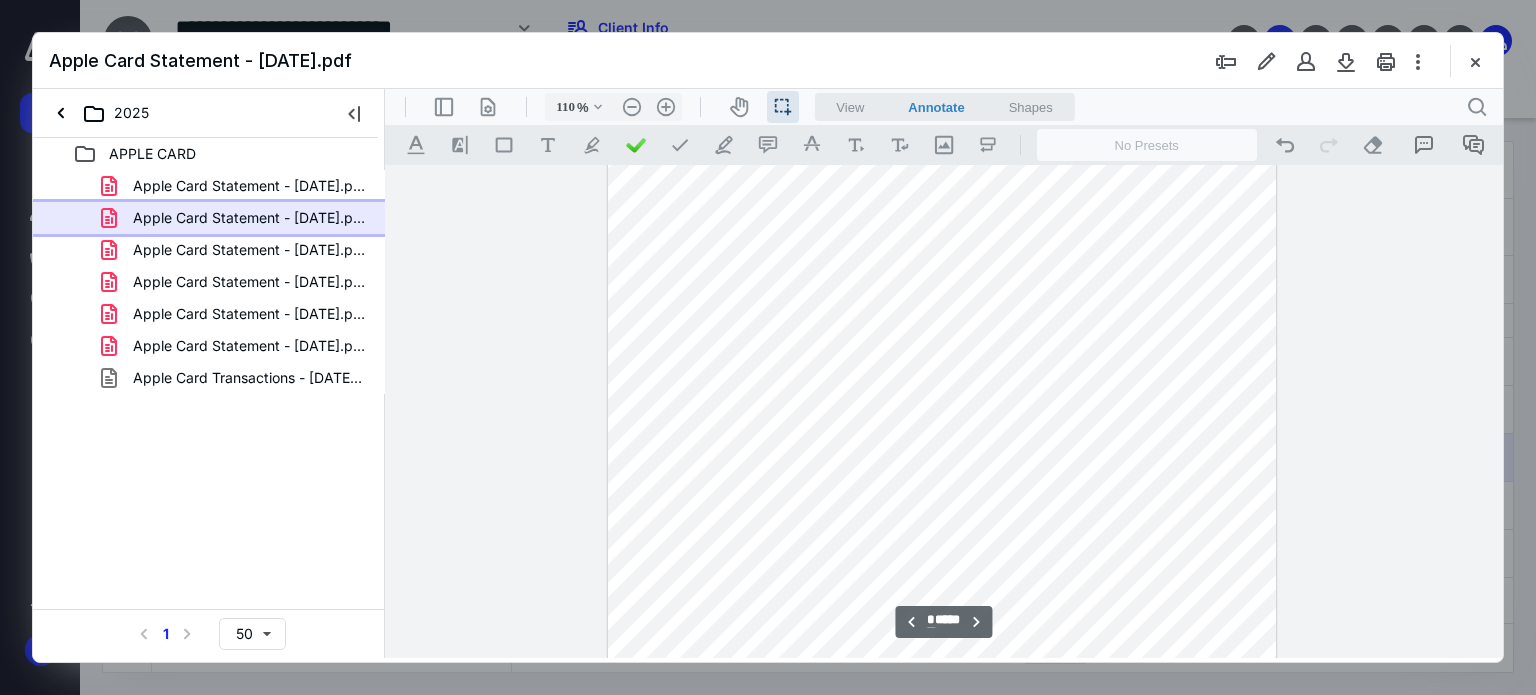 scroll, scrollTop: 978, scrollLeft: 0, axis: vertical 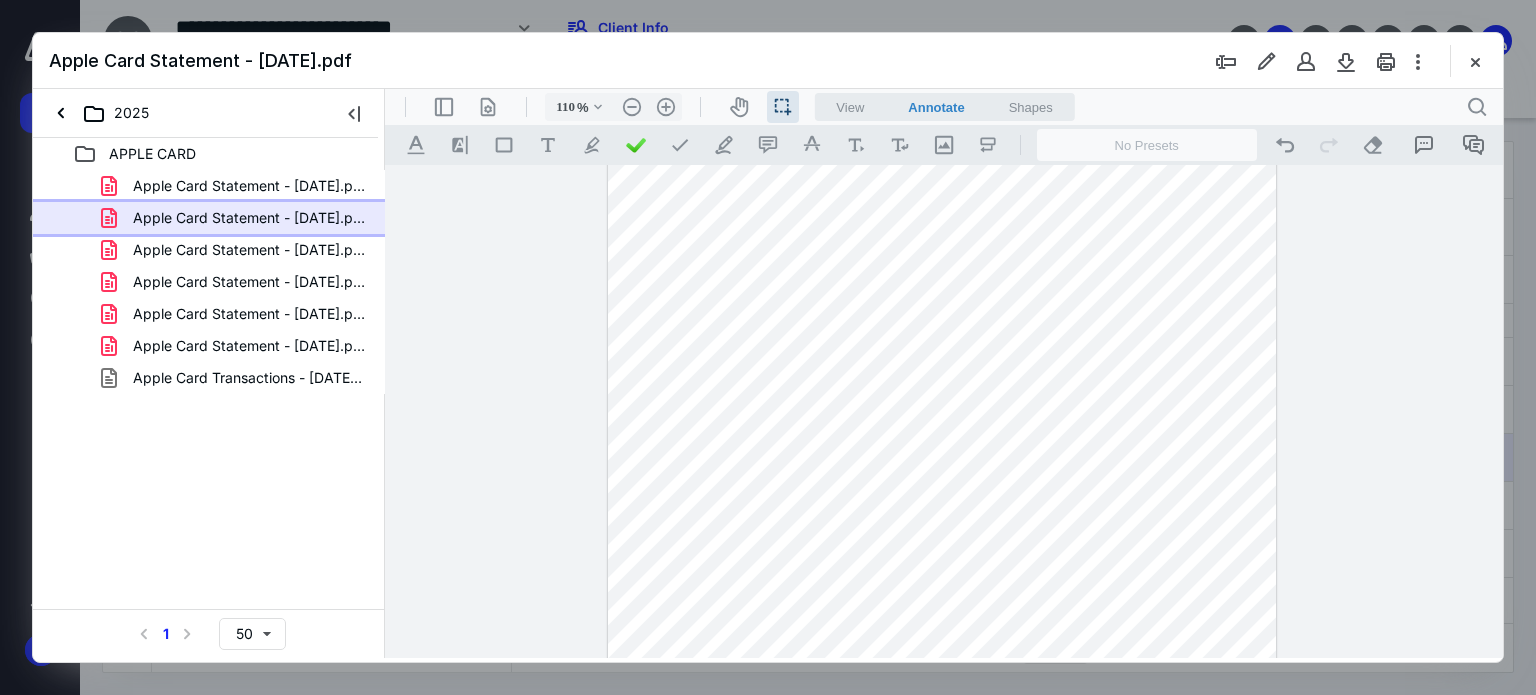 type on "135" 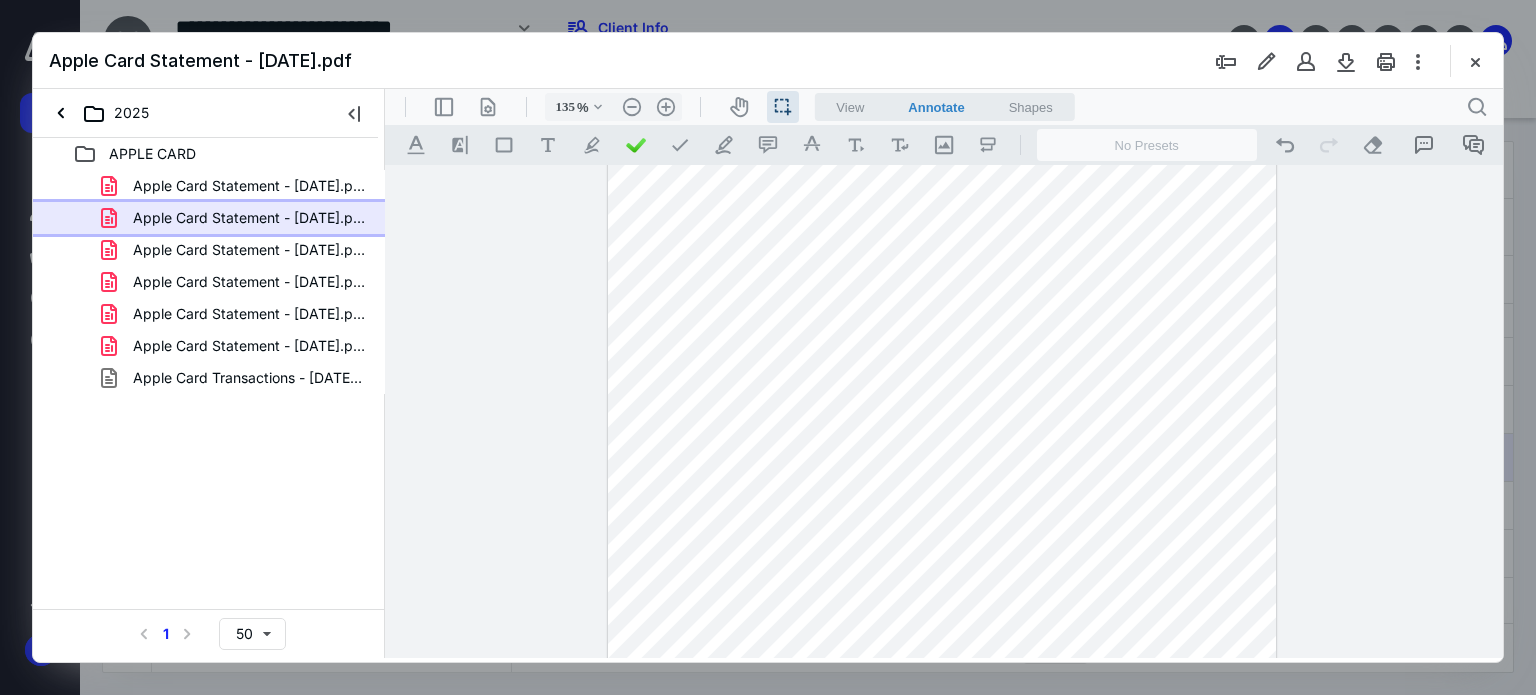 scroll, scrollTop: 1245, scrollLeft: 0, axis: vertical 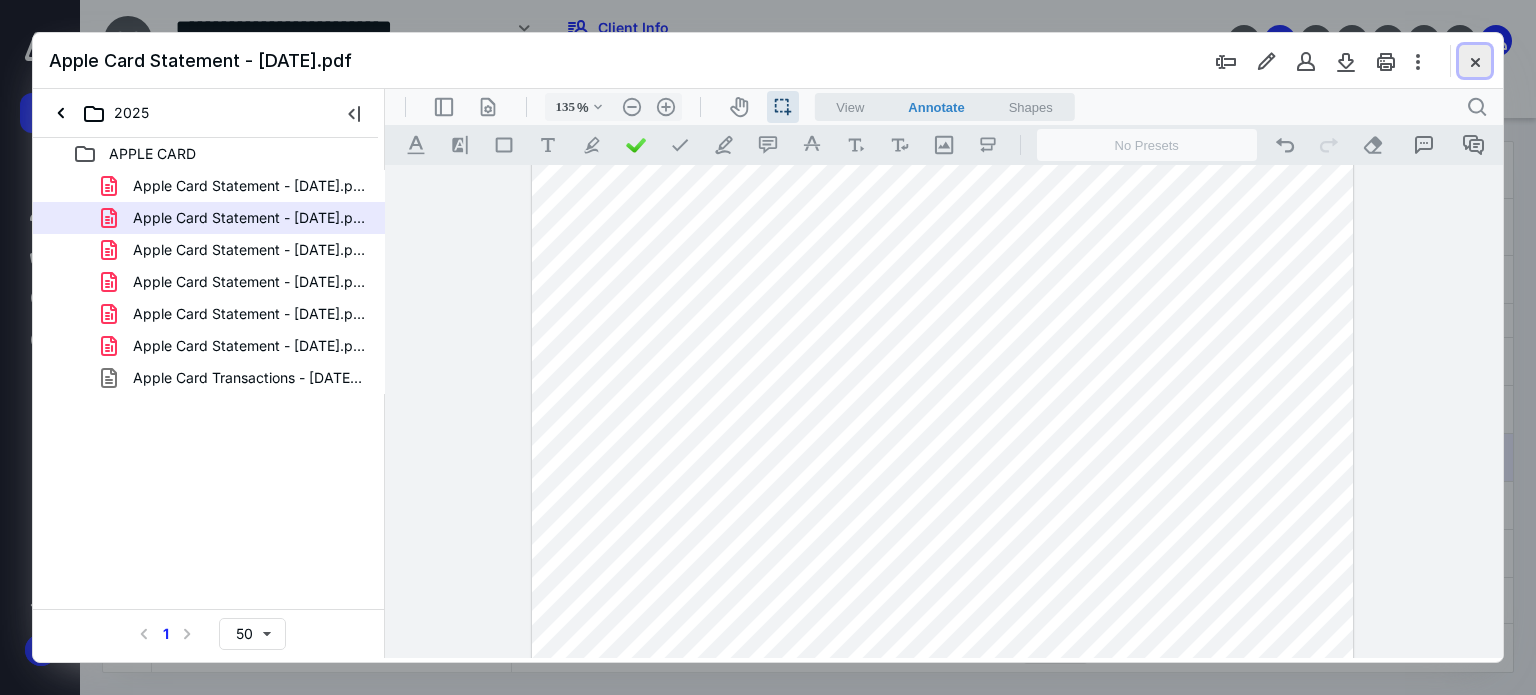 click at bounding box center [1475, 61] 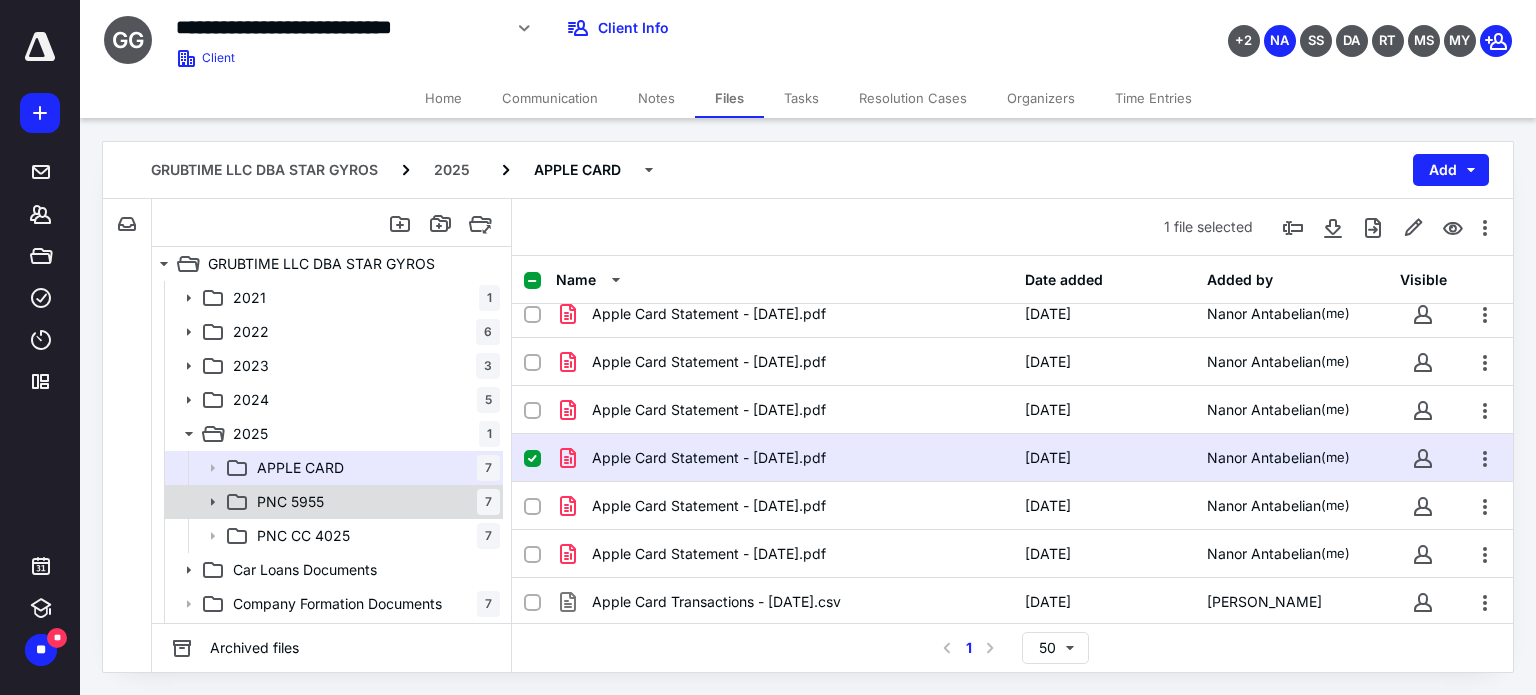 scroll, scrollTop: 100, scrollLeft: 0, axis: vertical 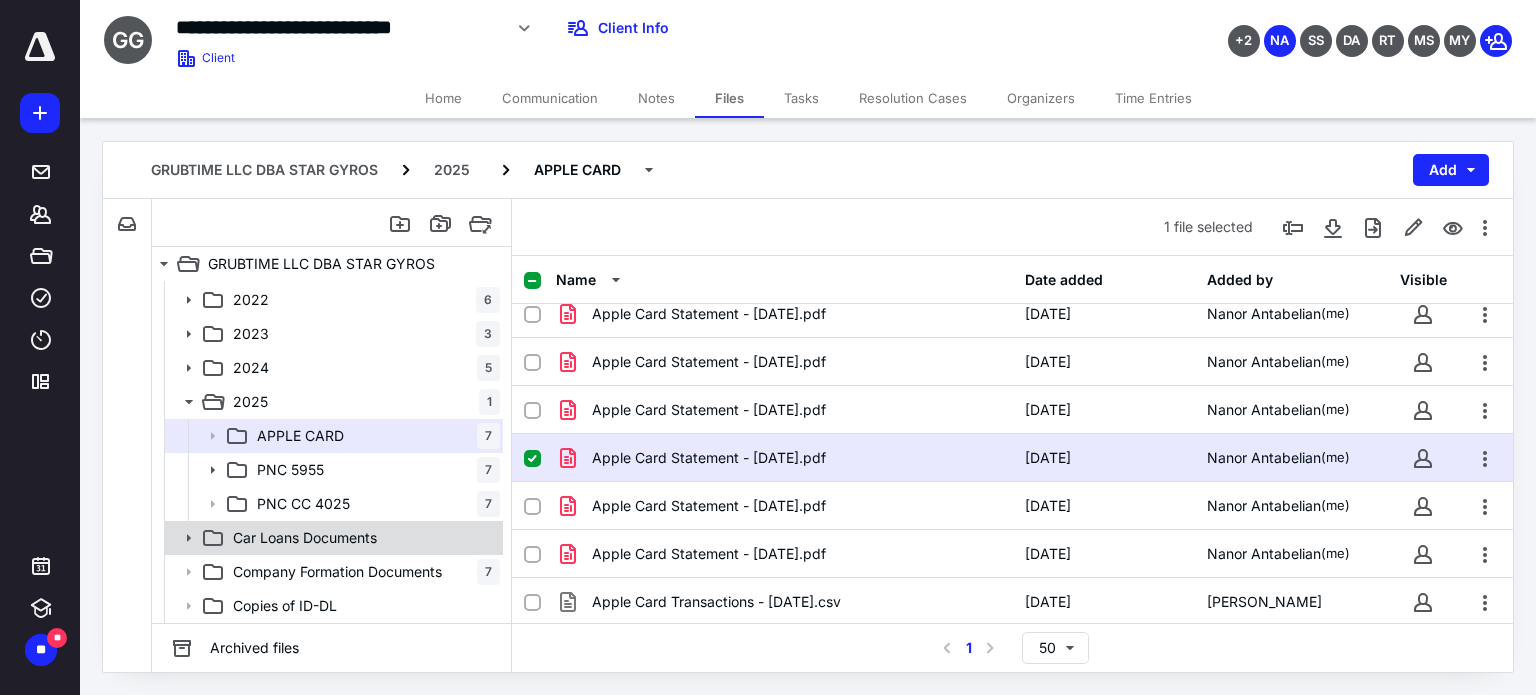 click on "Car Loans Documents" at bounding box center (305, 538) 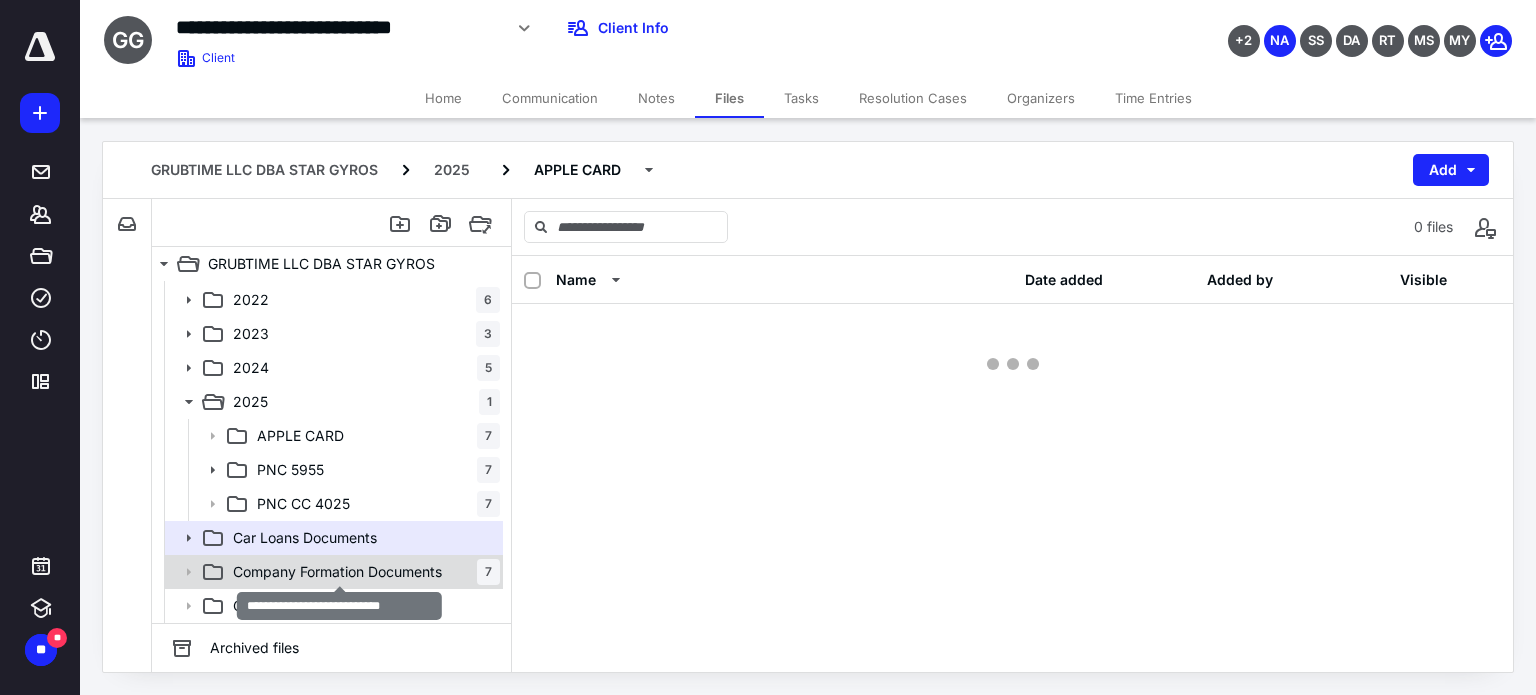 click on "Company Formation Documents" at bounding box center (337, 572) 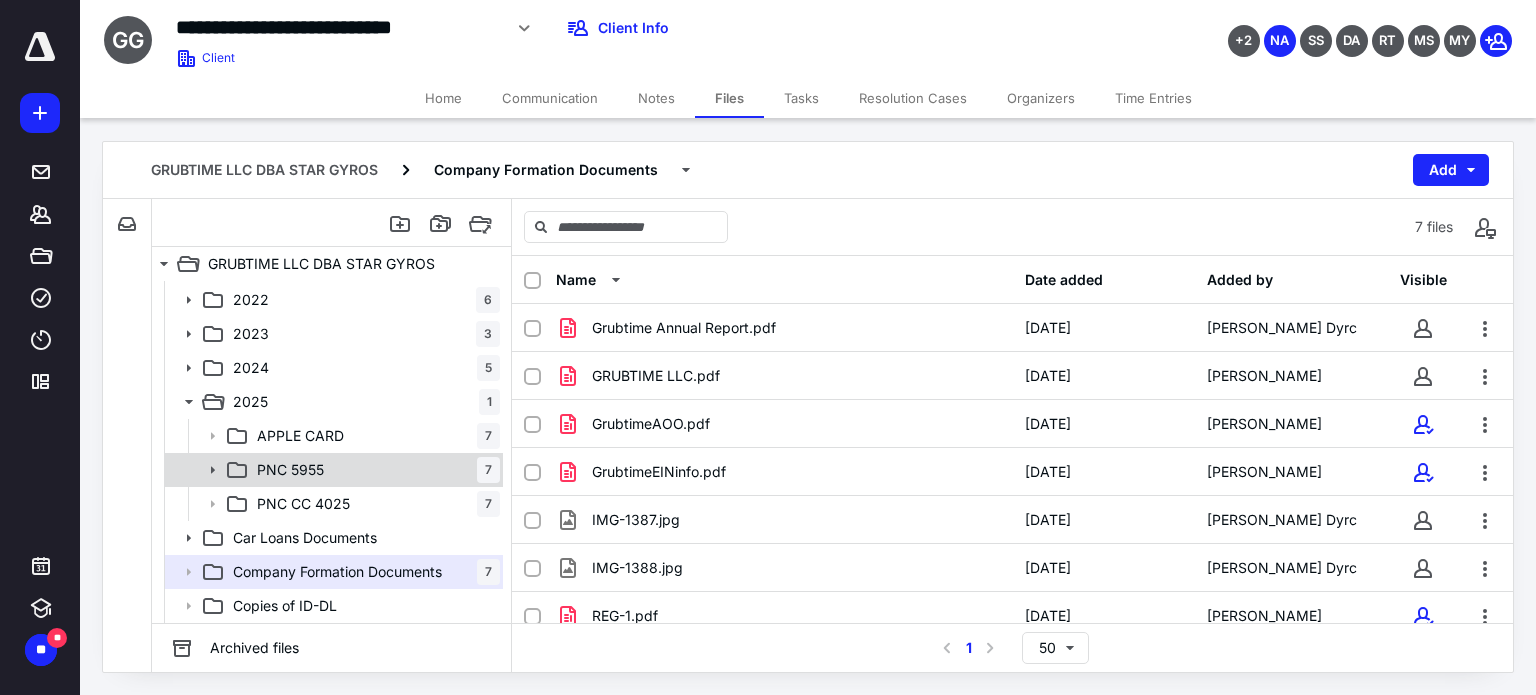 scroll, scrollTop: 0, scrollLeft: 0, axis: both 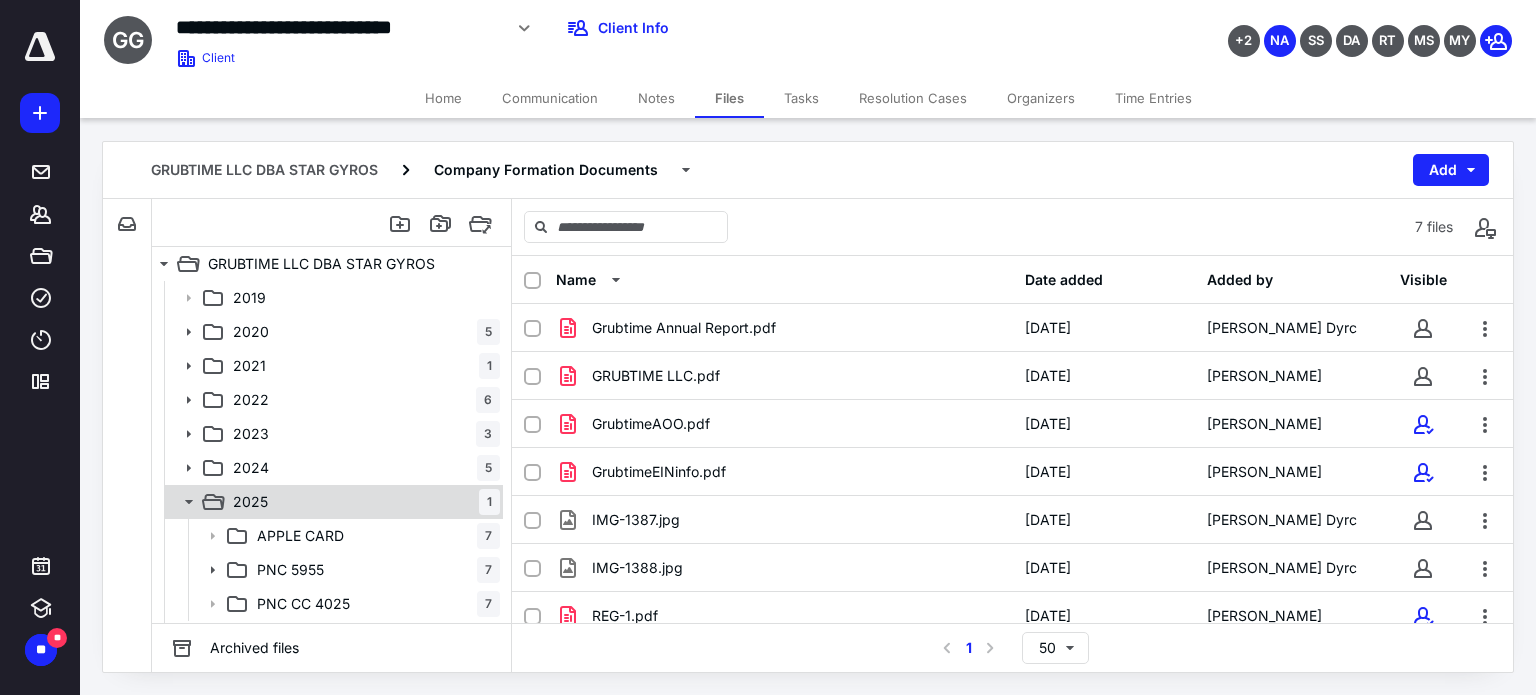 click on "2025" at bounding box center [250, 502] 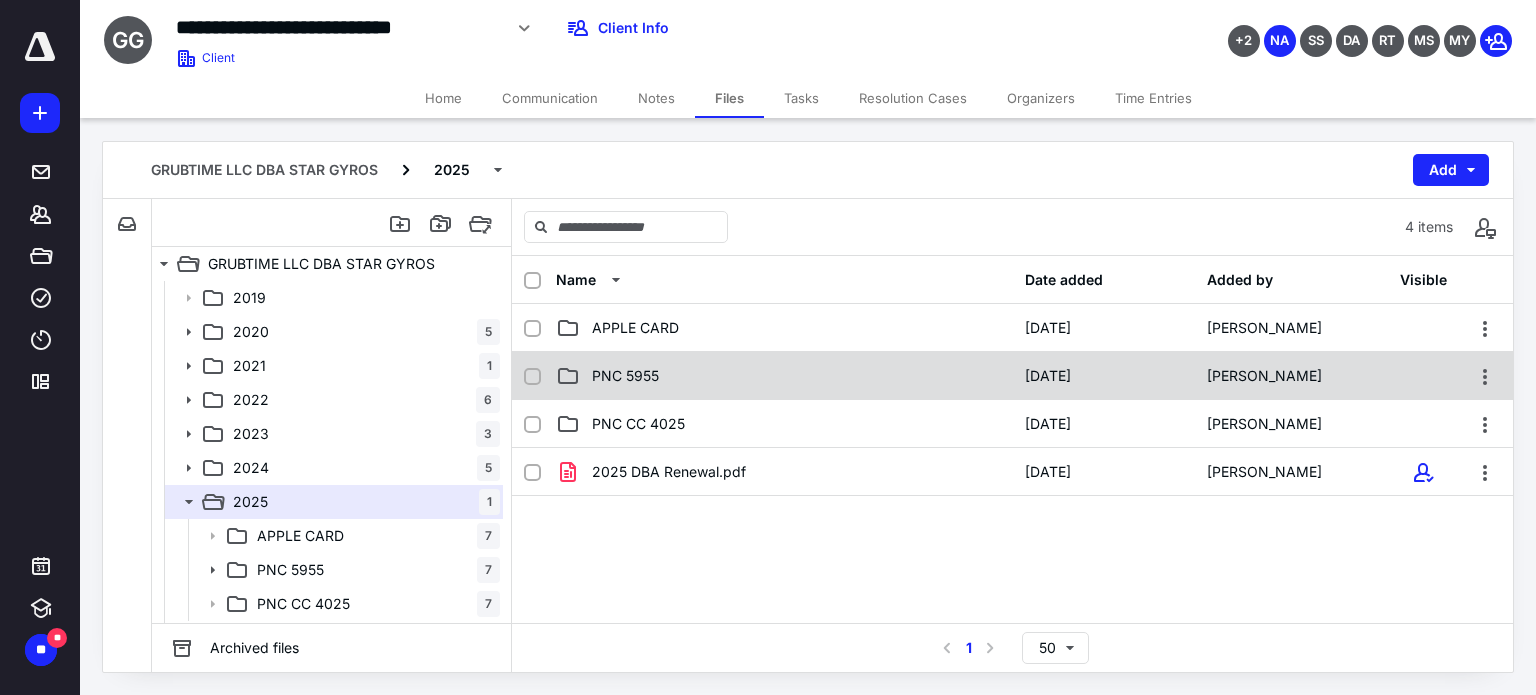 click on "PNC 5955" at bounding box center [625, 376] 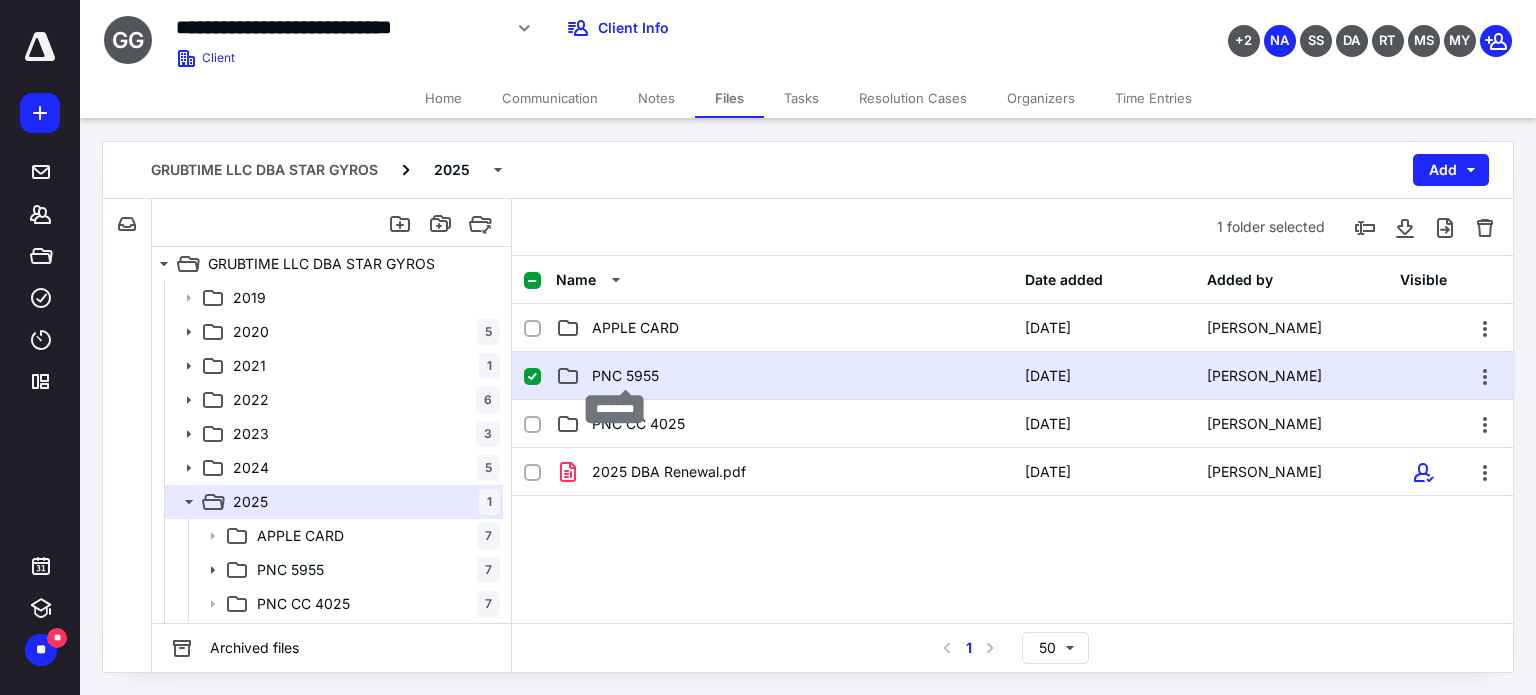 click on "PNC 5955" at bounding box center [625, 376] 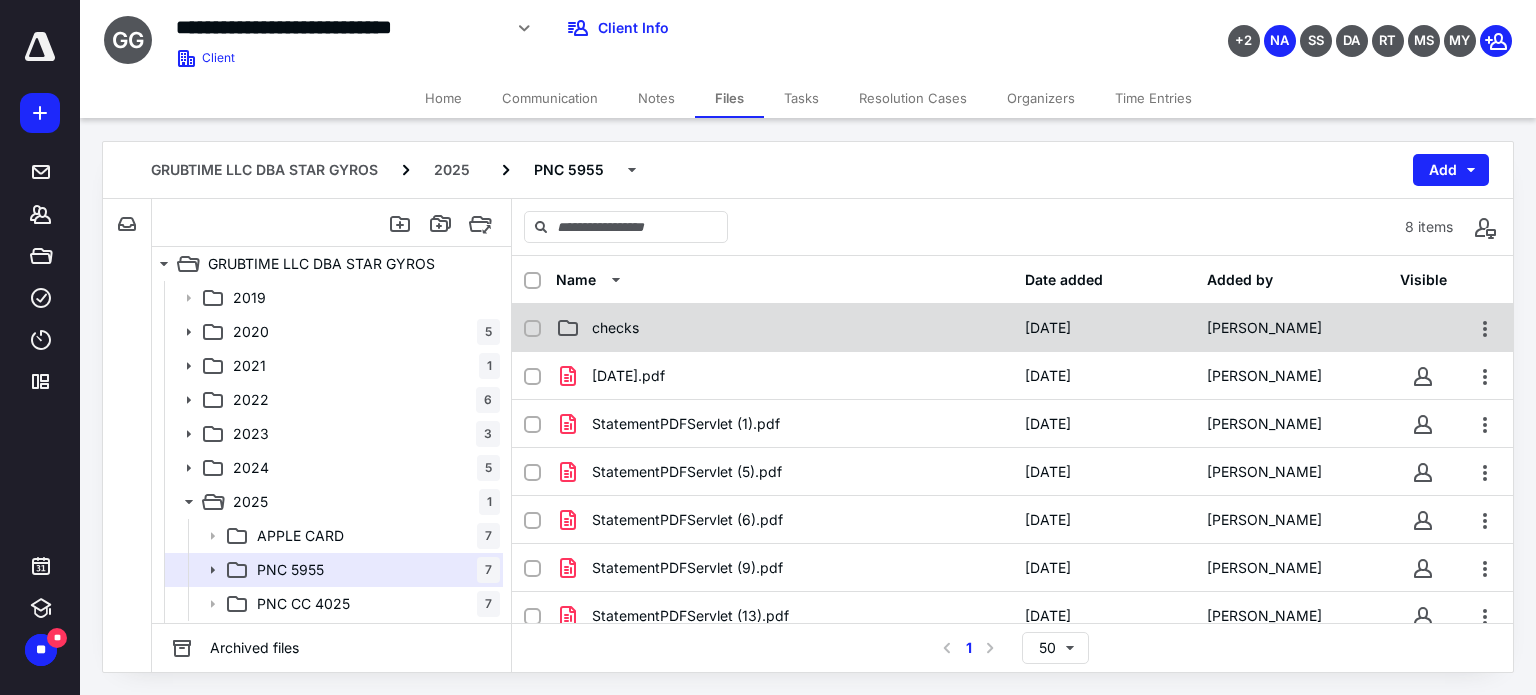 click on "checks" at bounding box center (784, 328) 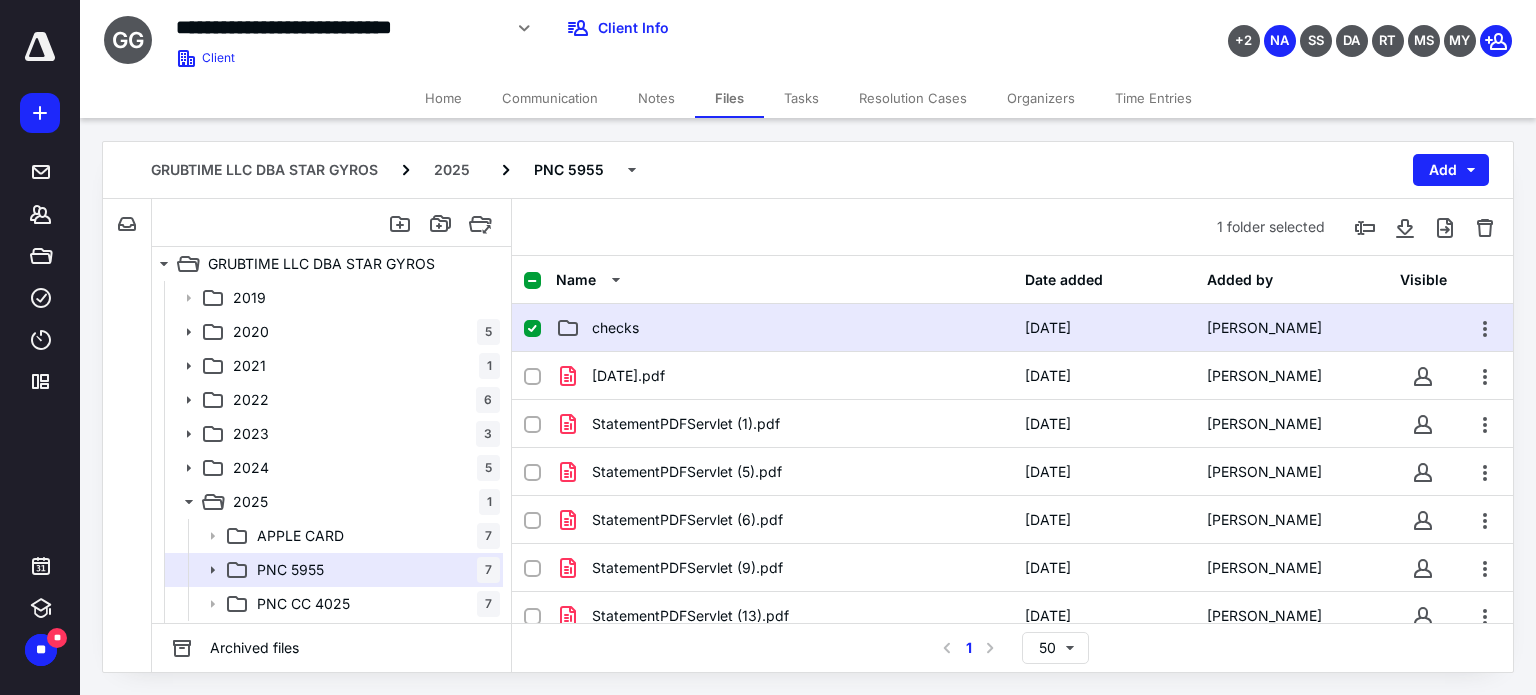 click on "checks" at bounding box center (784, 328) 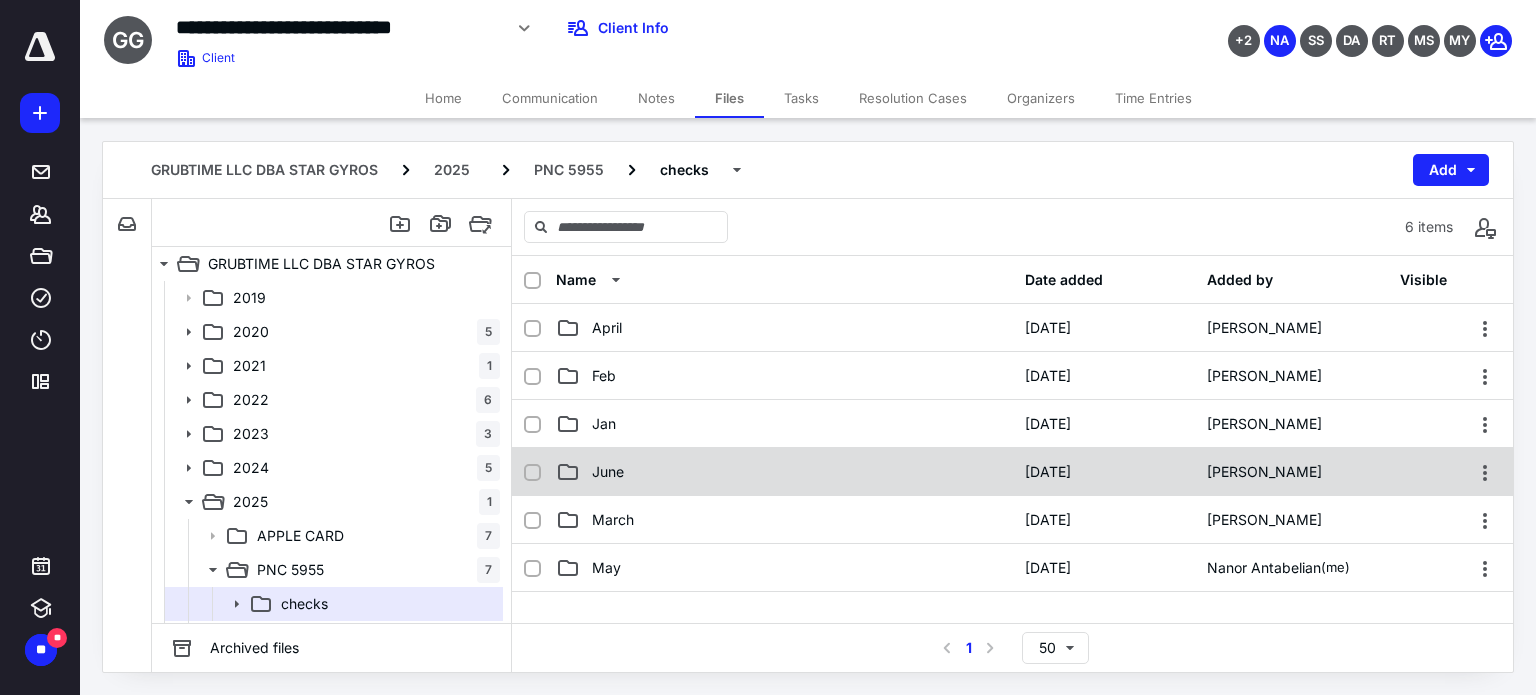click on "June" at bounding box center [608, 472] 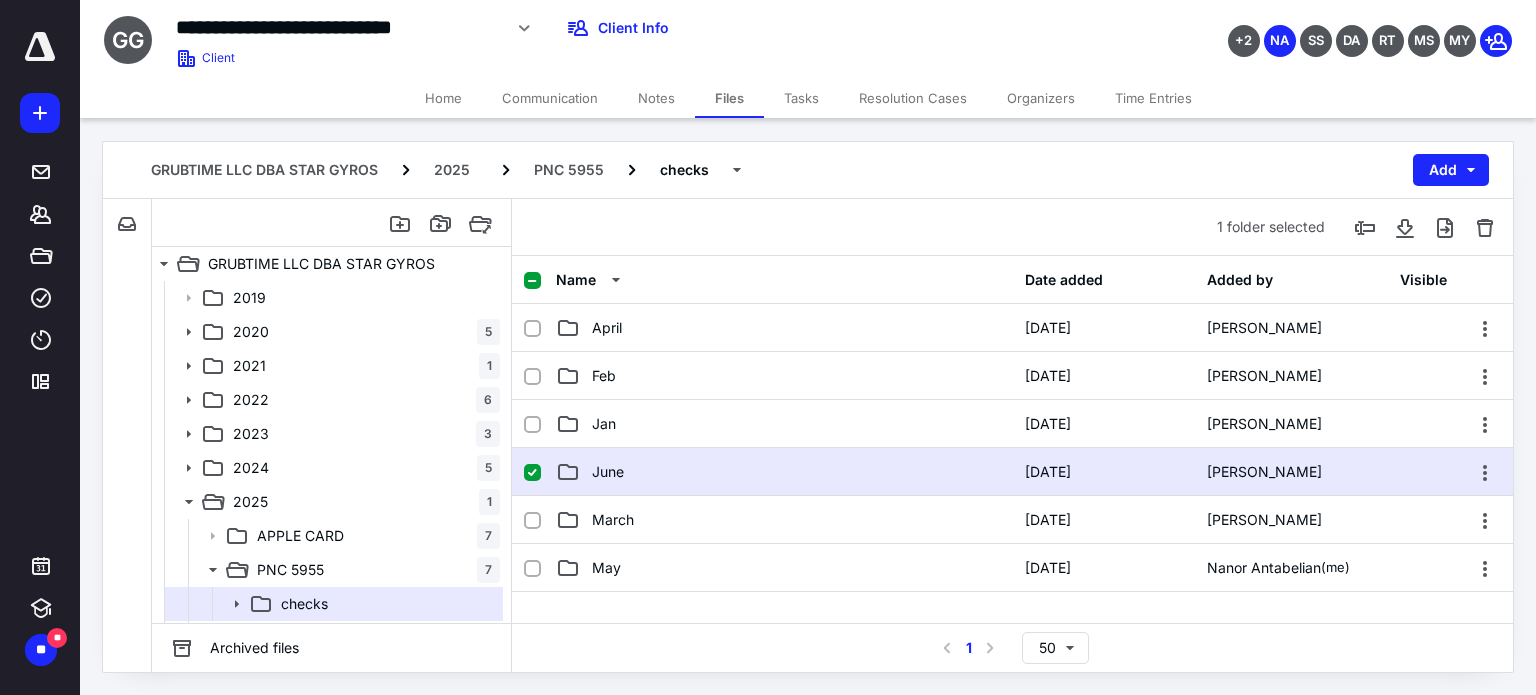 click on "June" at bounding box center (608, 472) 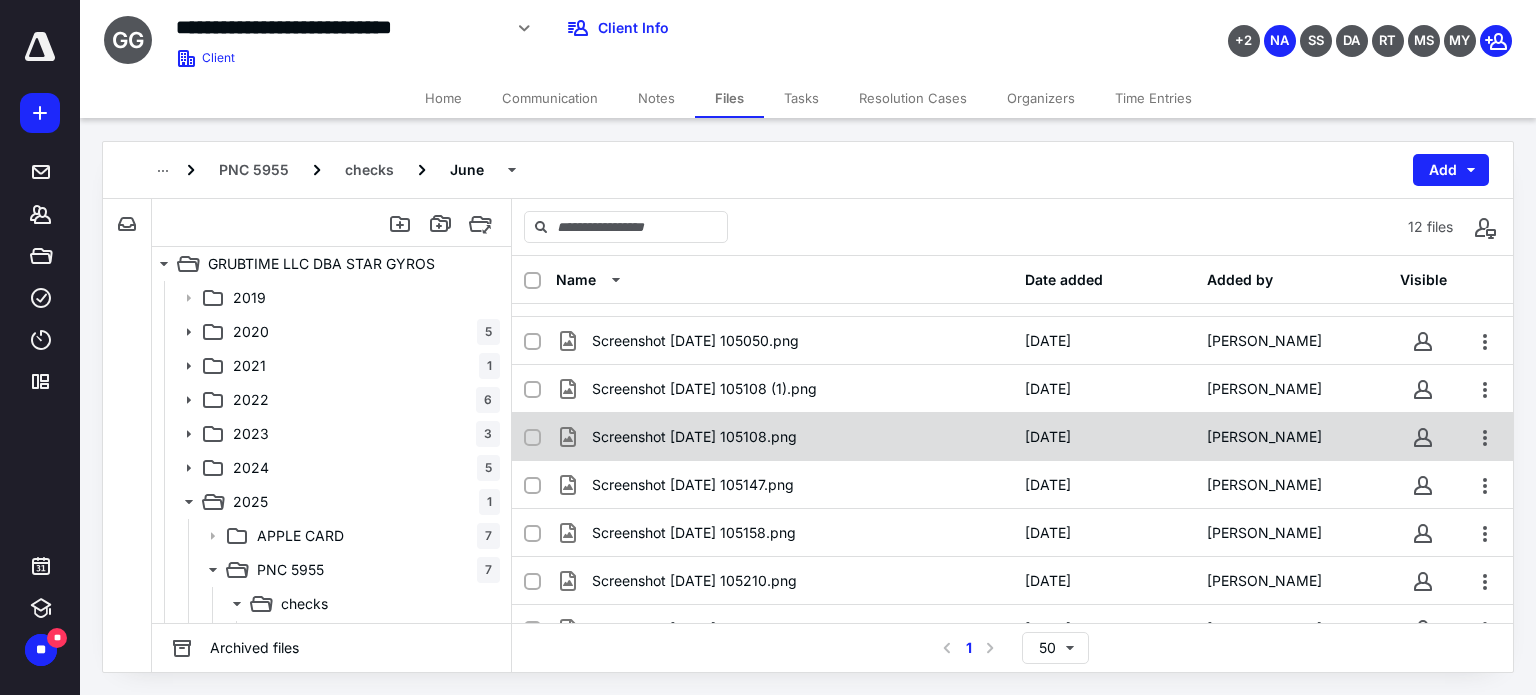 scroll, scrollTop: 0, scrollLeft: 0, axis: both 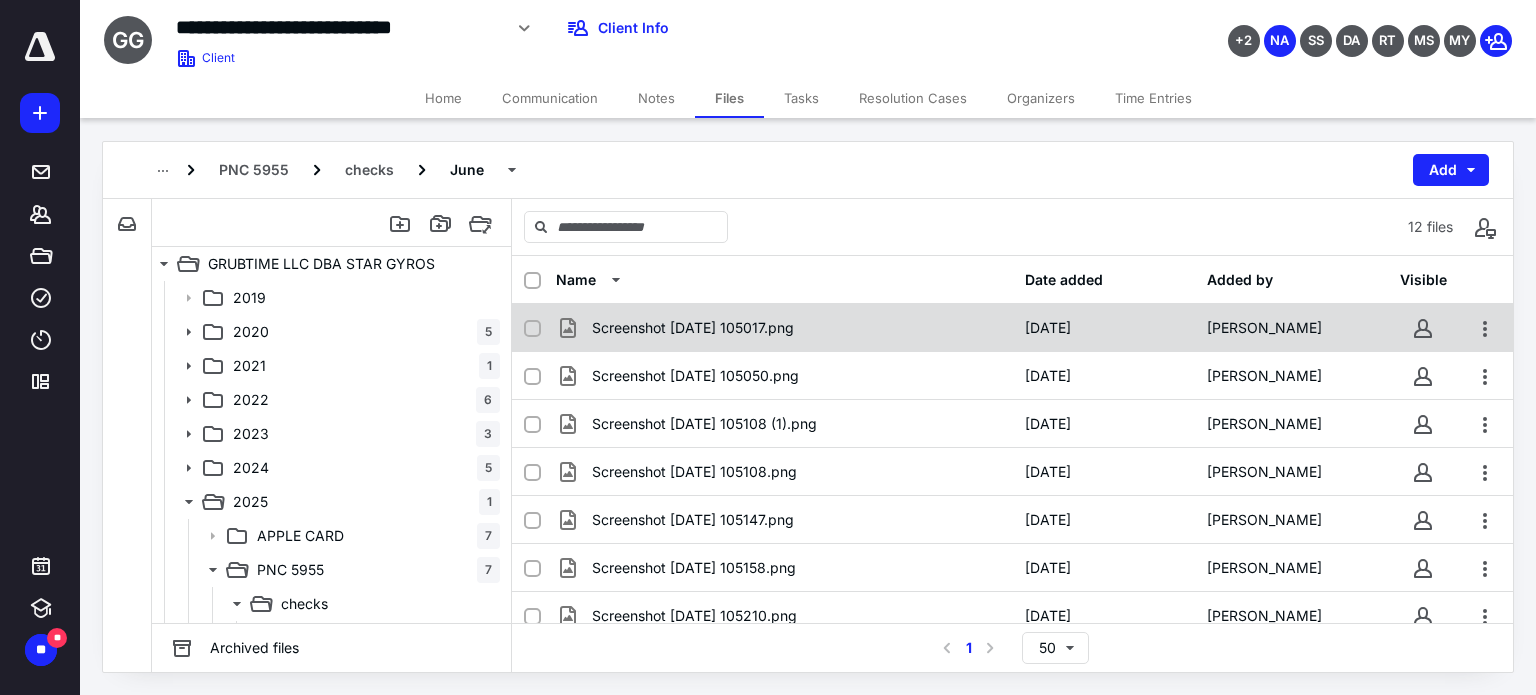 click on "Screenshot [DATE] 105017.png" at bounding box center [784, 328] 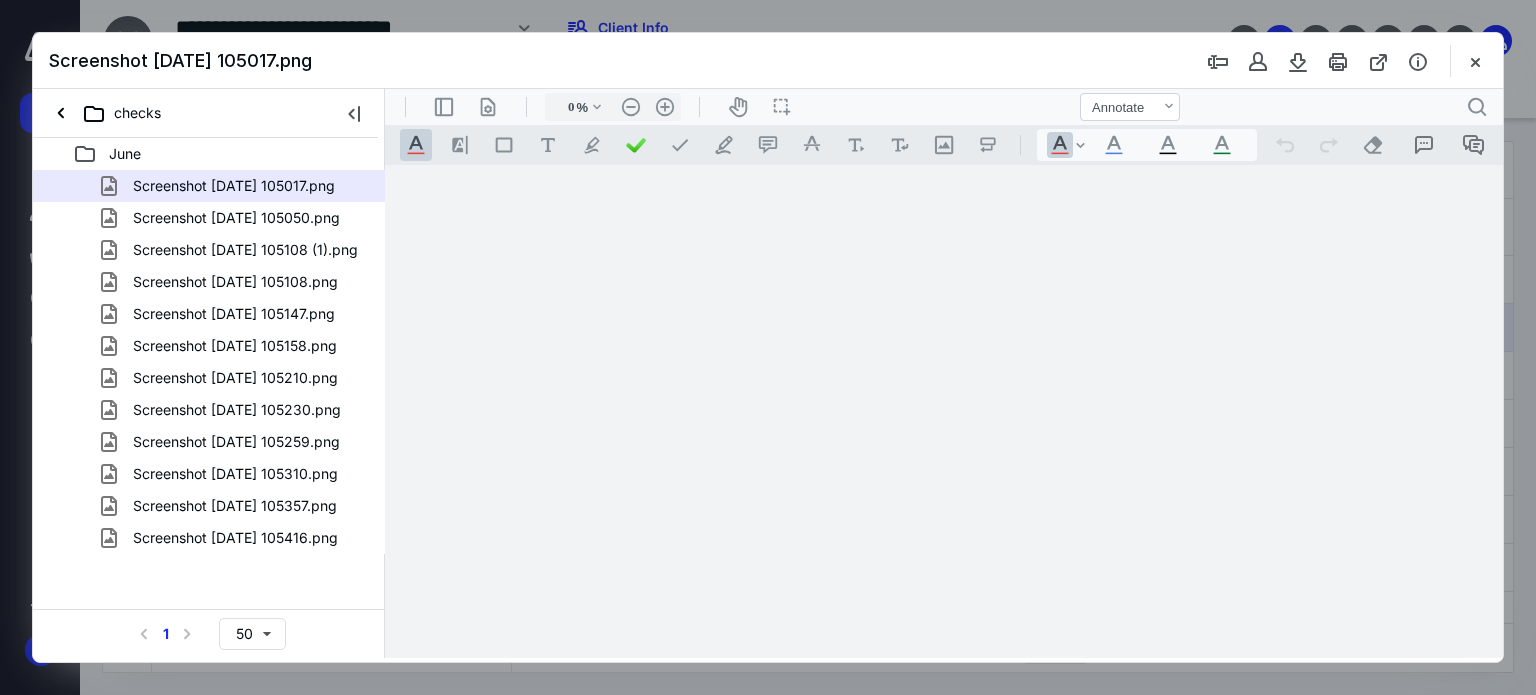 type on "104" 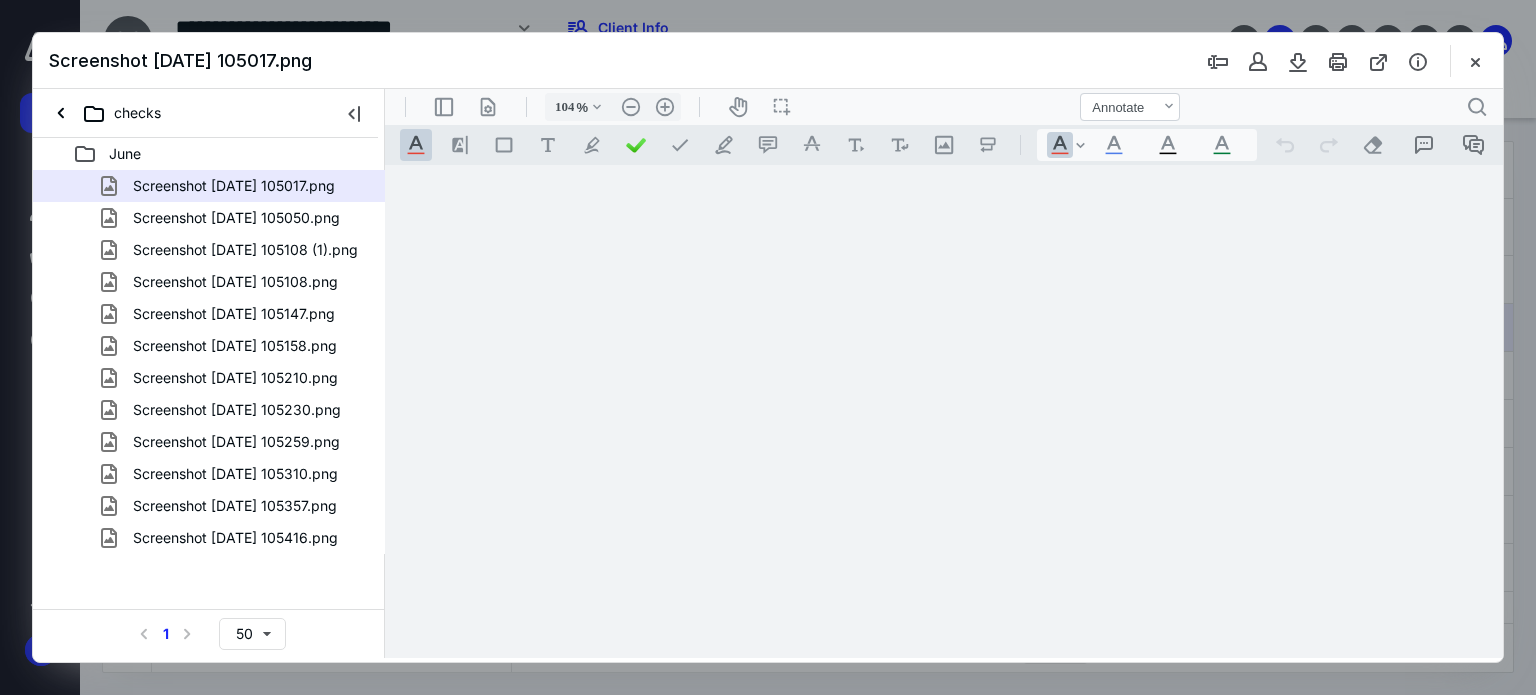 scroll, scrollTop: 0, scrollLeft: 0, axis: both 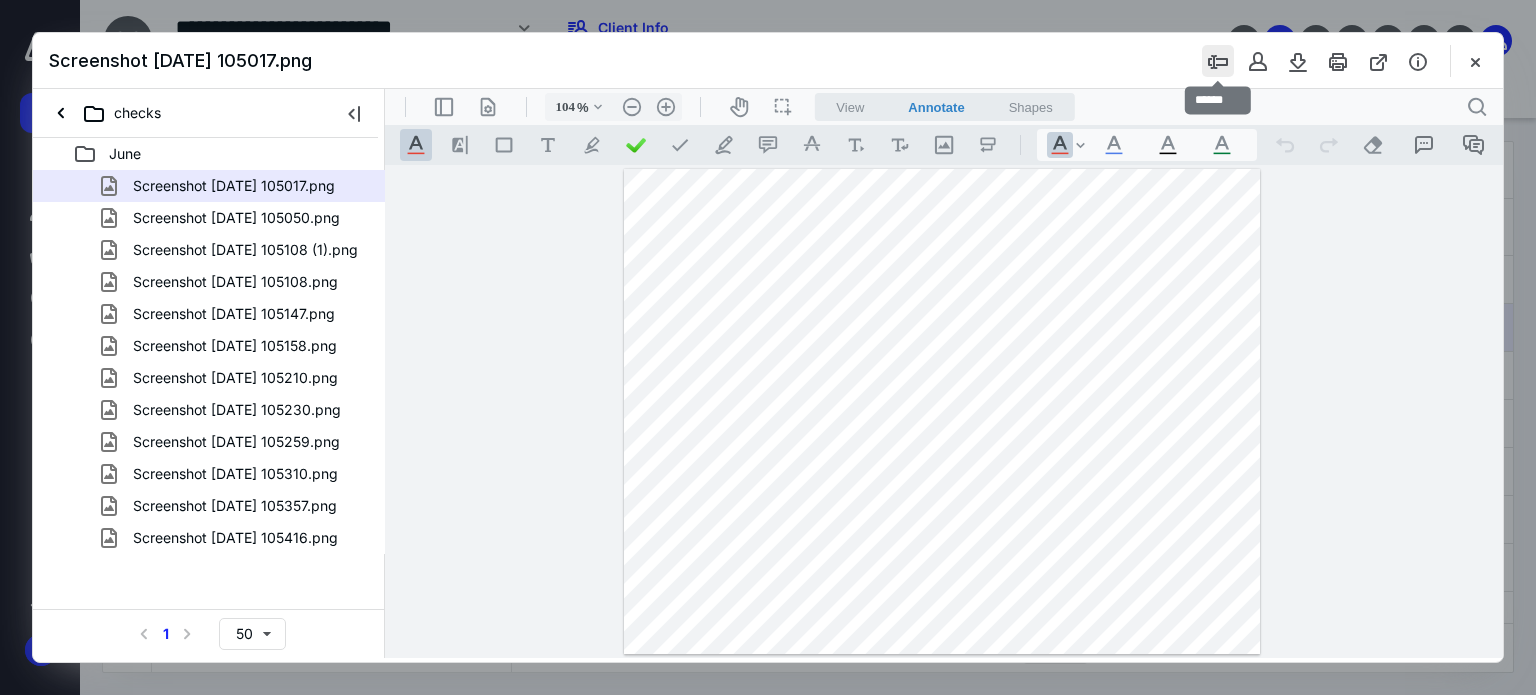 click at bounding box center [1218, 61] 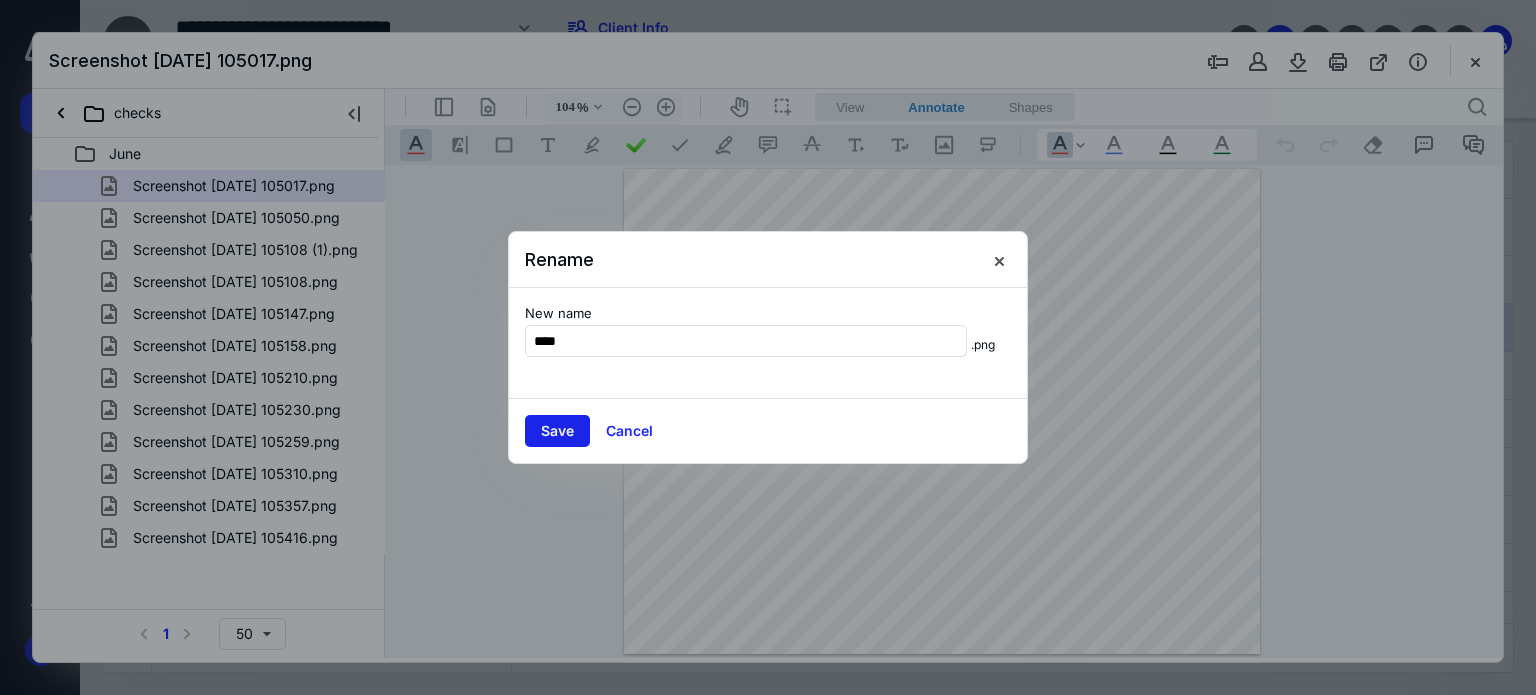 type on "****" 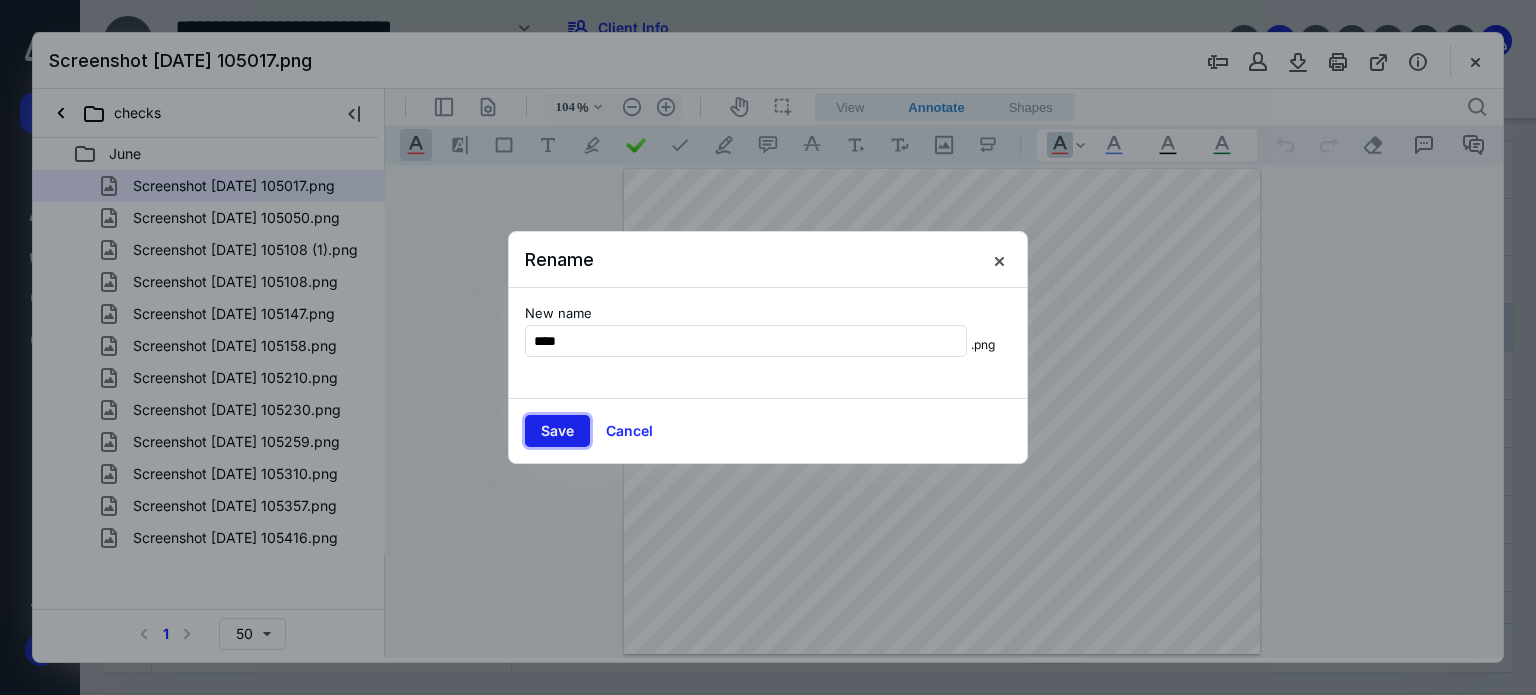 click on "Save" at bounding box center [557, 431] 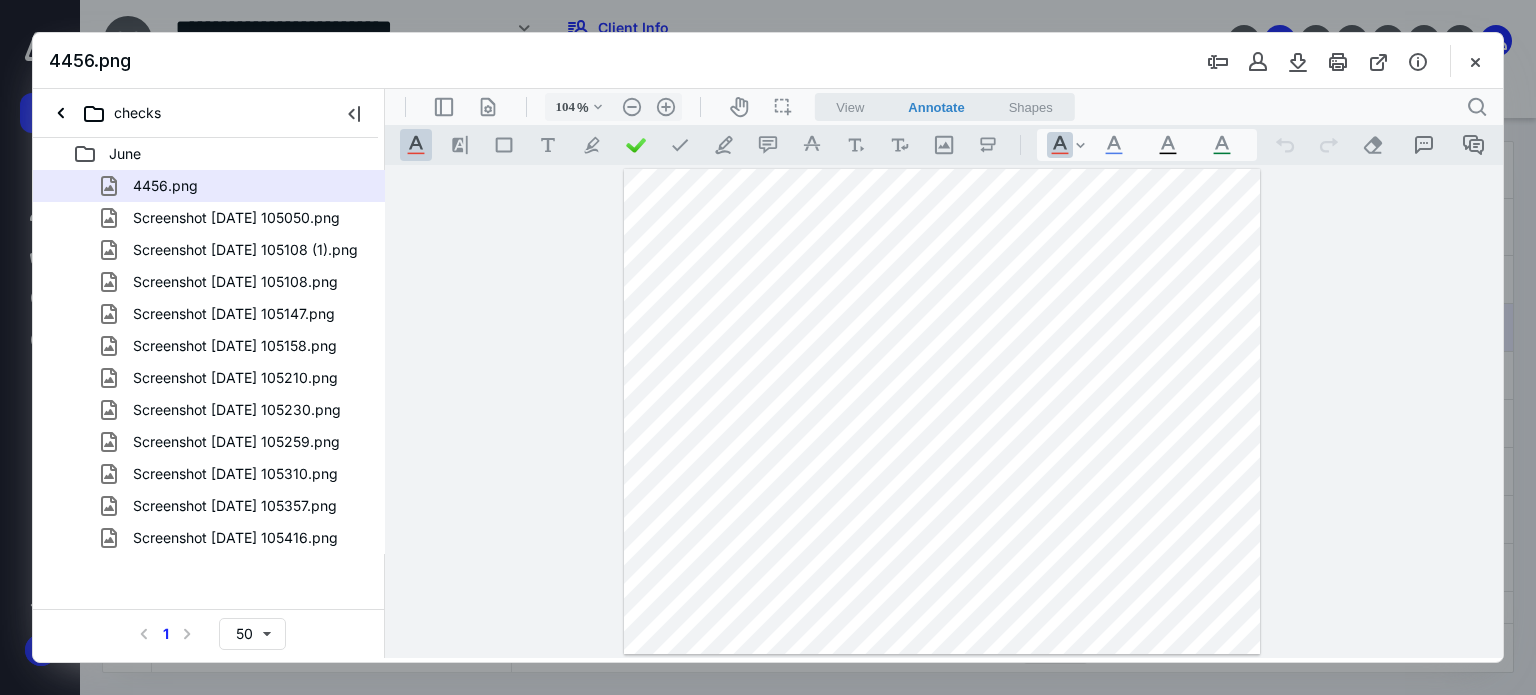 click on "Screenshot [DATE] 105050.png" at bounding box center (236, 218) 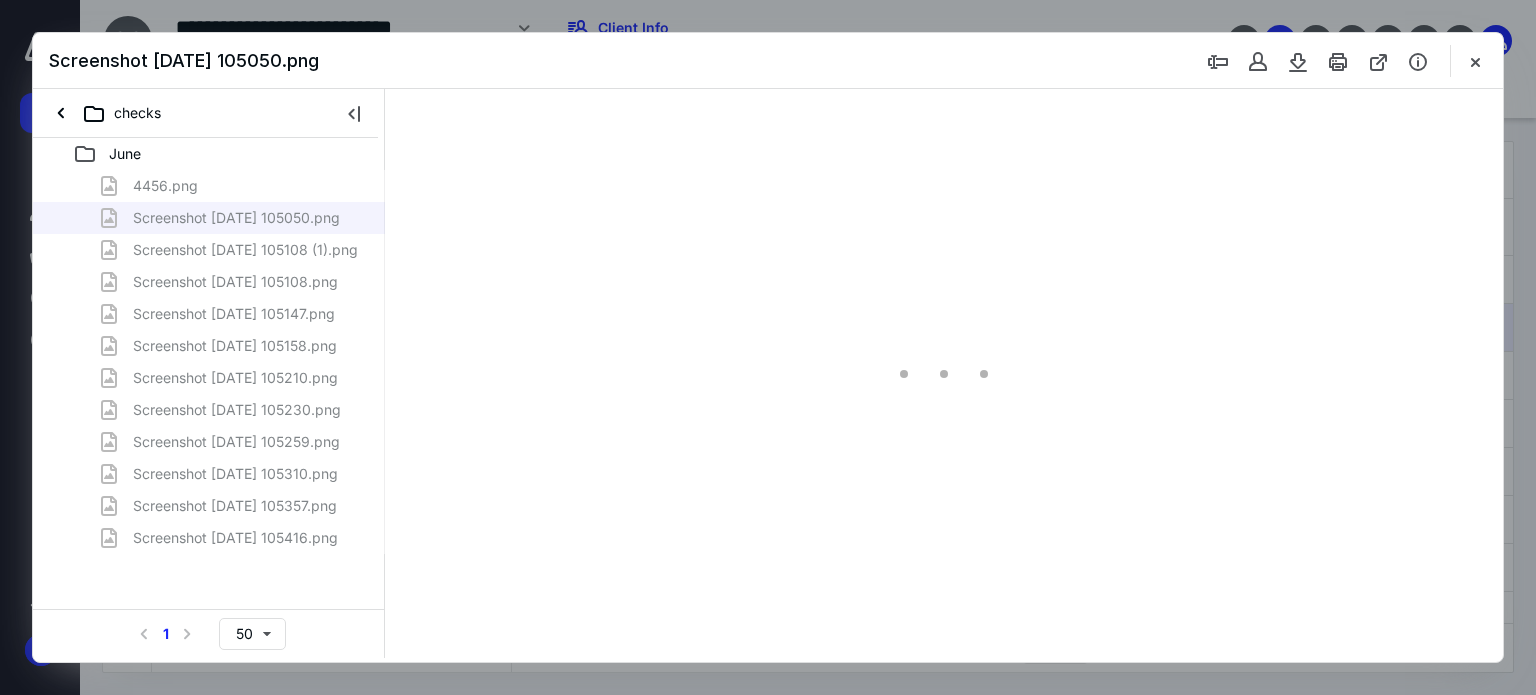 type on "108" 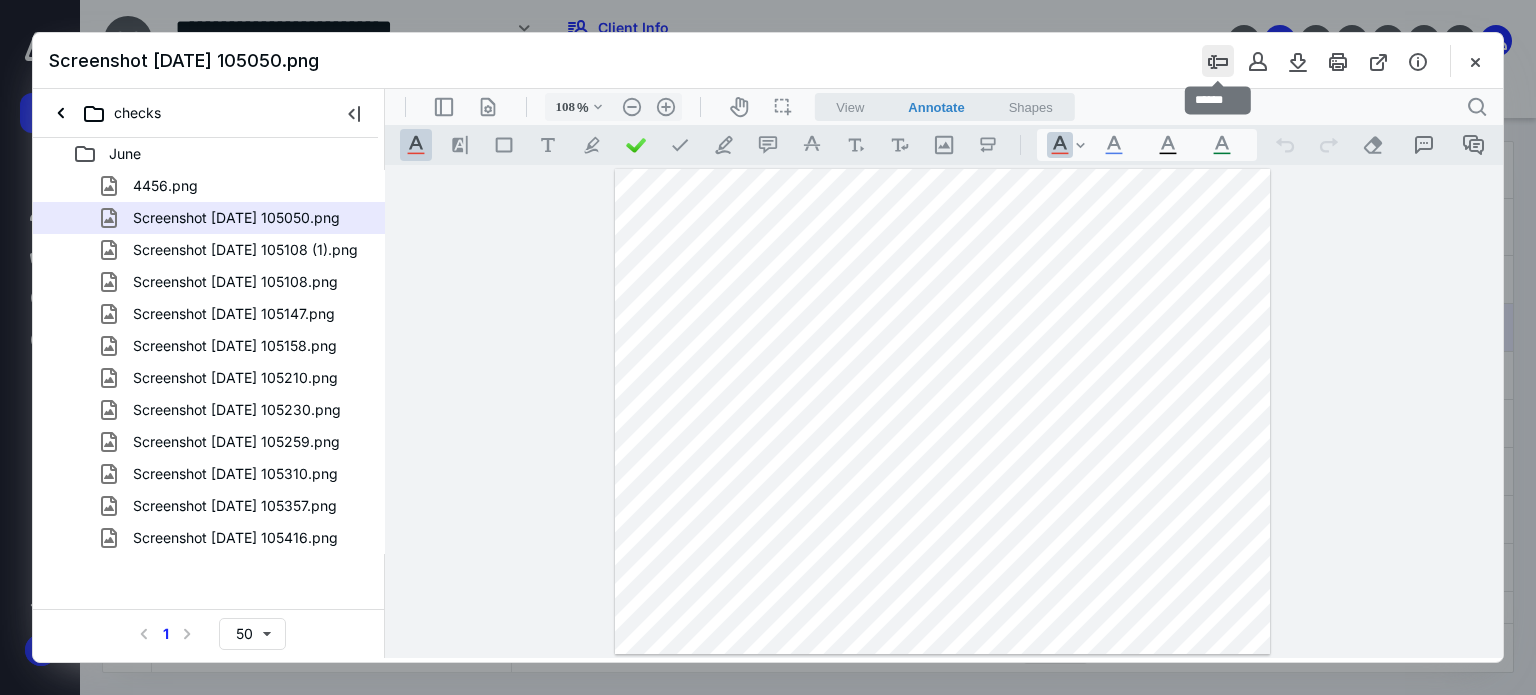 click at bounding box center (1218, 61) 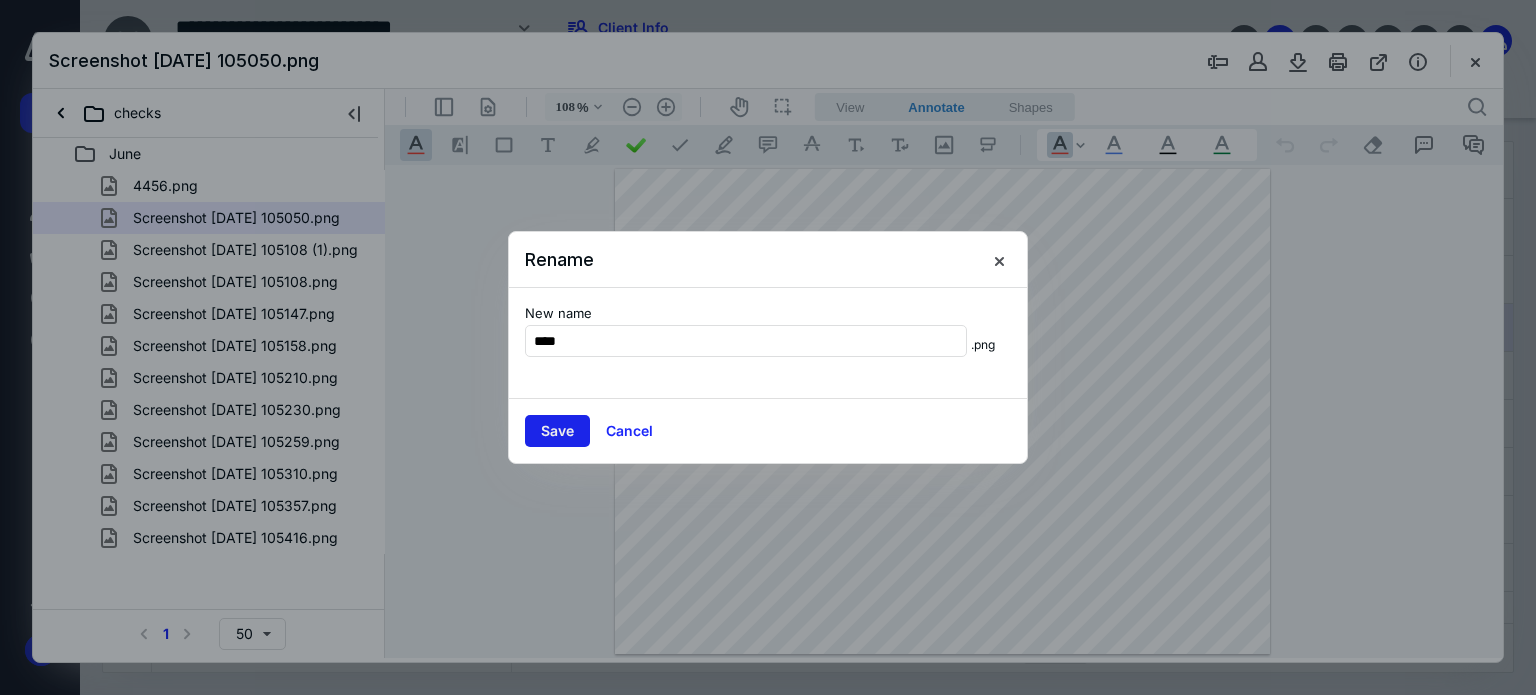 type on "****" 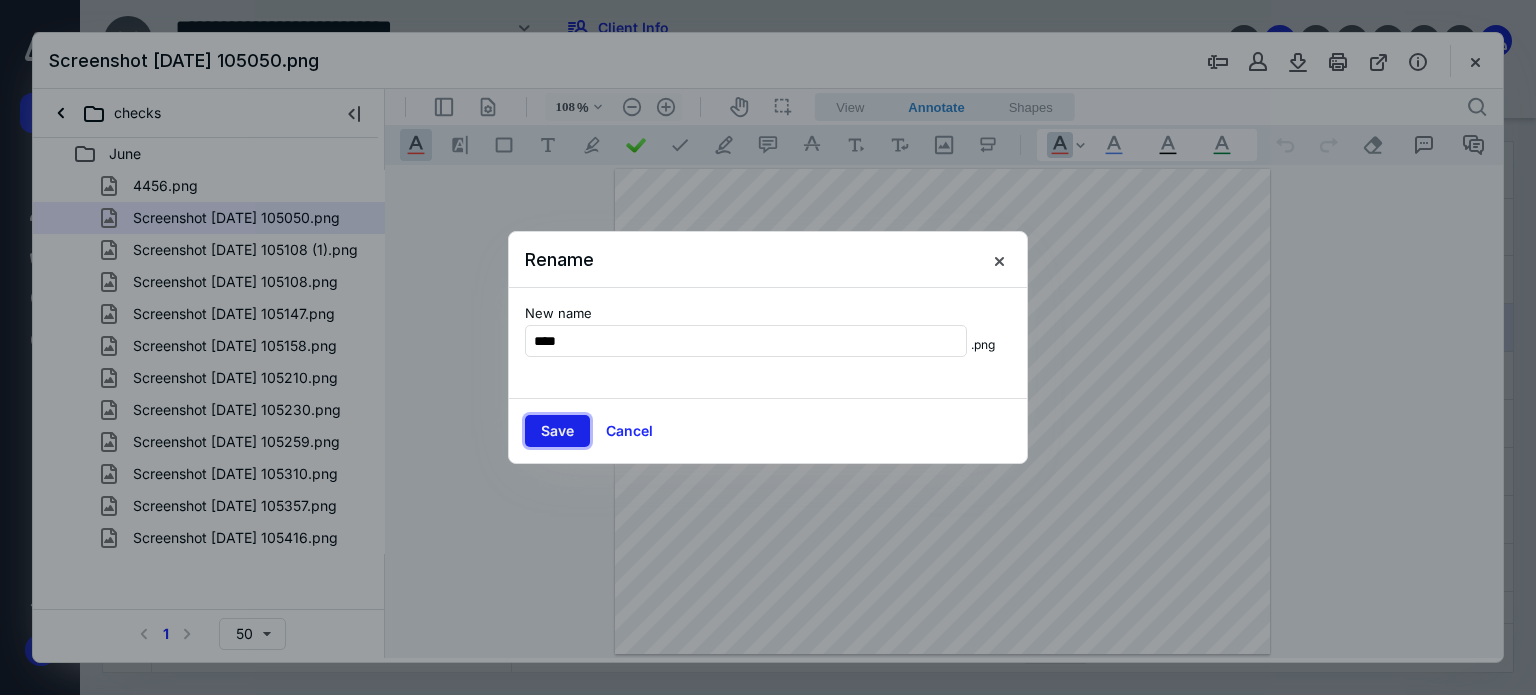 click on "Save" at bounding box center [557, 431] 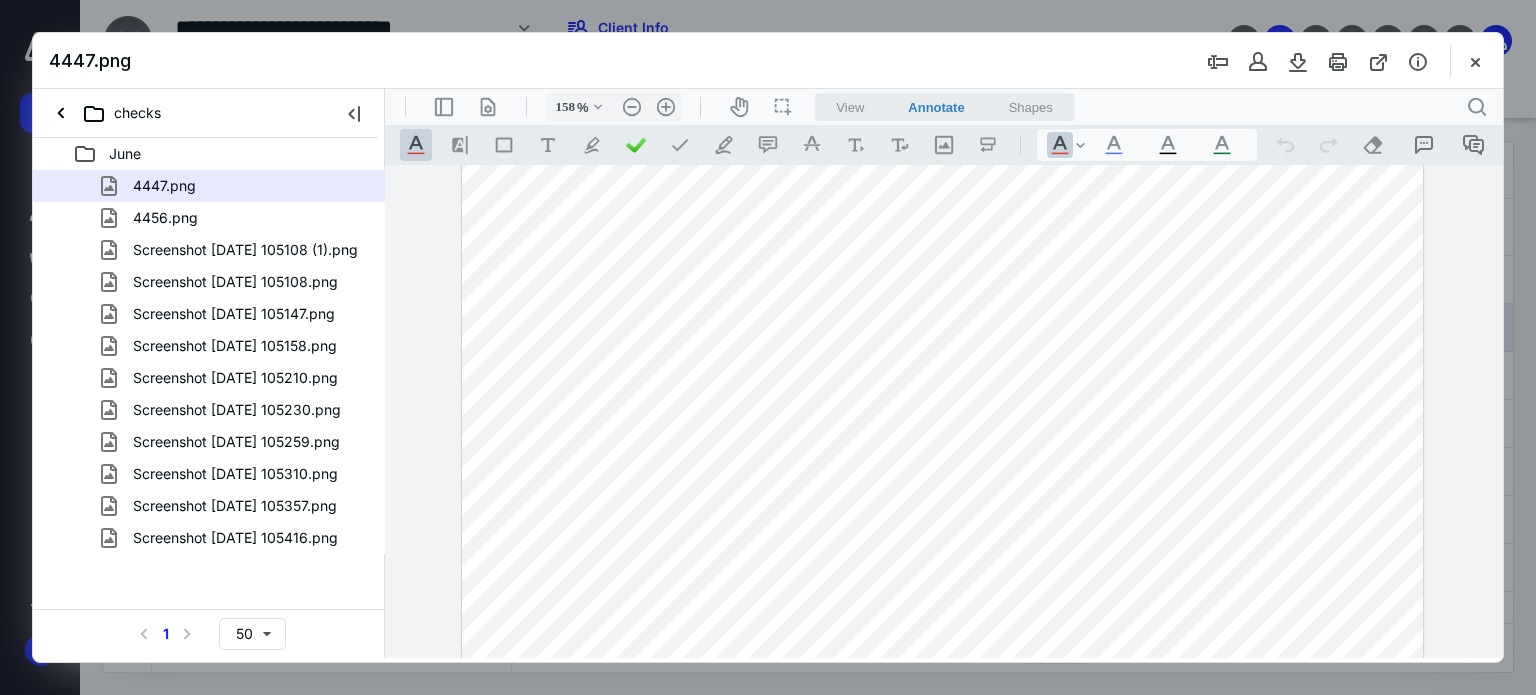 scroll, scrollTop: 104, scrollLeft: 0, axis: vertical 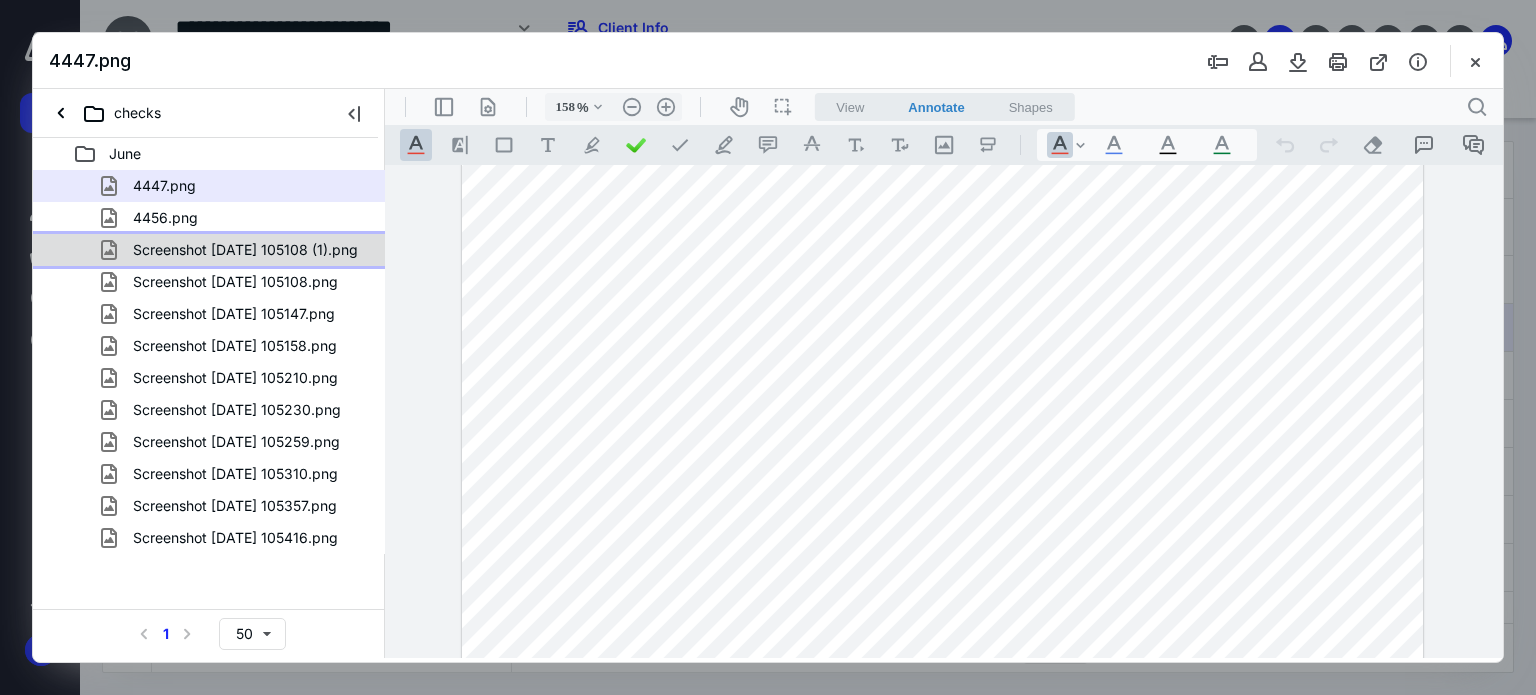 click on "Screenshot [DATE] 105108 (1).png" at bounding box center (245, 250) 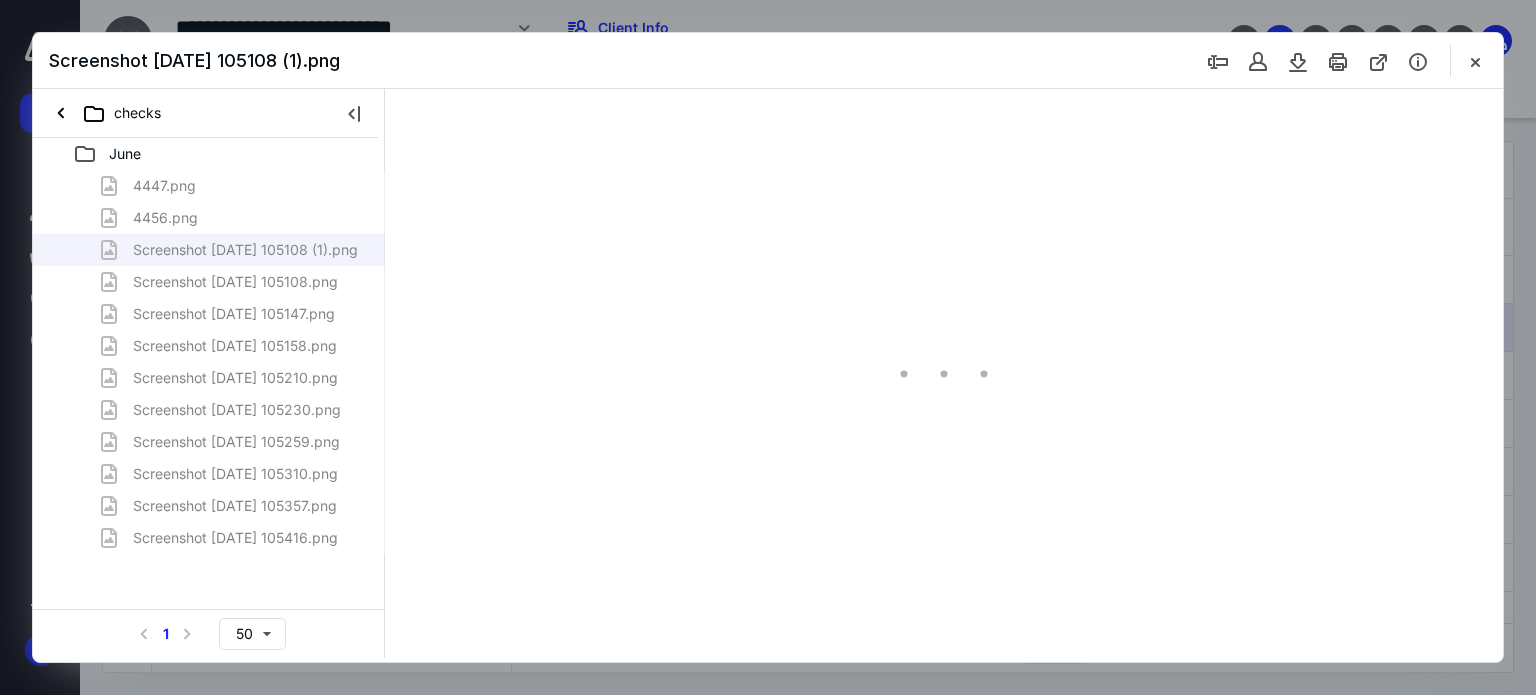 type on "121" 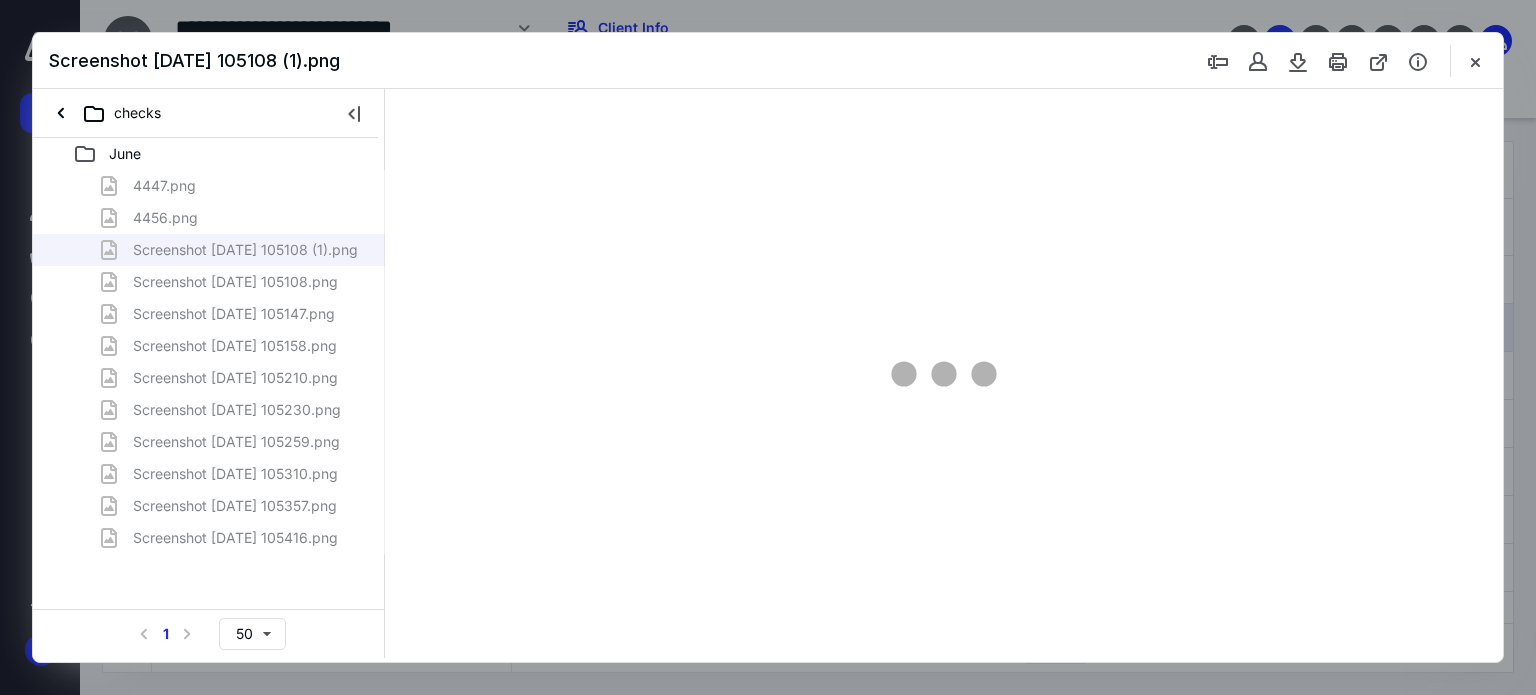 scroll, scrollTop: 0, scrollLeft: 0, axis: both 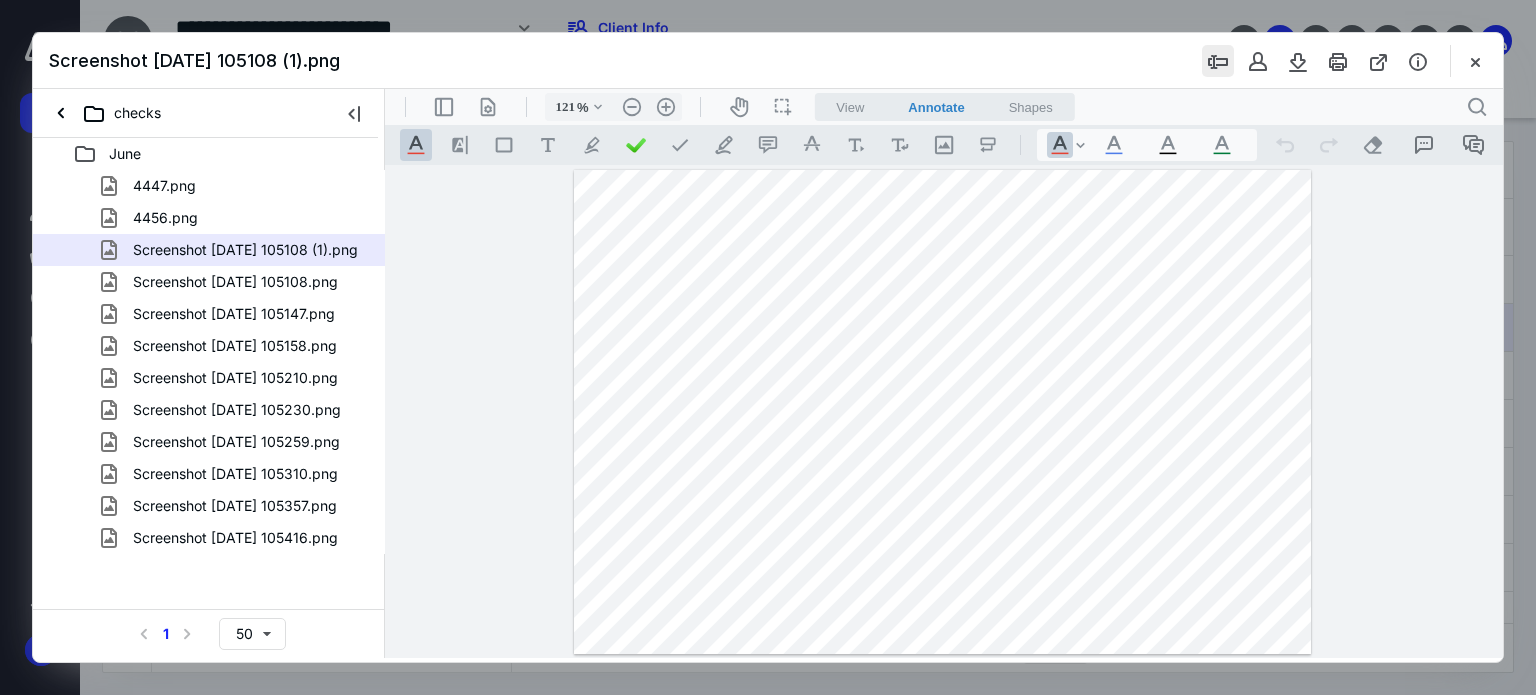 click at bounding box center [1218, 61] 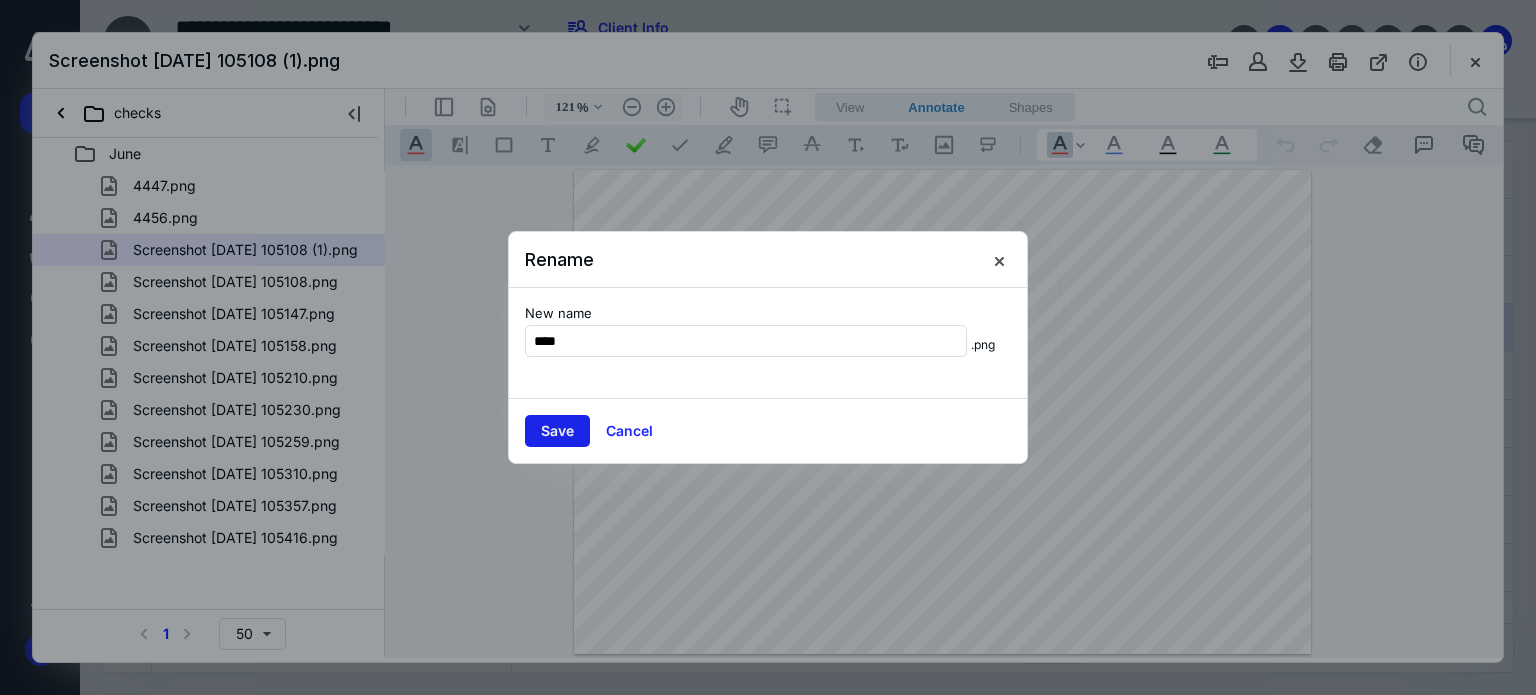 type on "****" 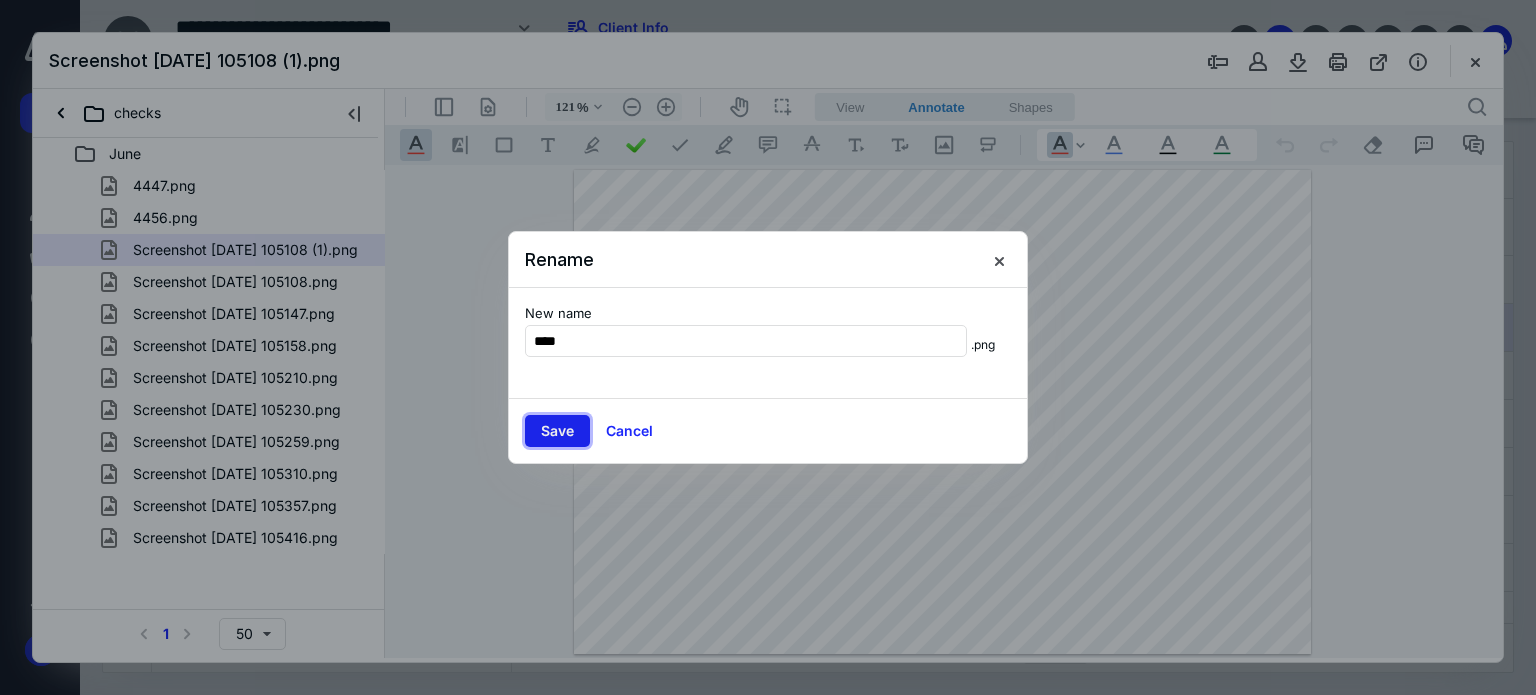 click on "Save" at bounding box center [557, 431] 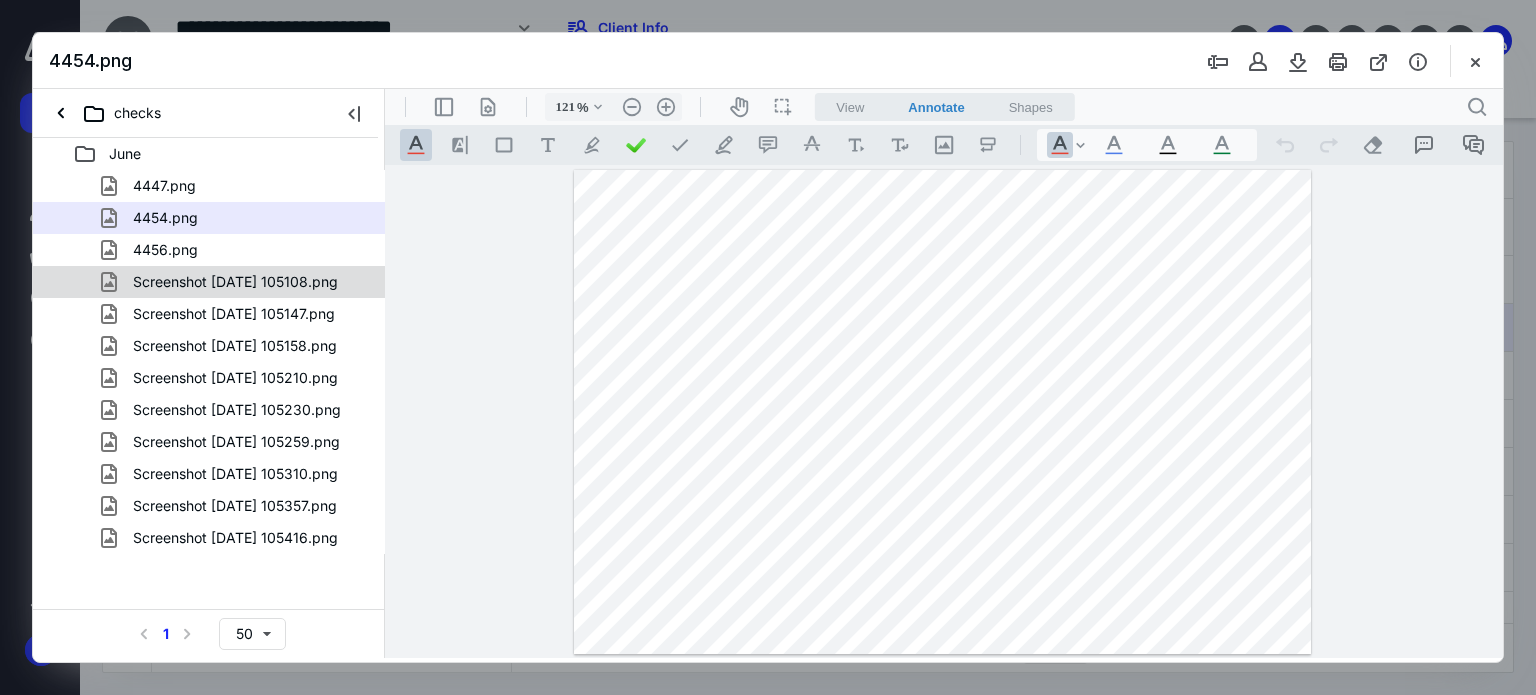 click on "Screenshot [DATE] 105108.png" at bounding box center (223, 282) 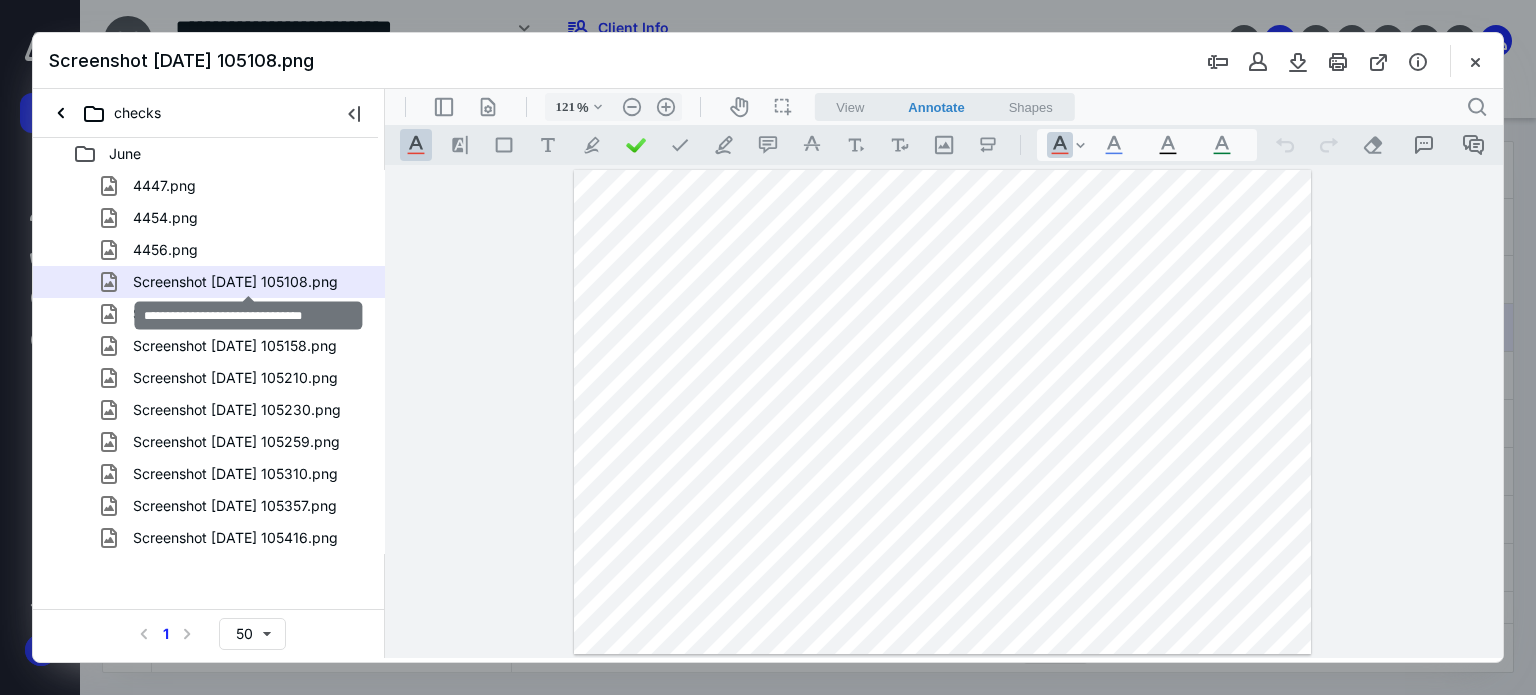 drag, startPoint x: 300, startPoint y: 277, endPoint x: 240, endPoint y: 326, distance: 77.46612 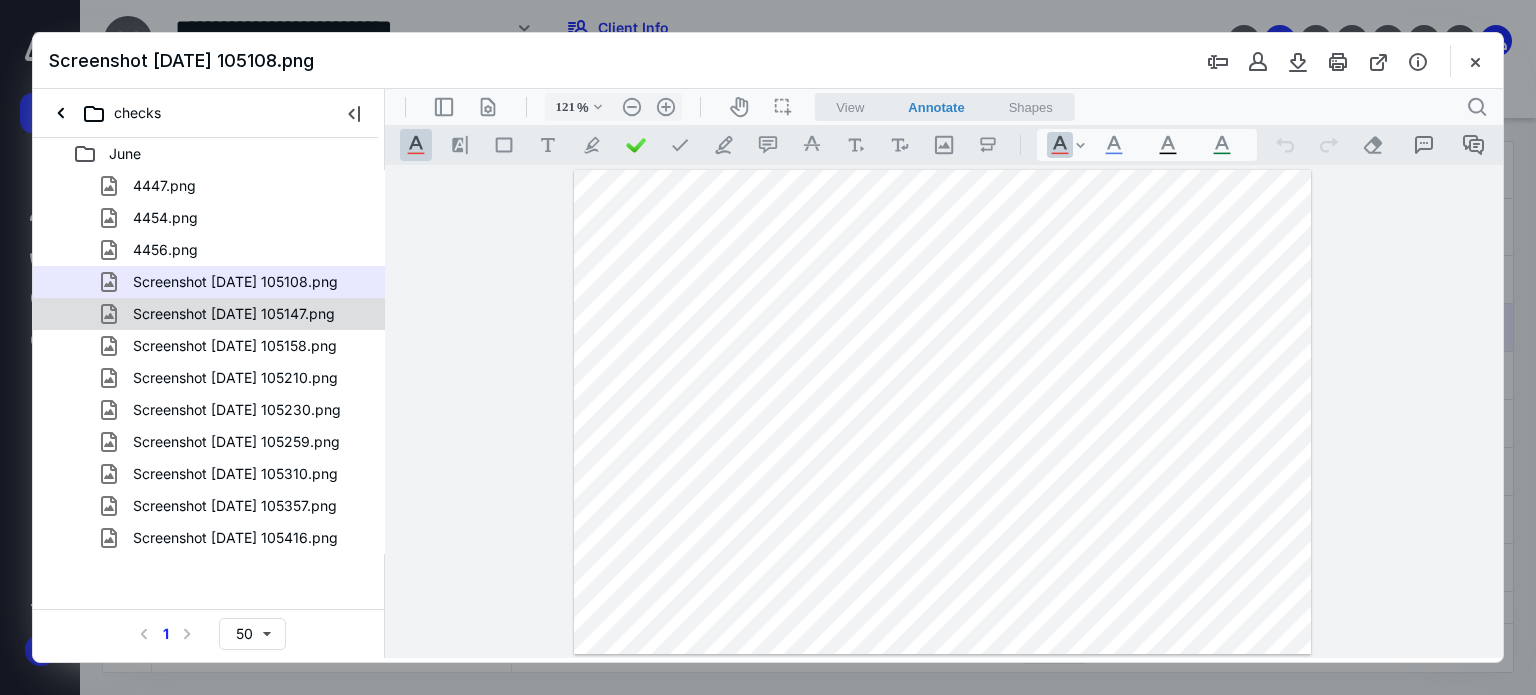 click on "Screenshot [DATE] 105147.png" at bounding box center (222, 314) 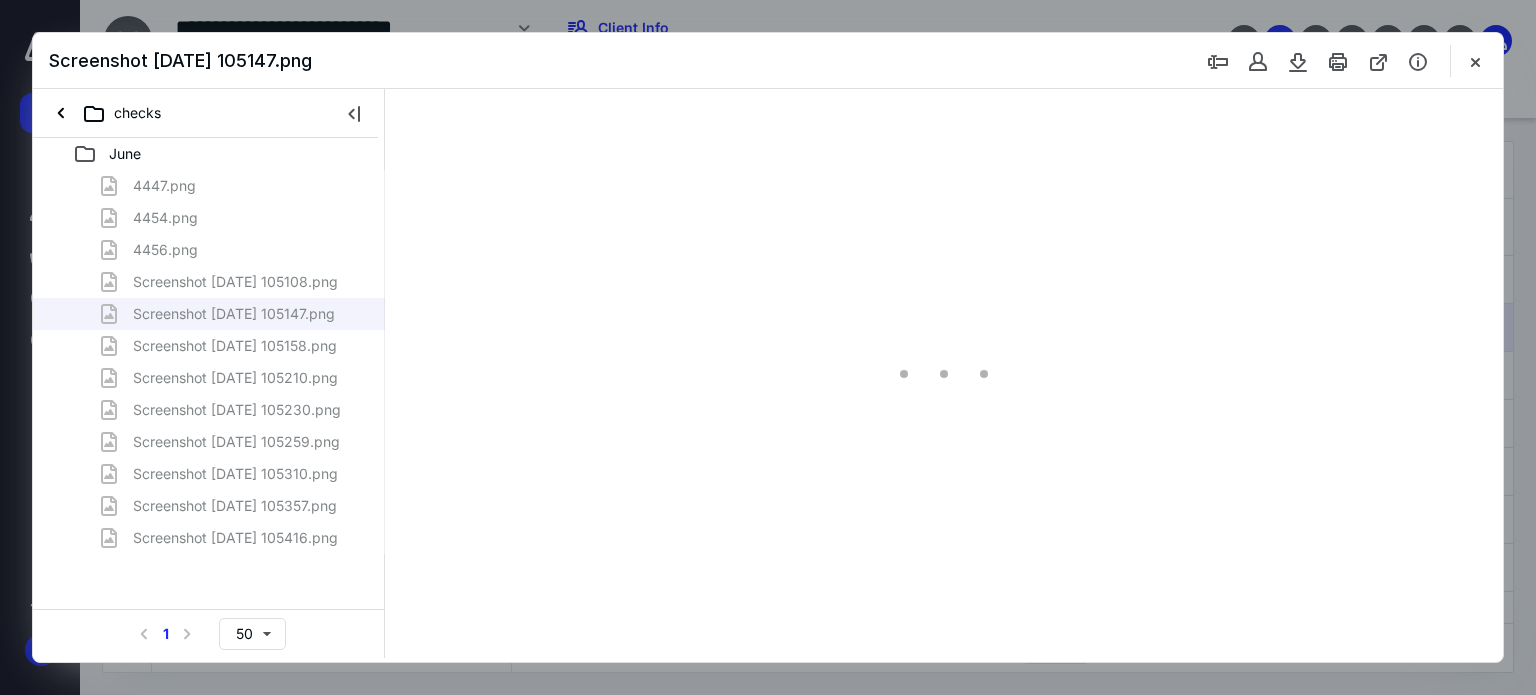 type on "127" 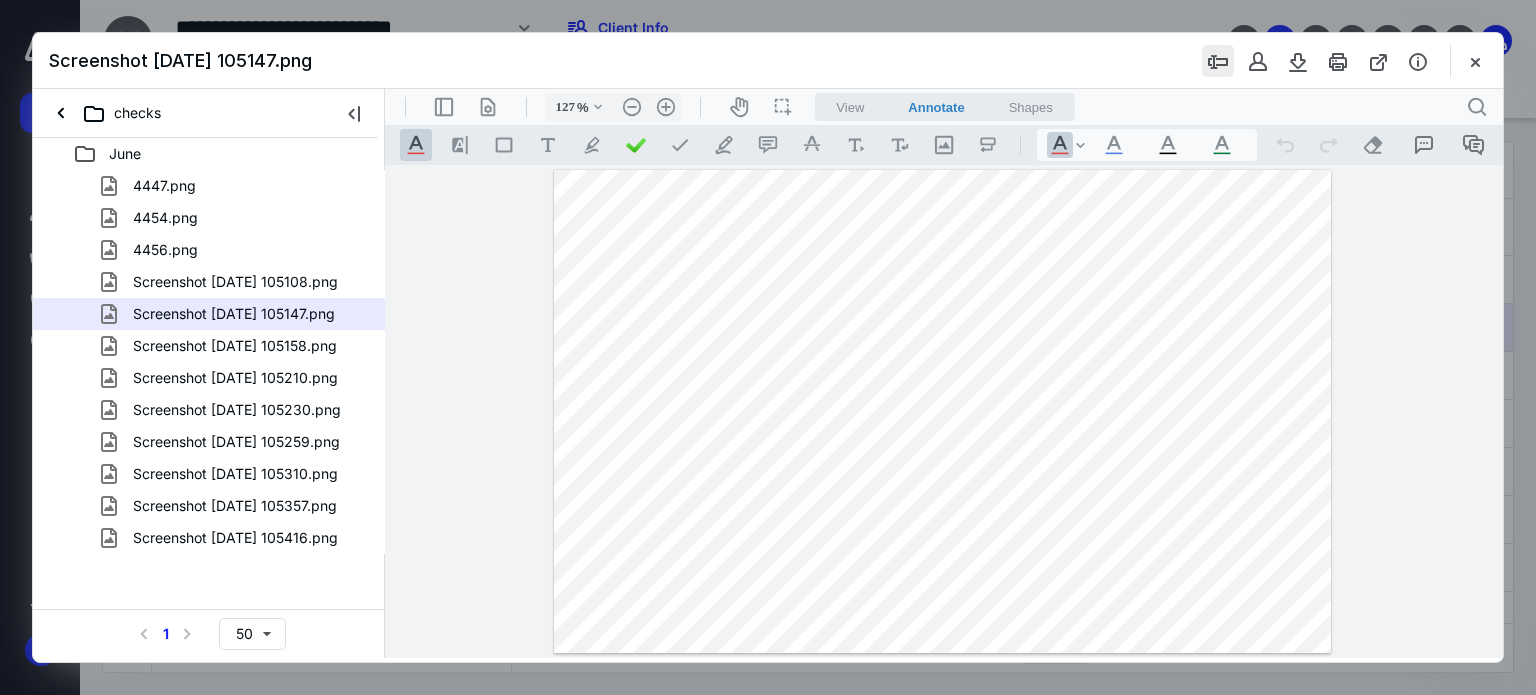 click at bounding box center [1218, 61] 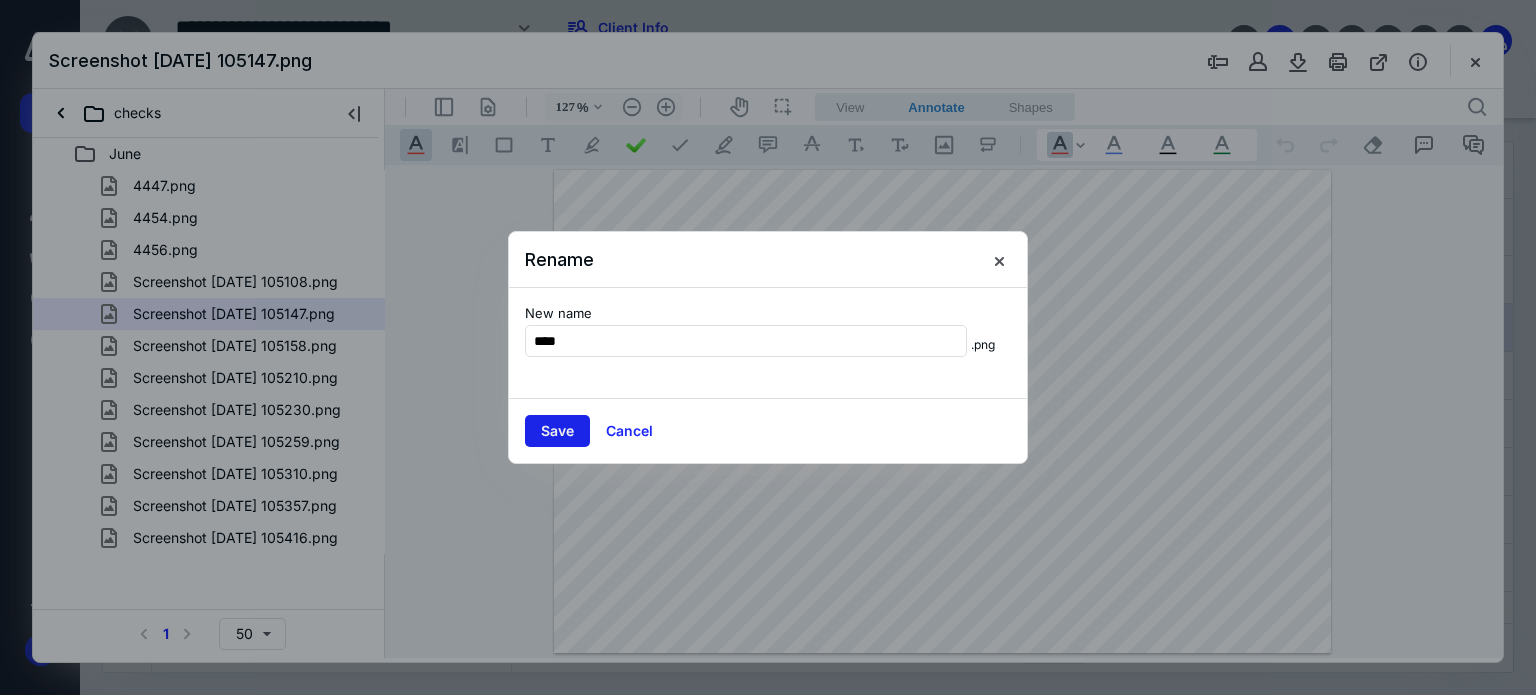 type on "****" 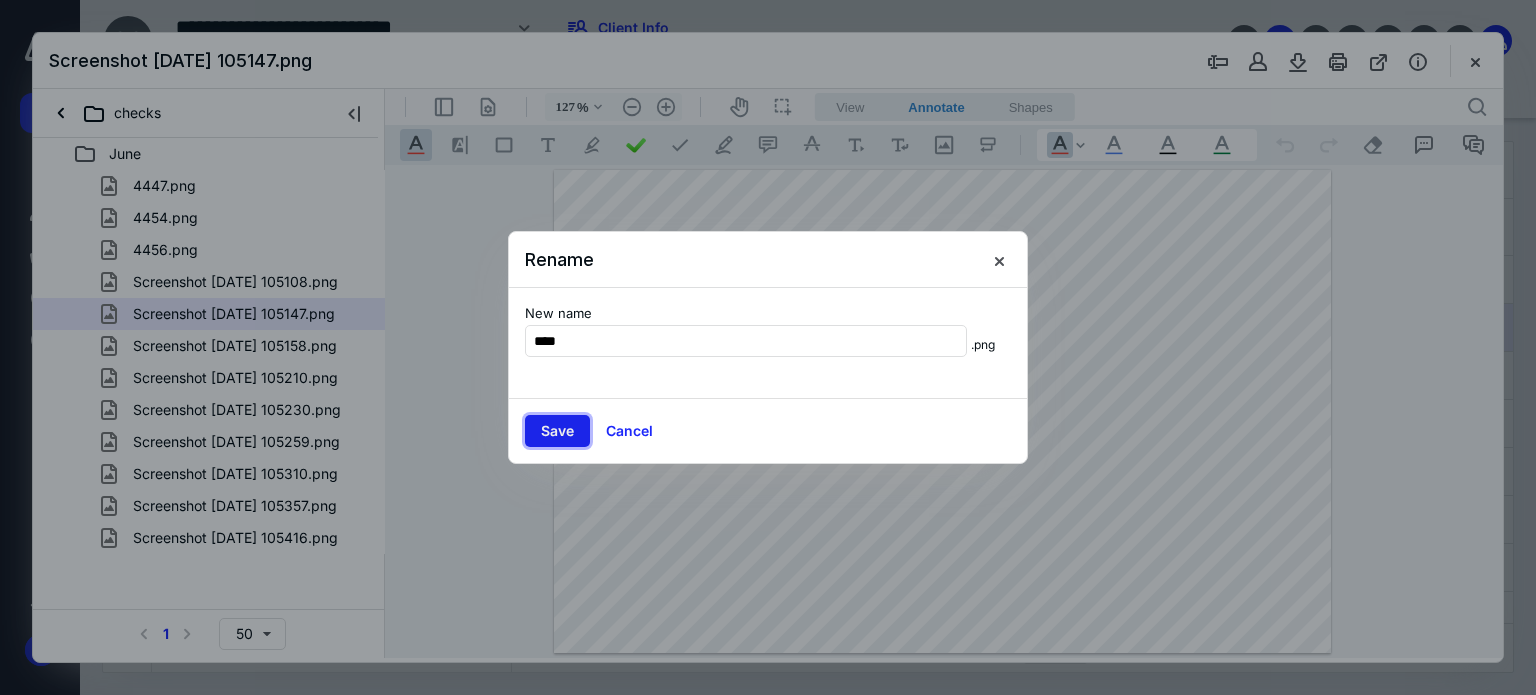 click on "Save" at bounding box center [557, 431] 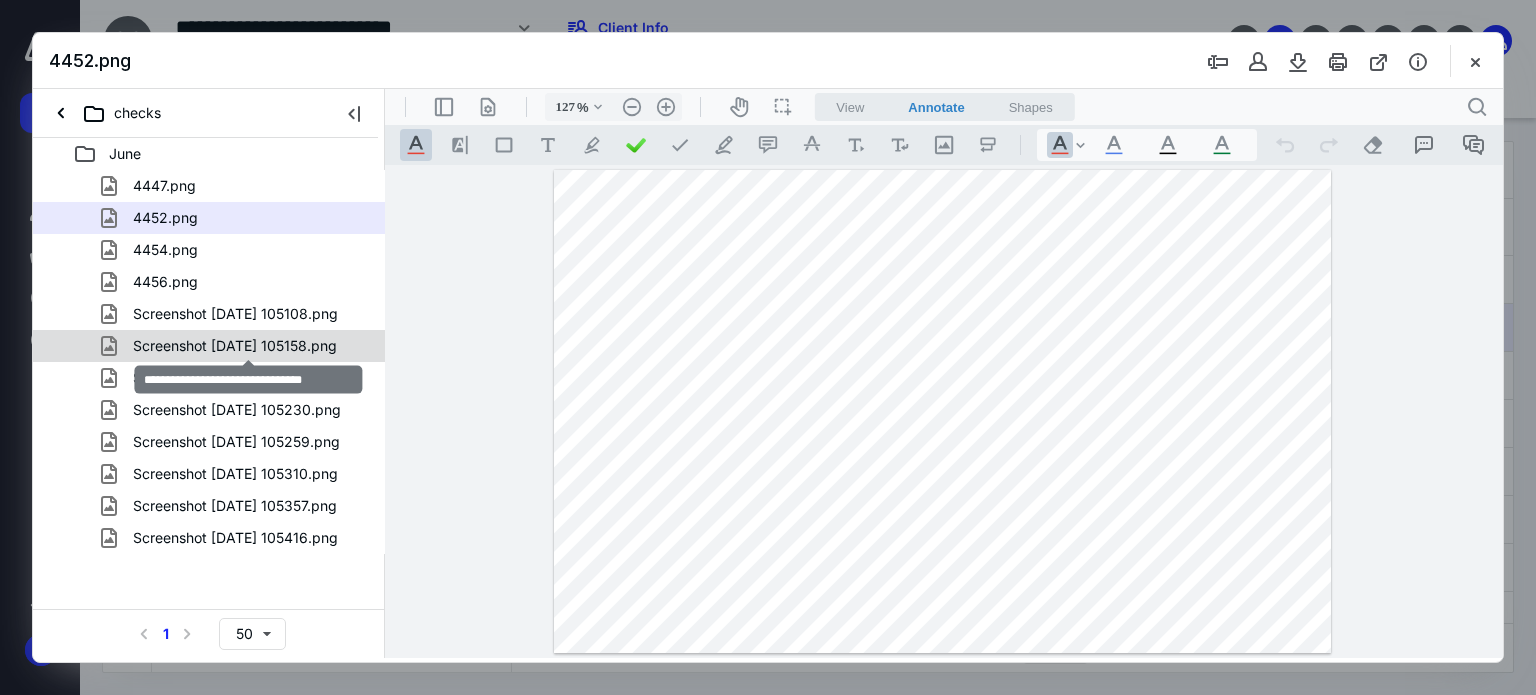 click on "Screenshot [DATE] 105158.png" at bounding box center (235, 346) 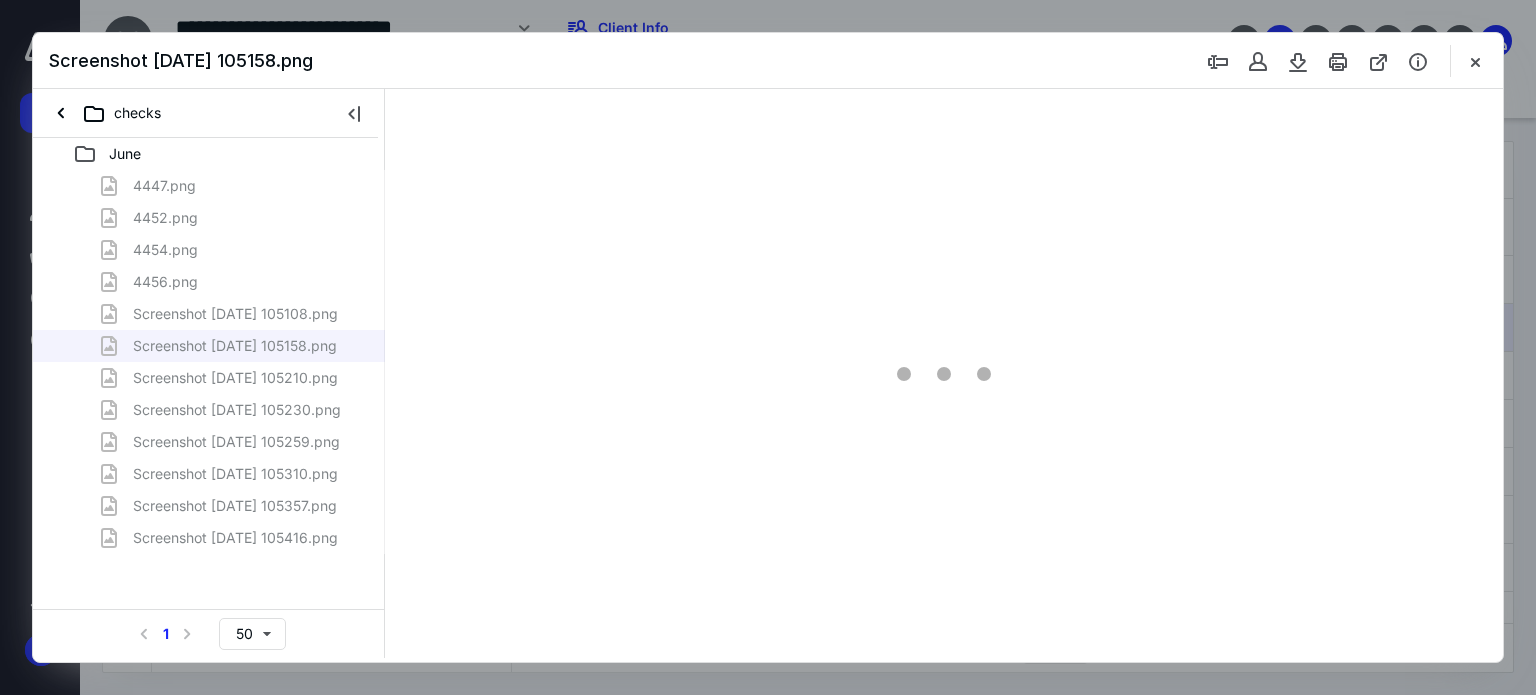 type on "119" 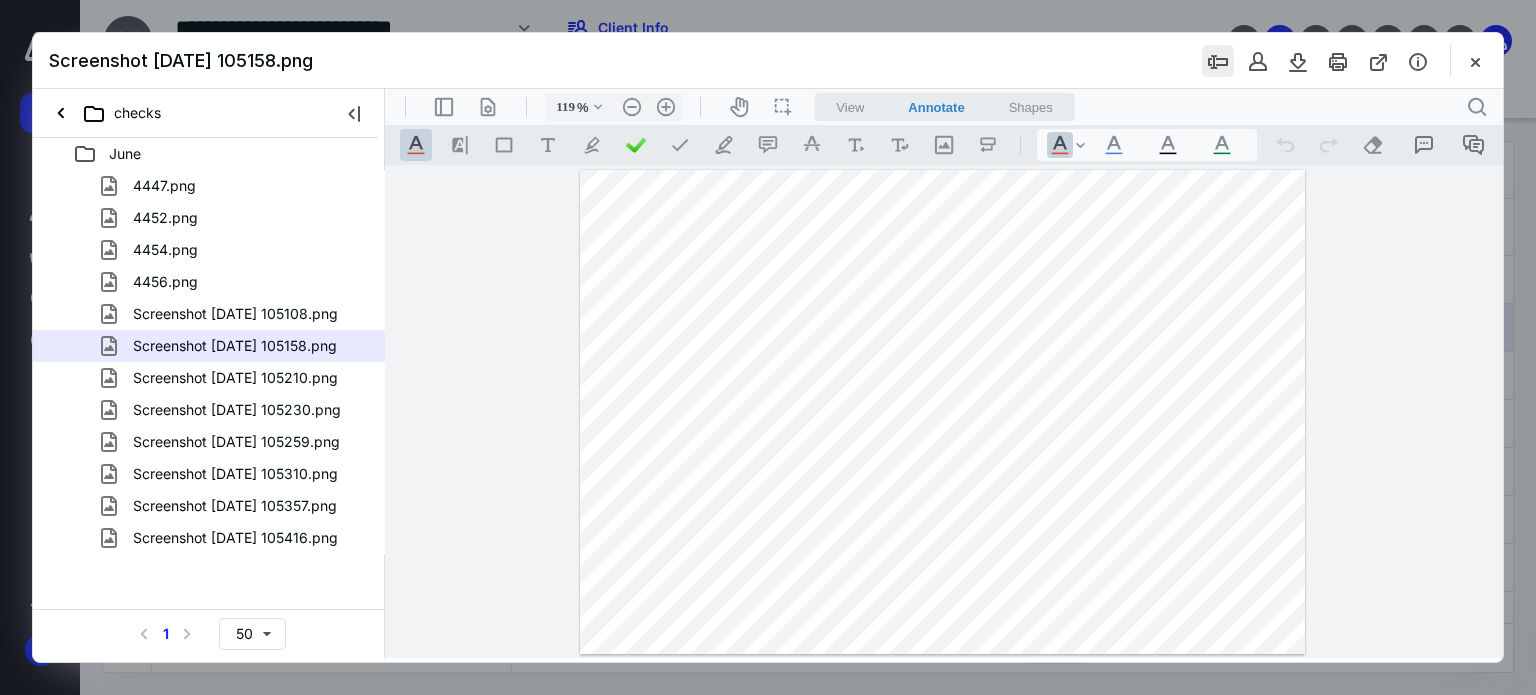 click at bounding box center [1218, 61] 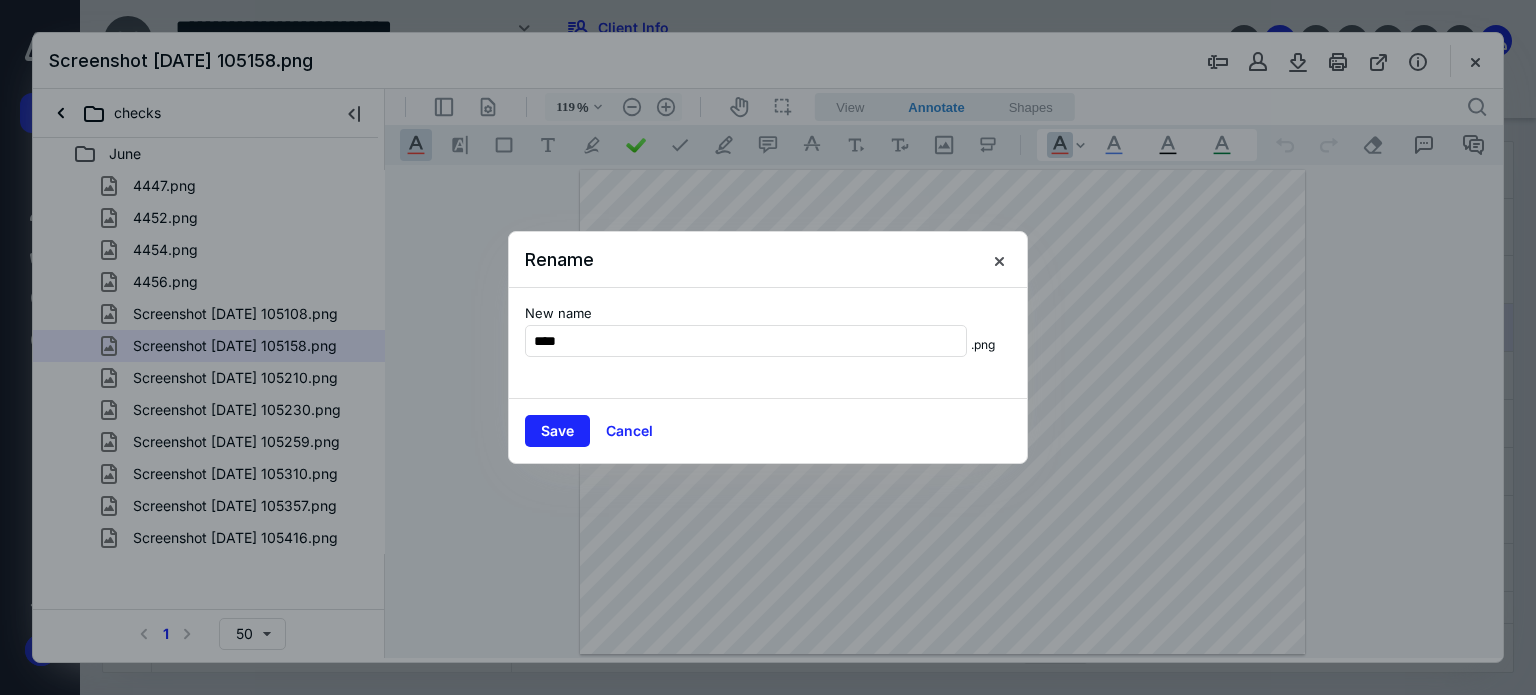 type on "****" 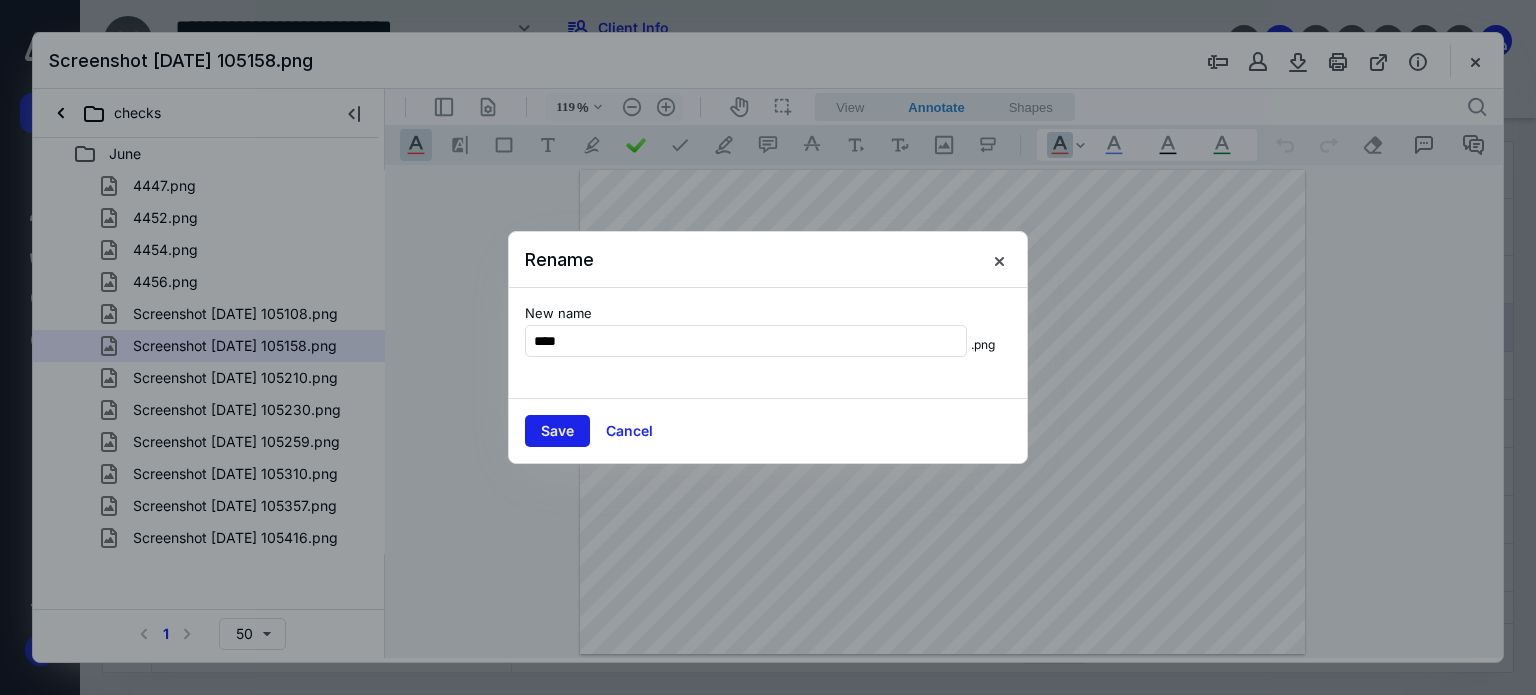 click on "Save" at bounding box center (557, 431) 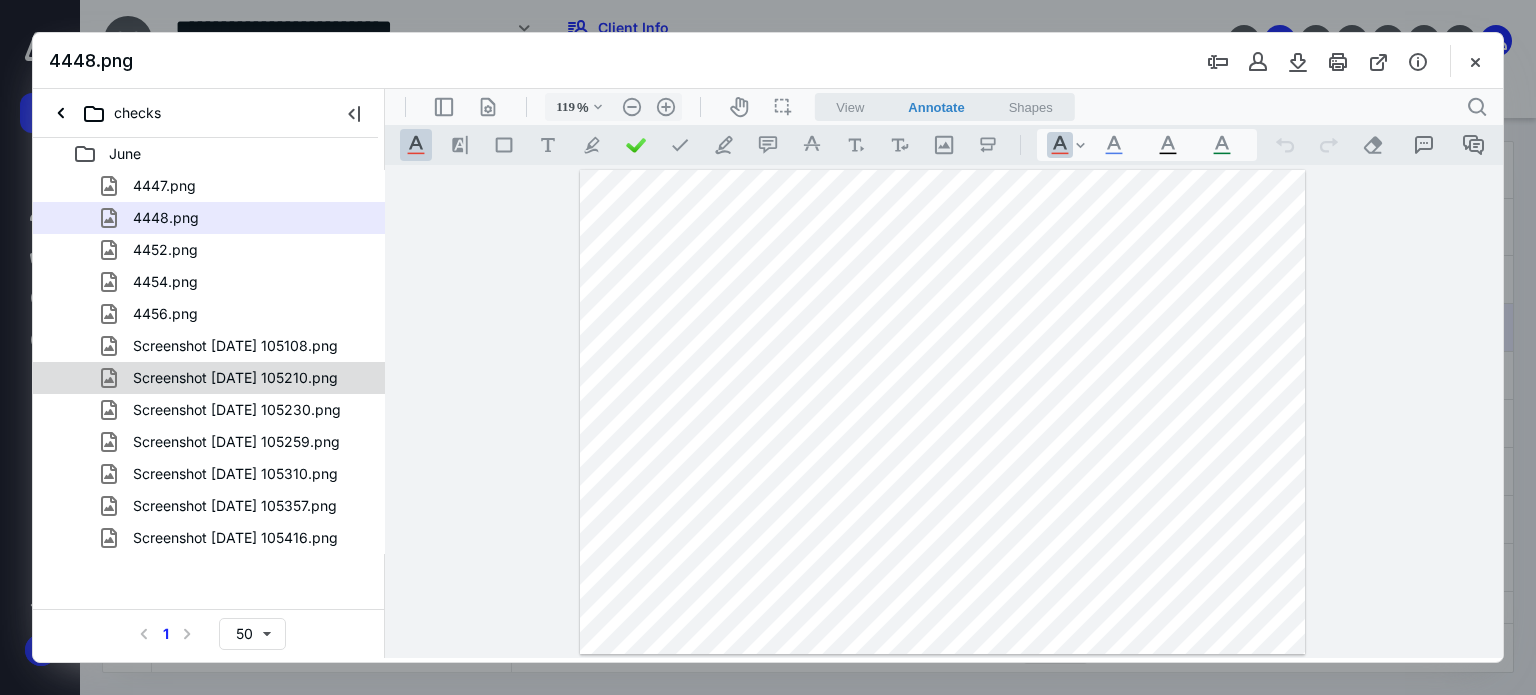 click on "Screenshot [DATE] 105210.png" at bounding box center (235, 378) 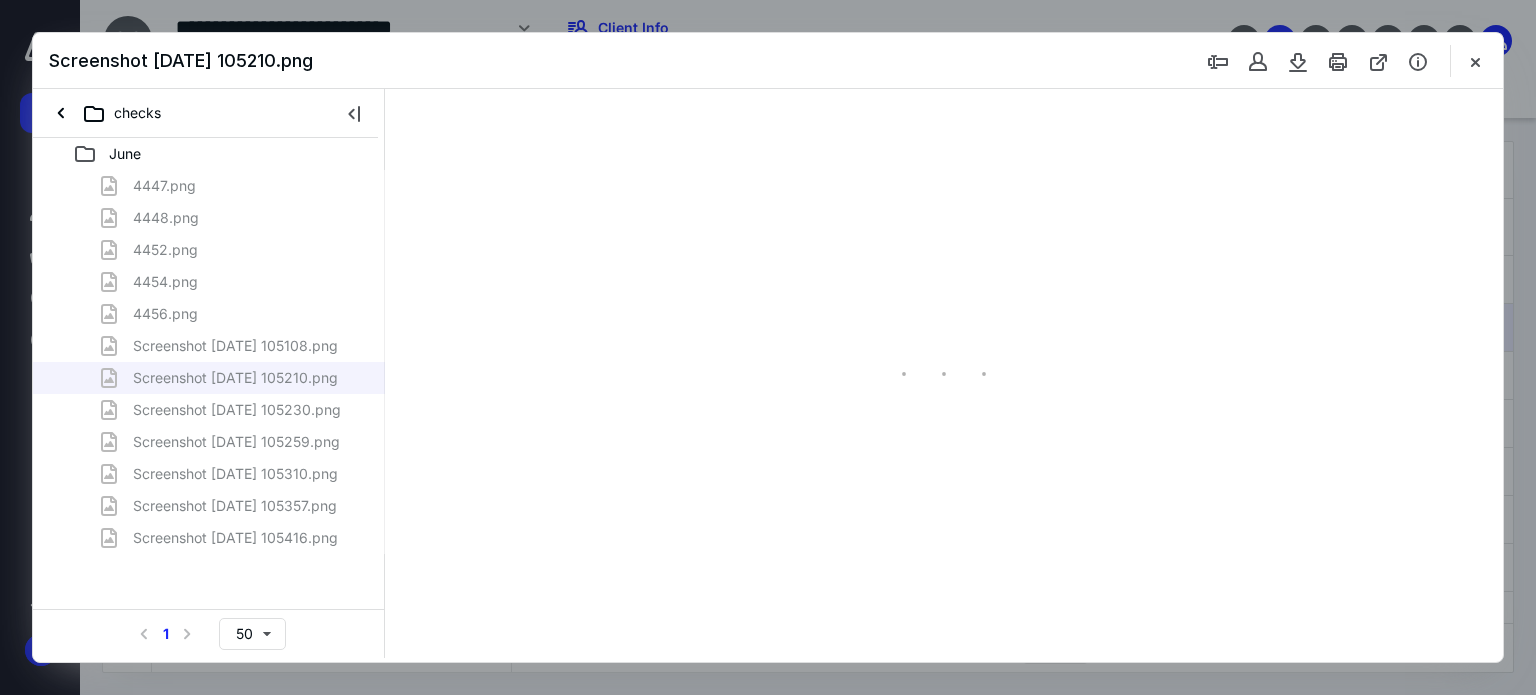 type on "111" 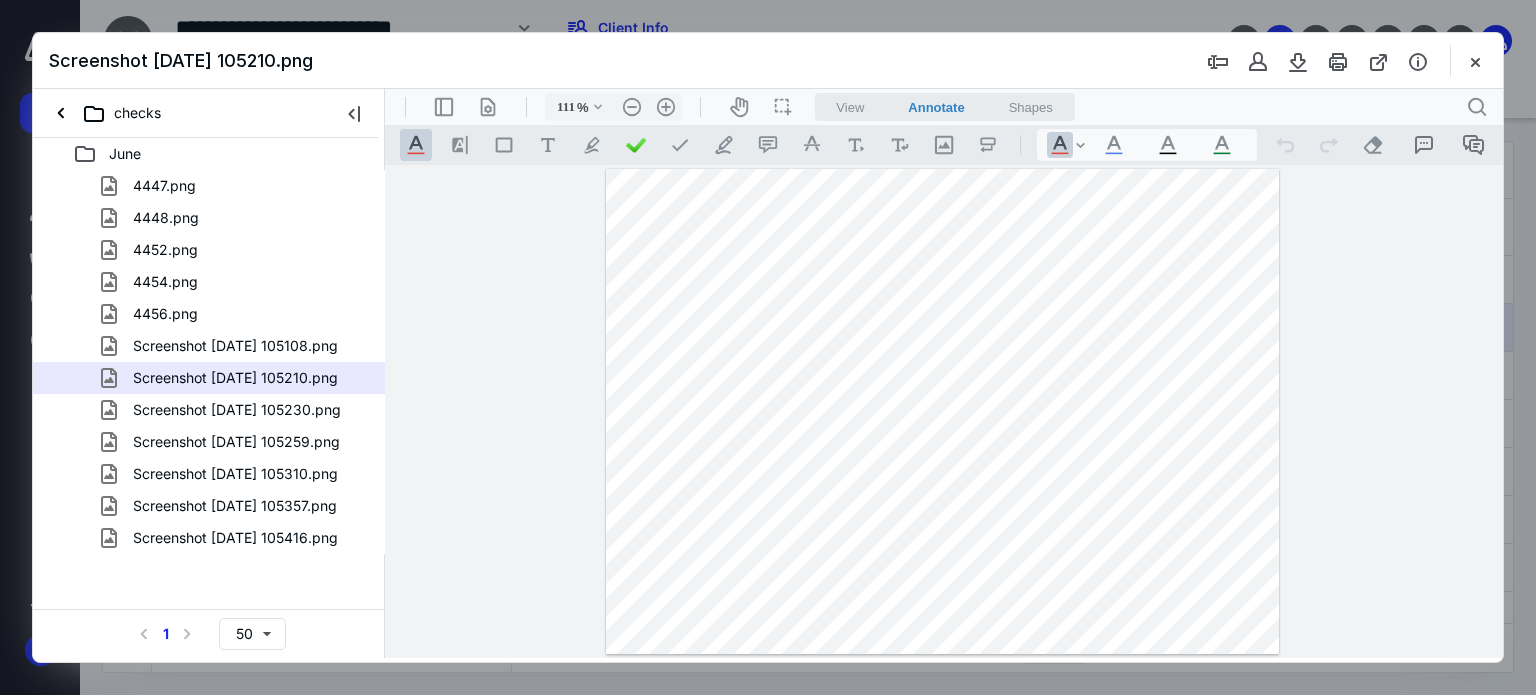 click at bounding box center [1314, 61] 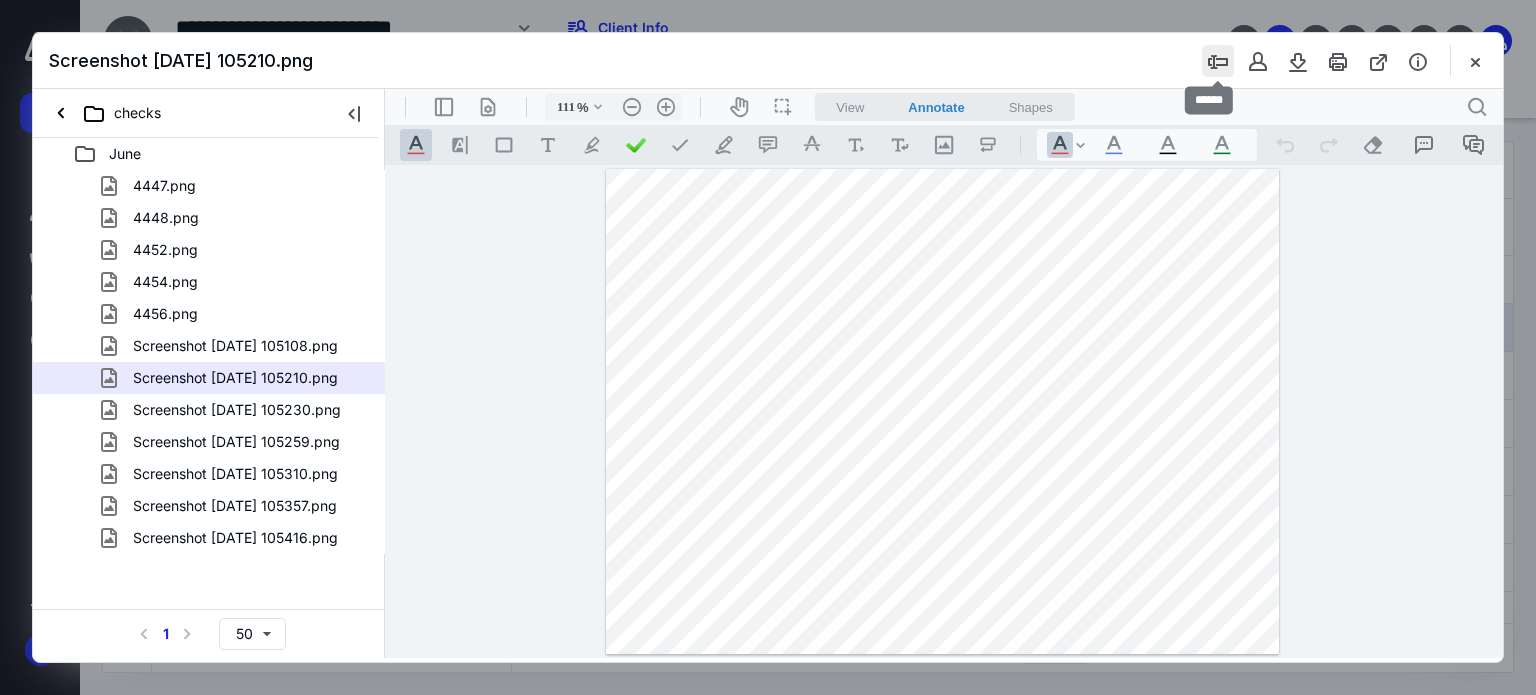 click at bounding box center (1218, 61) 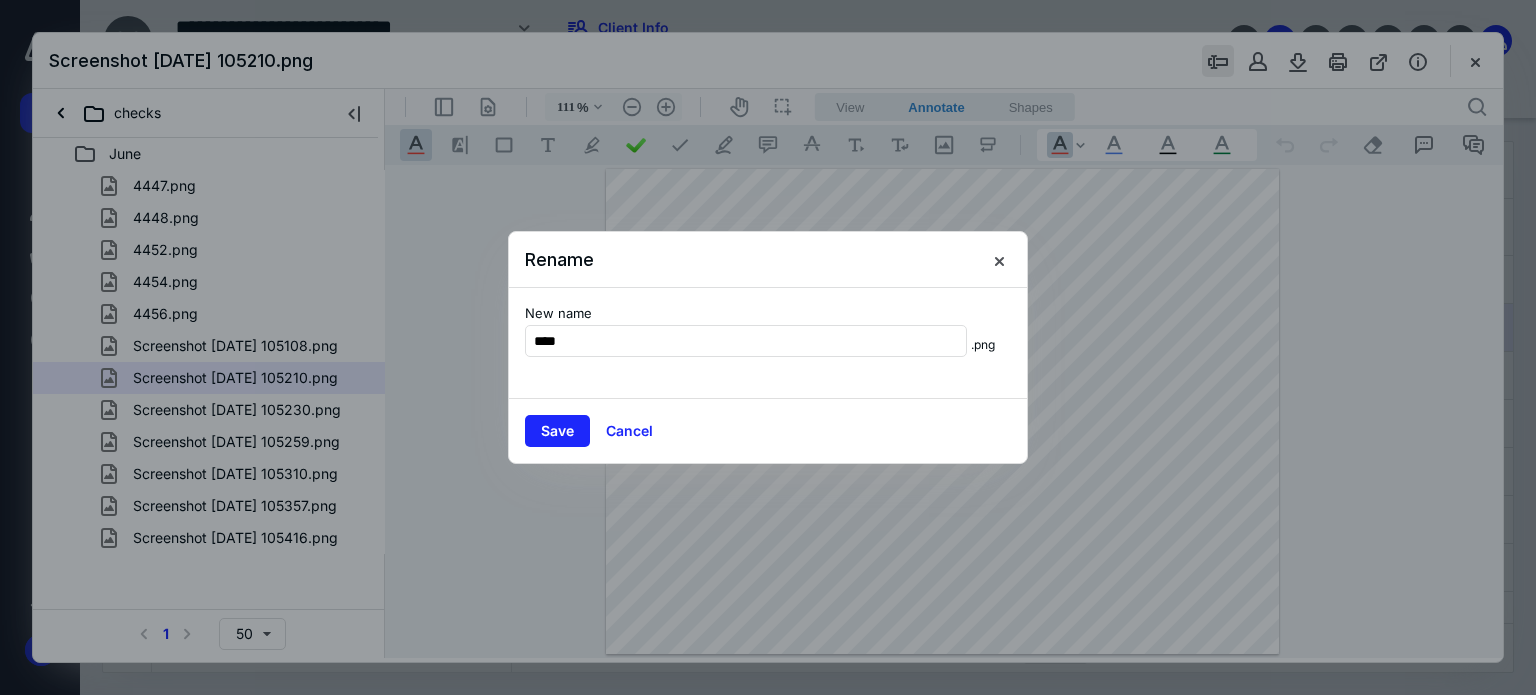 type on "****" 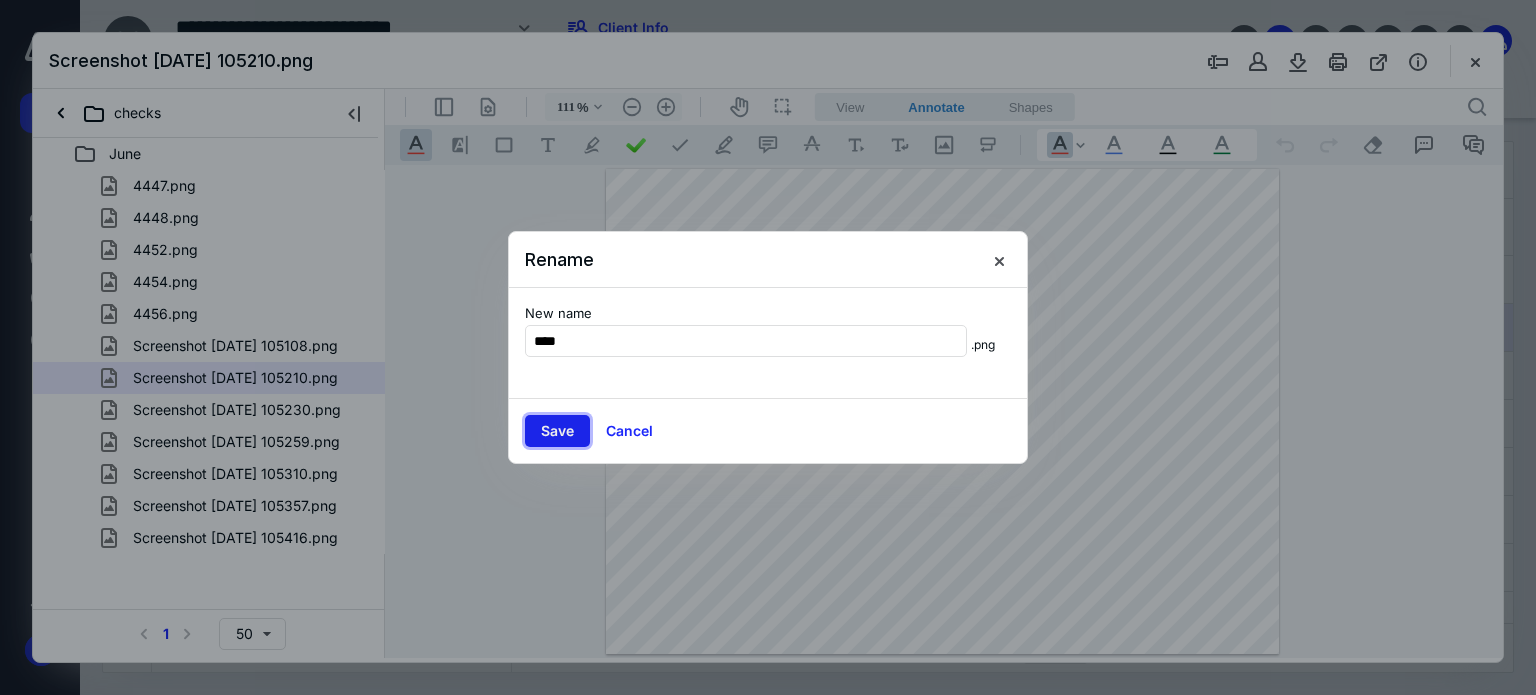 drag, startPoint x: 1209, startPoint y: 67, endPoint x: 566, endPoint y: 440, distance: 743.3559 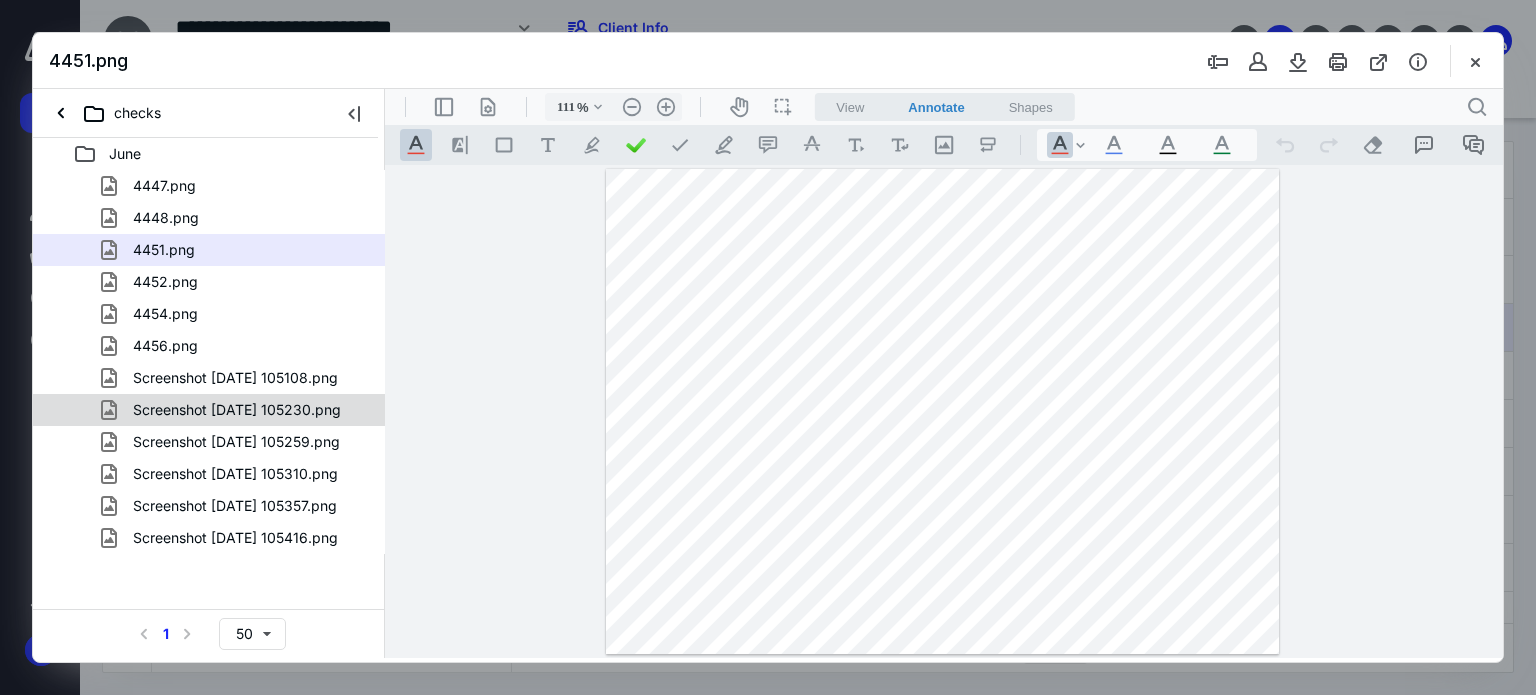 click on "Screenshot [DATE] 105230.png" at bounding box center [209, 410] 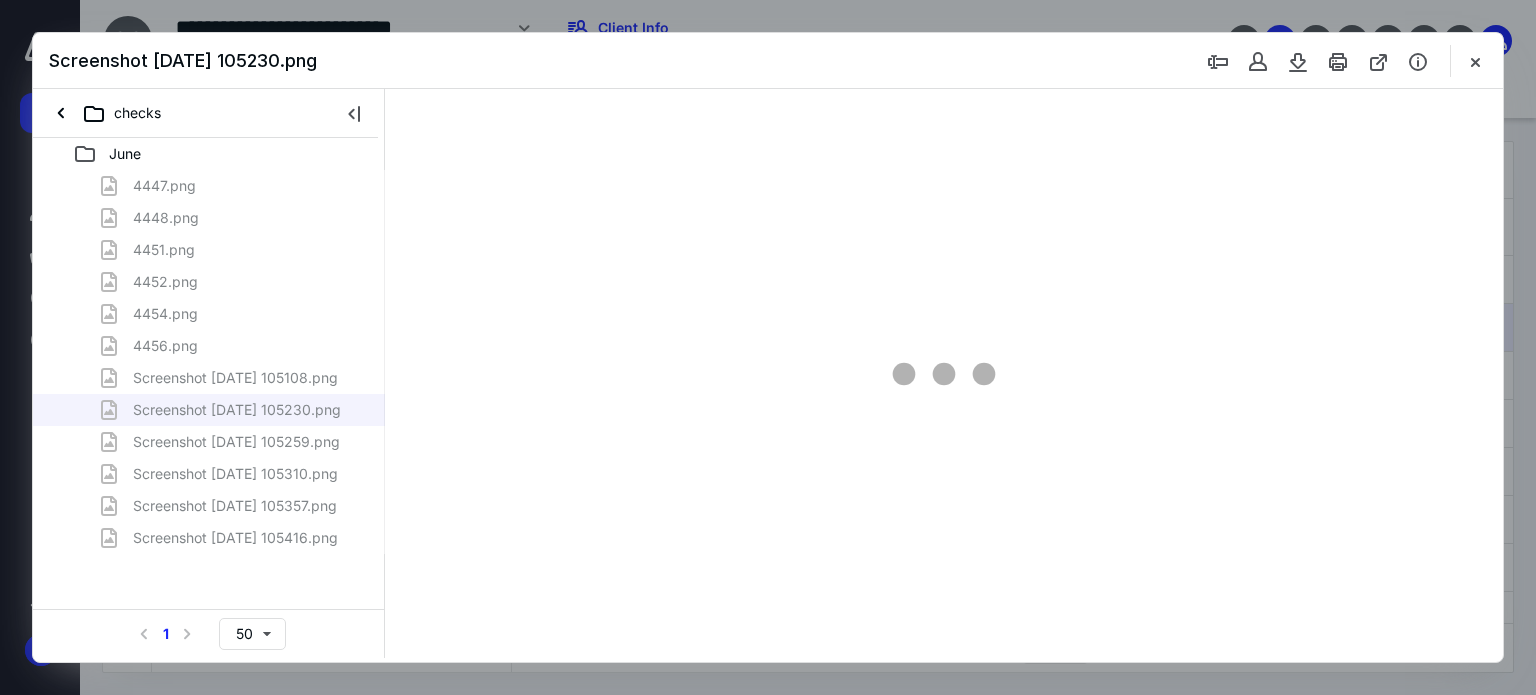 type on "107" 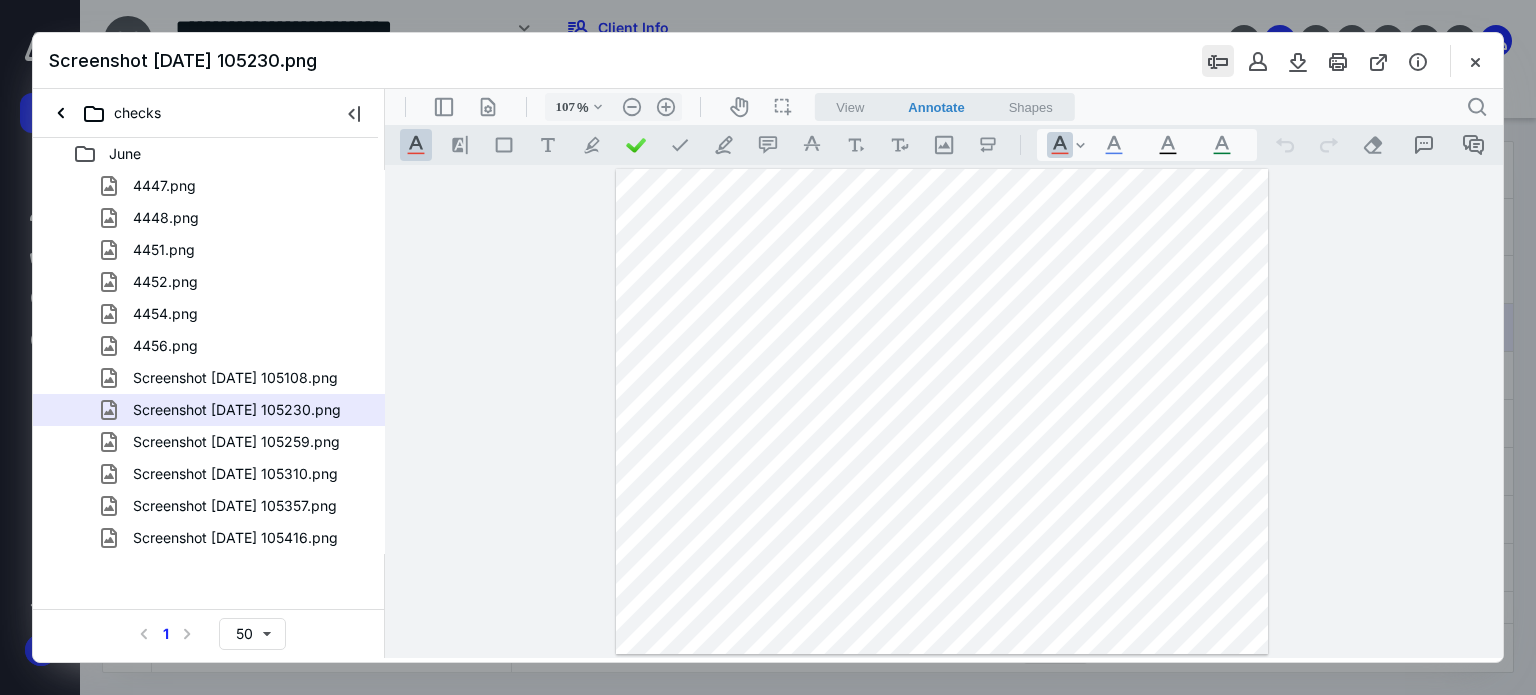 click at bounding box center [1218, 61] 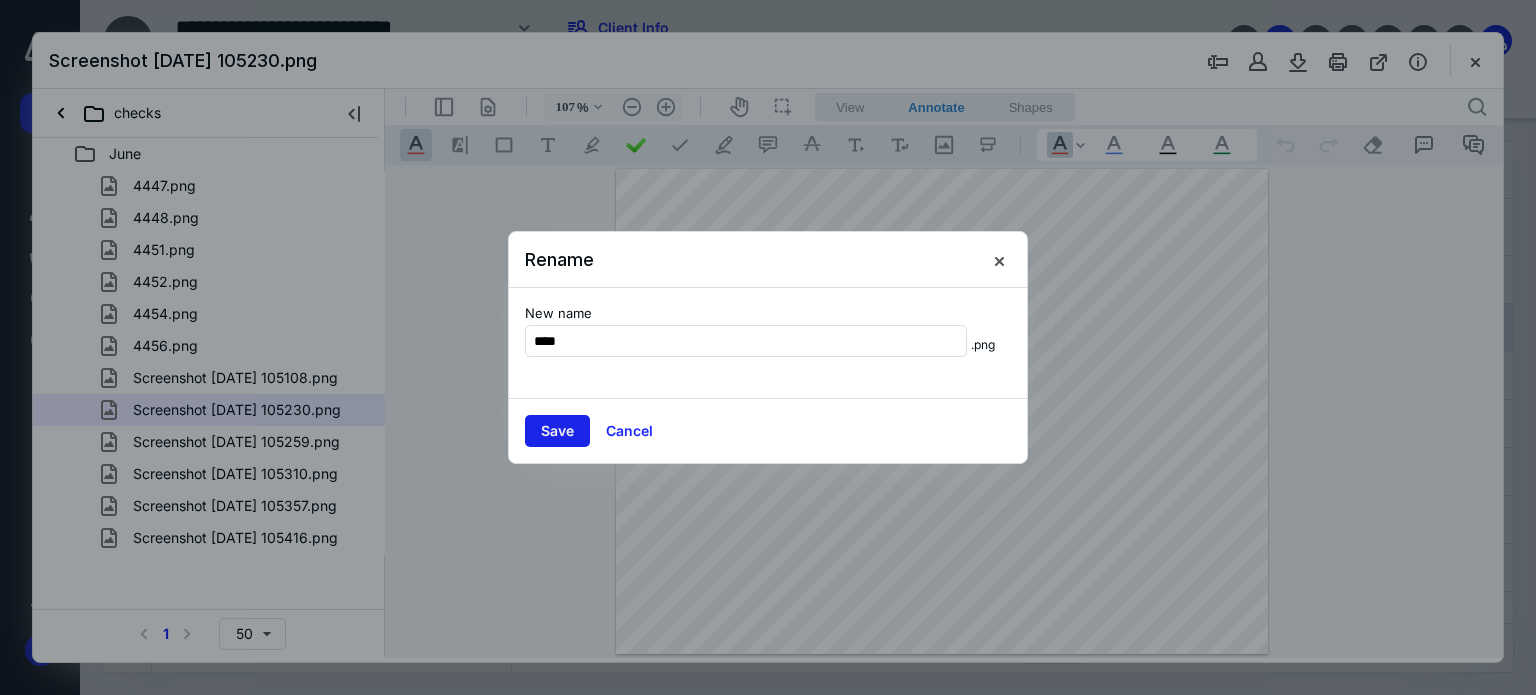 type on "****" 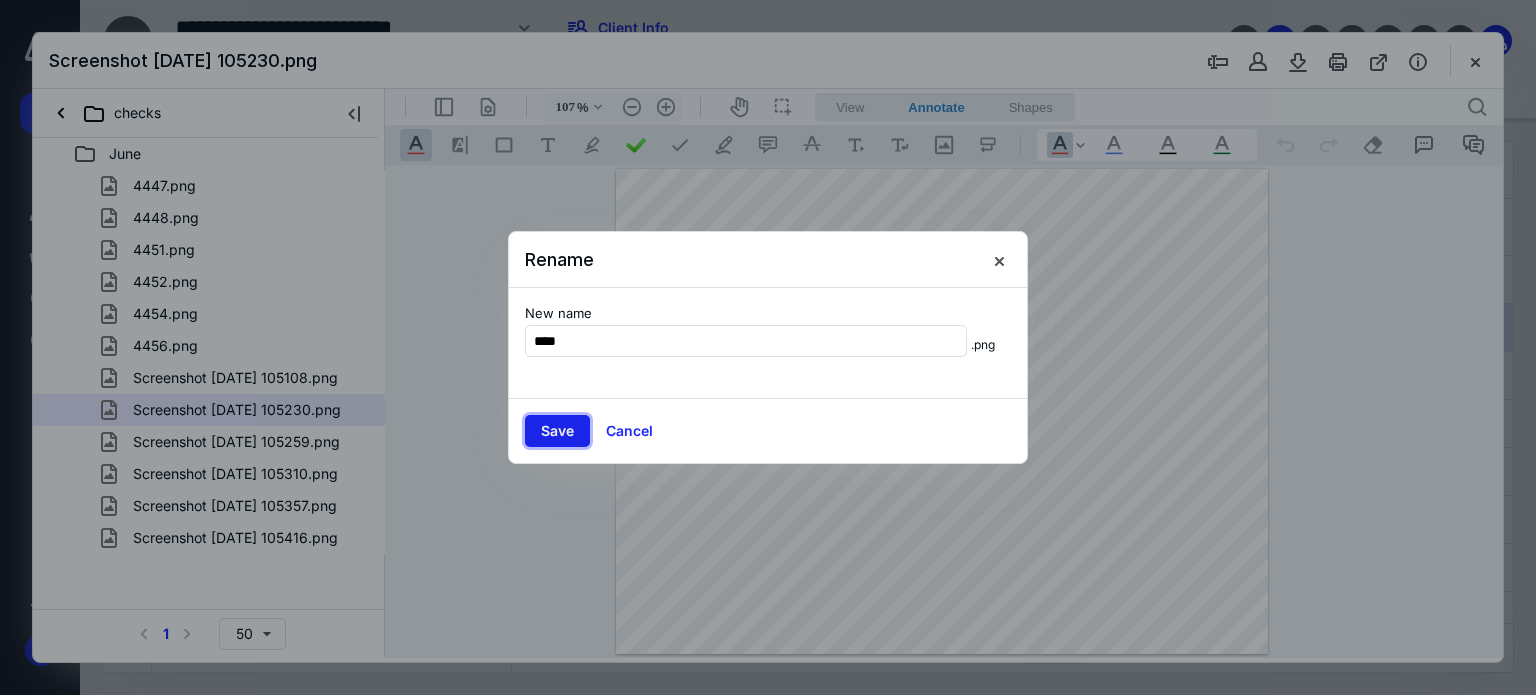 click on "Save" at bounding box center (557, 431) 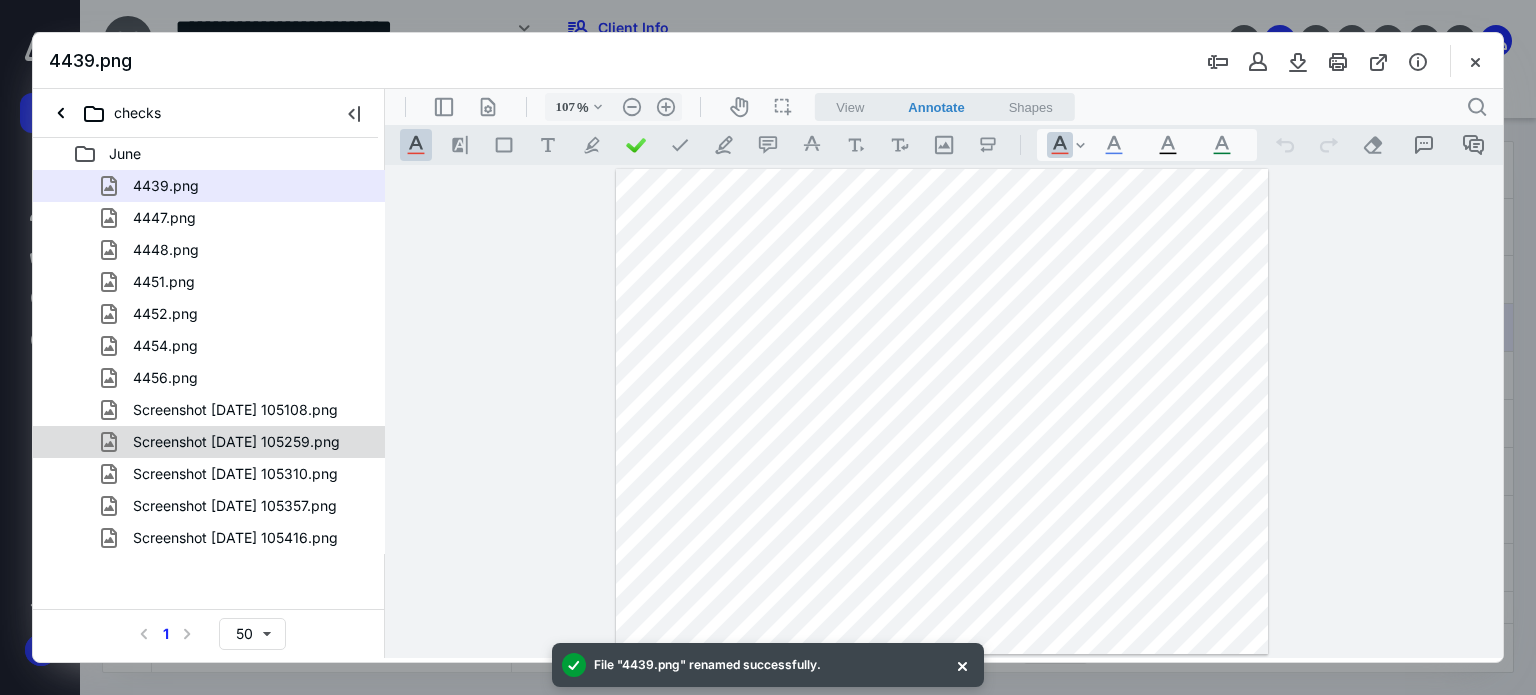 click on "Screenshot [DATE] 105259.png" at bounding box center (236, 442) 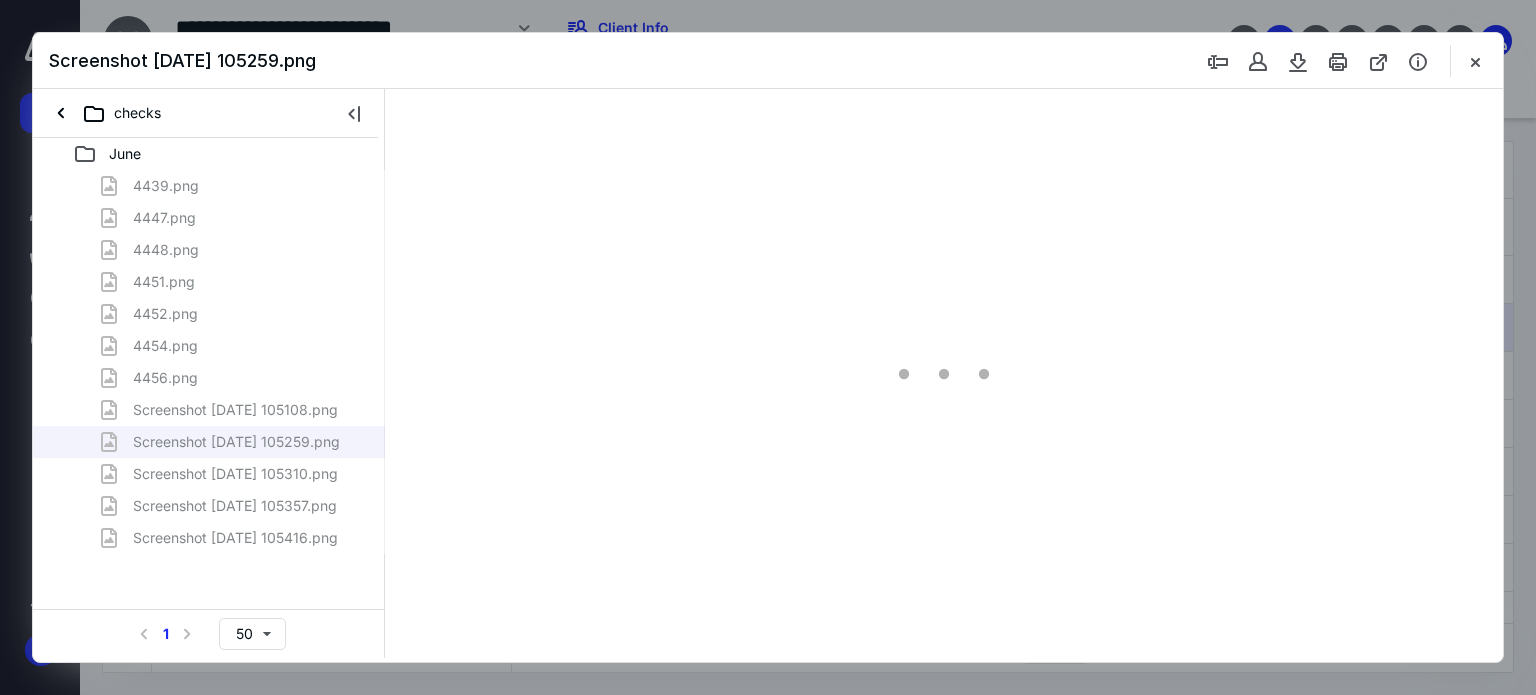 type on "109" 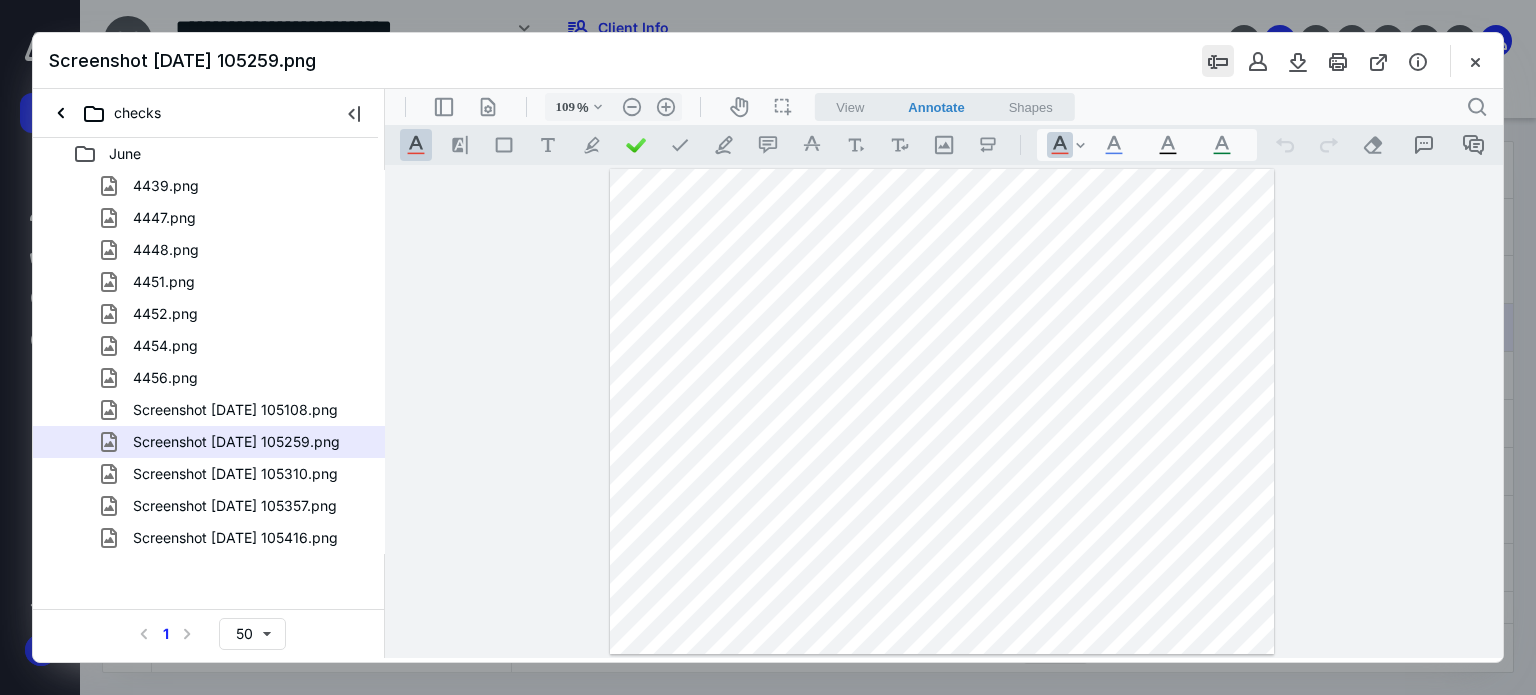 click at bounding box center (1218, 61) 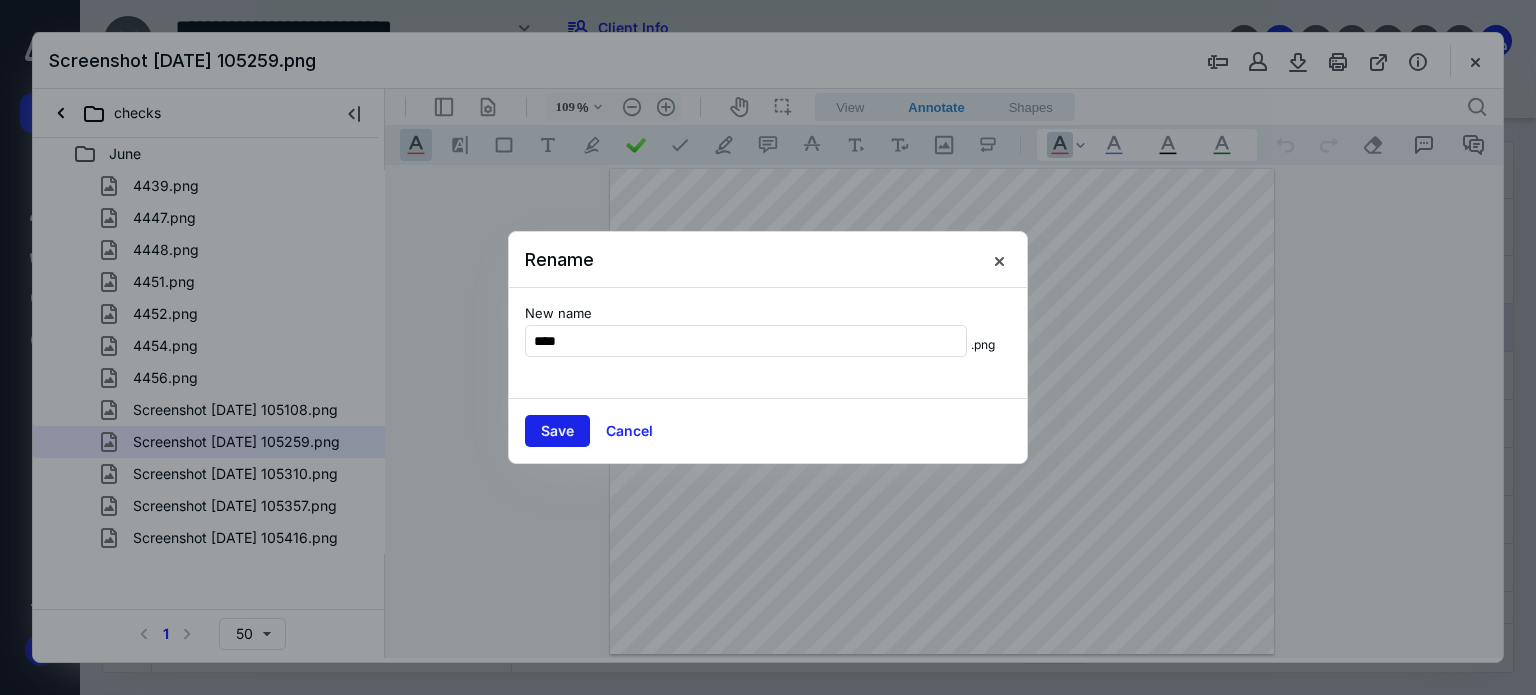 type on "****" 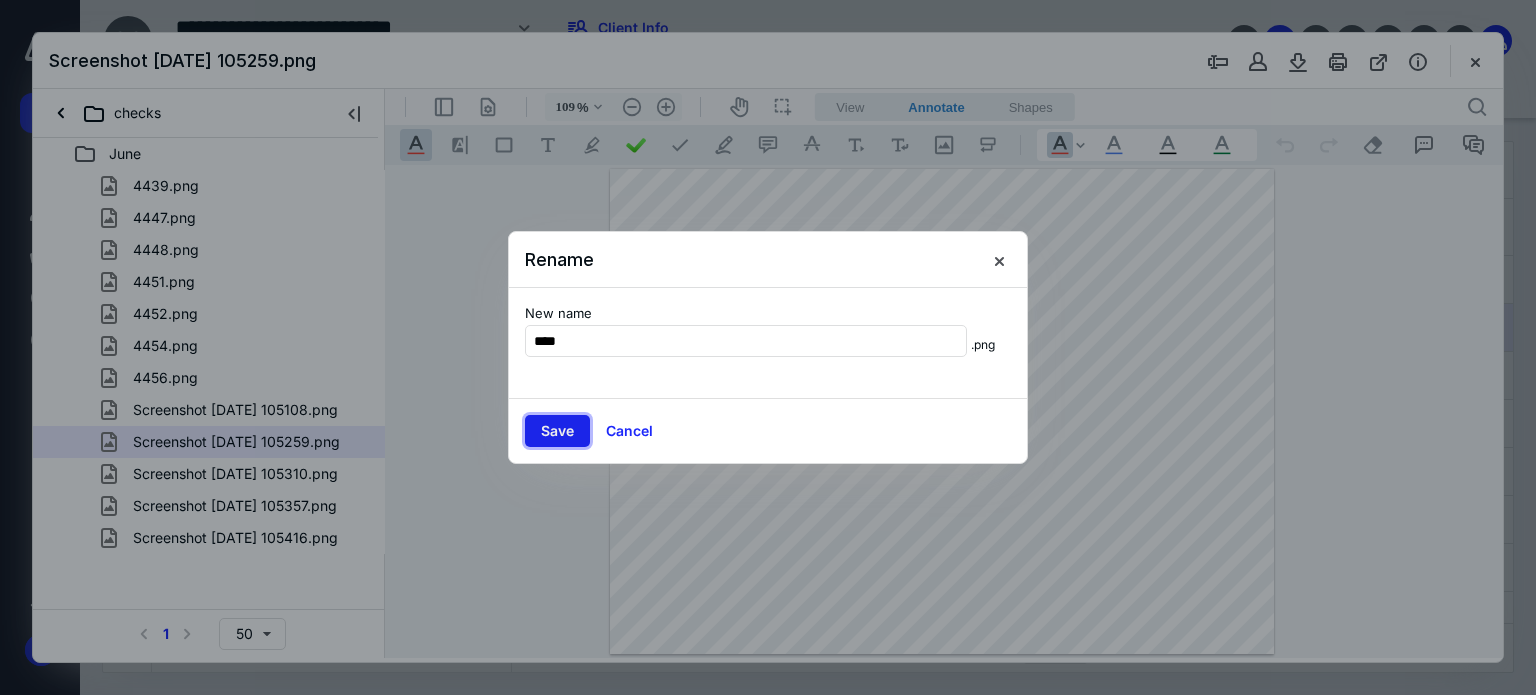 click on "Save" at bounding box center (557, 431) 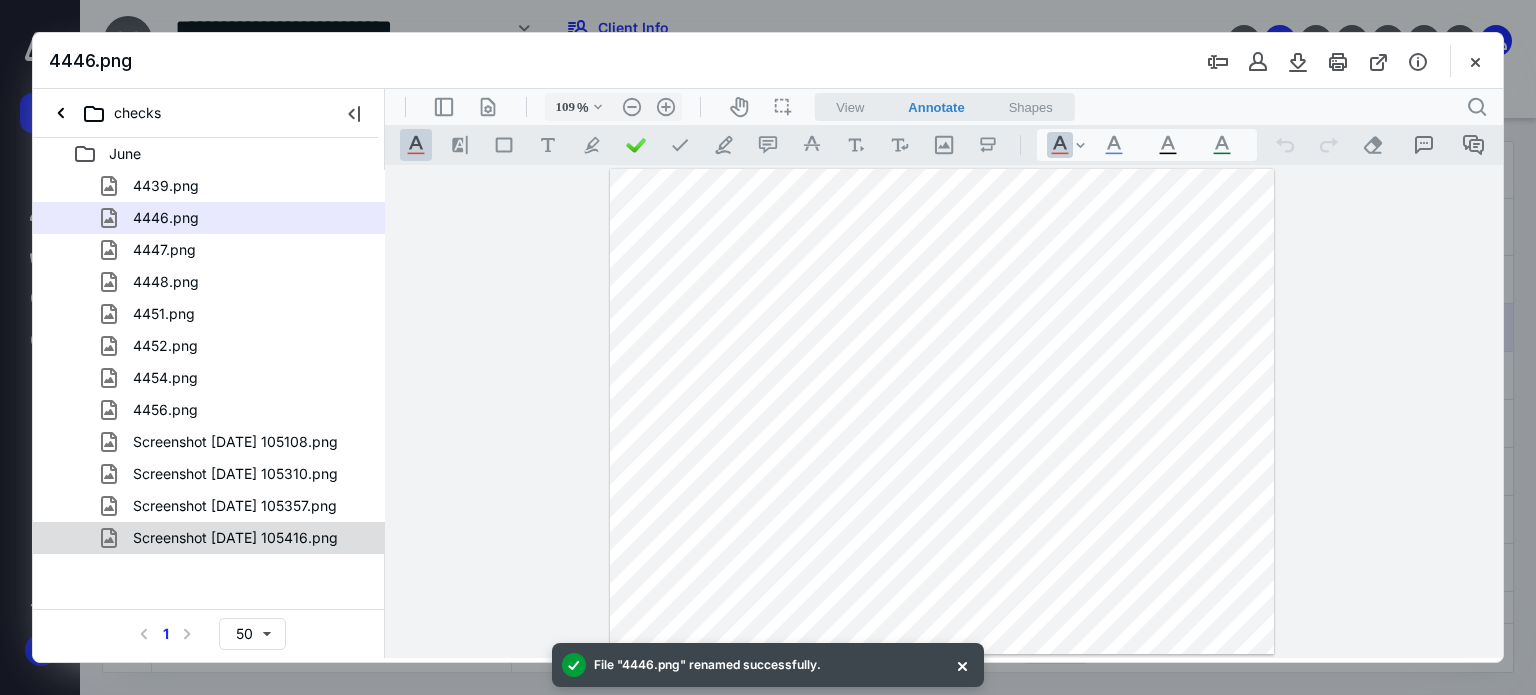 click on "Screenshot [DATE] 105416.png" at bounding box center (235, 538) 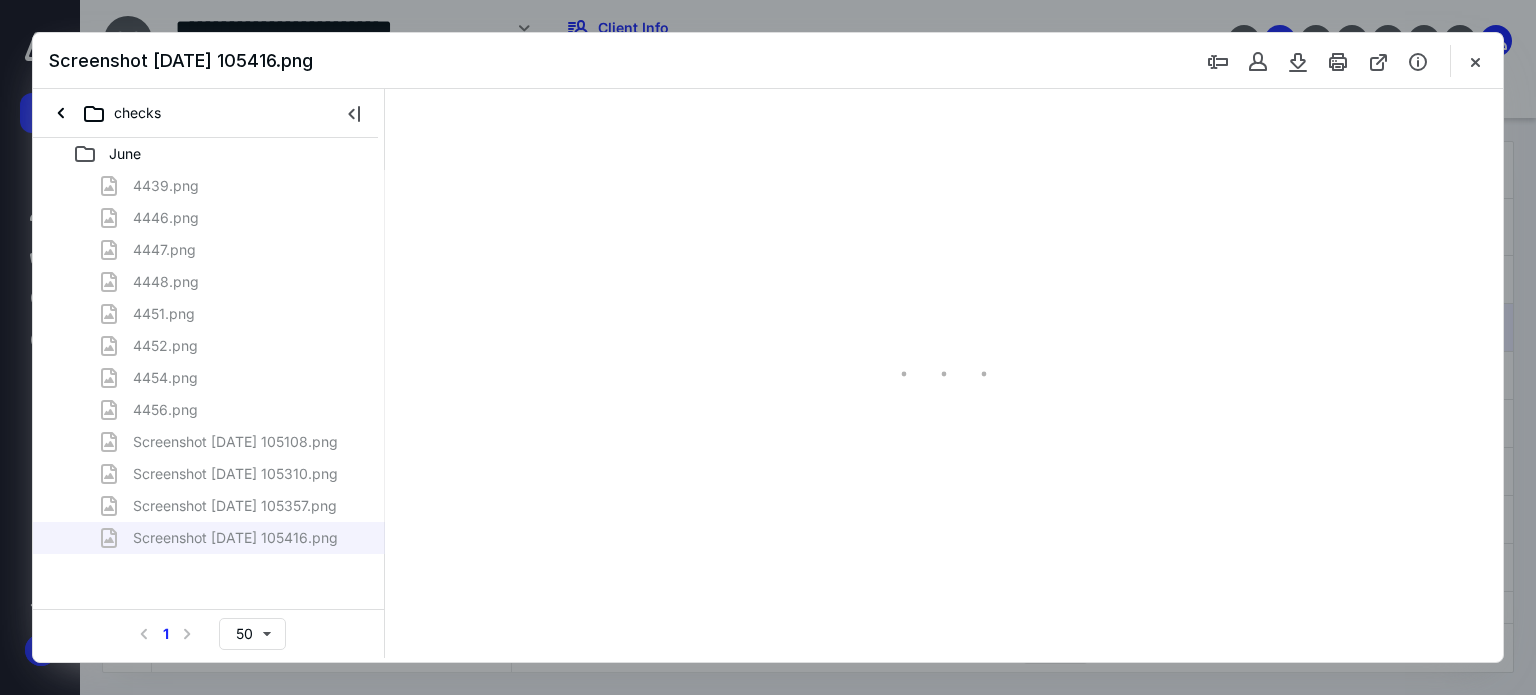 type on "114" 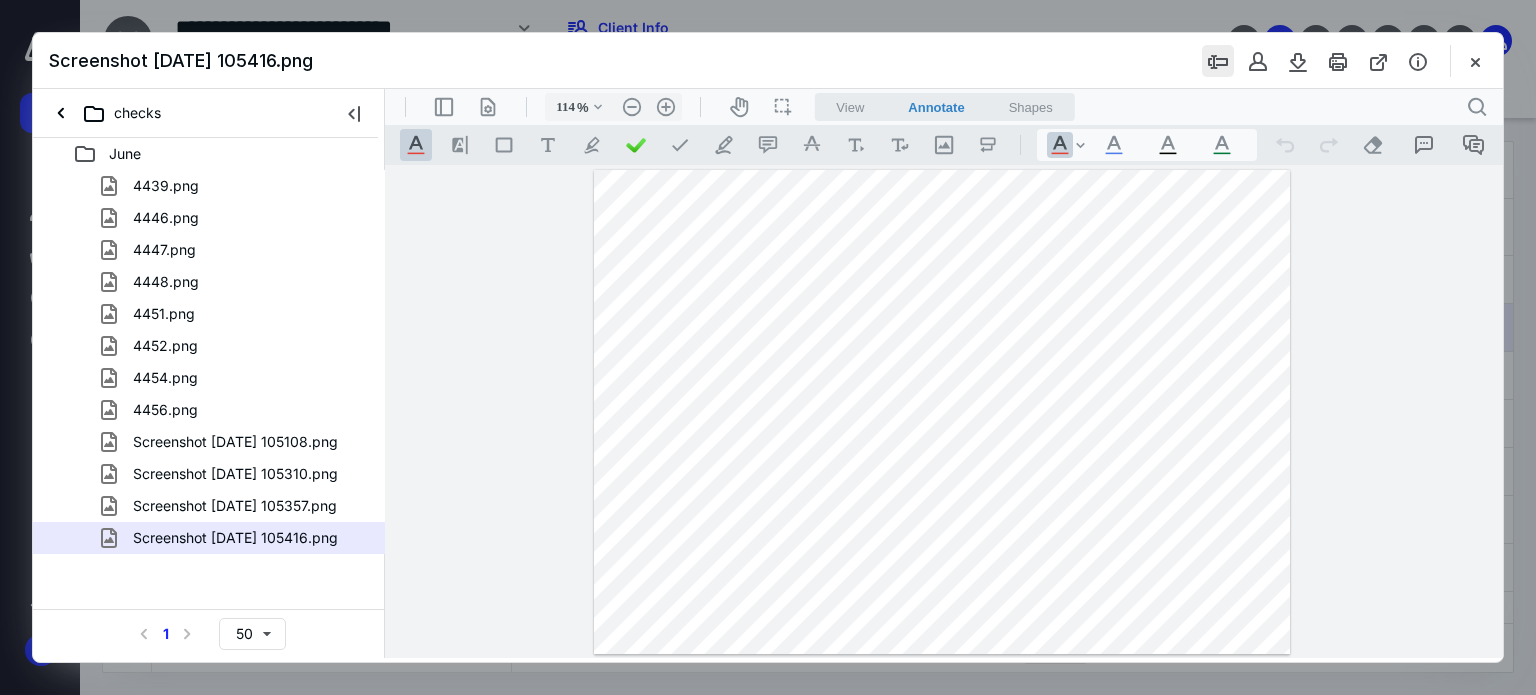 click at bounding box center (1218, 61) 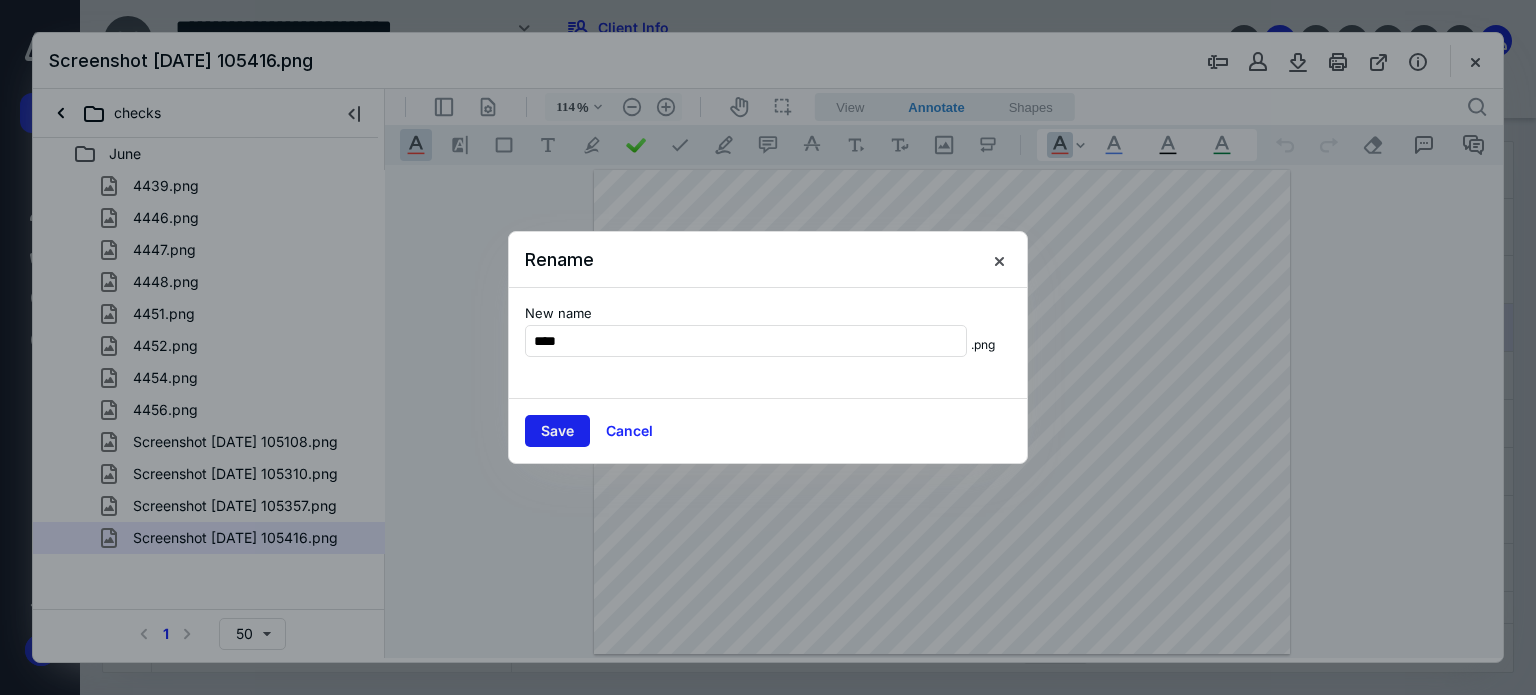 type on "****" 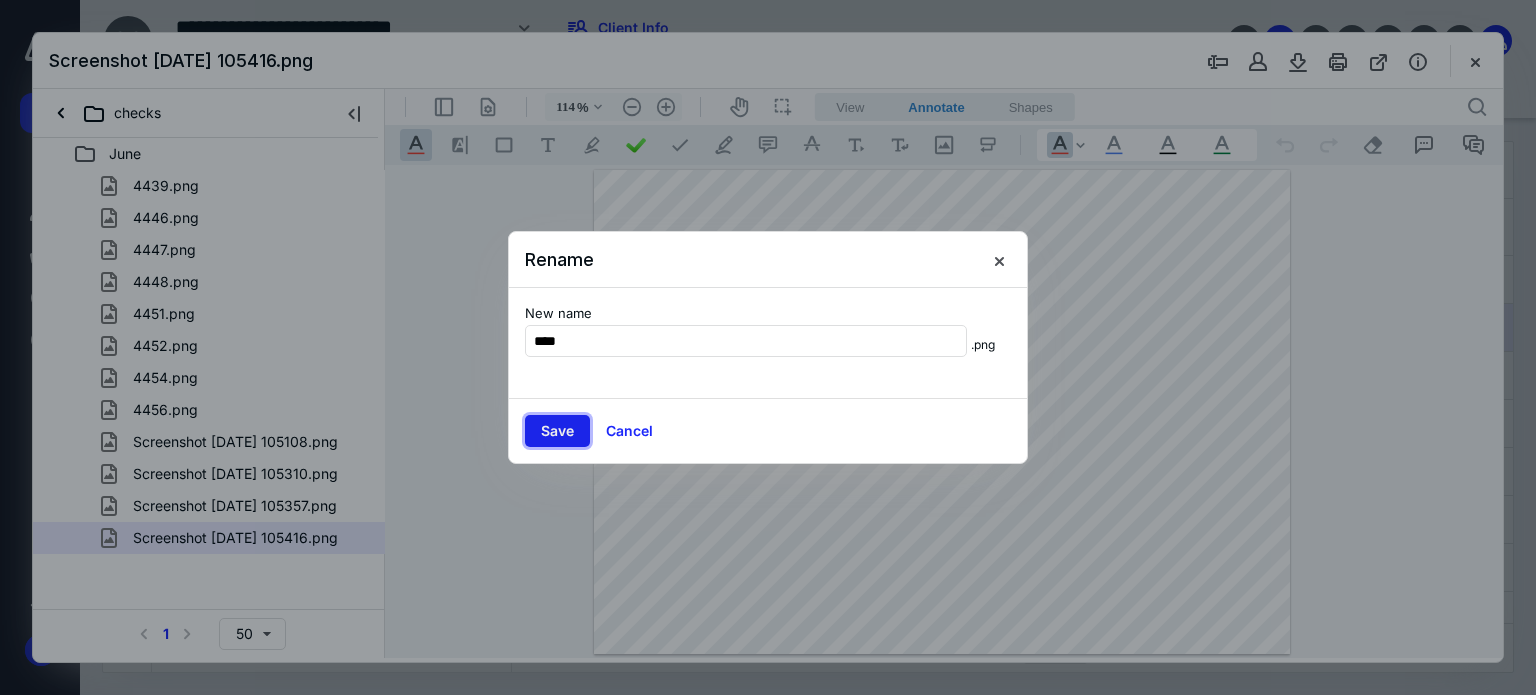 click on "Save" at bounding box center [557, 431] 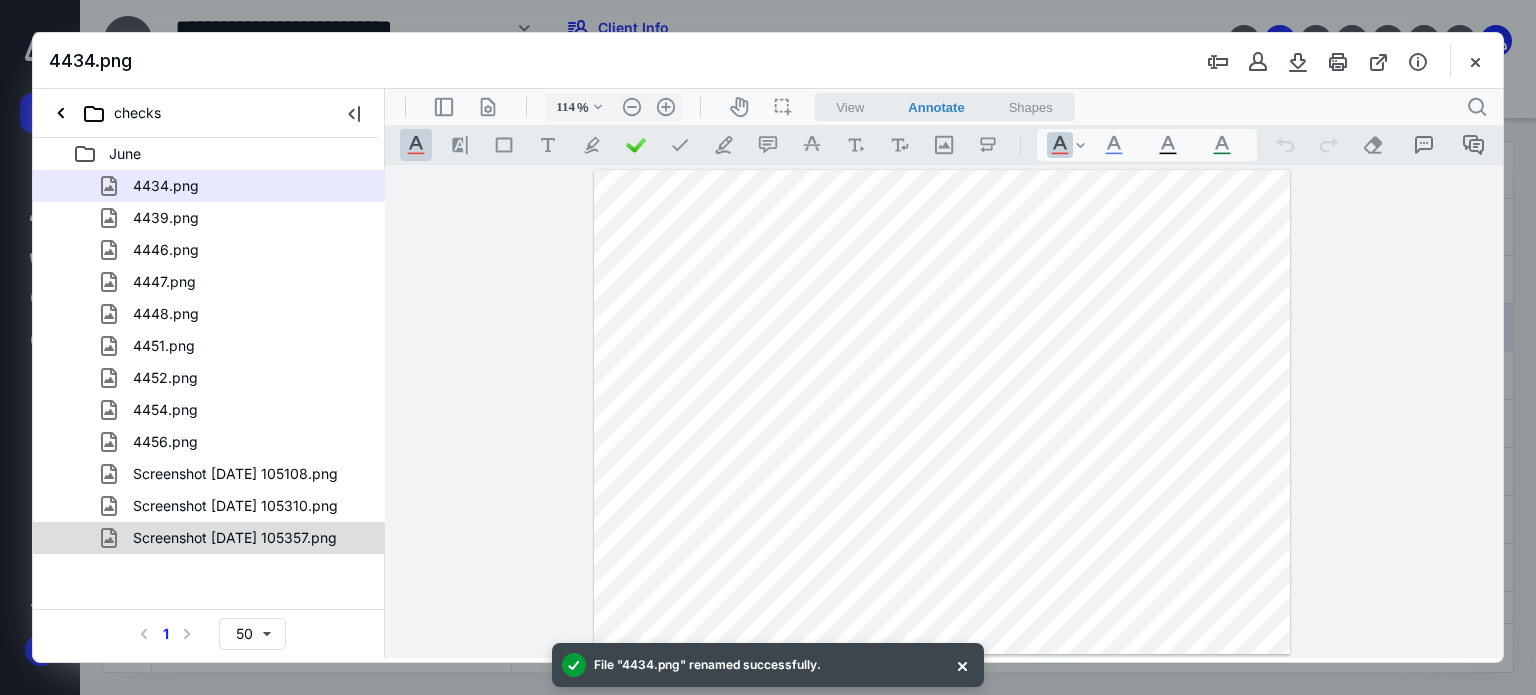 click on "Screenshot [DATE] 105357.png" at bounding box center [235, 538] 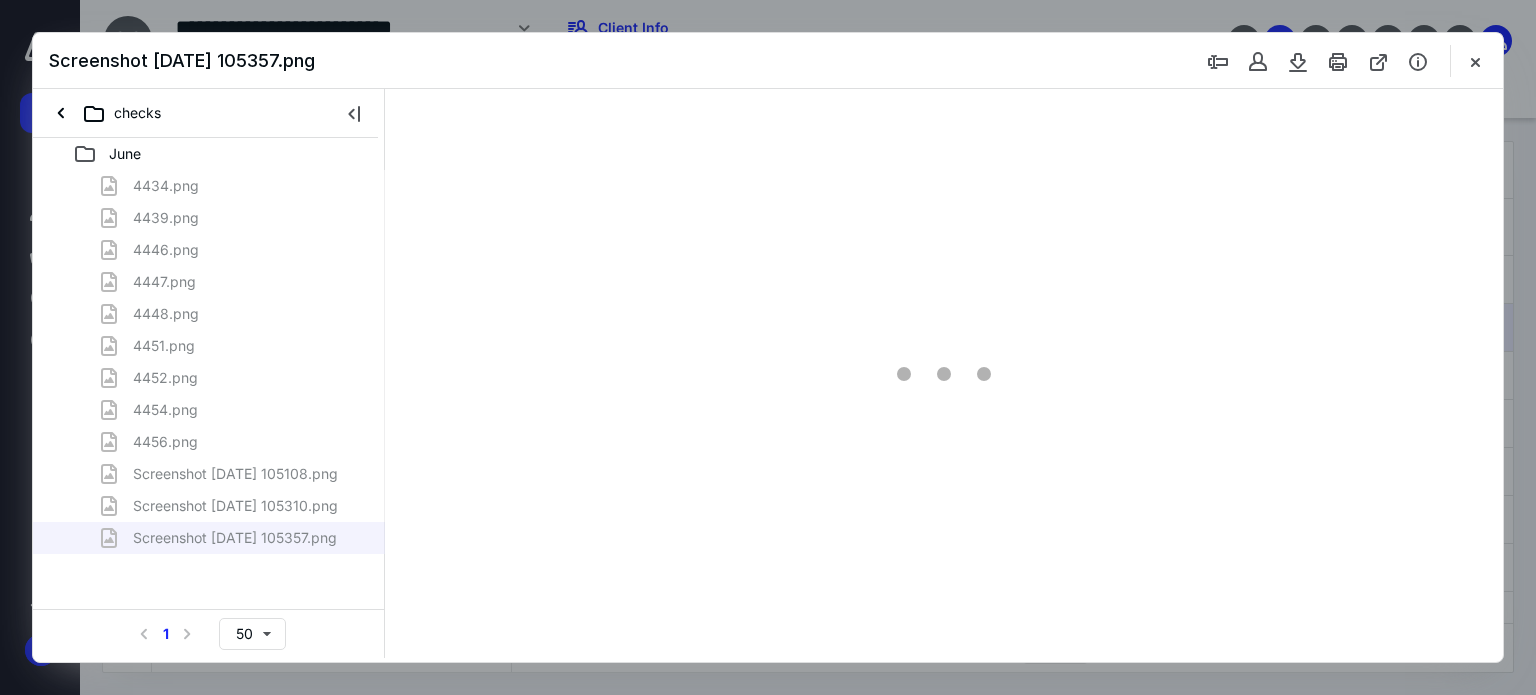 type on "98" 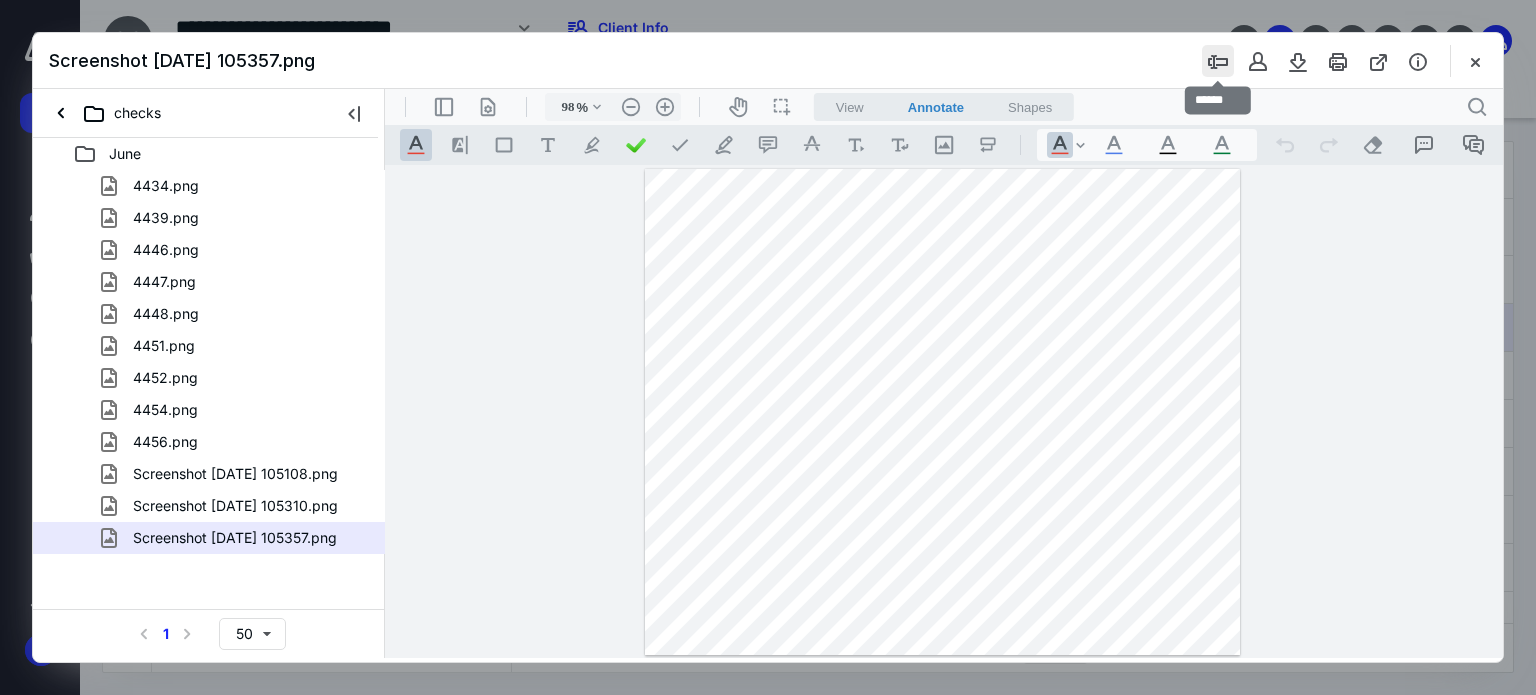 click at bounding box center [1218, 61] 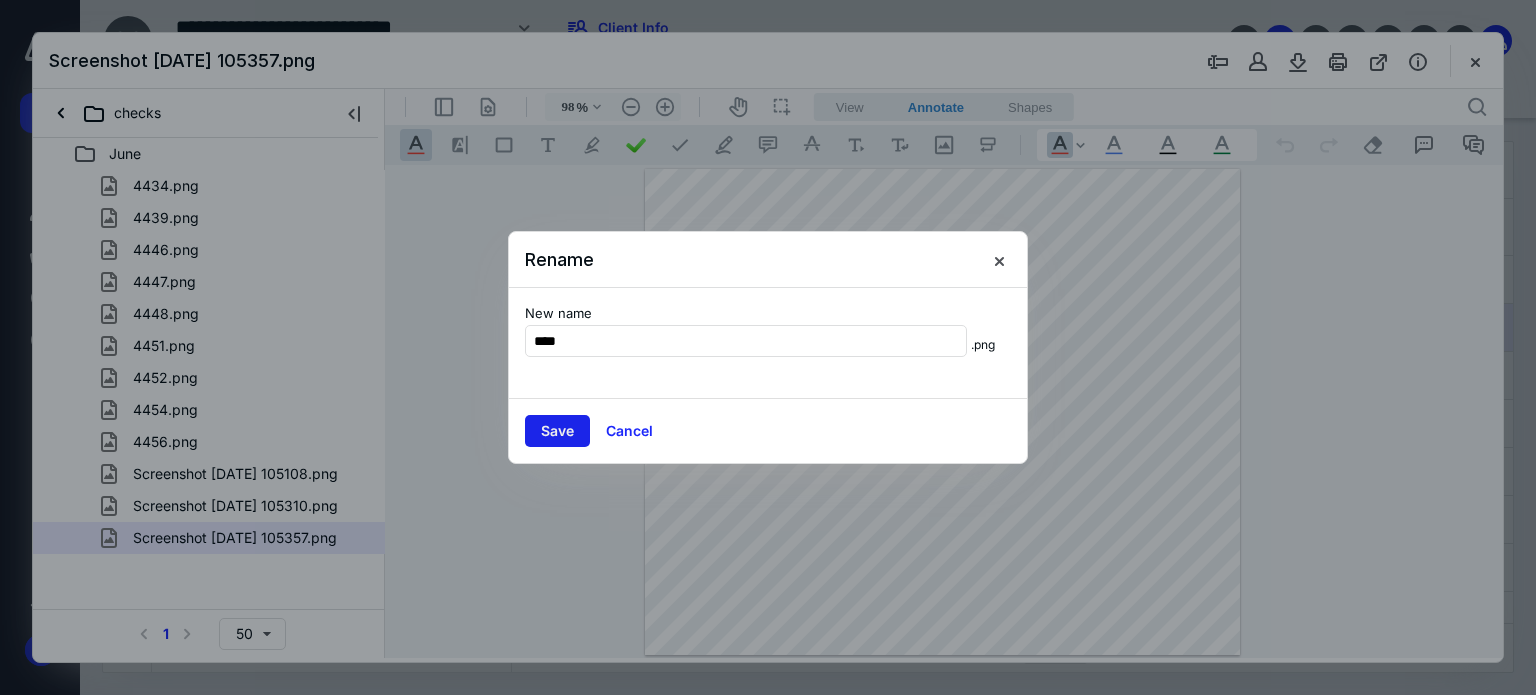 type on "****" 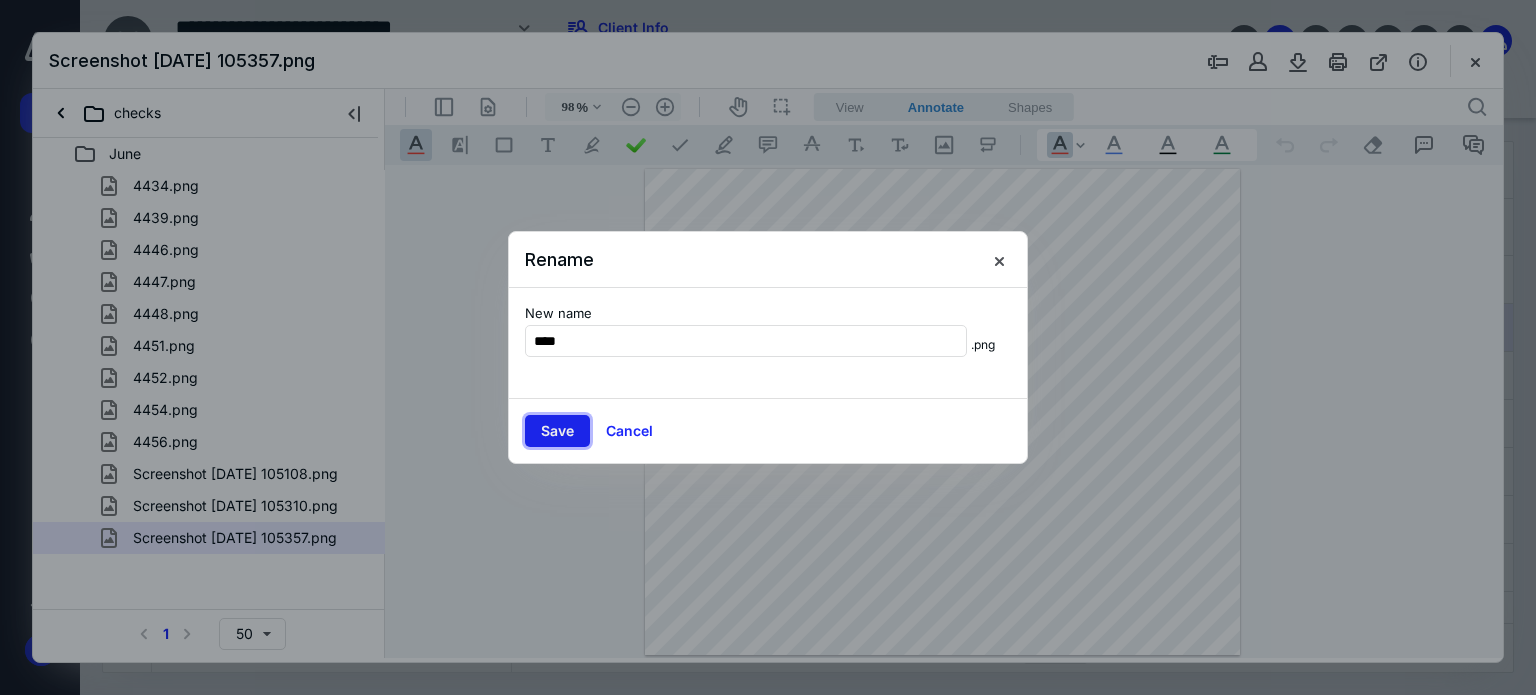 click on "Save" at bounding box center (557, 431) 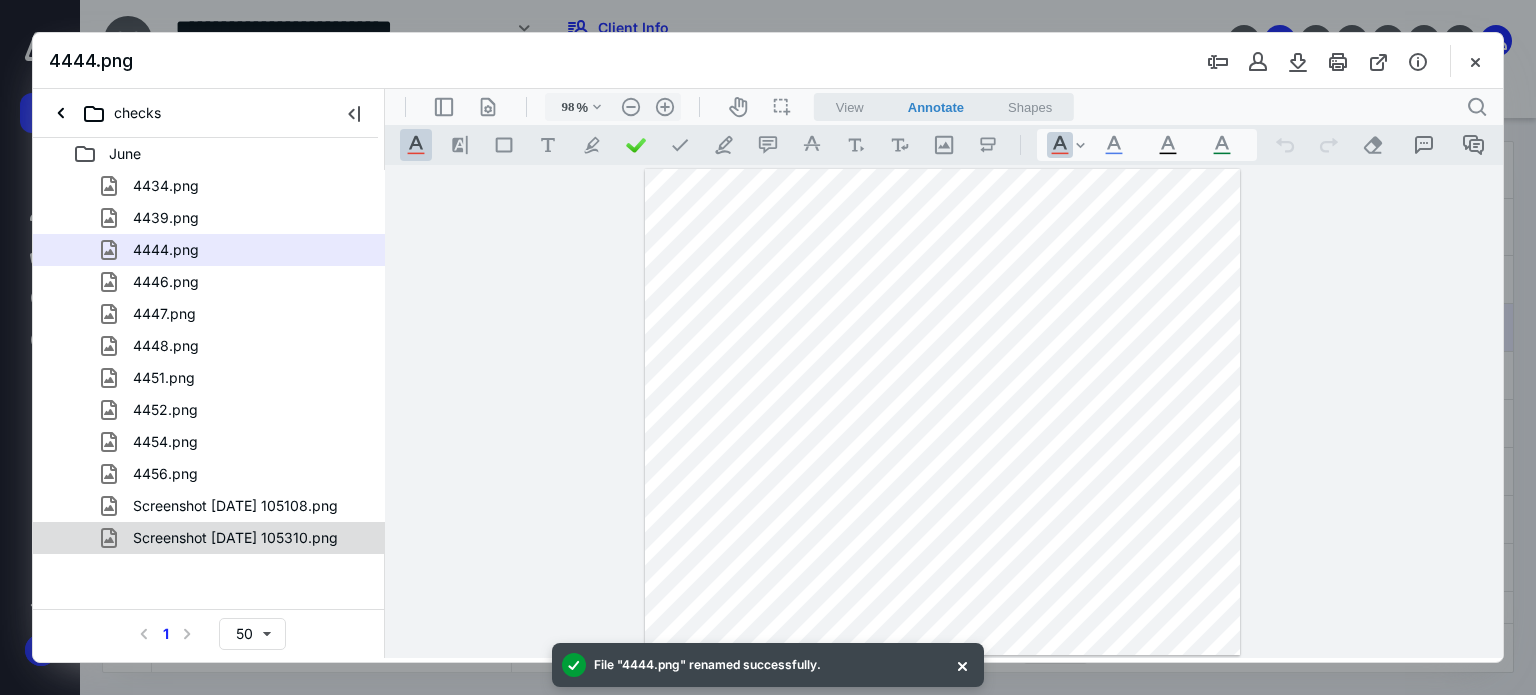 click on "Screenshot [DATE] 105310.png" at bounding box center [223, 538] 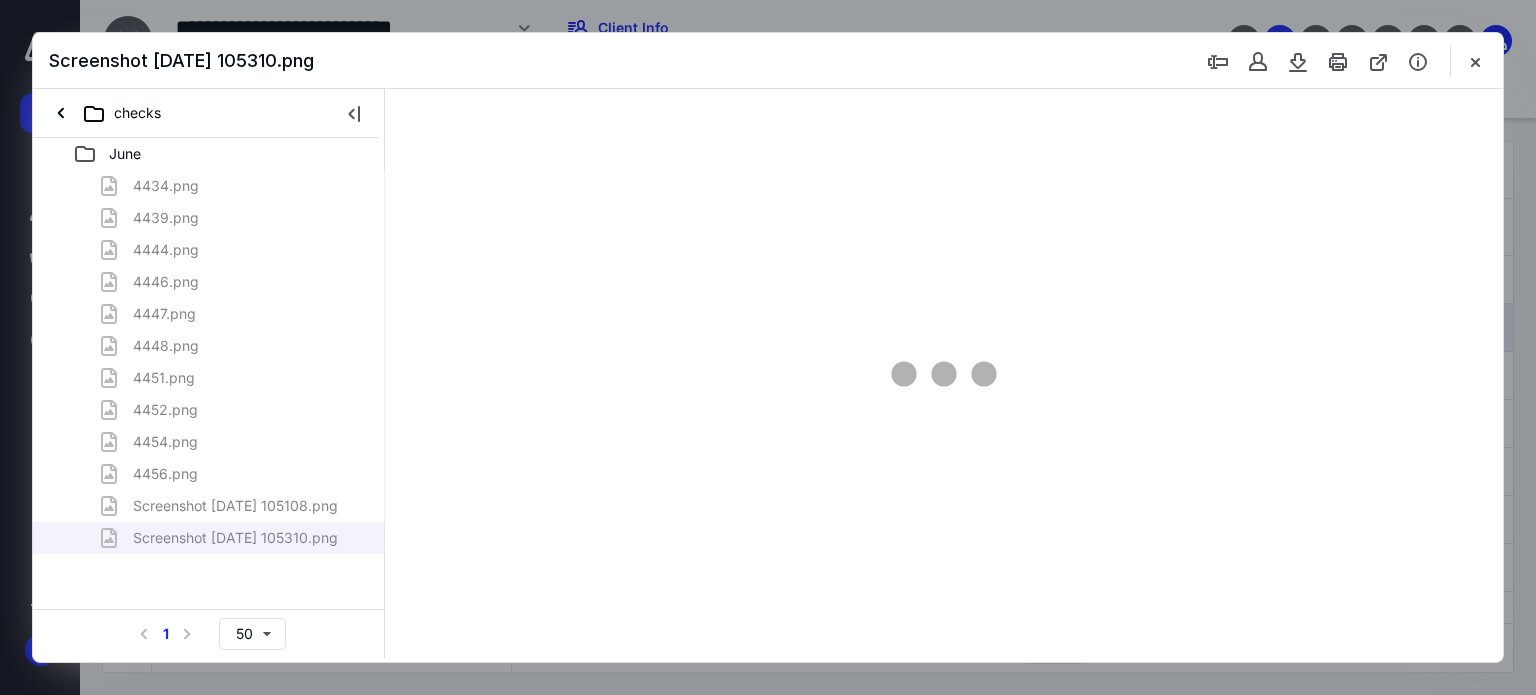 type on "91" 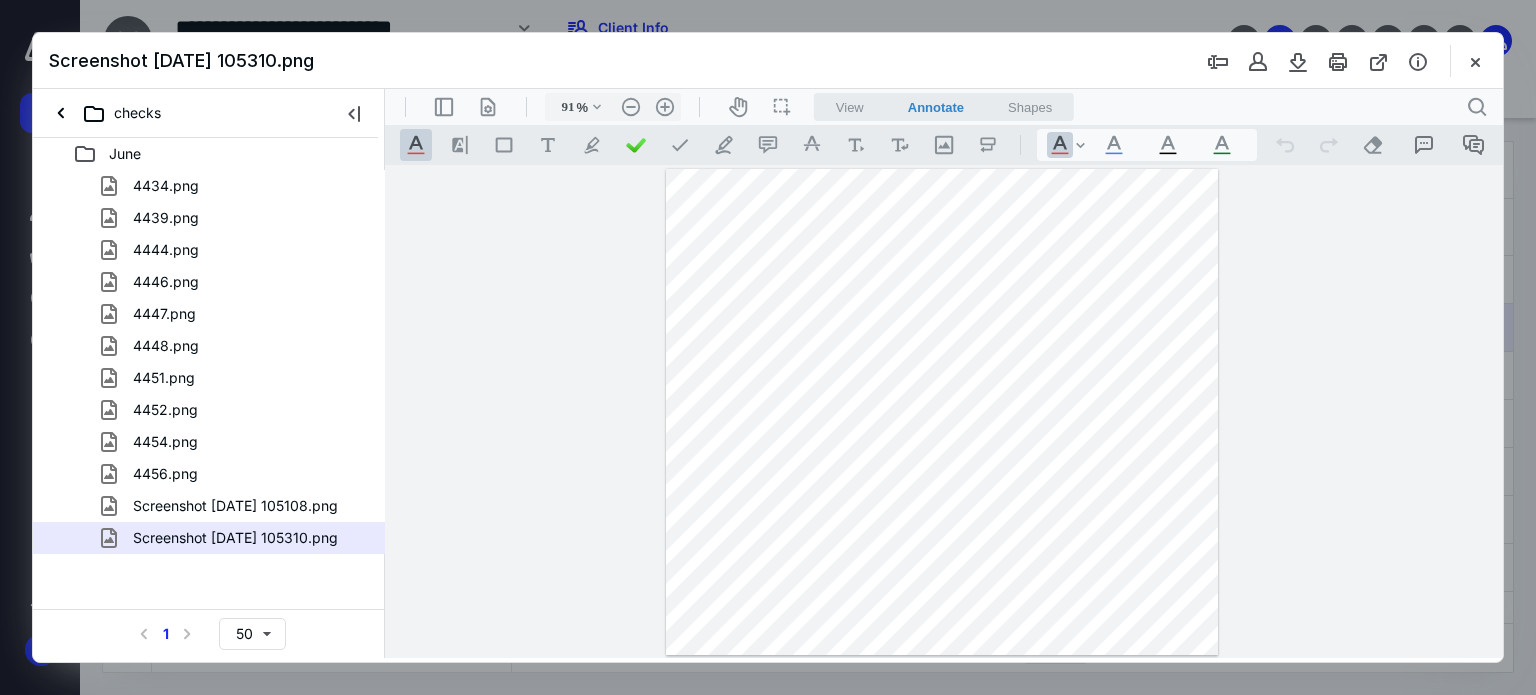click at bounding box center [1314, 61] 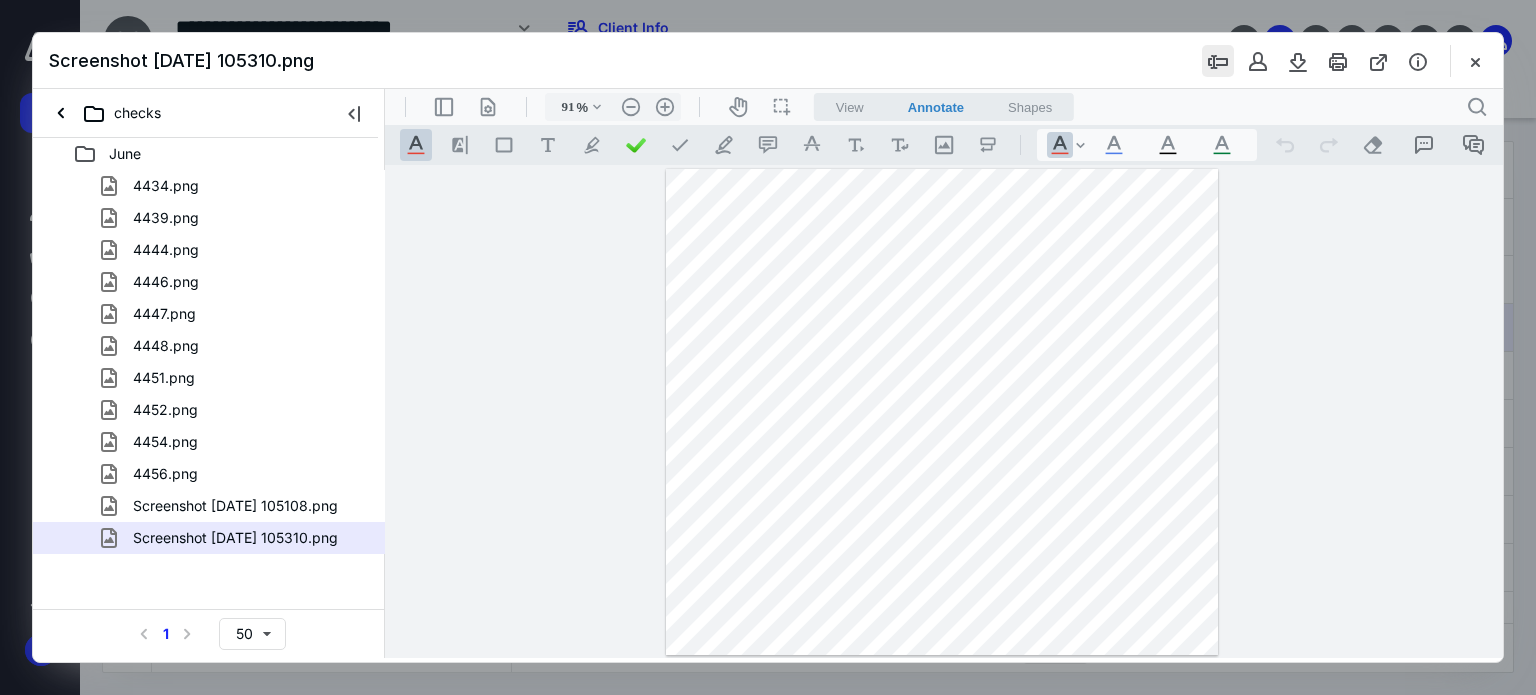click at bounding box center [1218, 61] 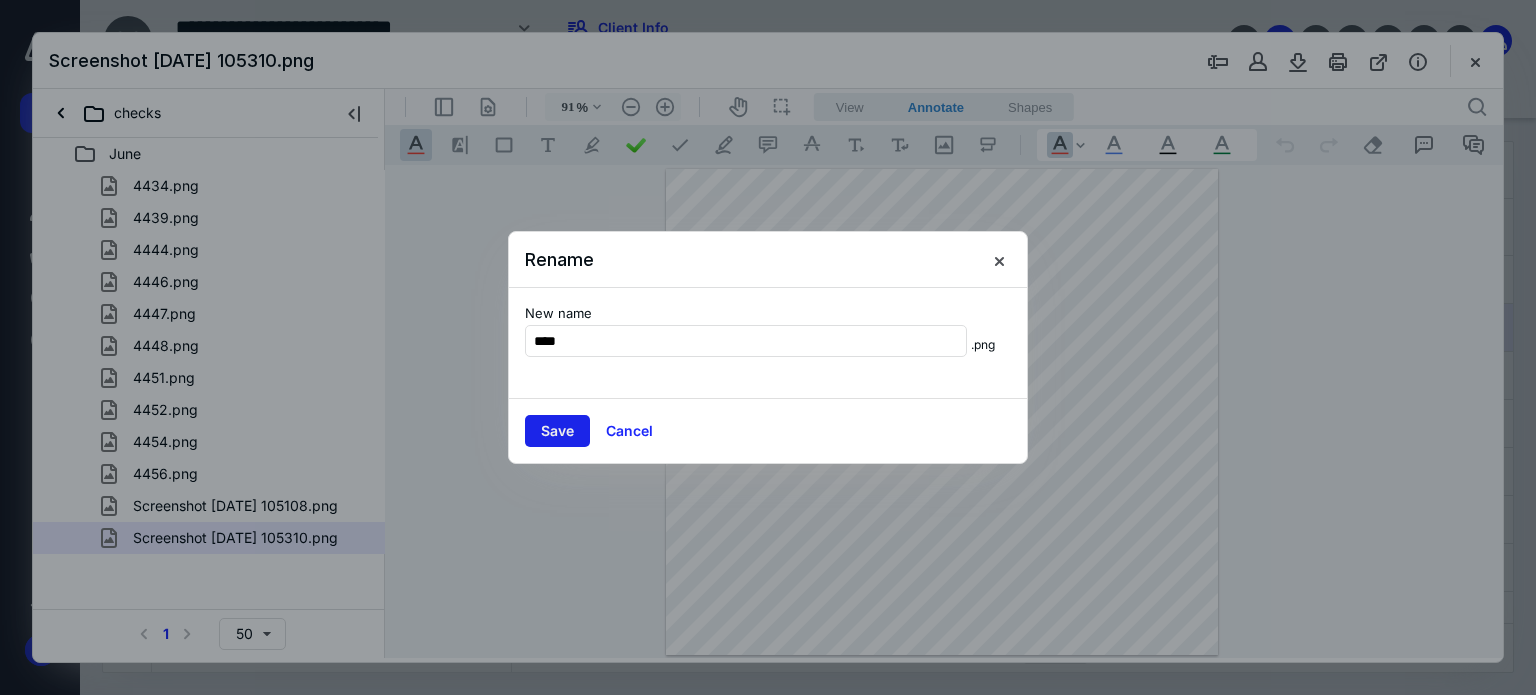 type on "****" 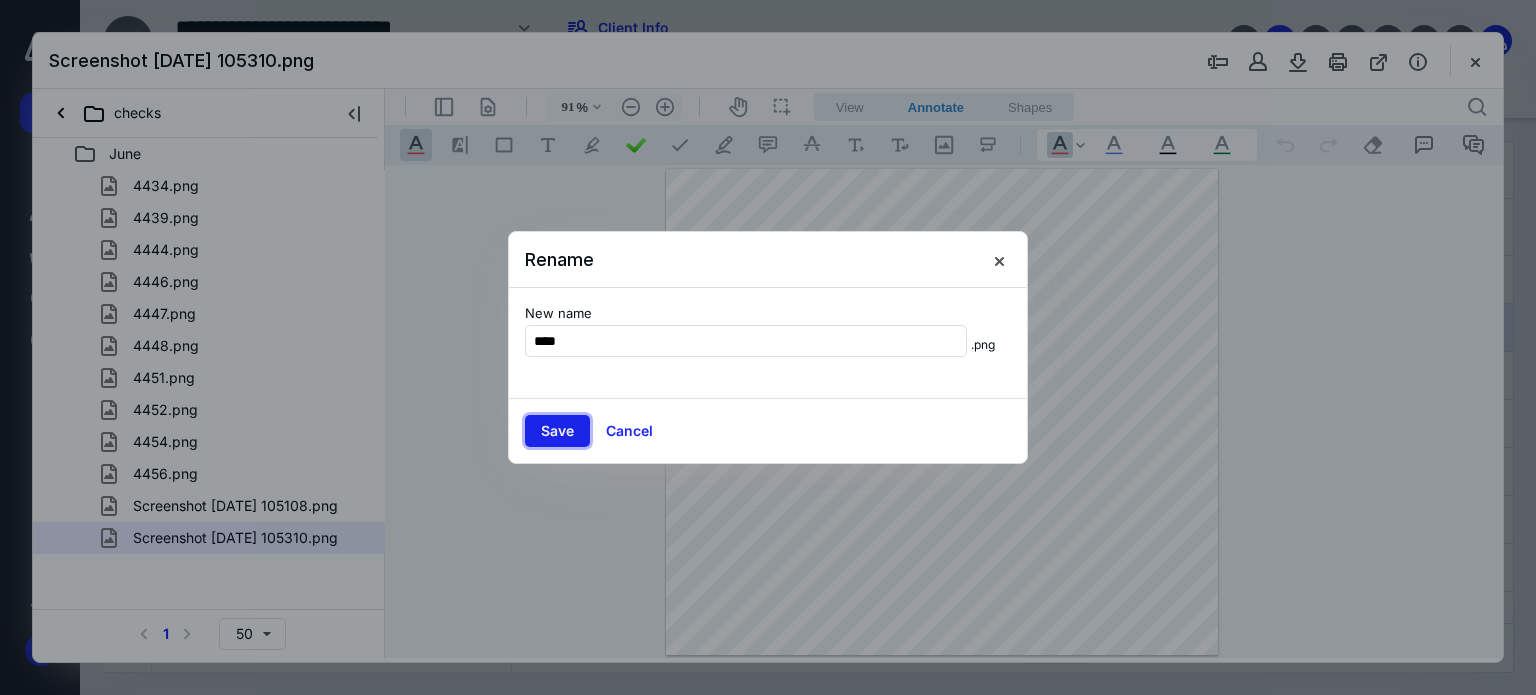 click on "Save" at bounding box center [557, 431] 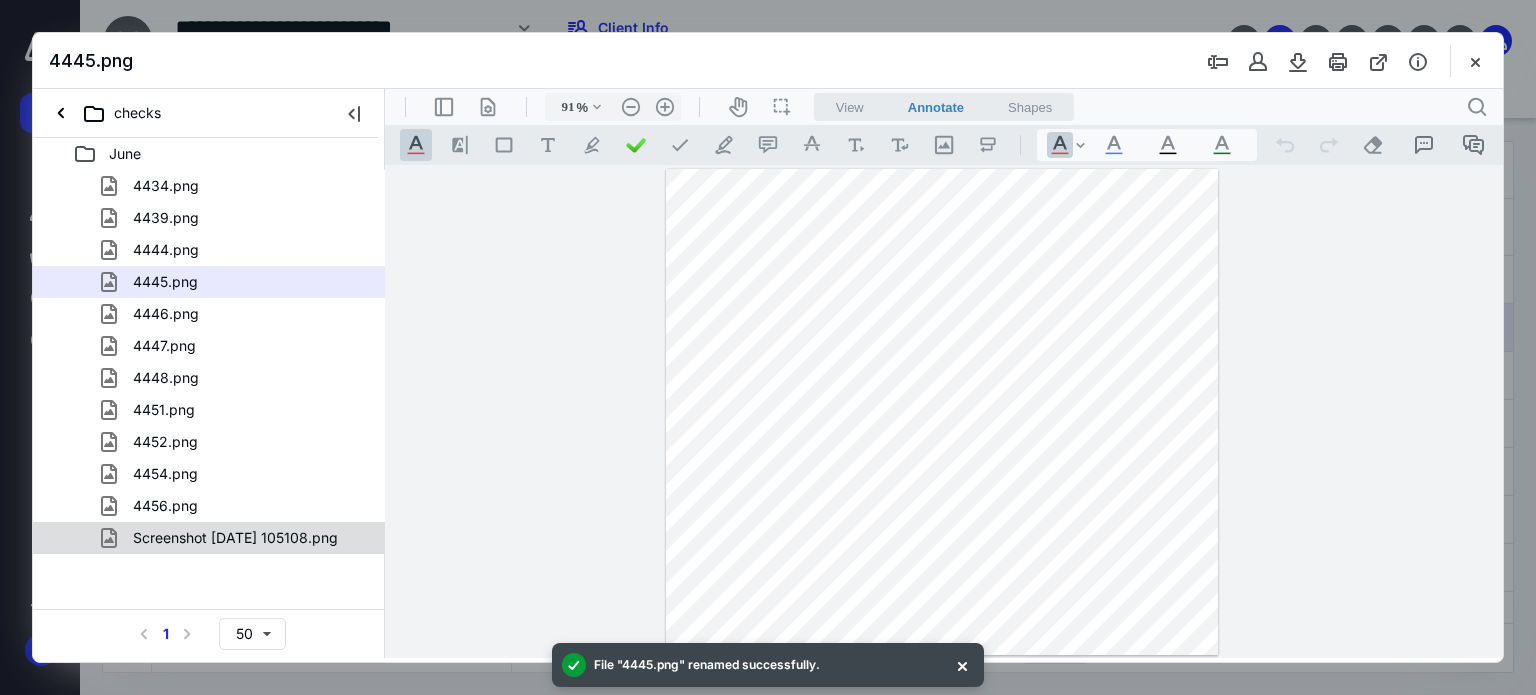 click on "Screenshot [DATE] 105108.png" at bounding box center (223, 538) 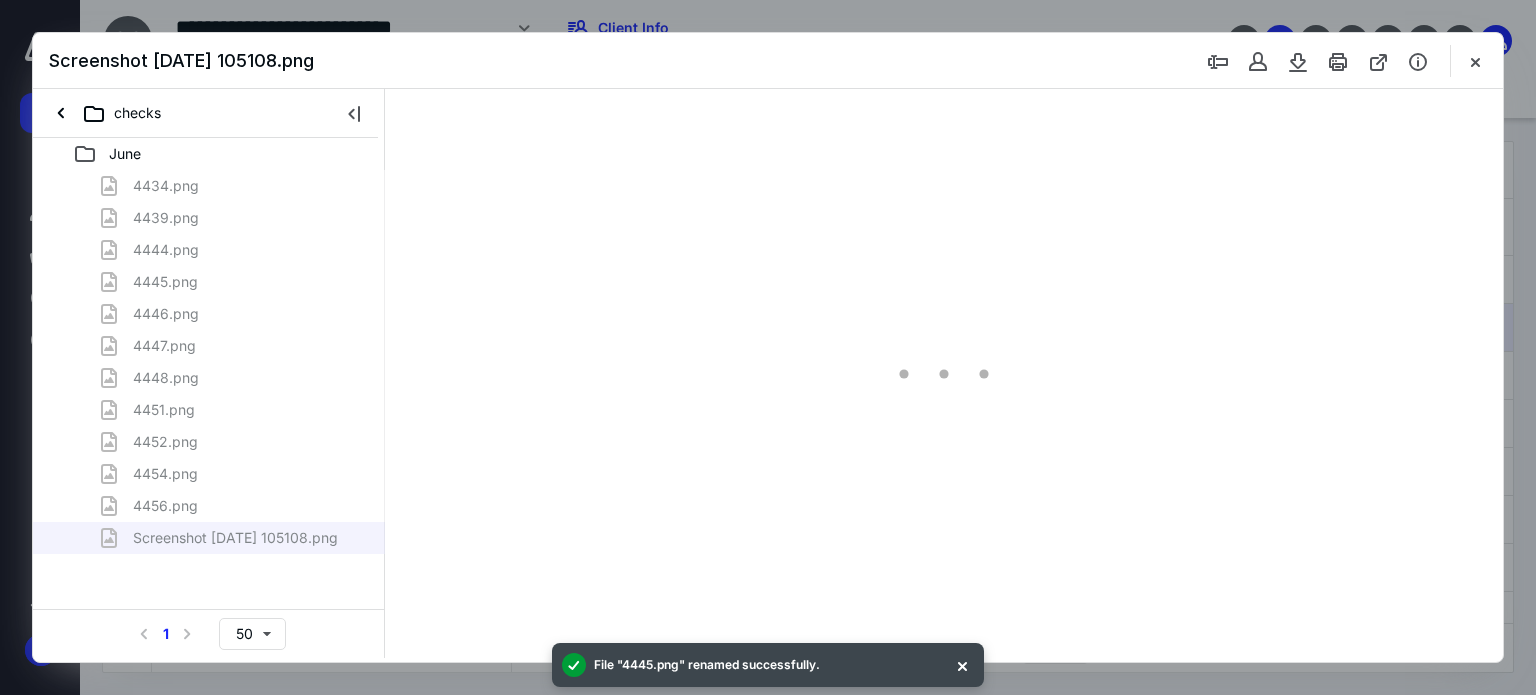 type on "121" 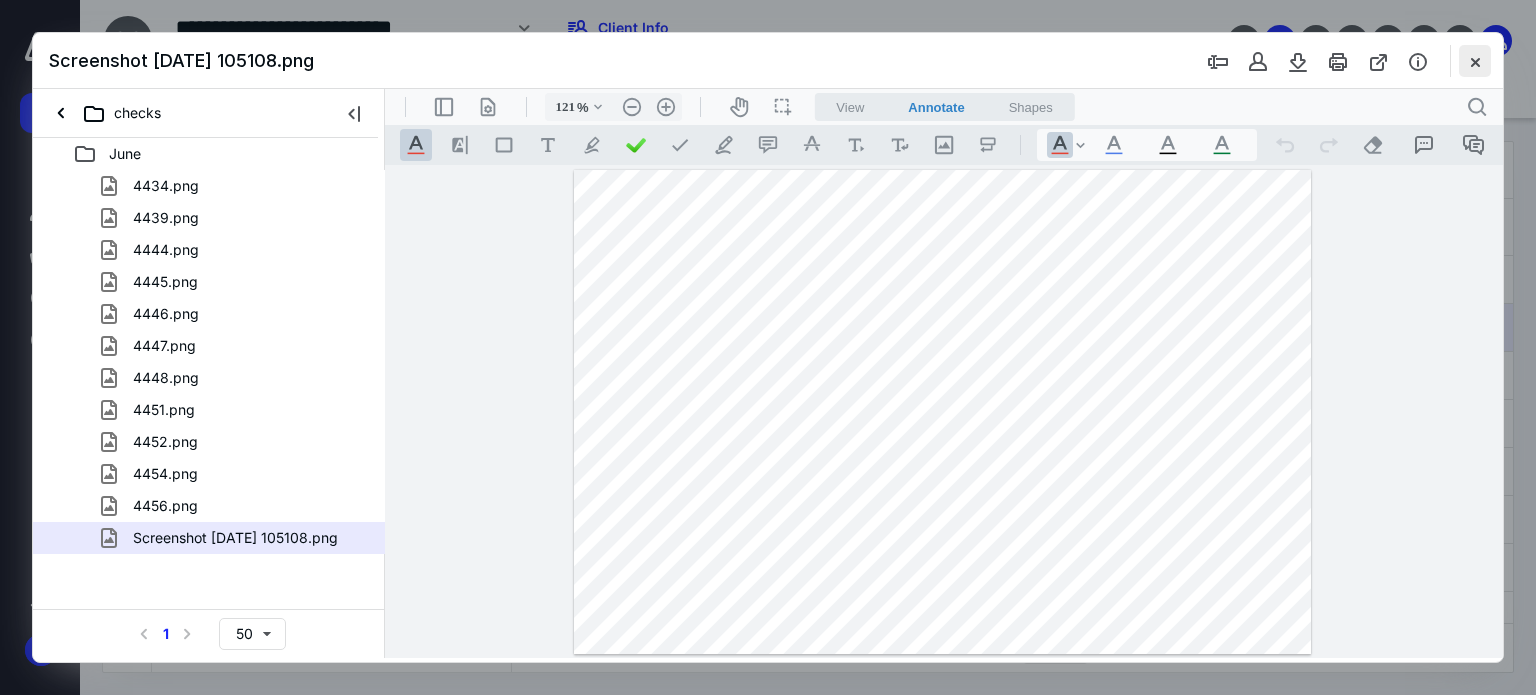 click at bounding box center (1475, 61) 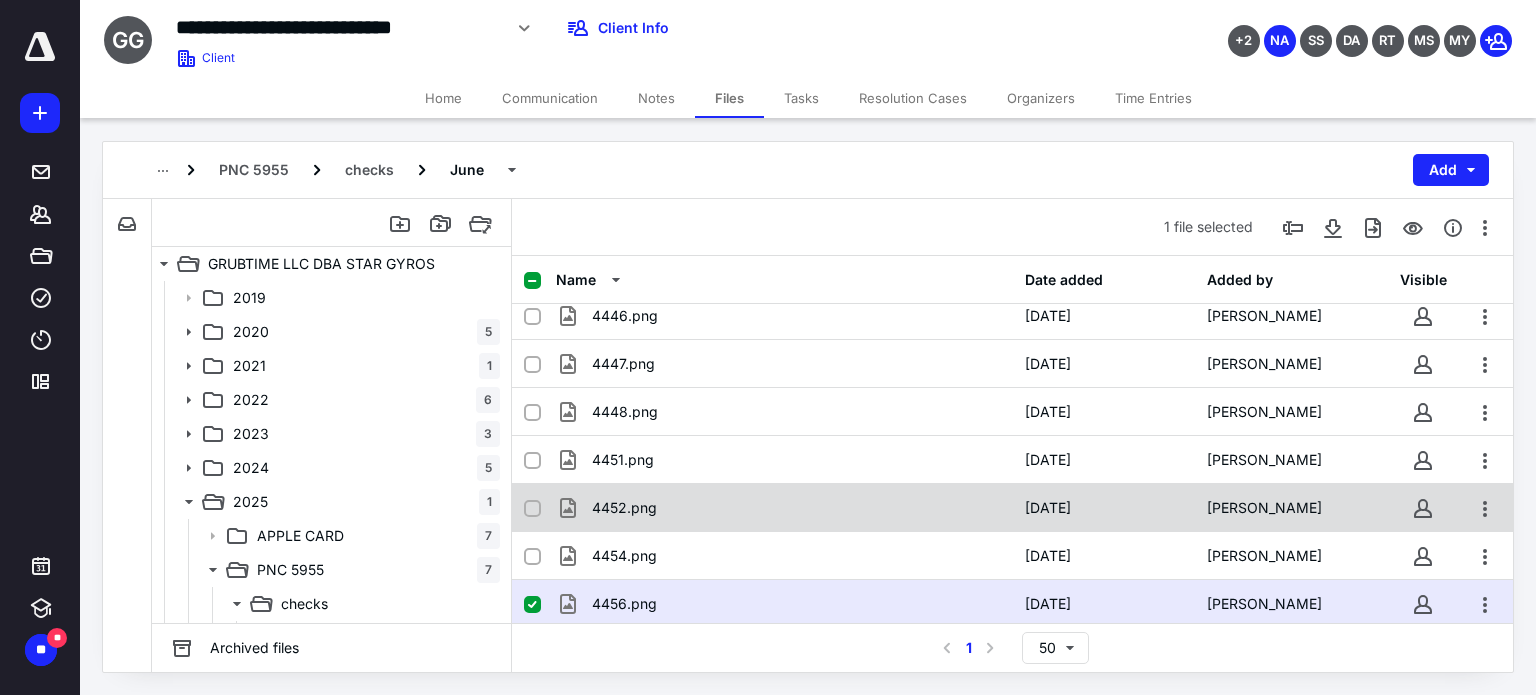 scroll, scrollTop: 253, scrollLeft: 0, axis: vertical 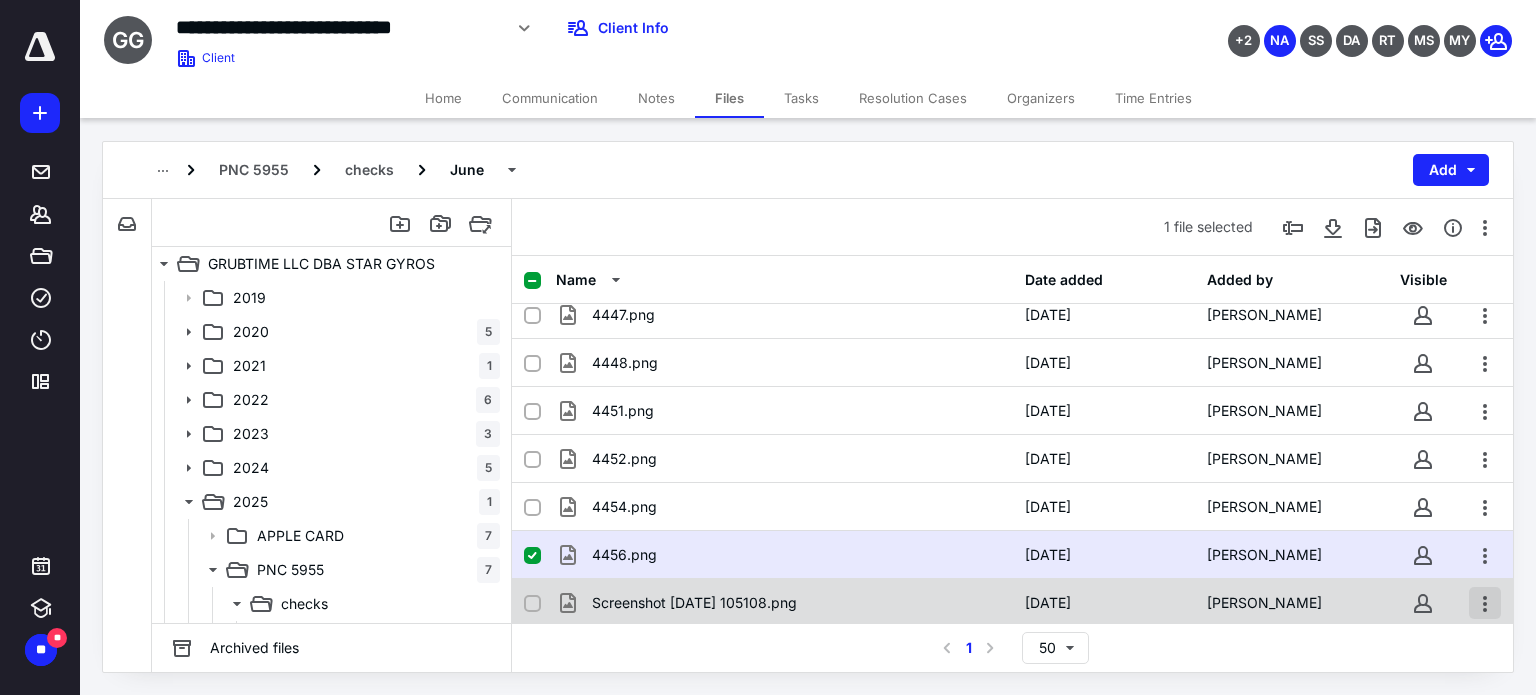 click at bounding box center [1485, 603] 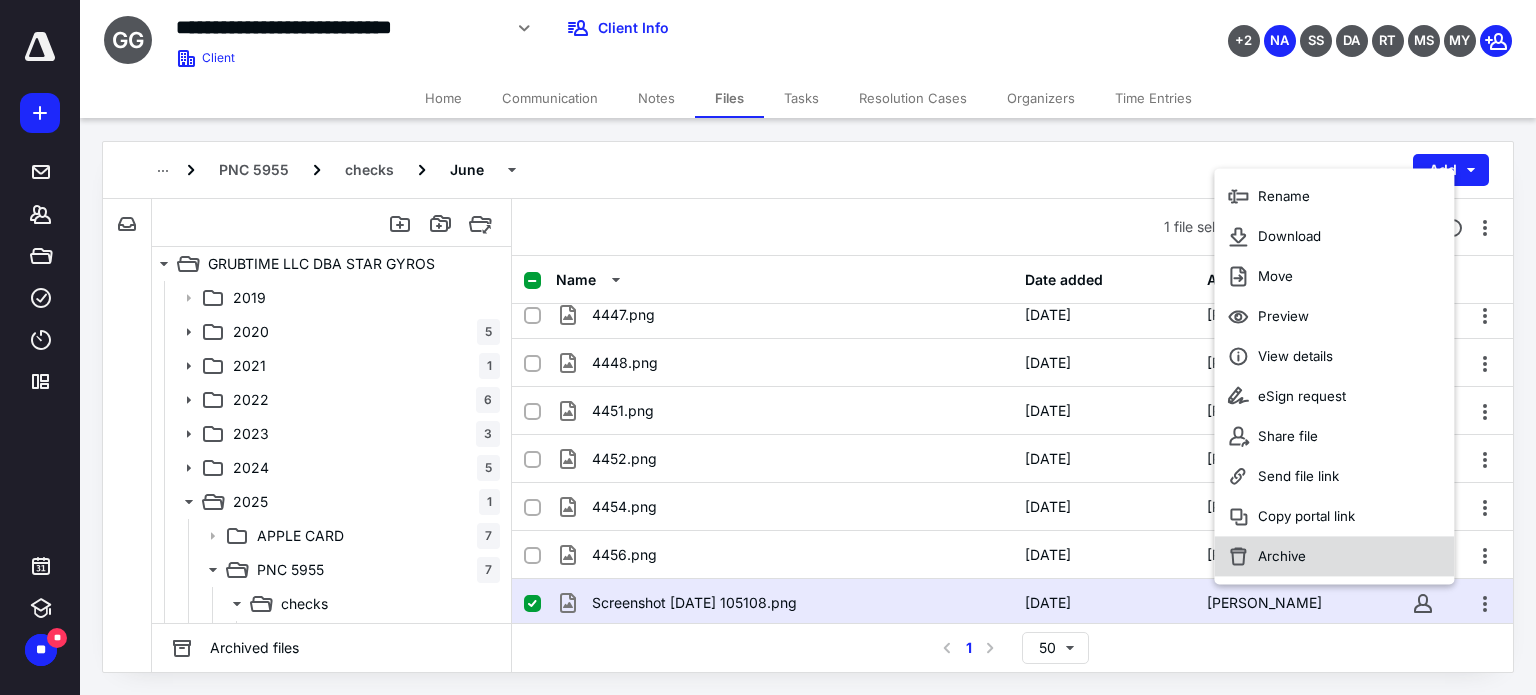 click on "Archive" at bounding box center (1334, 557) 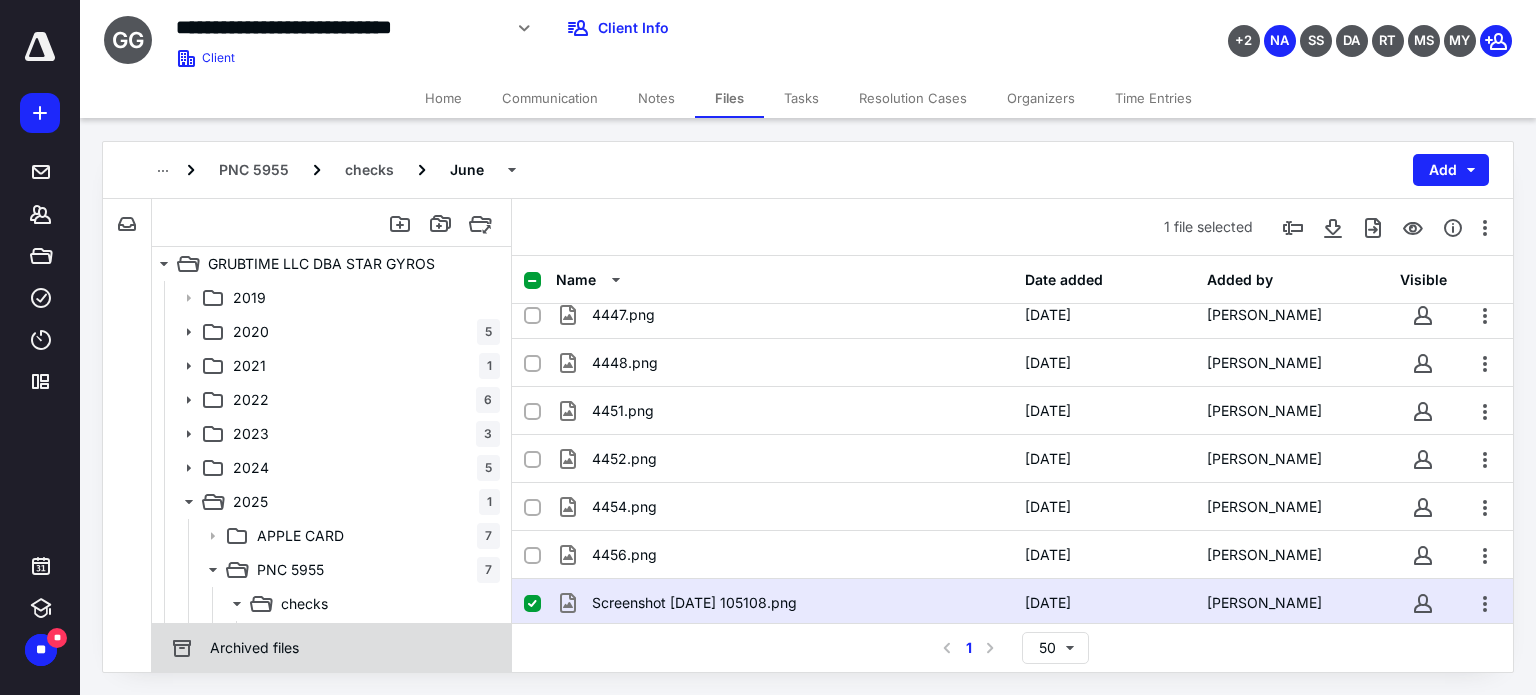 checkbox on "false" 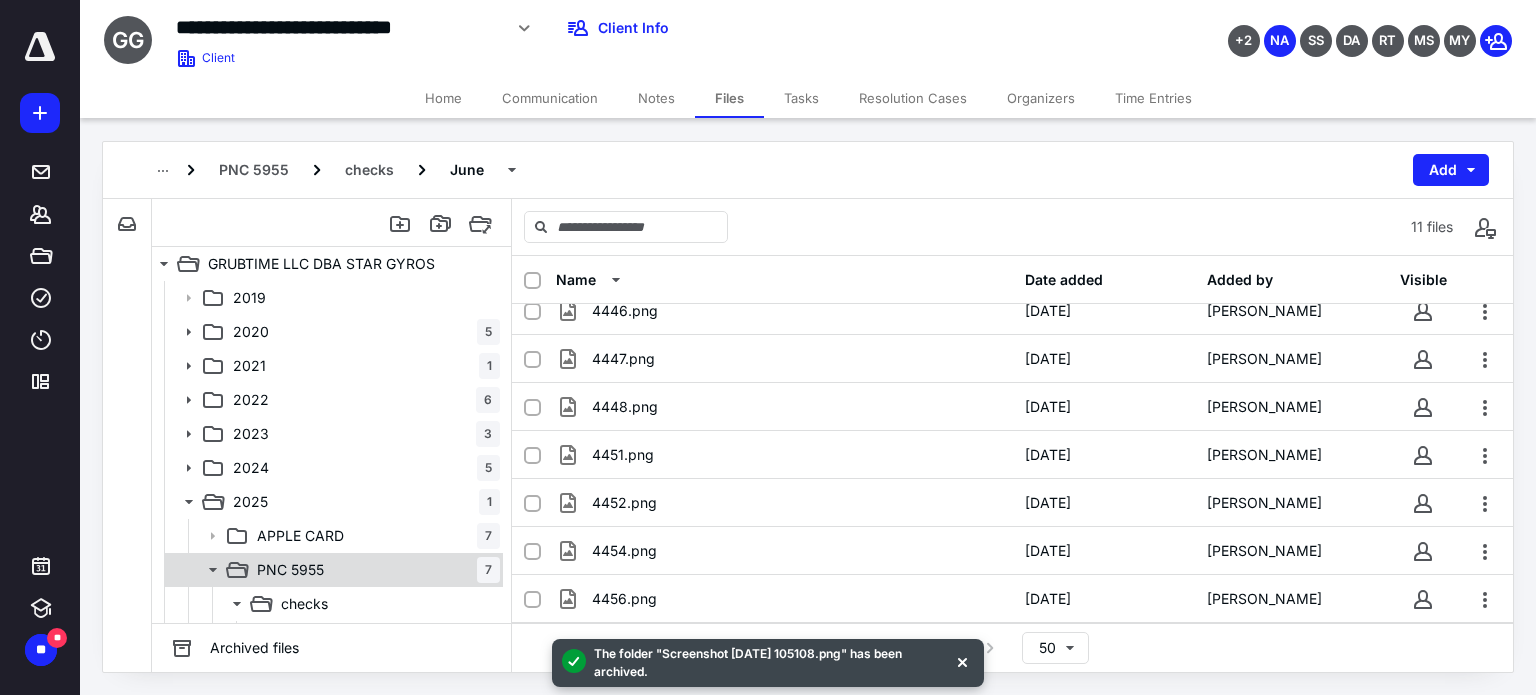 scroll, scrollTop: 205, scrollLeft: 0, axis: vertical 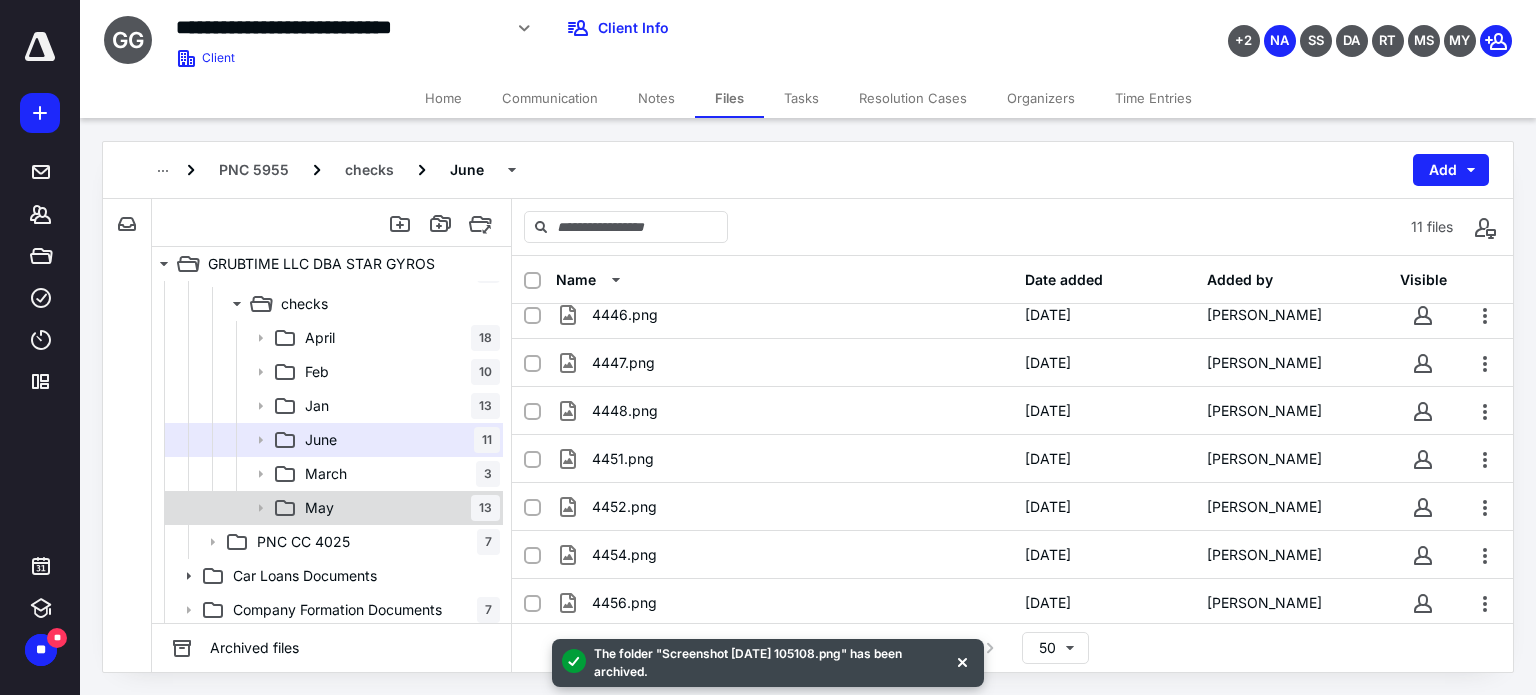 click on "[DATE]" at bounding box center (398, 508) 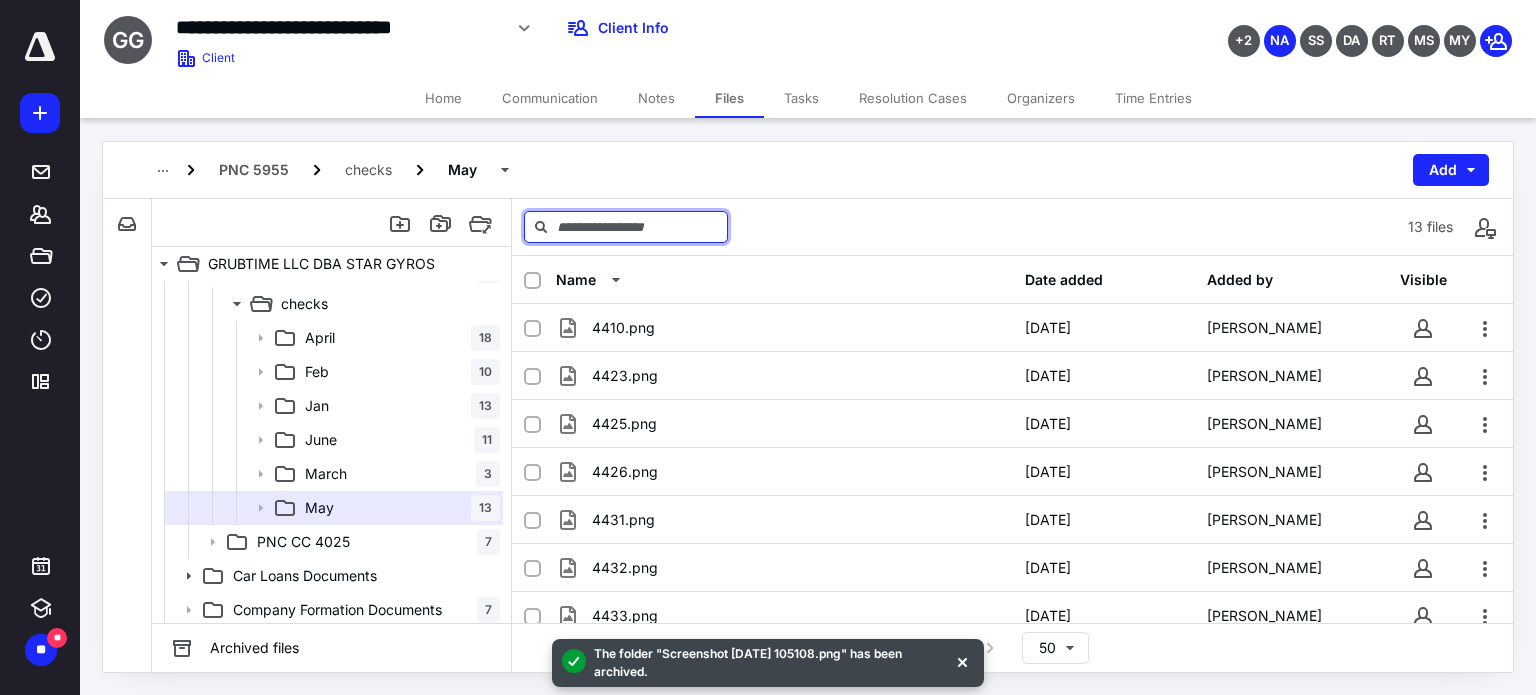 click at bounding box center [626, 227] 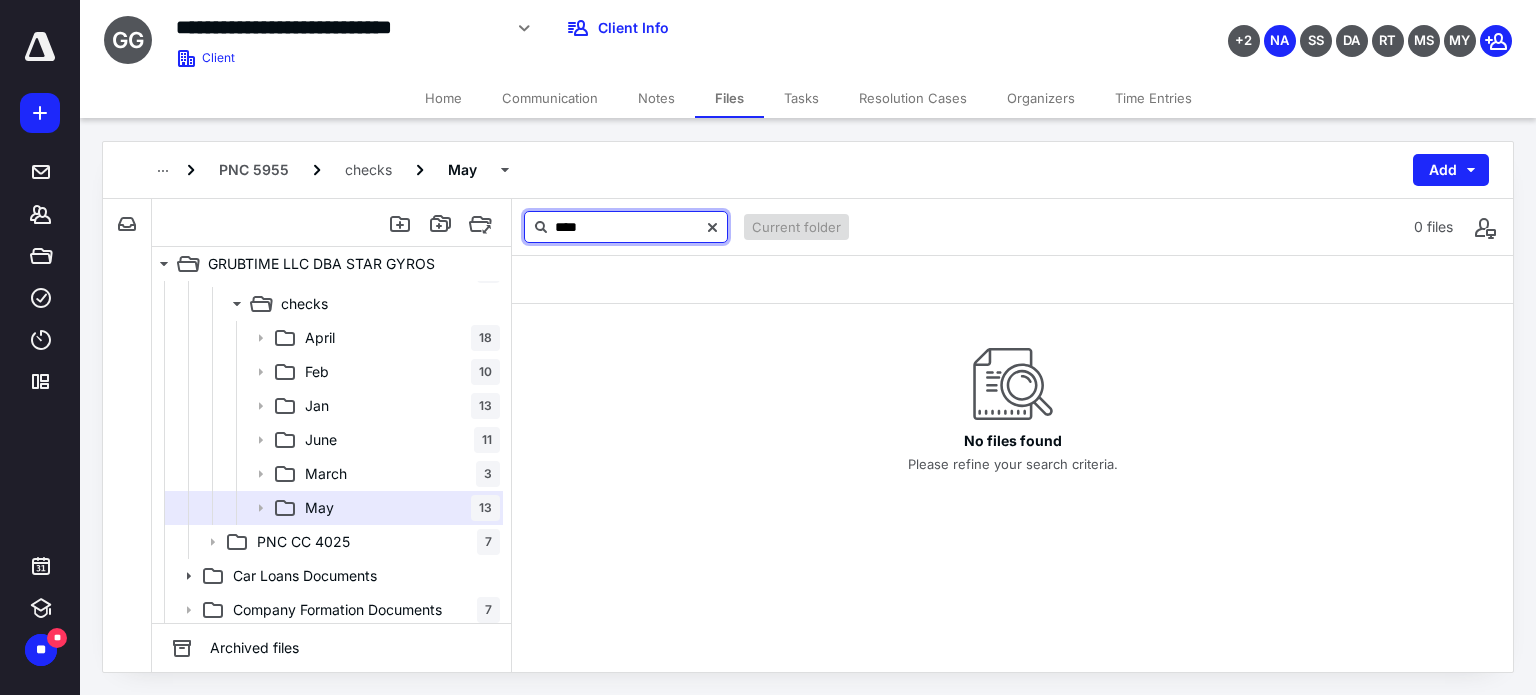 type on "****" 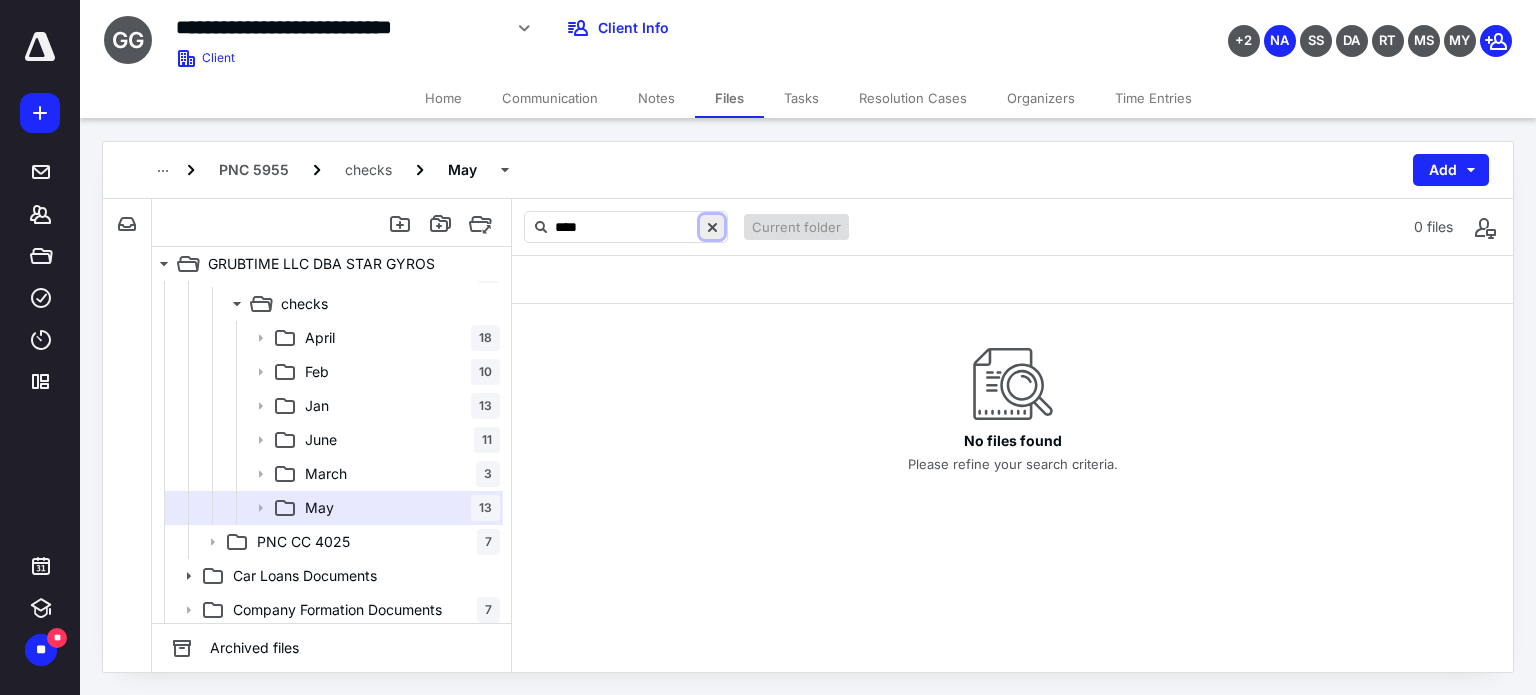 click at bounding box center (712, 227) 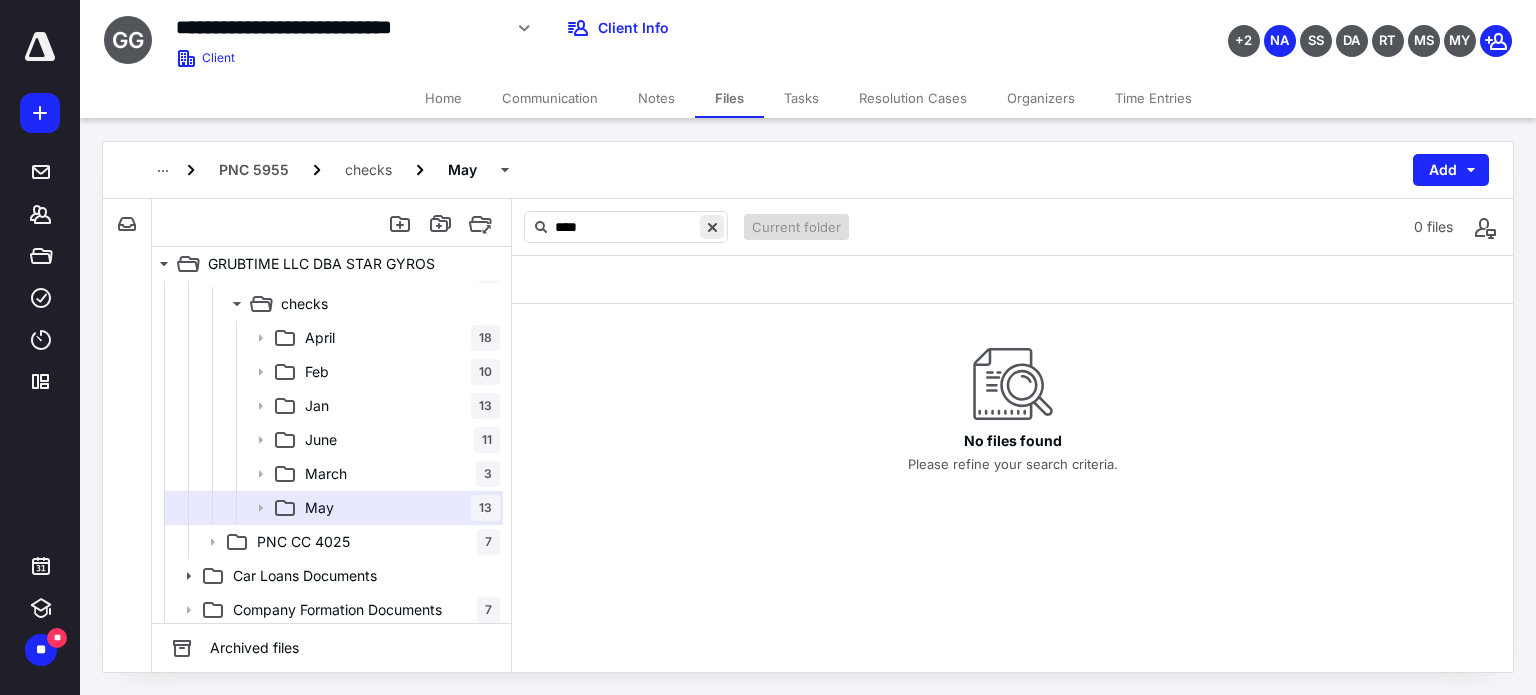 type 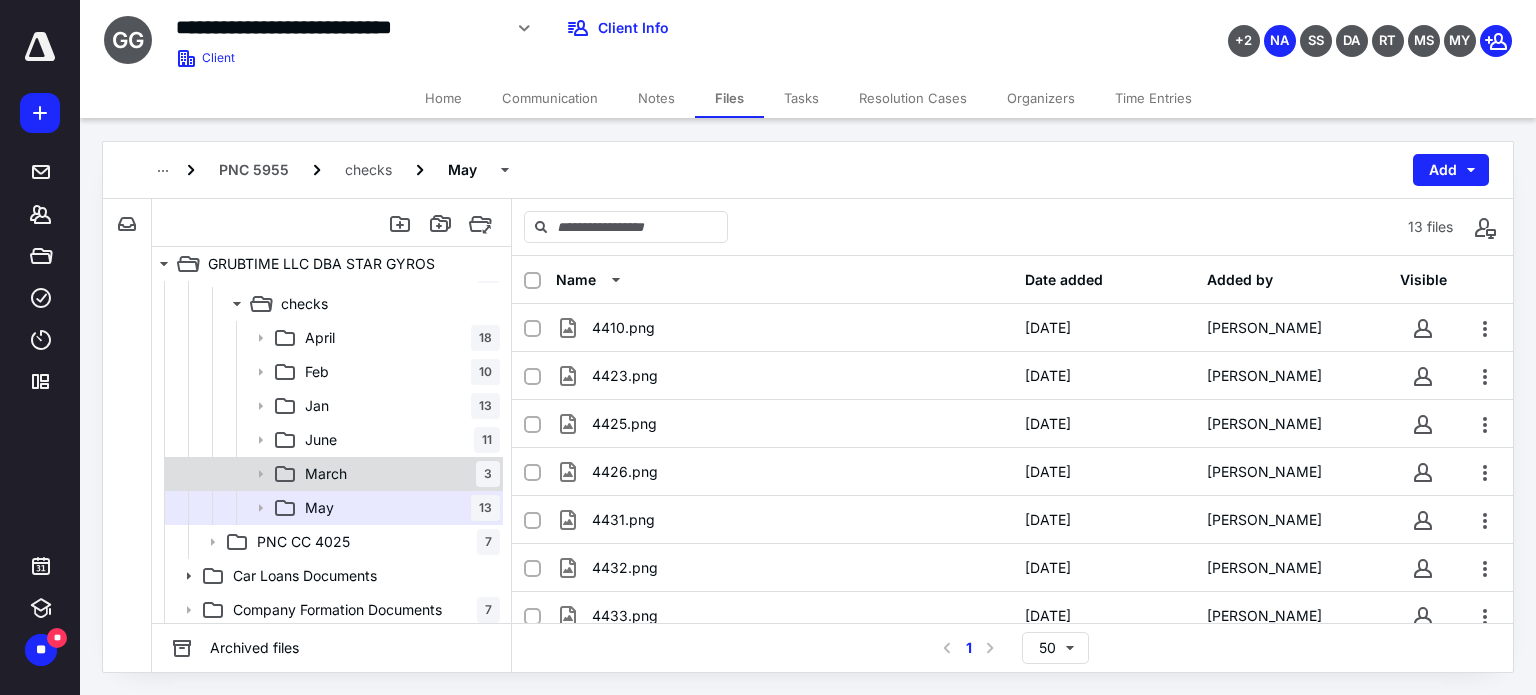 scroll, scrollTop: 0, scrollLeft: 0, axis: both 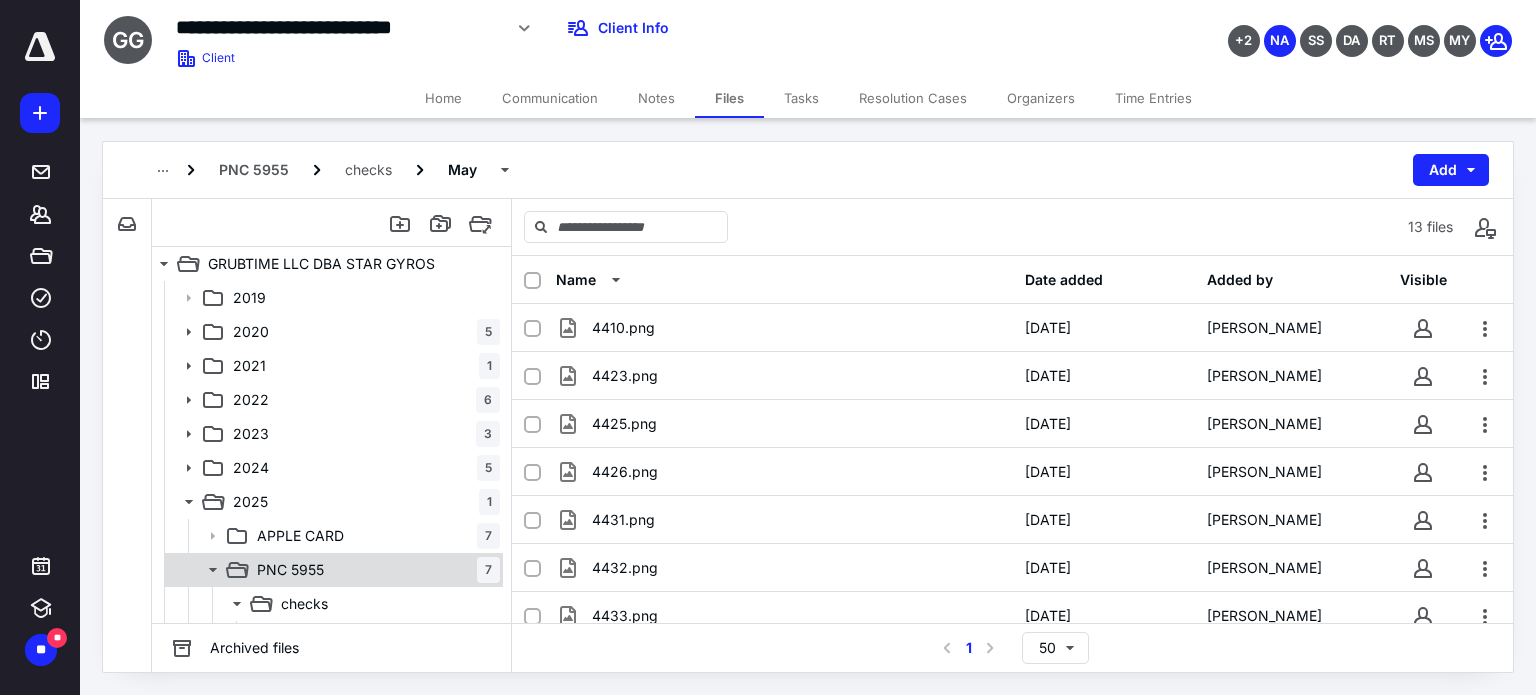 click 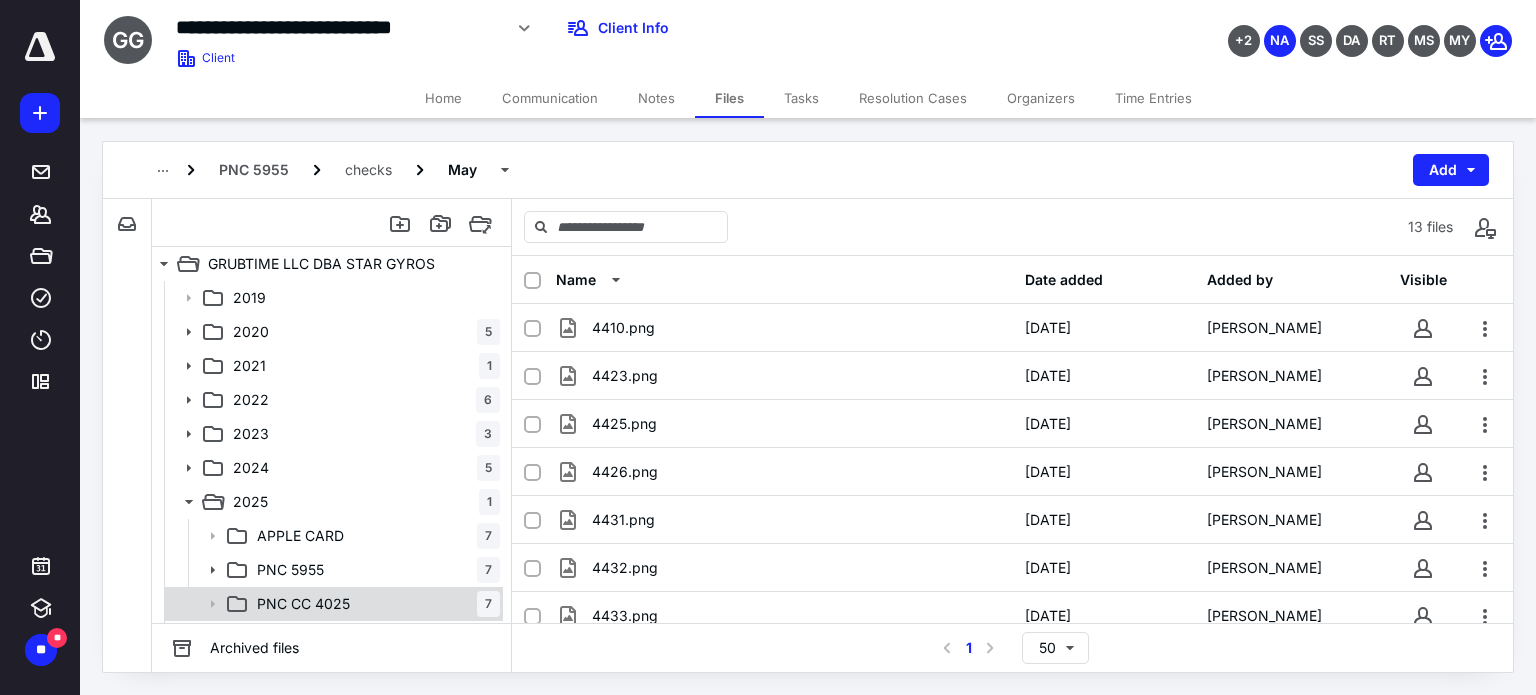 click on "PNC CC 4025" at bounding box center [303, 604] 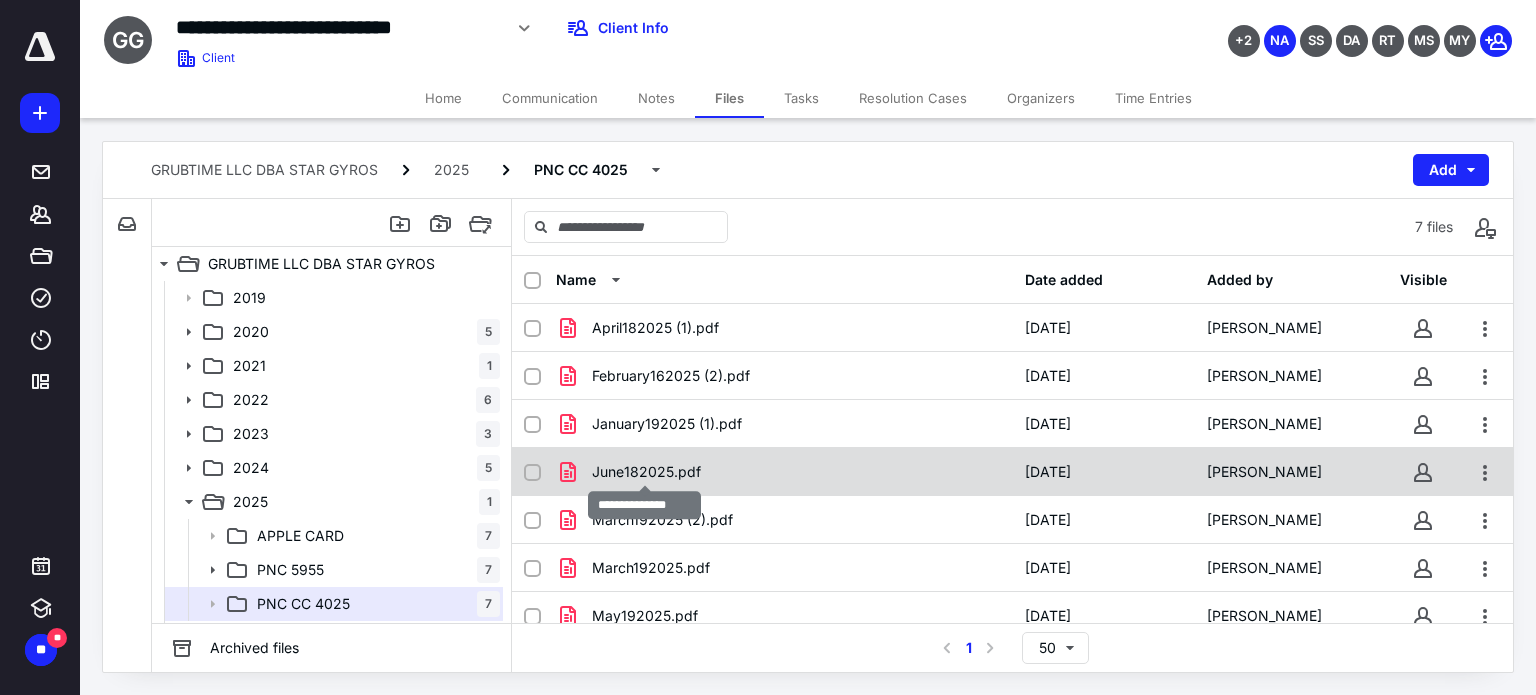 click on "June182025.pdf" at bounding box center (646, 472) 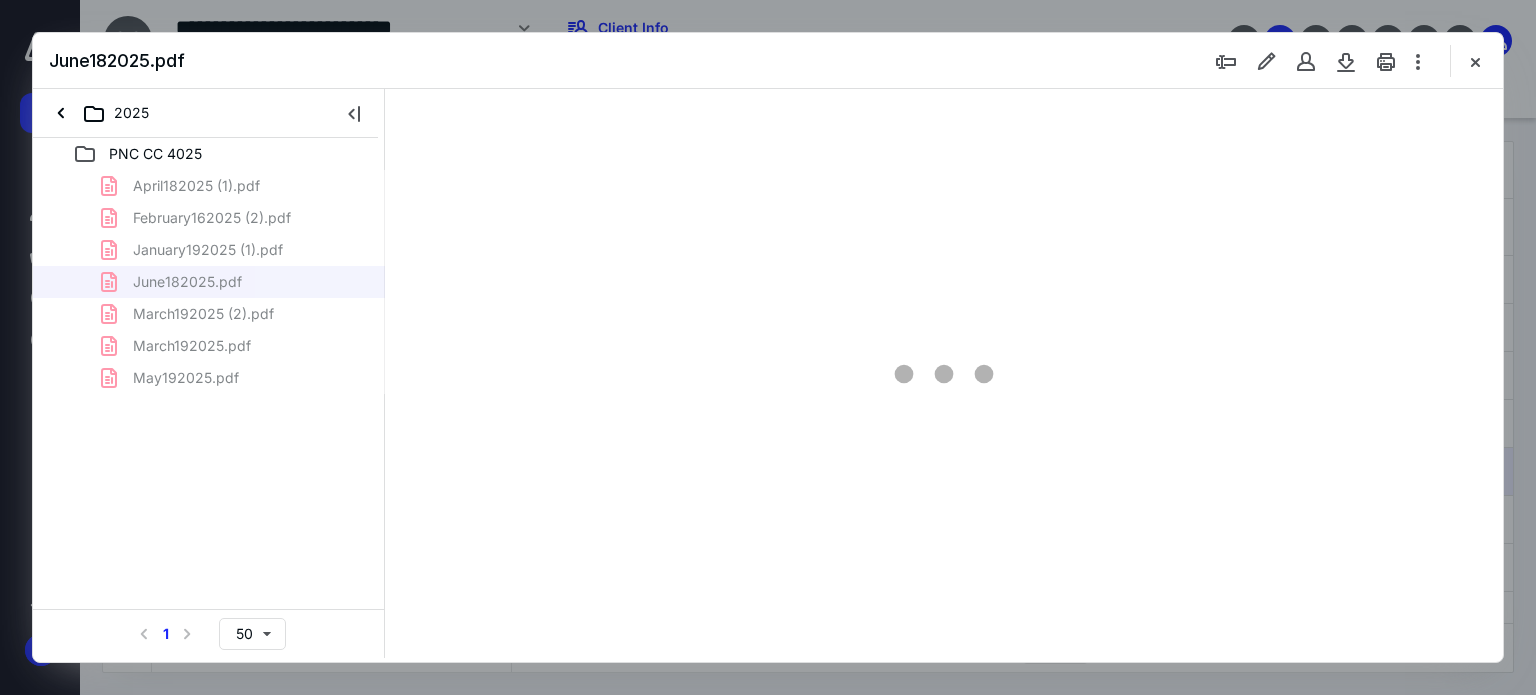 scroll, scrollTop: 0, scrollLeft: 0, axis: both 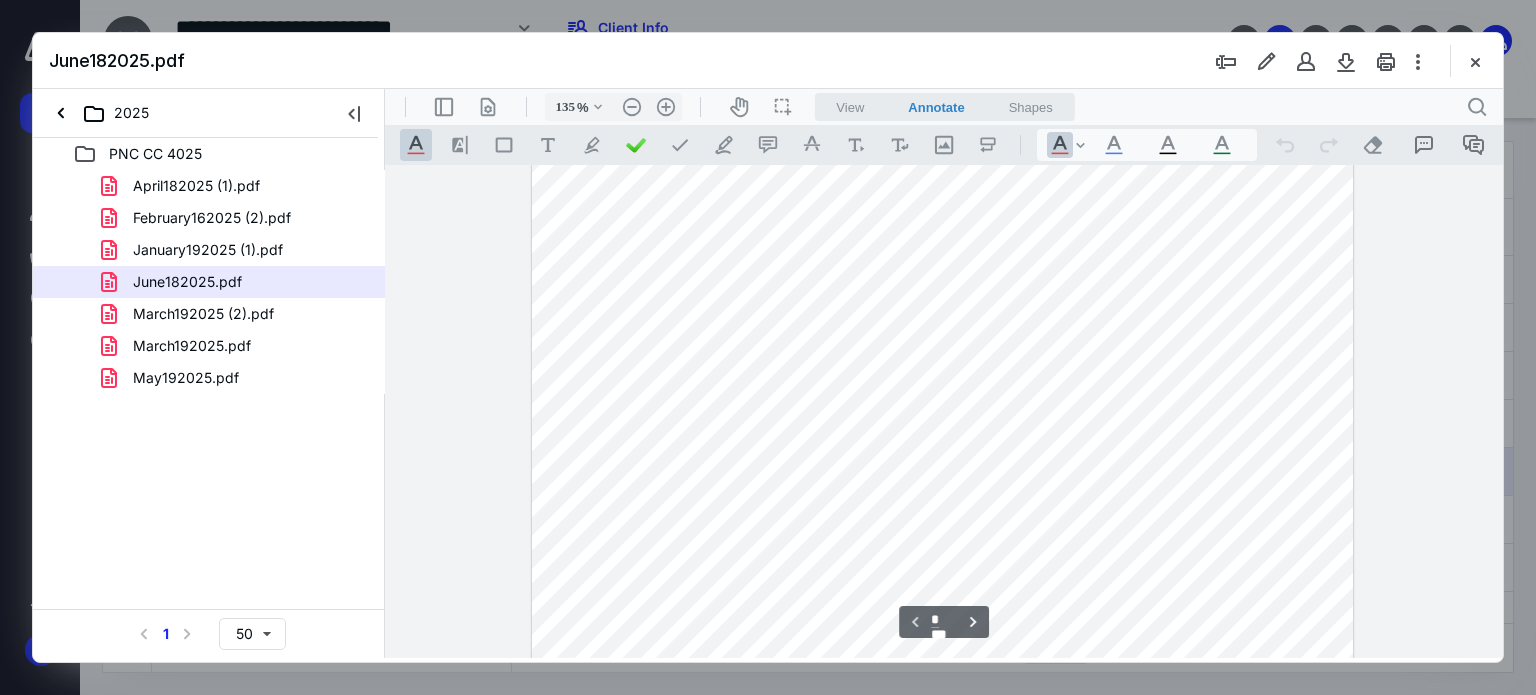 type on "160" 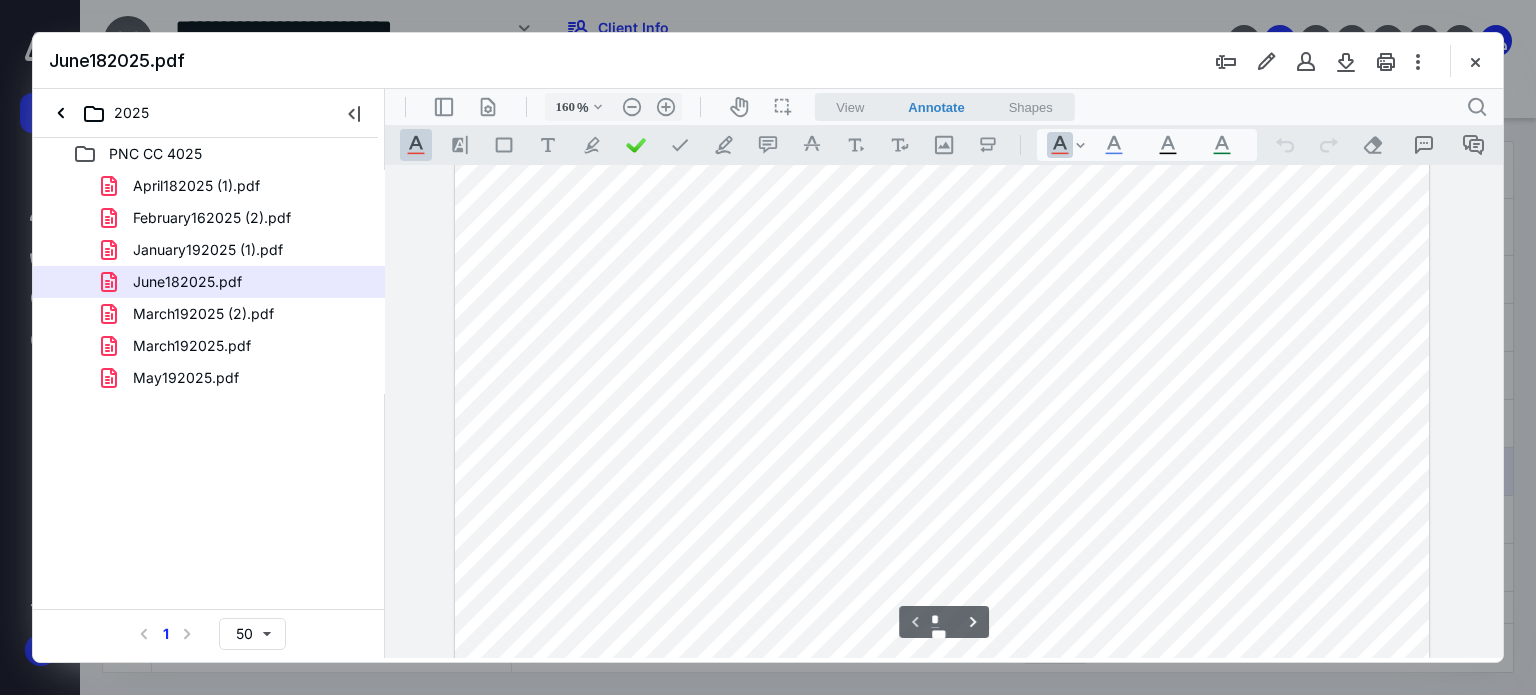 scroll, scrollTop: 146, scrollLeft: 0, axis: vertical 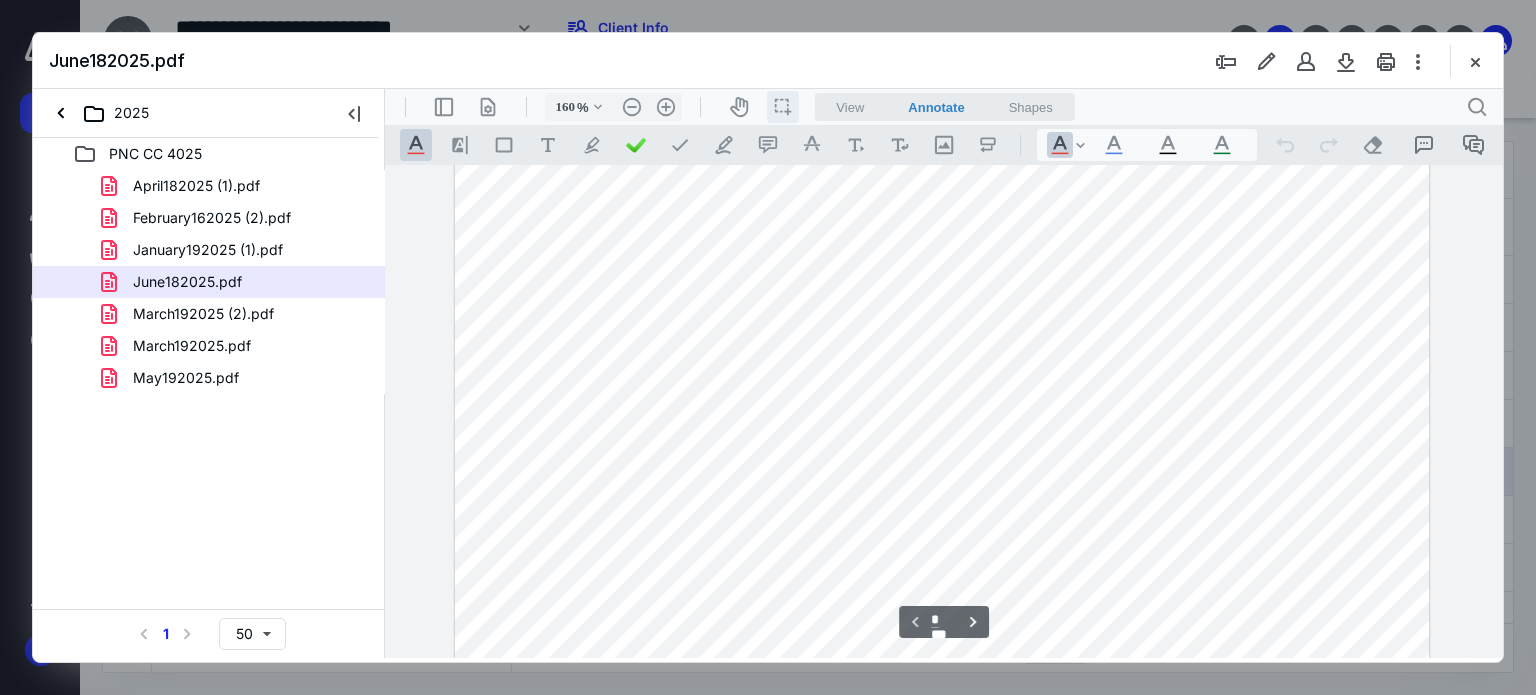 click on "icon / operation / multi select" at bounding box center [783, 107] 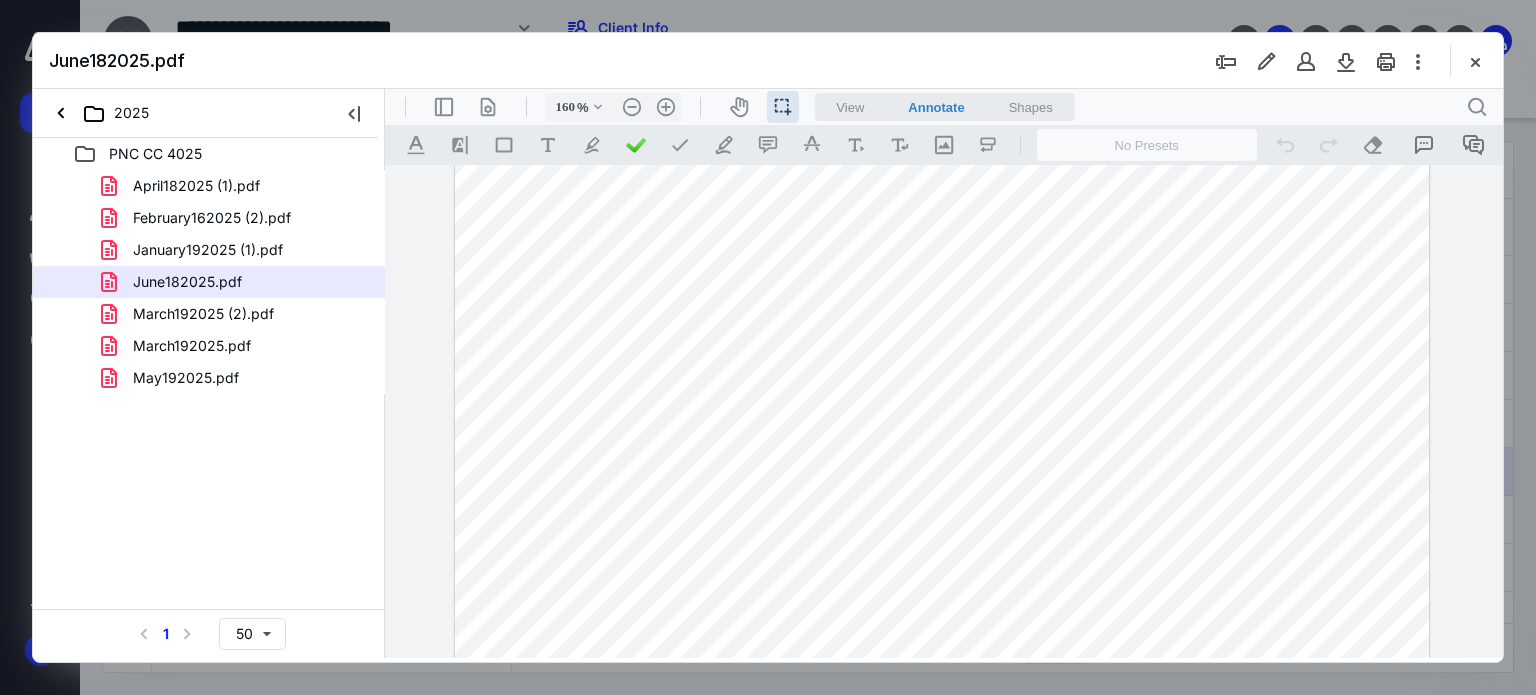 drag, startPoint x: 906, startPoint y: 489, endPoint x: 966, endPoint y: 491, distance: 60.033325 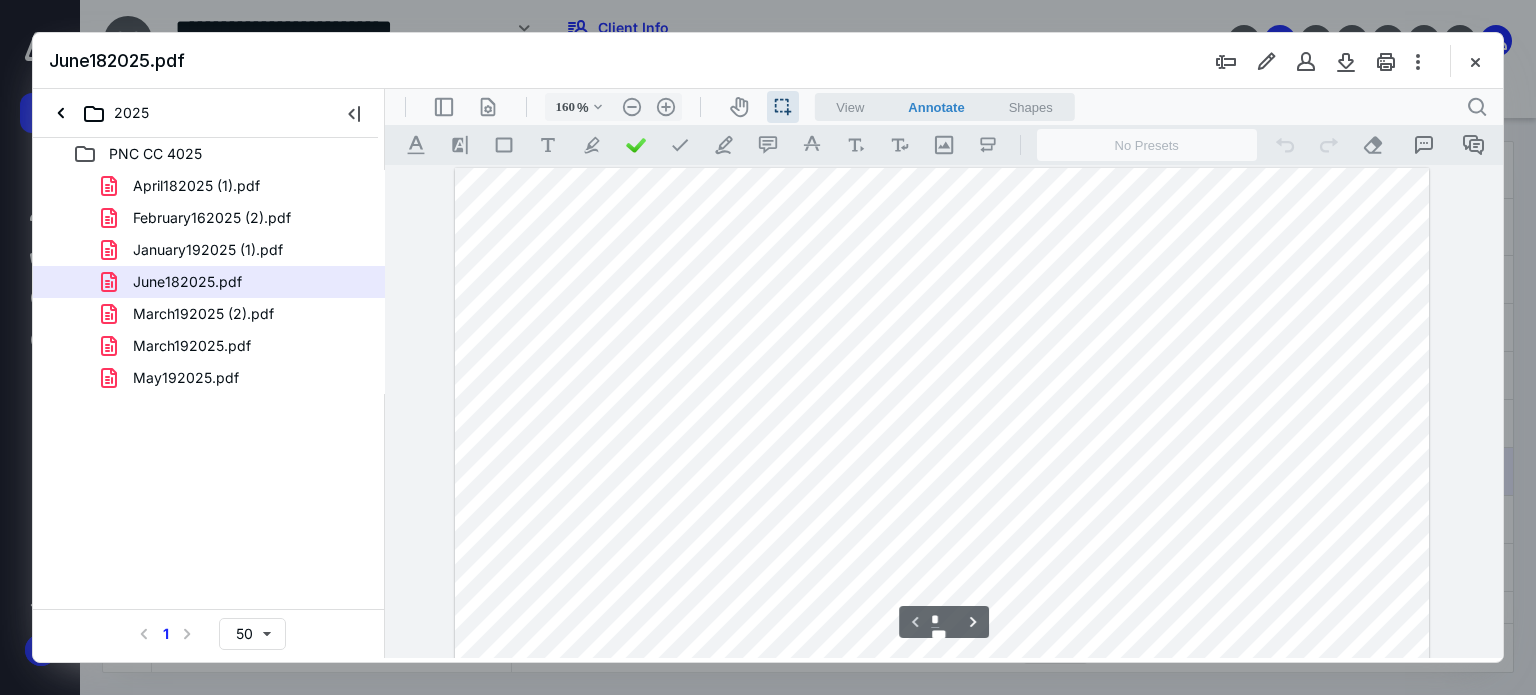 scroll, scrollTop: 0, scrollLeft: 0, axis: both 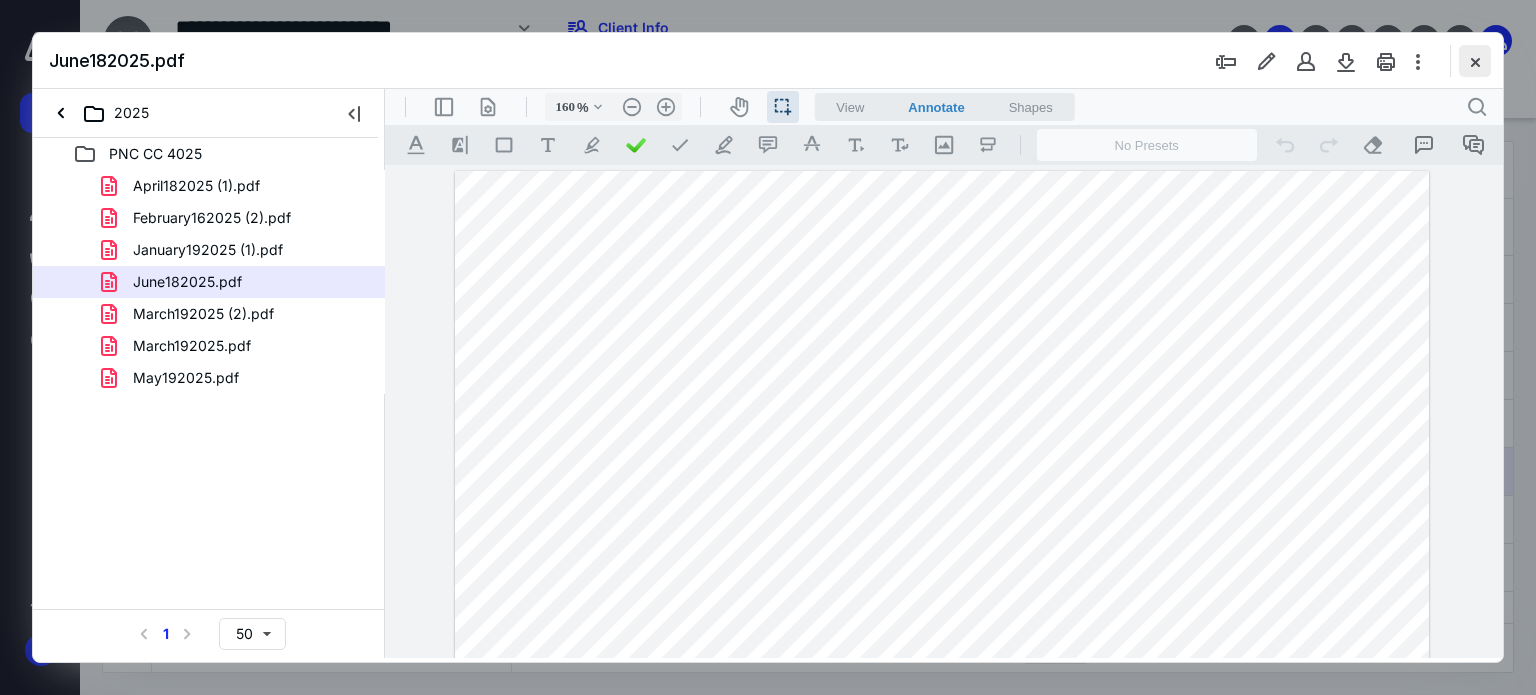 click at bounding box center (1475, 61) 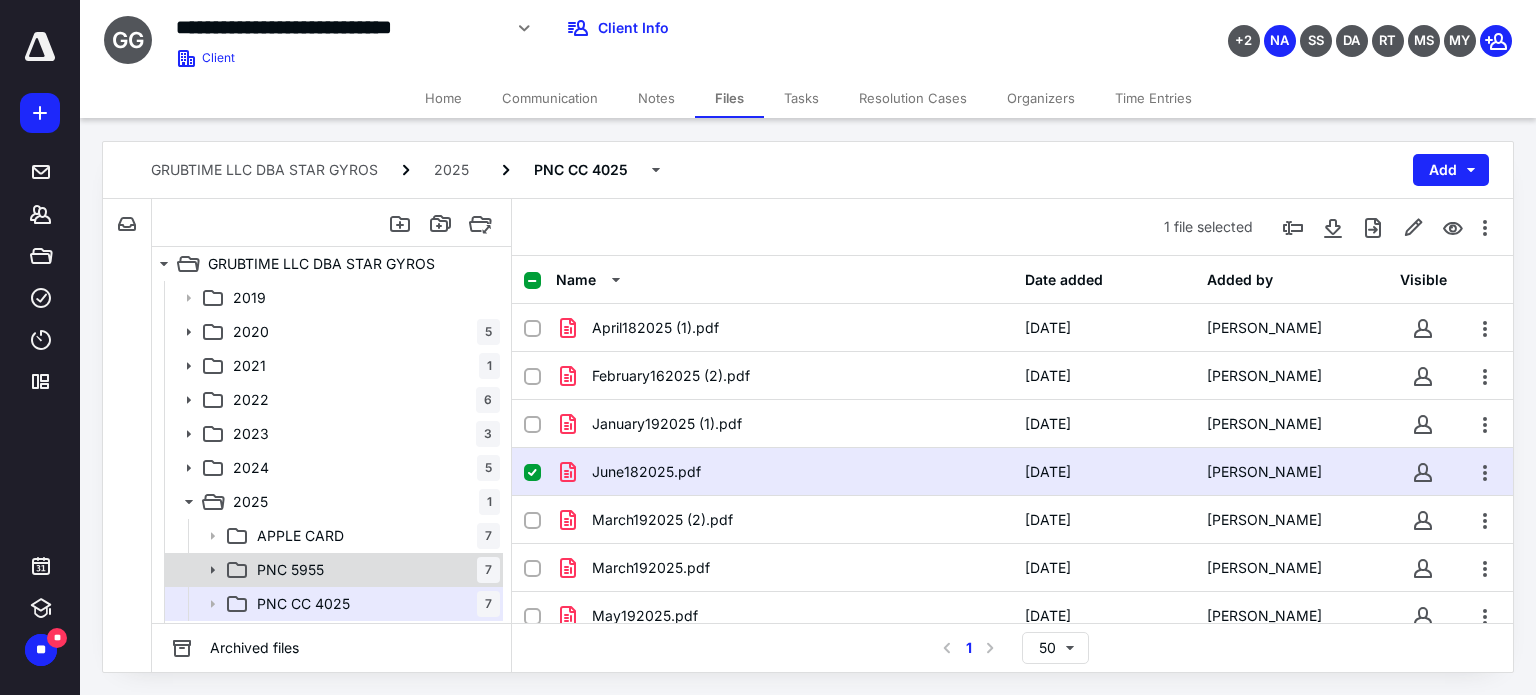 click on "PNC 5955 7" at bounding box center (374, 570) 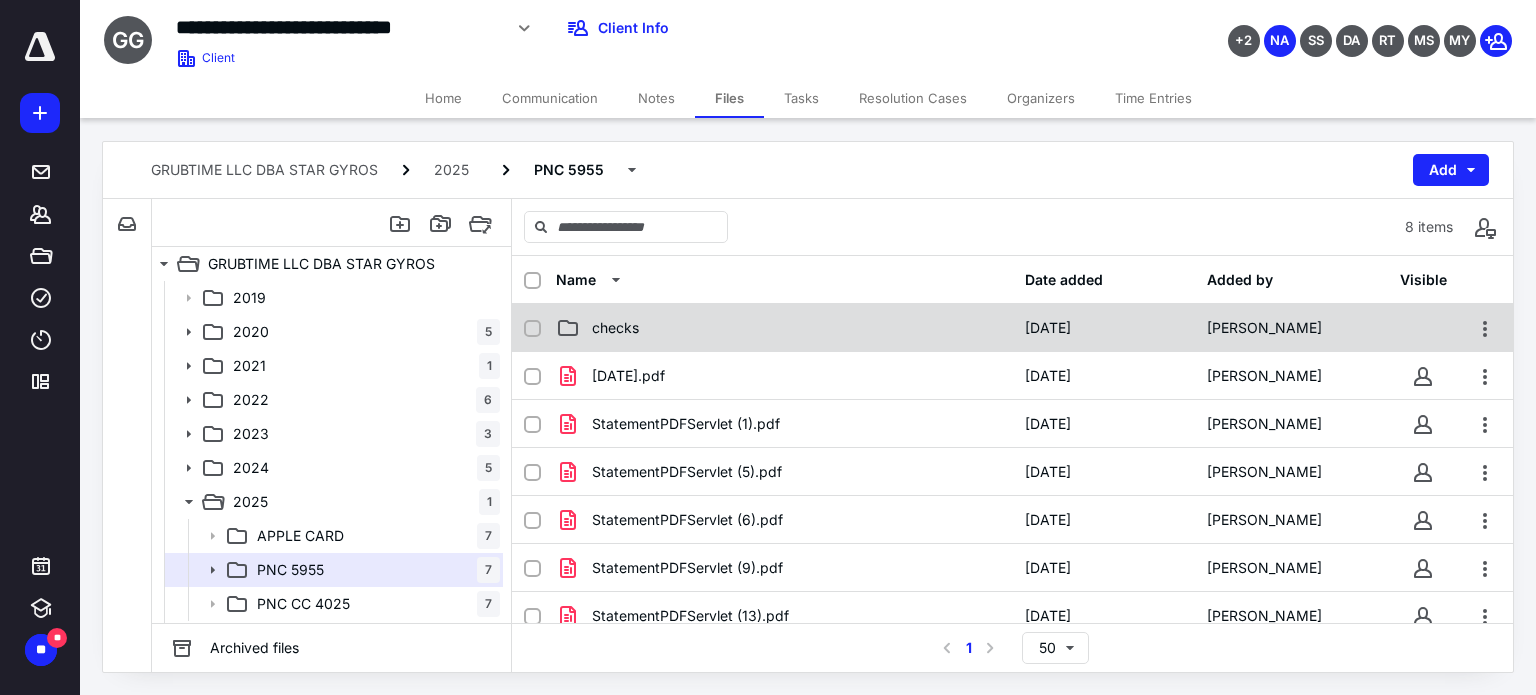 click on "checks" at bounding box center [784, 328] 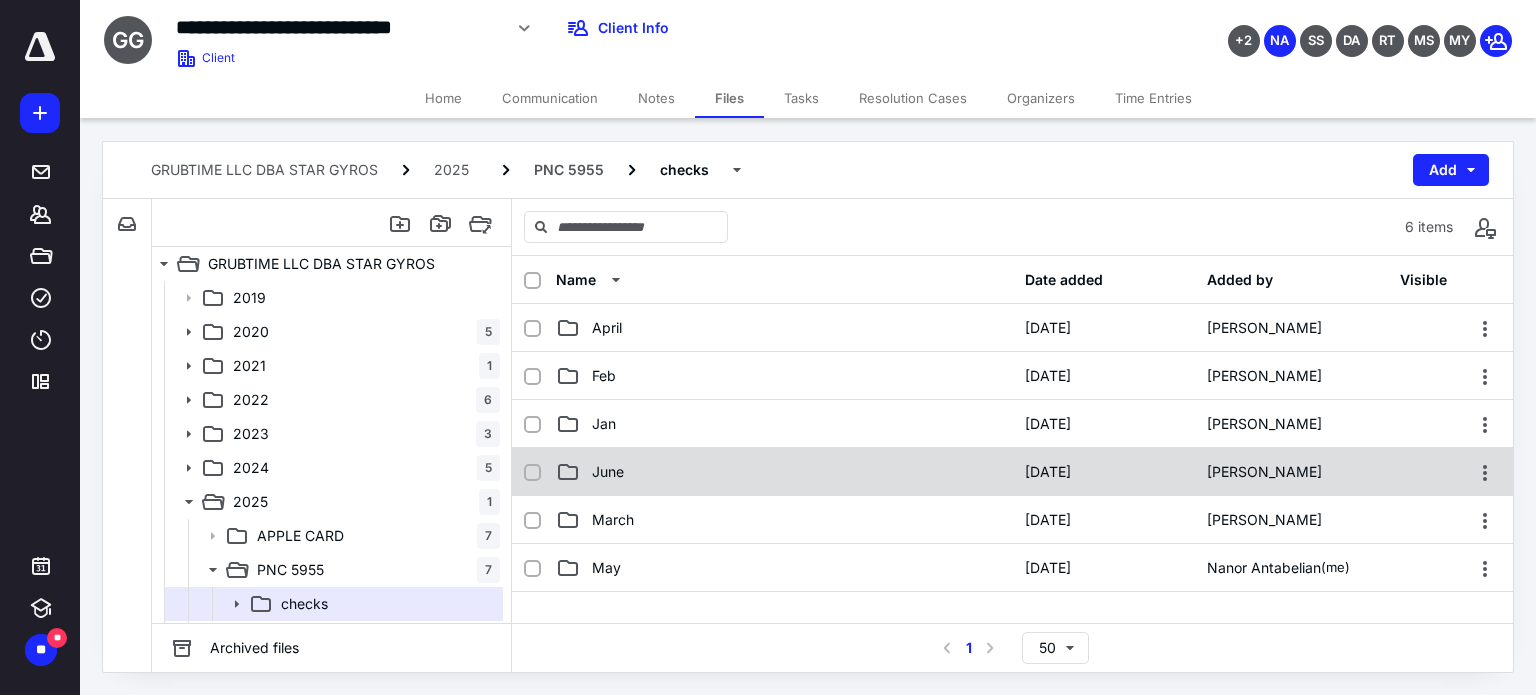 click on "June [DATE] [PERSON_NAME]" at bounding box center [1012, 472] 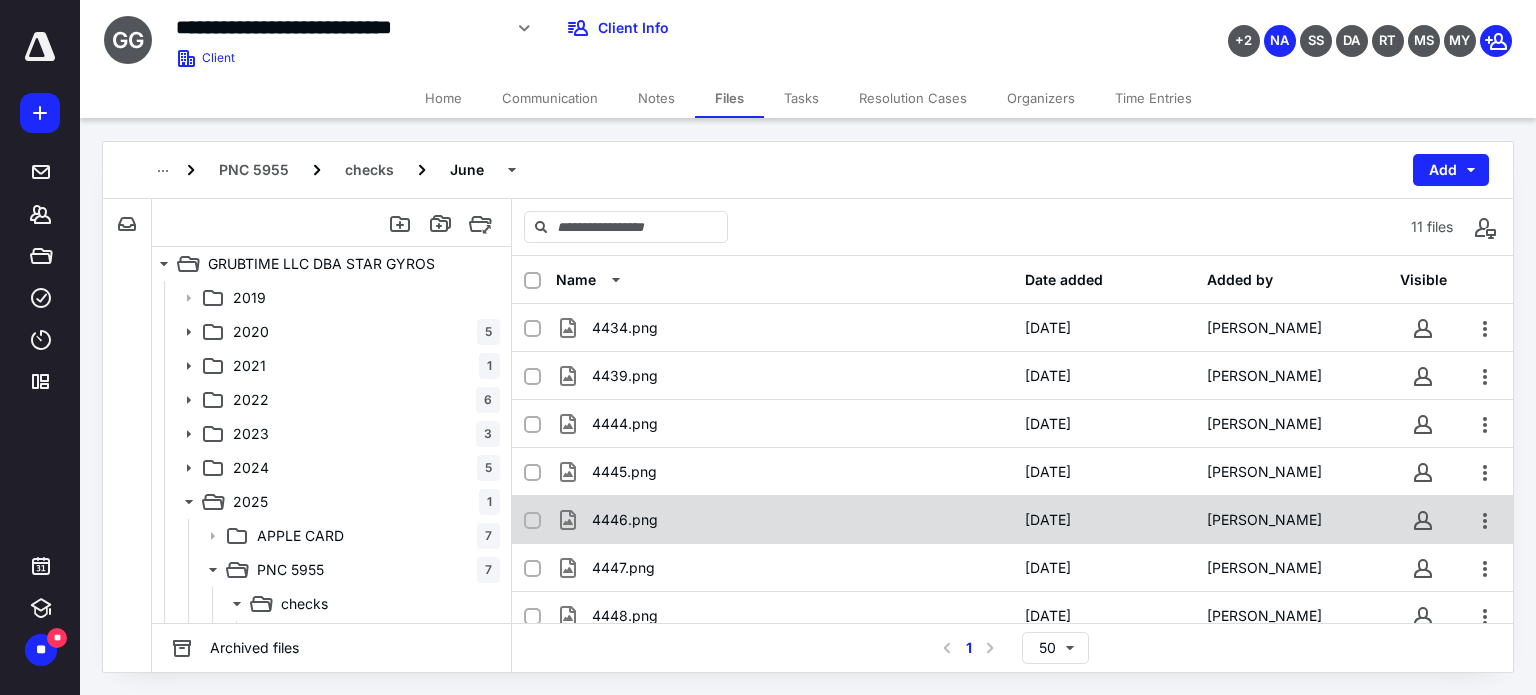 scroll, scrollTop: 100, scrollLeft: 0, axis: vertical 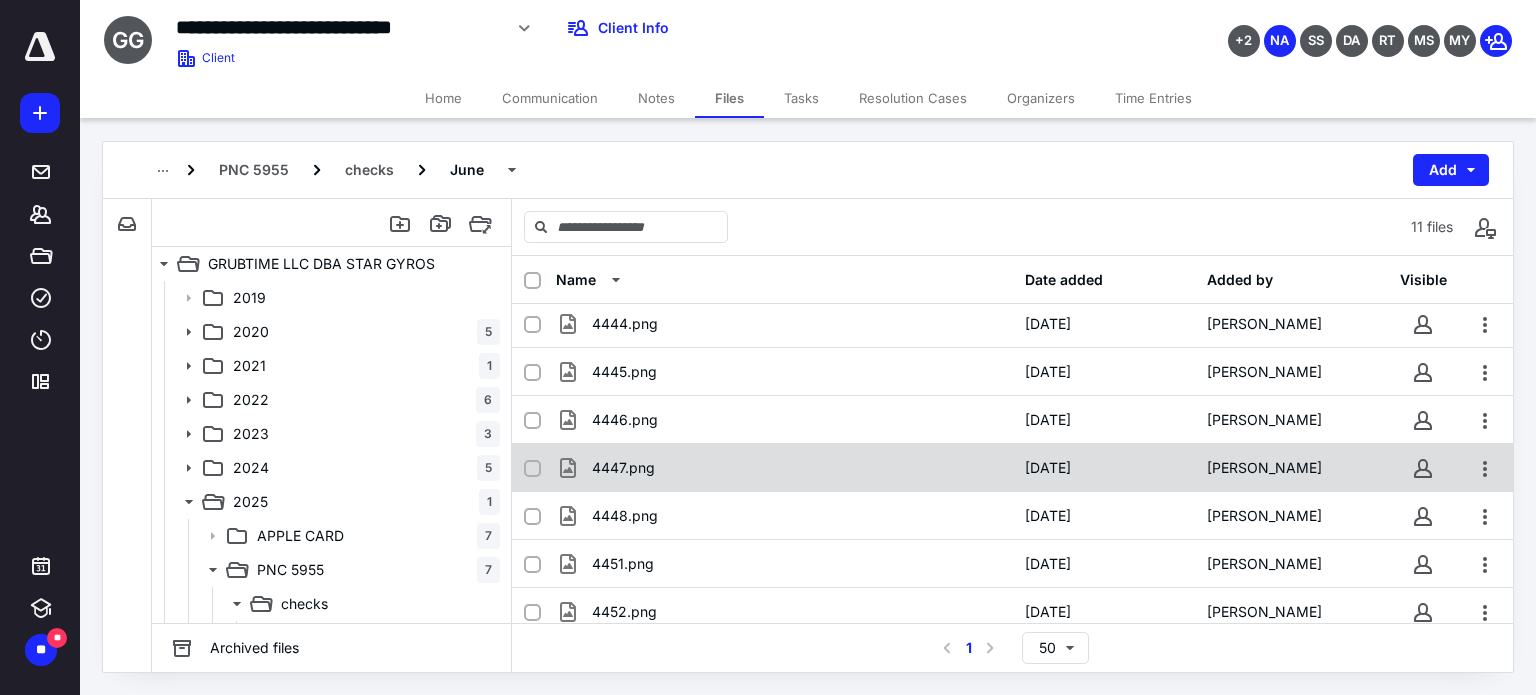 click on "4447.png" at bounding box center (623, 468) 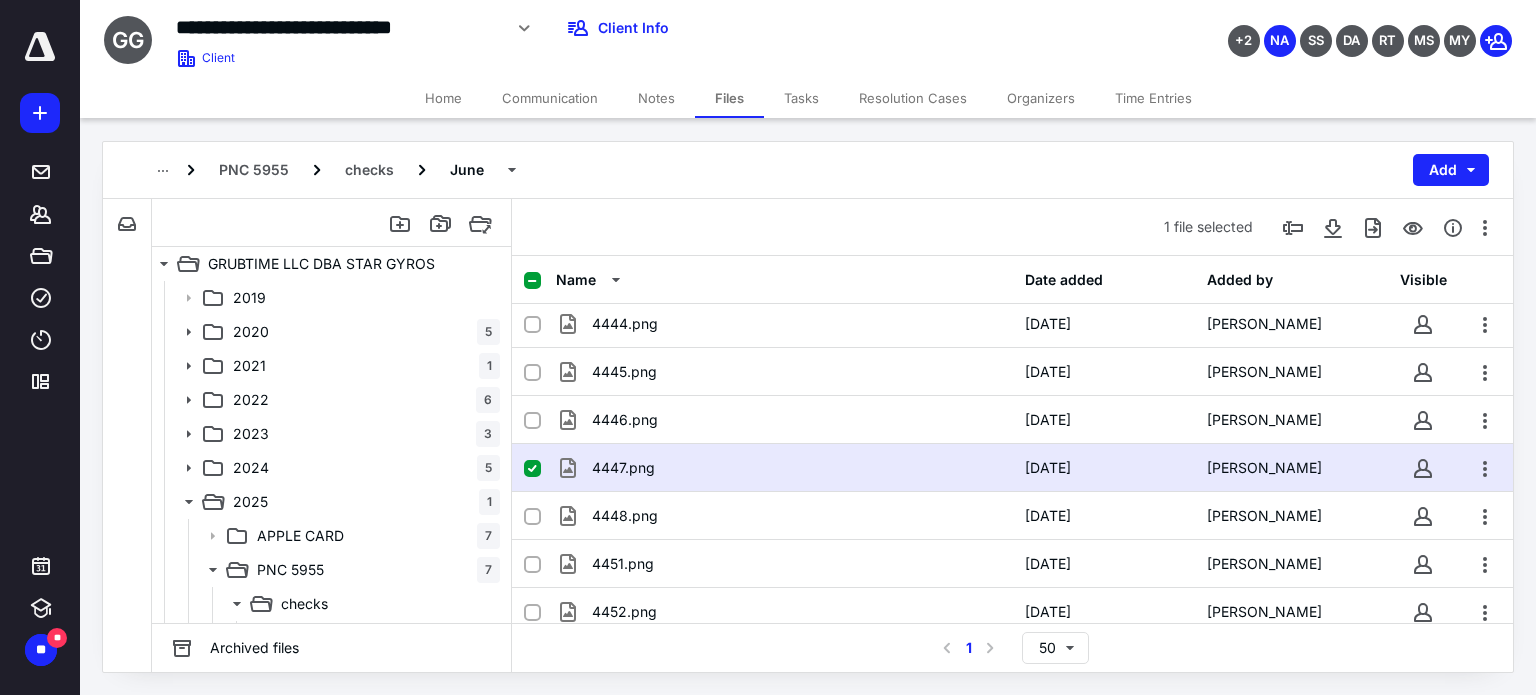 click on "4447.png" at bounding box center (623, 468) 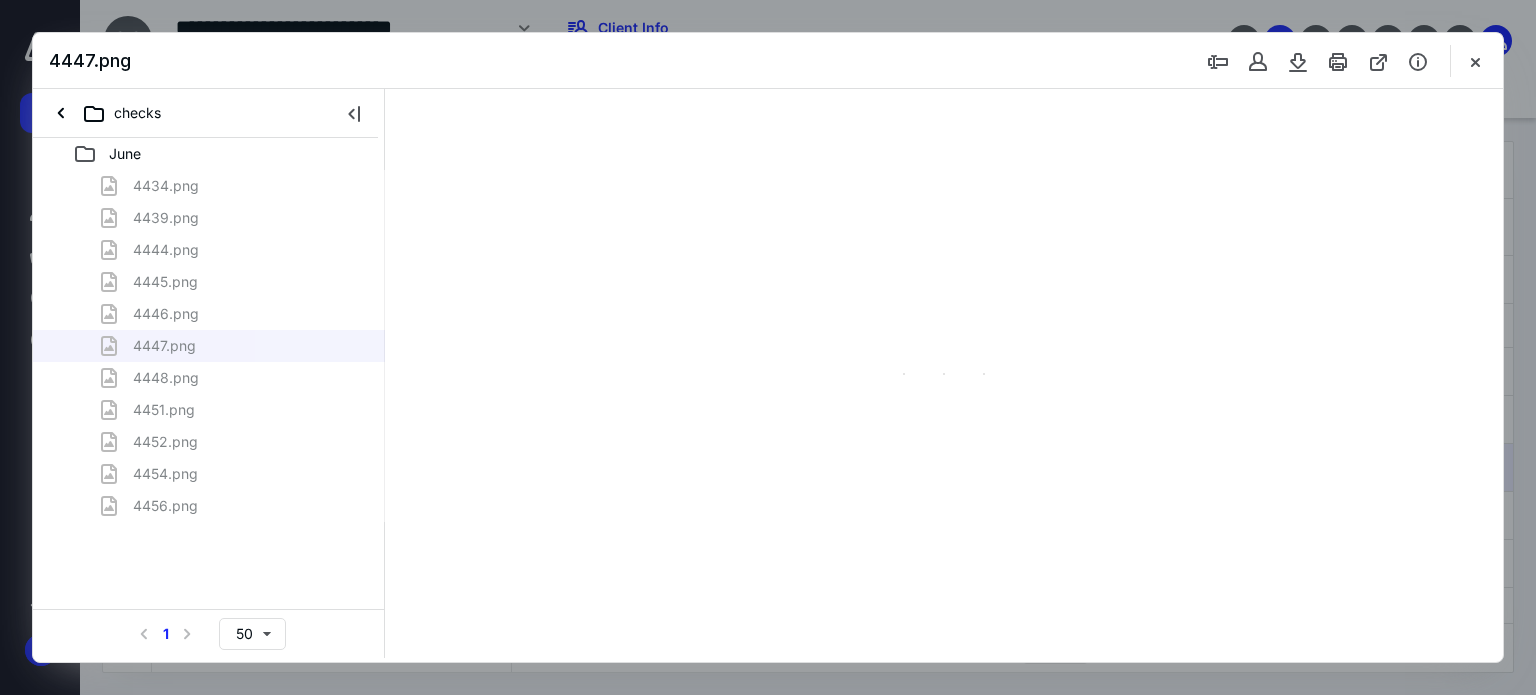 scroll, scrollTop: 0, scrollLeft: 0, axis: both 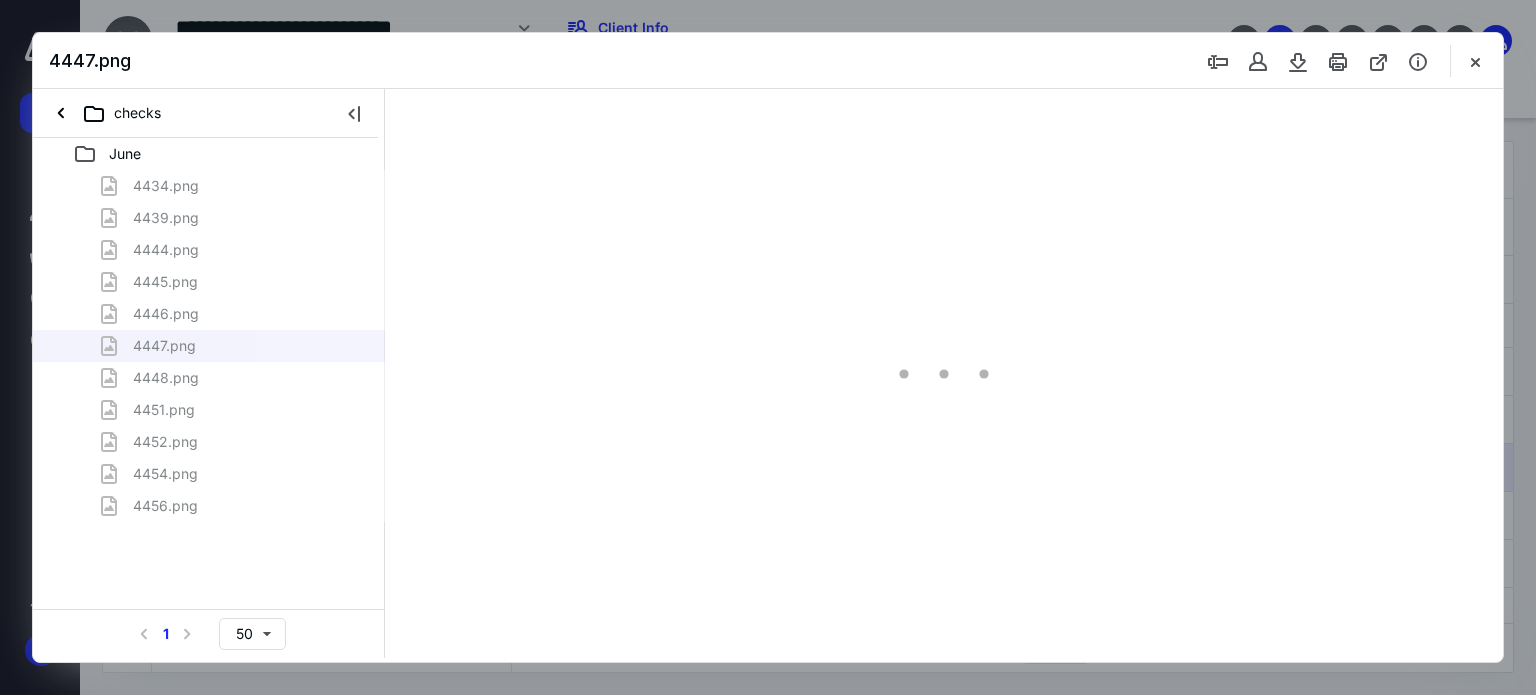 type on "108" 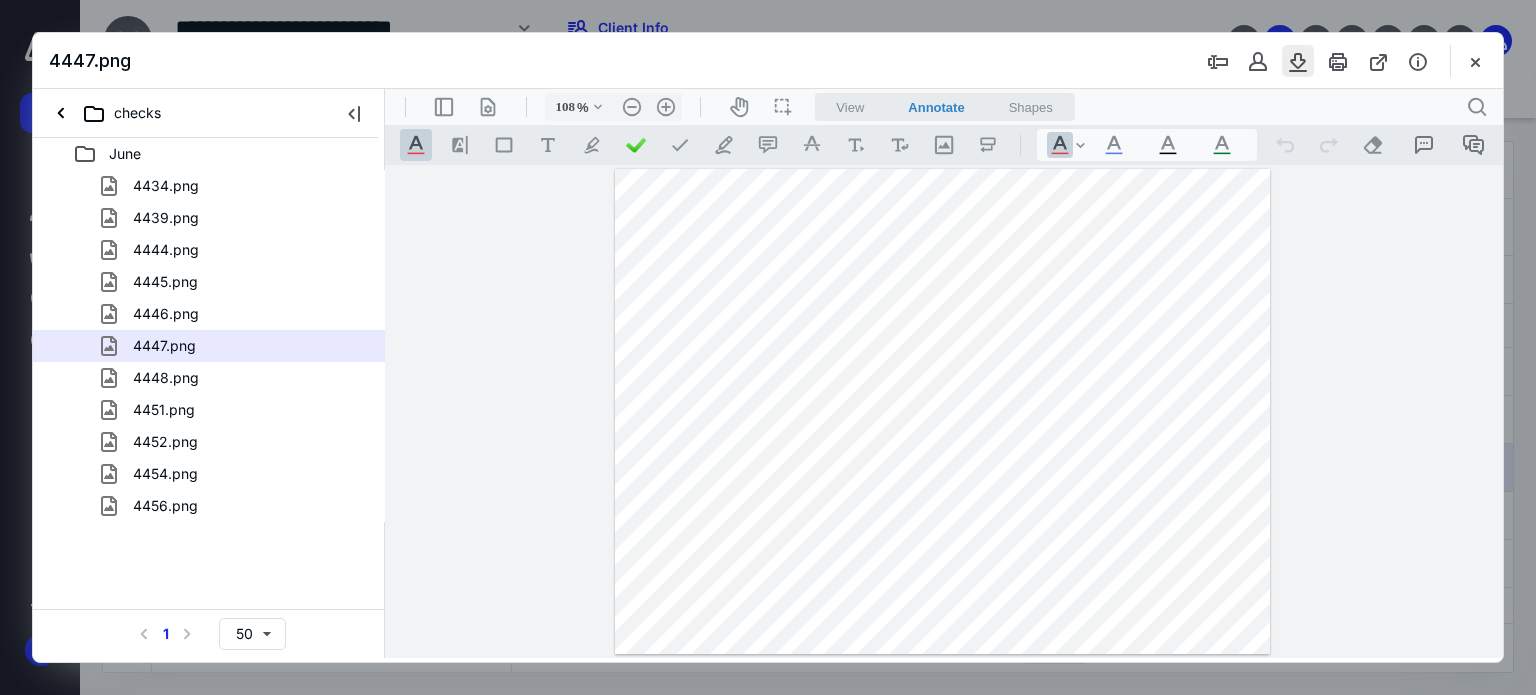 click at bounding box center (1298, 61) 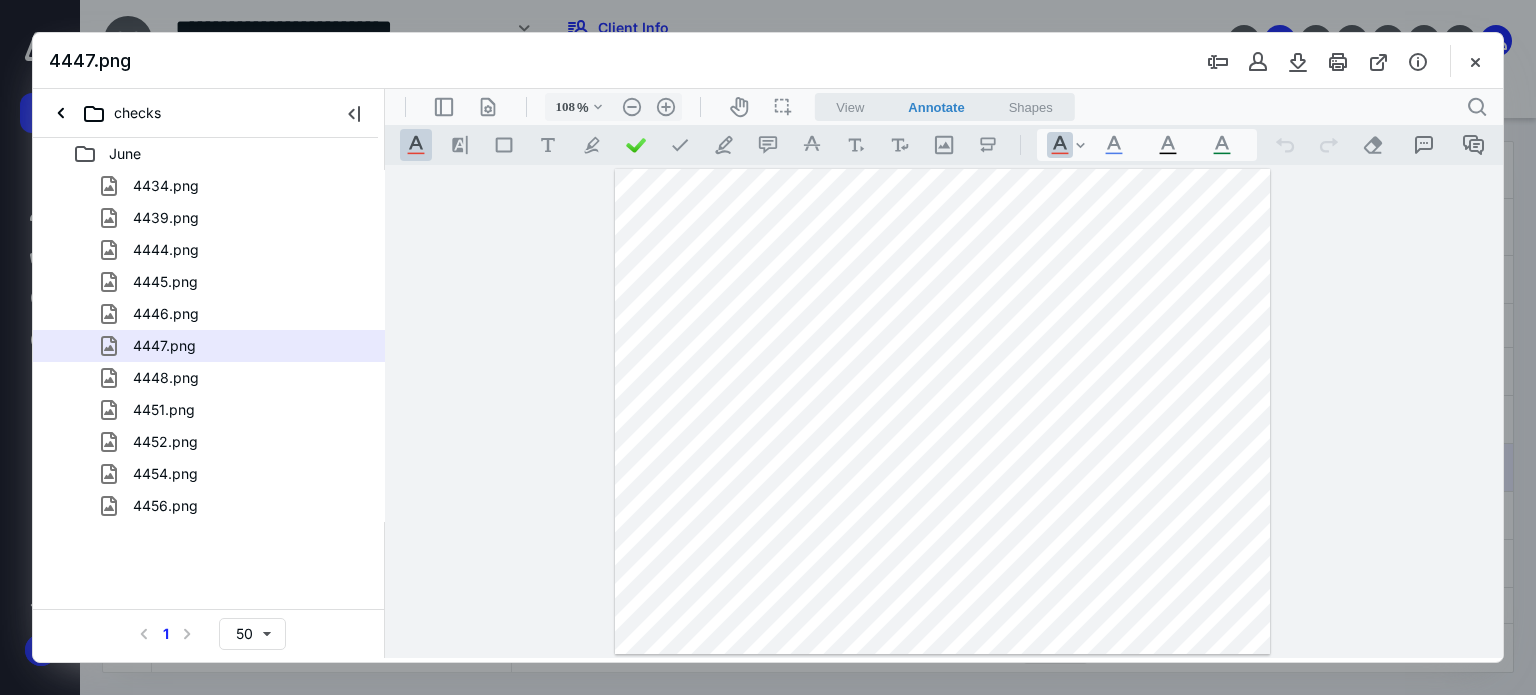 click at bounding box center [1342, 61] 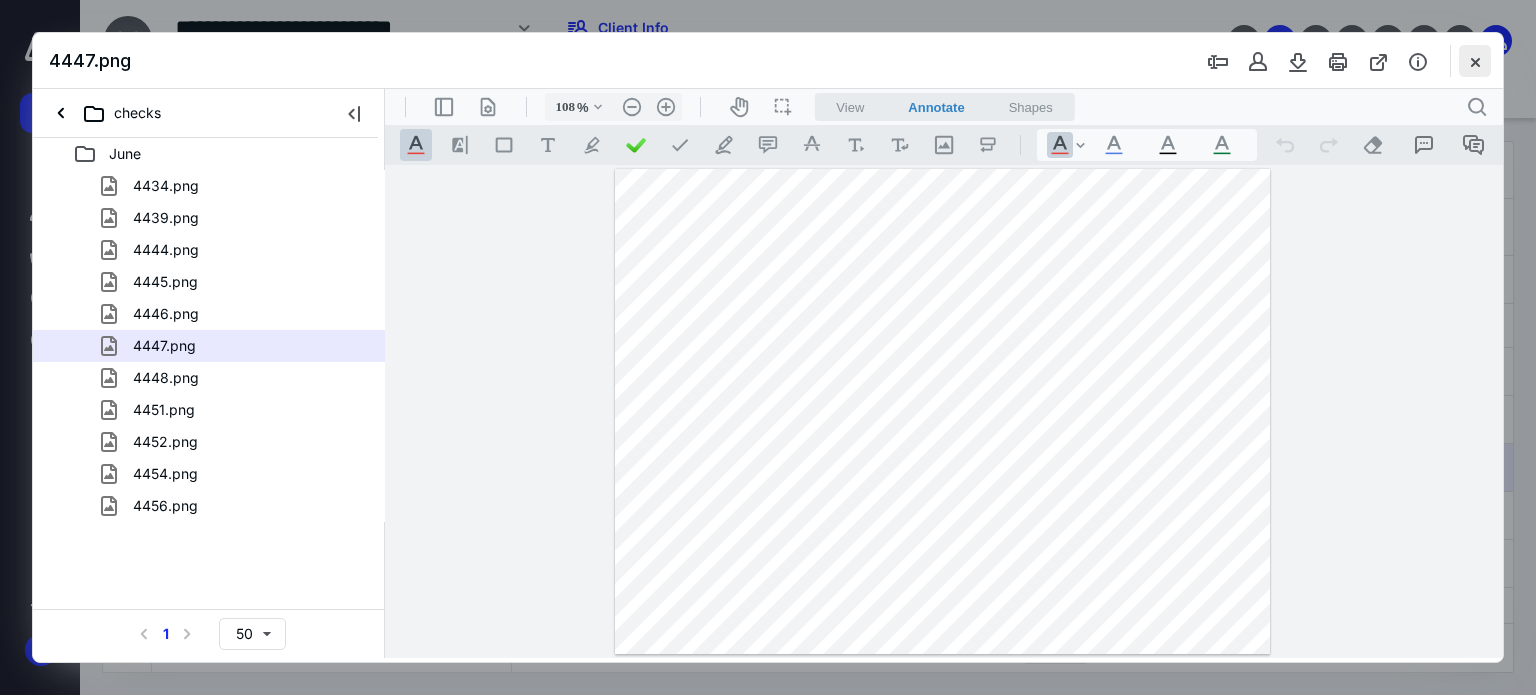 click at bounding box center [1475, 61] 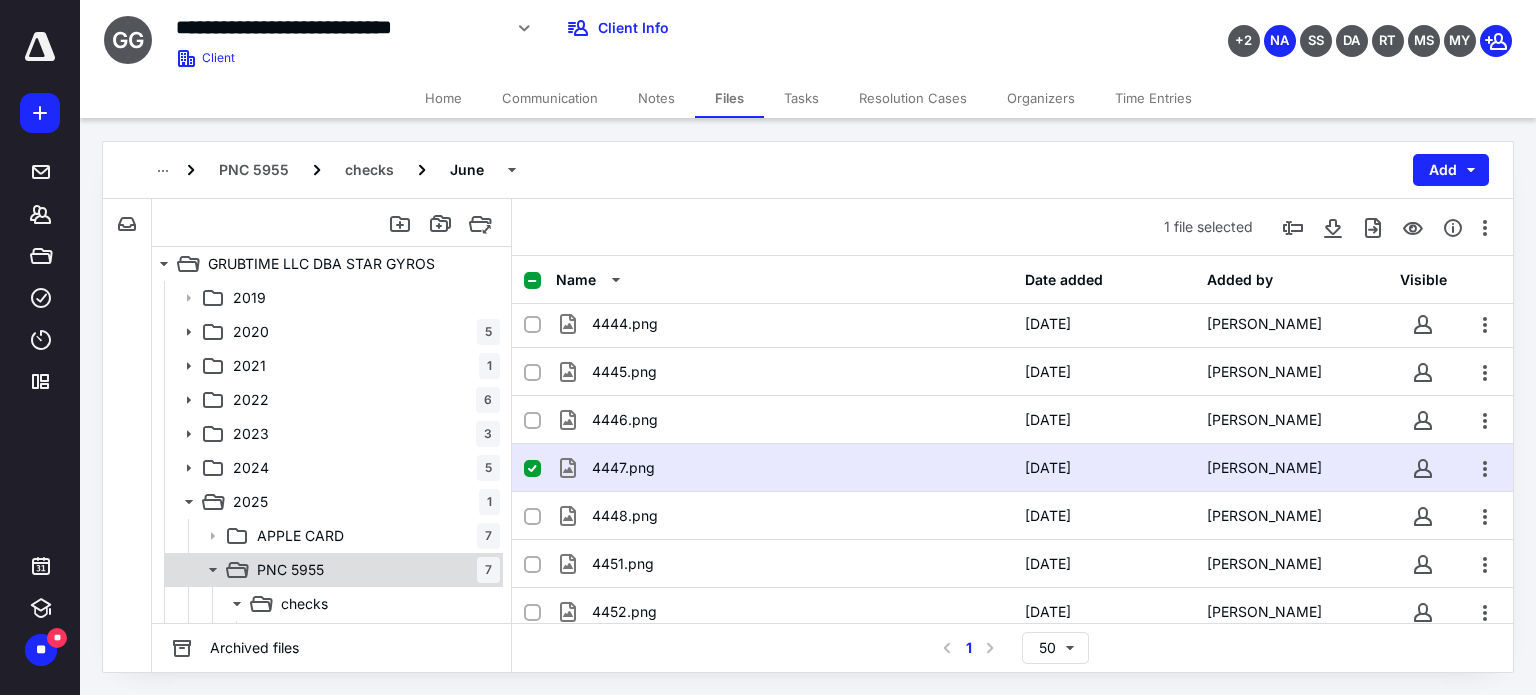 click on "PNC 5955 7" at bounding box center (332, 570) 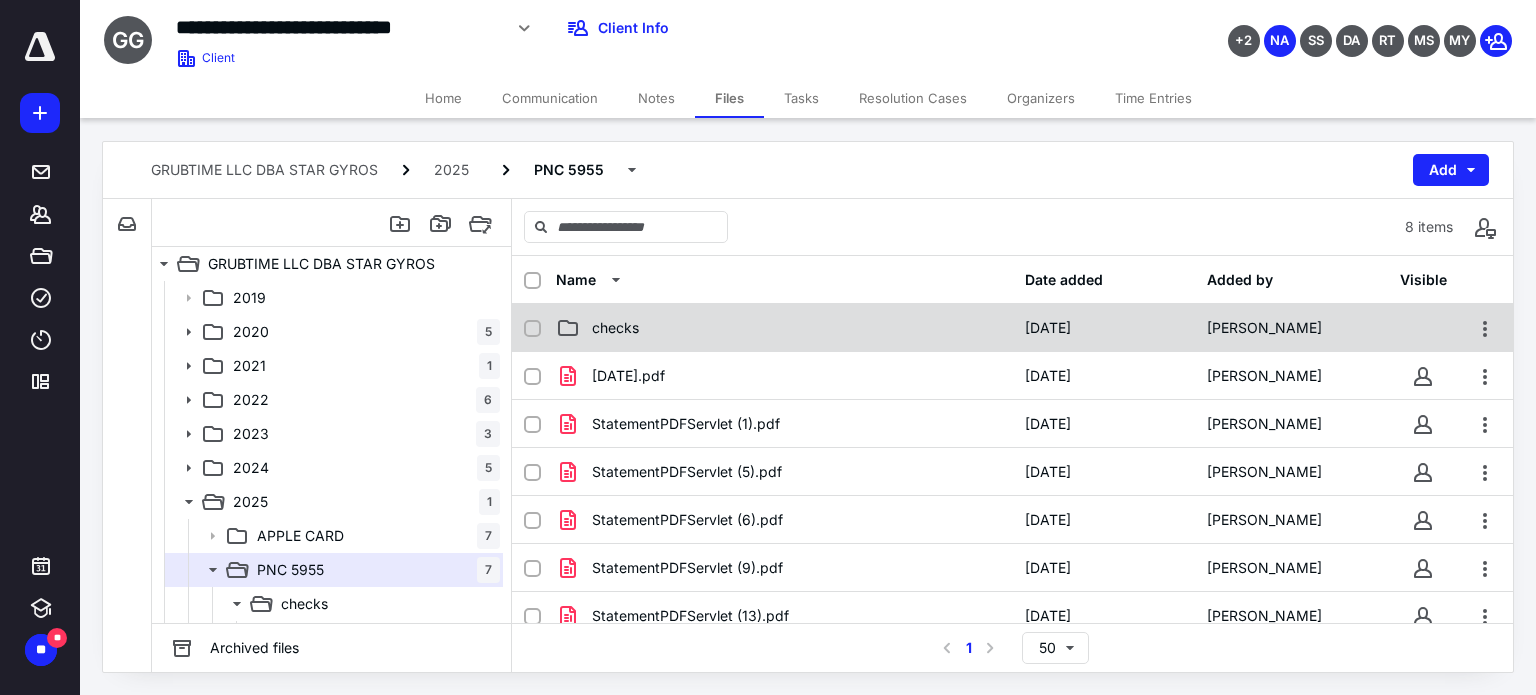 click on "checks" at bounding box center (784, 328) 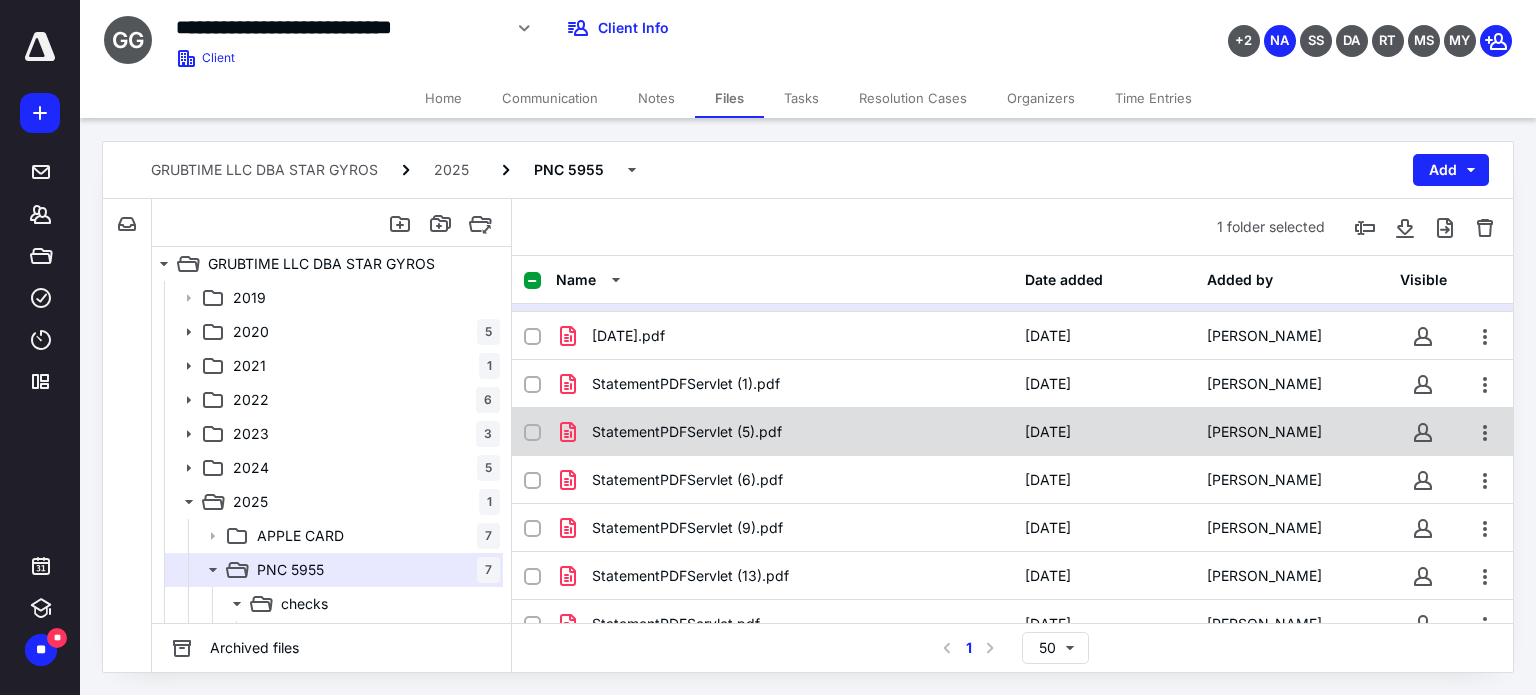 scroll, scrollTop: 62, scrollLeft: 0, axis: vertical 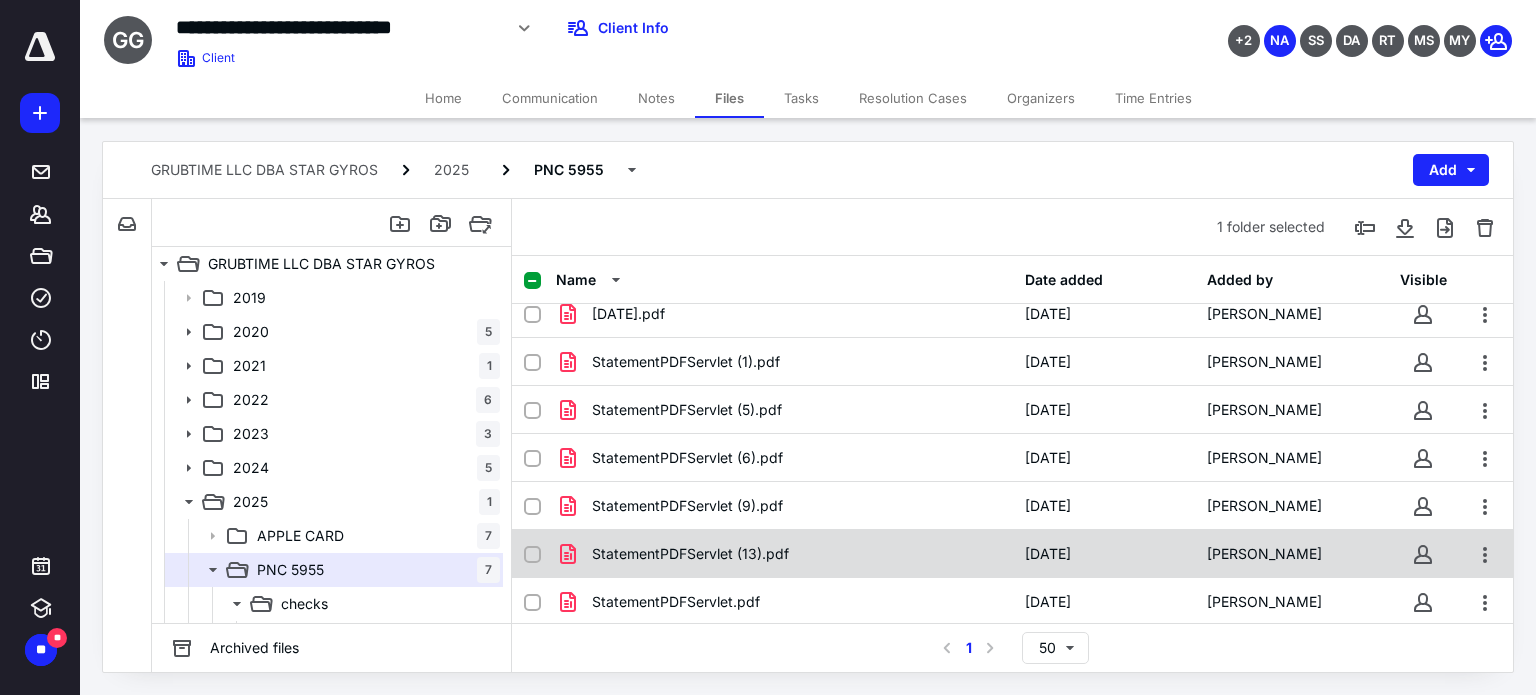 click on "StatementPDFServlet (13).pdf [DATE] [PERSON_NAME]" at bounding box center (1012, 554) 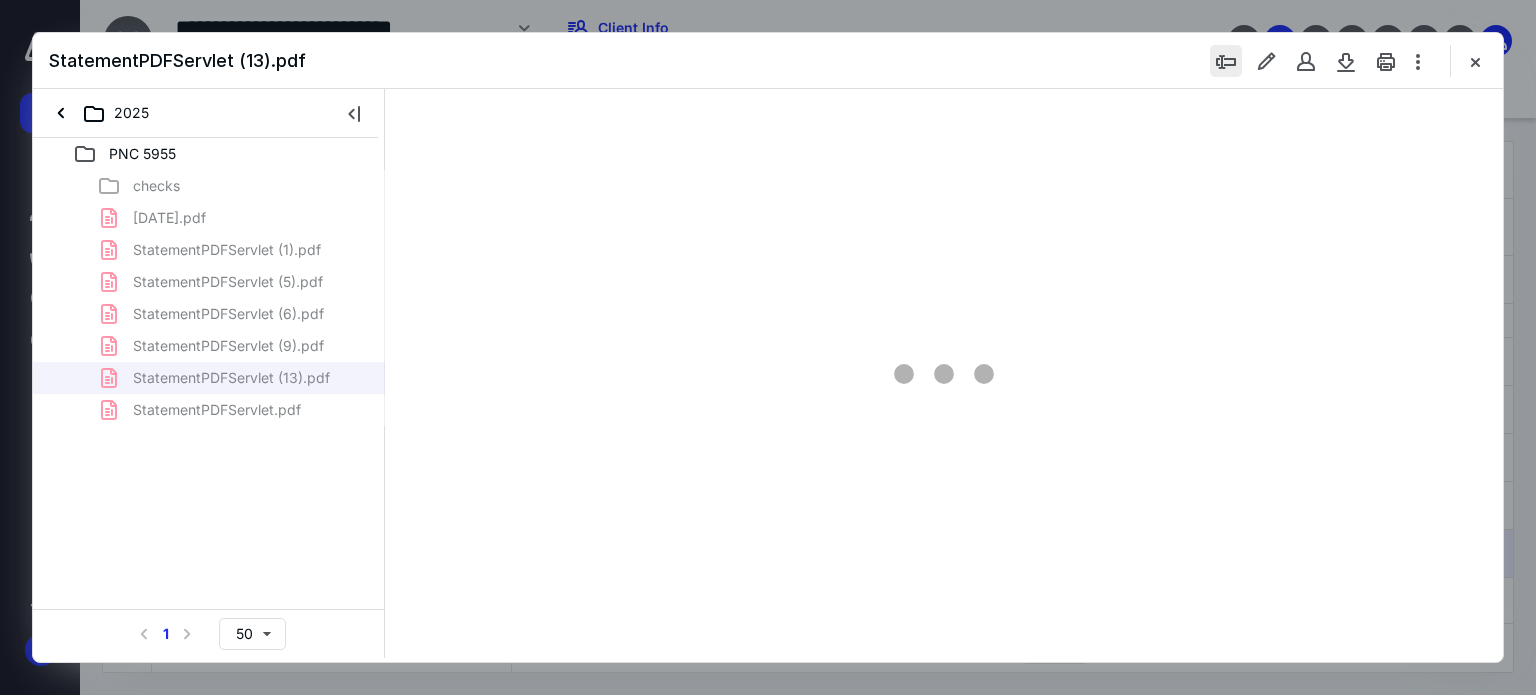 scroll, scrollTop: 0, scrollLeft: 0, axis: both 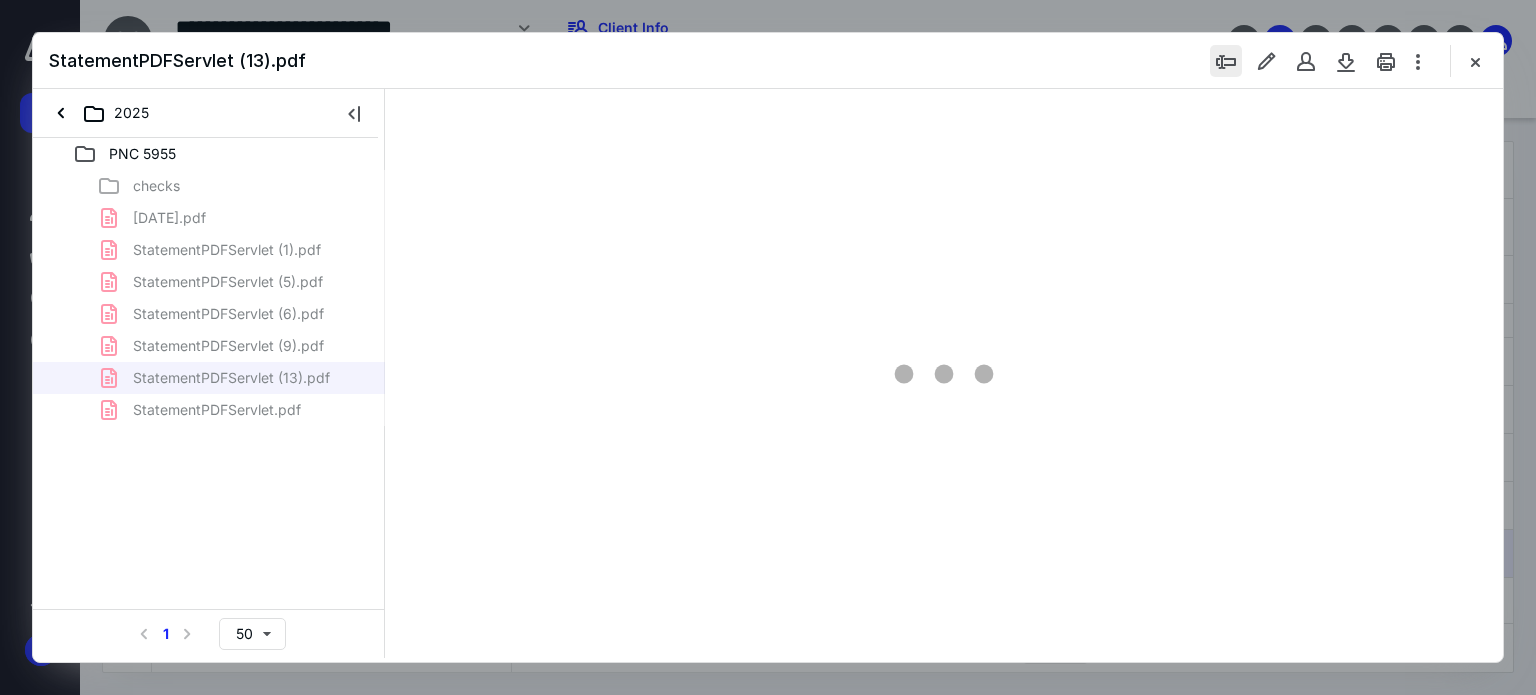 click at bounding box center (1226, 61) 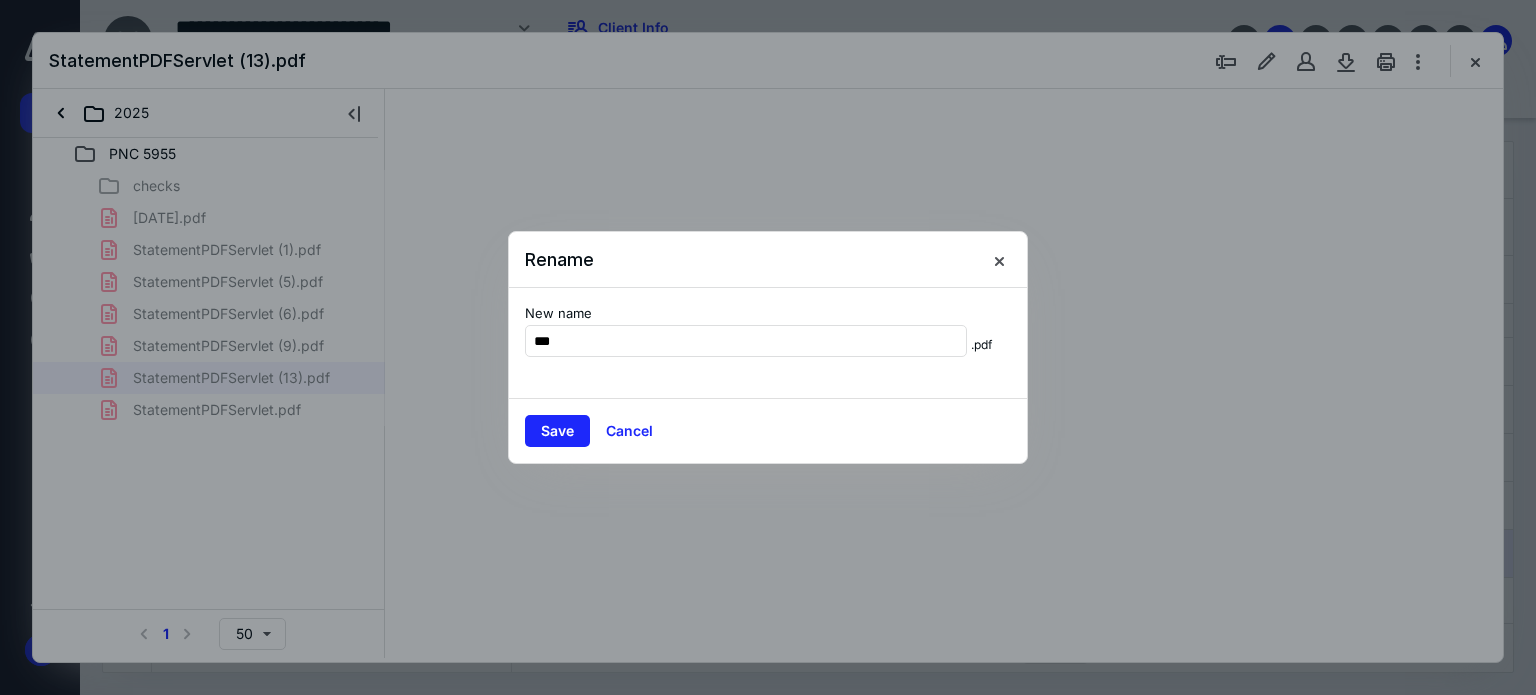 type on "****" 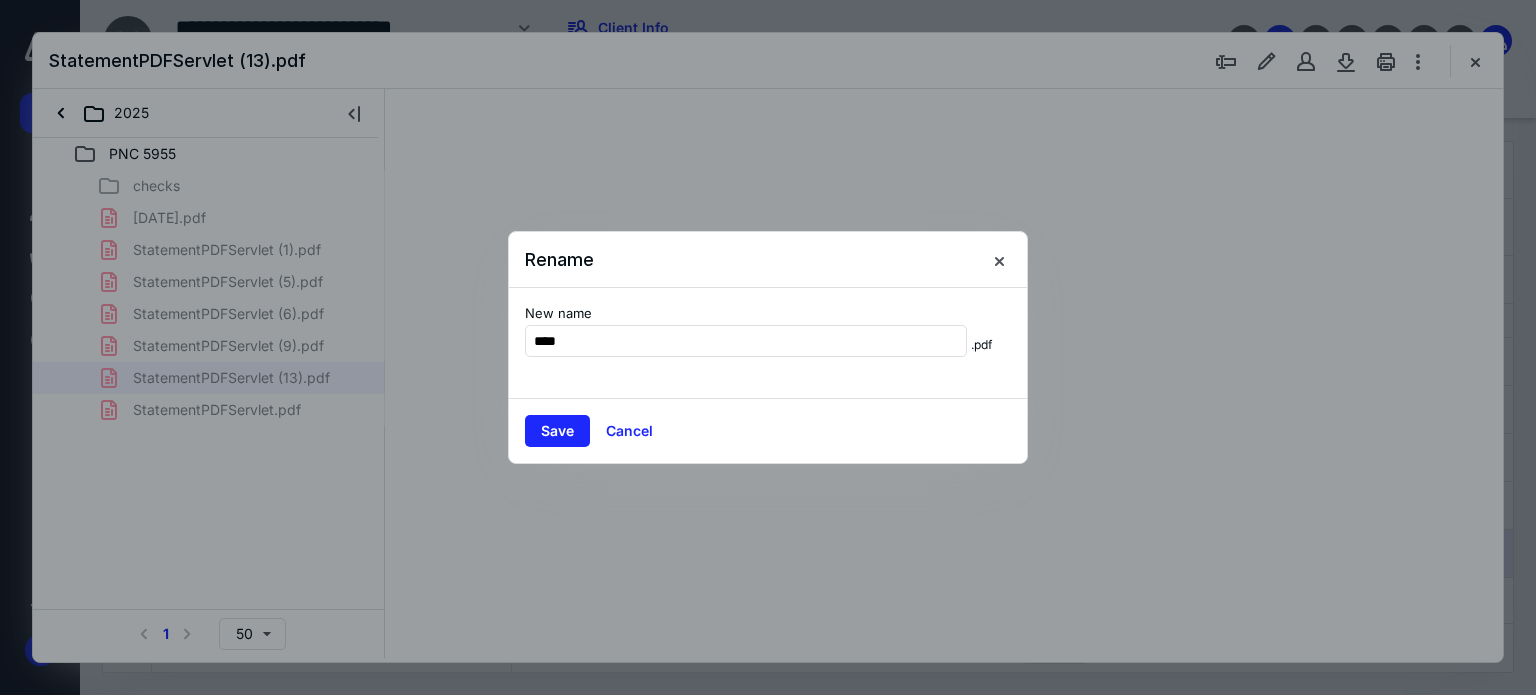 type on "59" 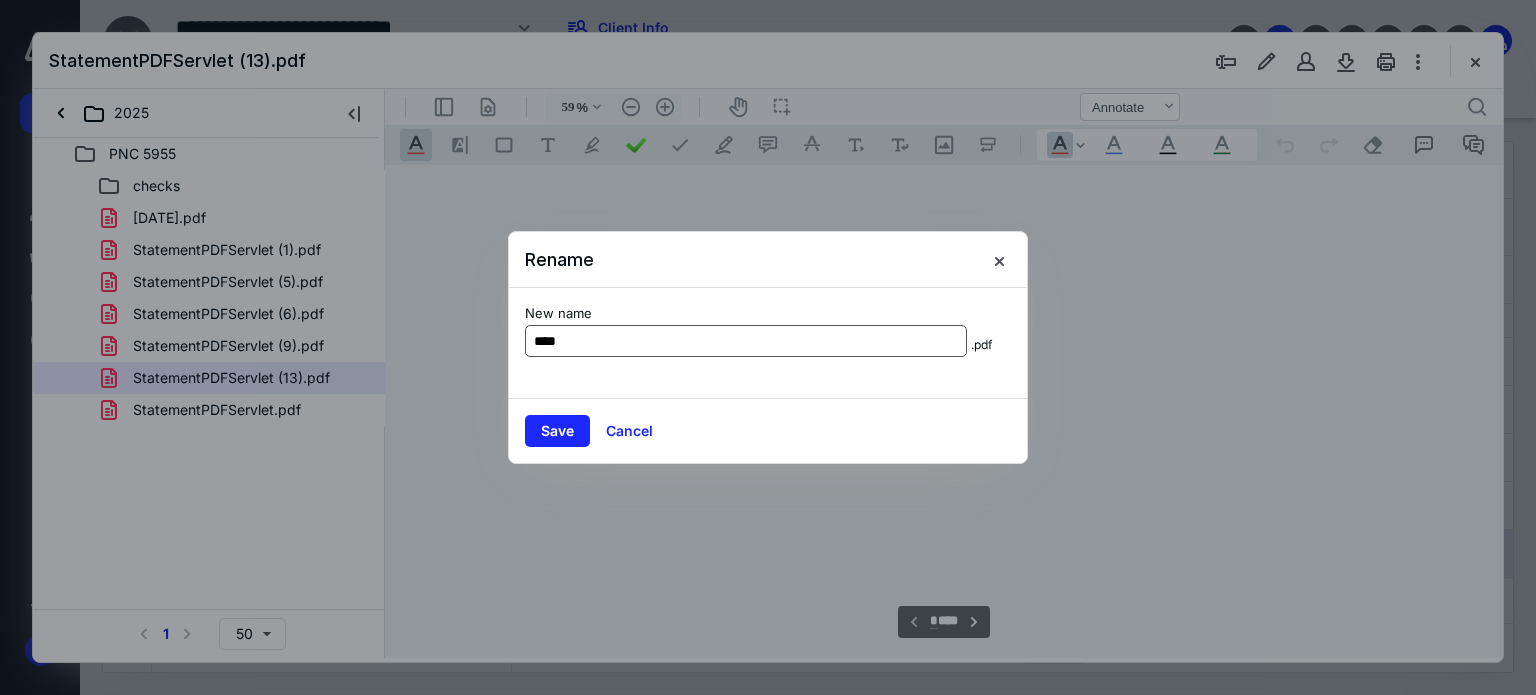 scroll, scrollTop: 78, scrollLeft: 0, axis: vertical 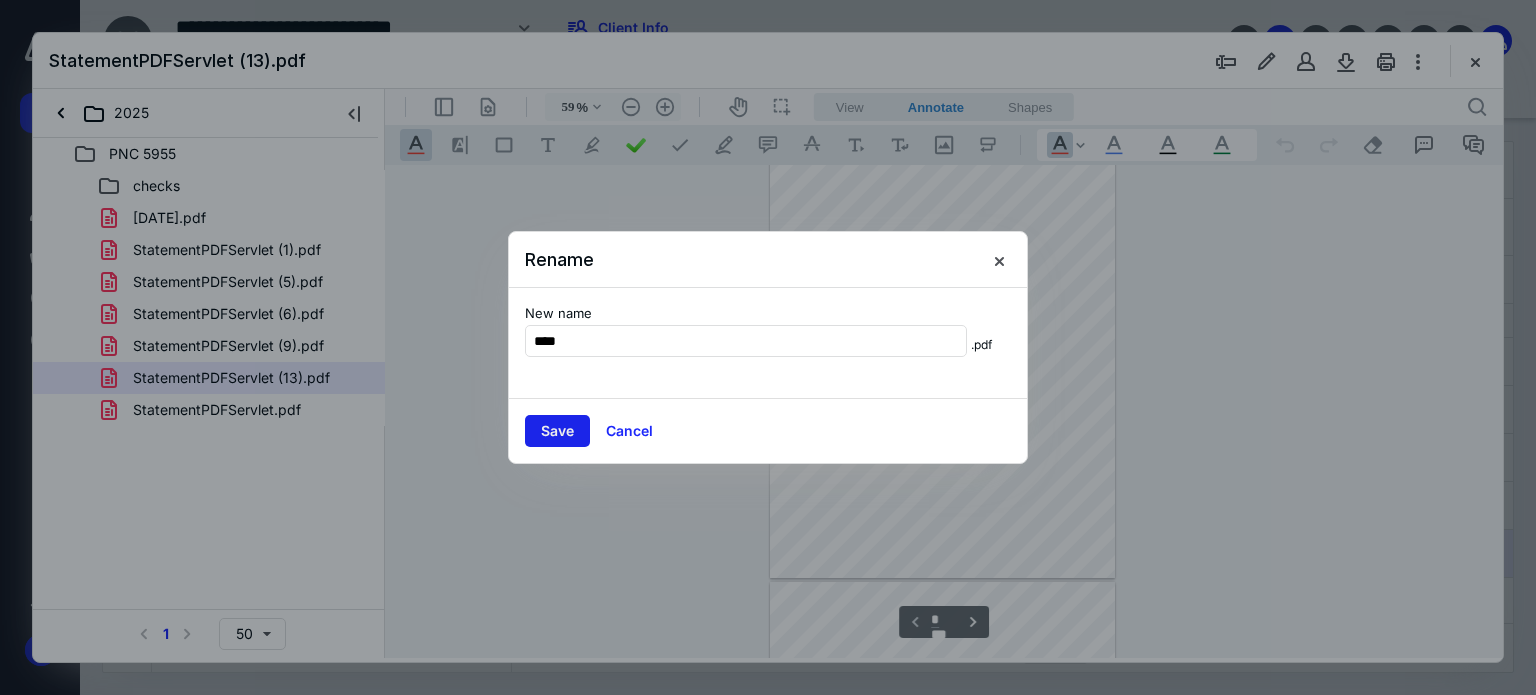 type on "****" 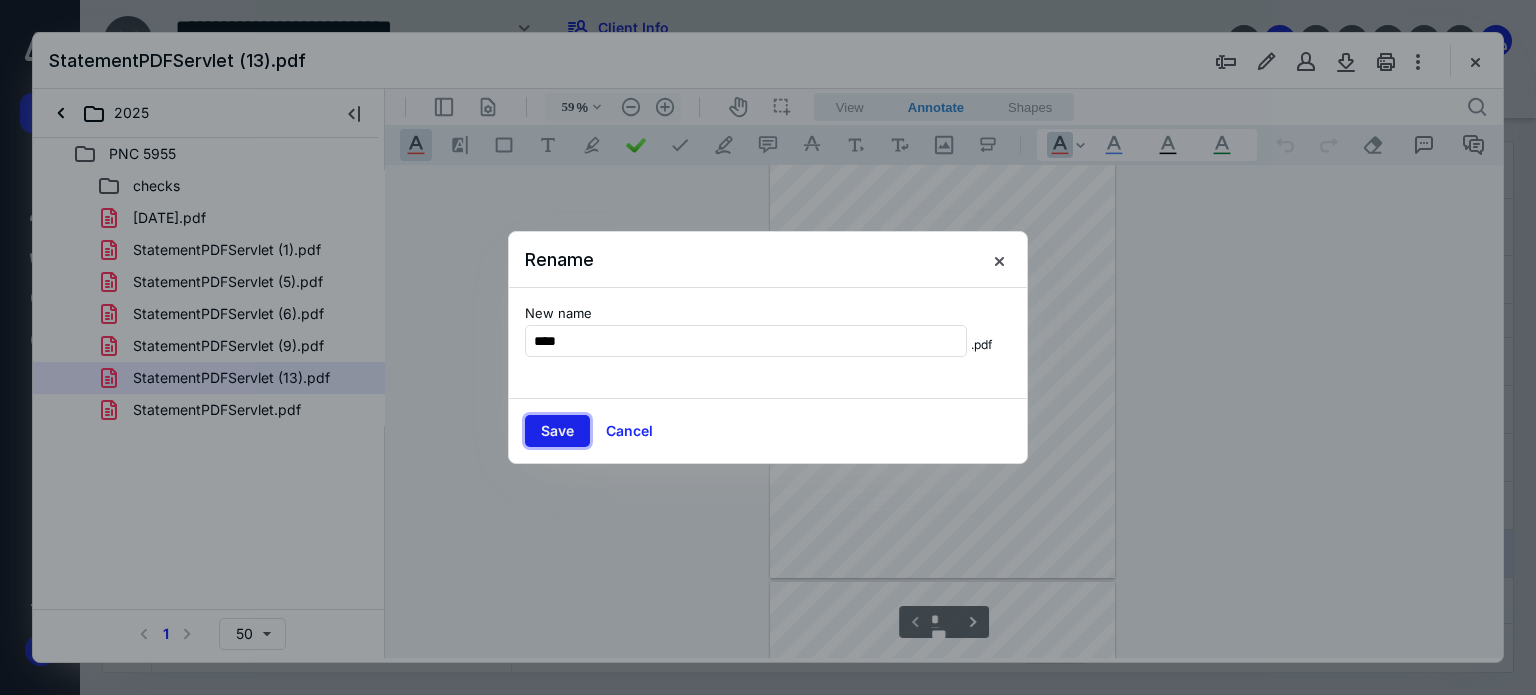 click on "Save" at bounding box center [557, 431] 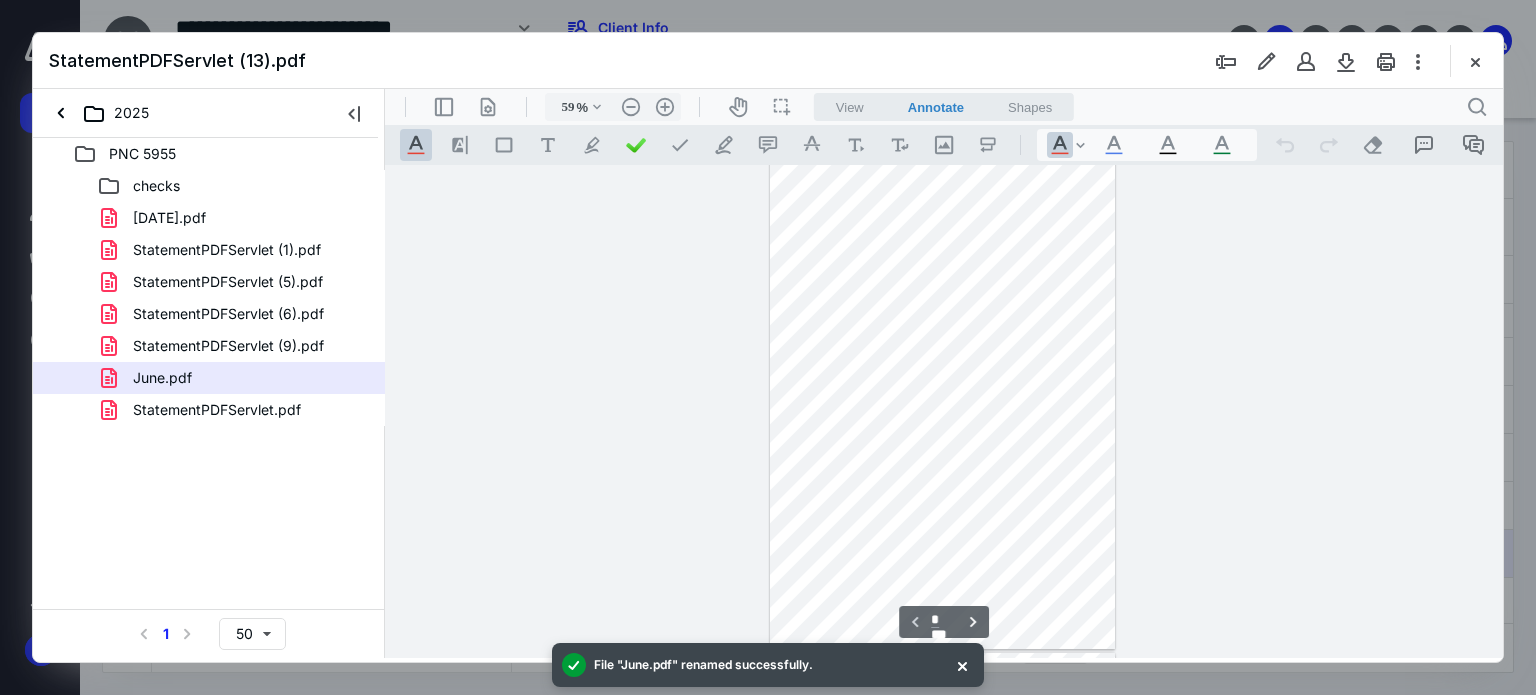 scroll, scrollTop: 0, scrollLeft: 0, axis: both 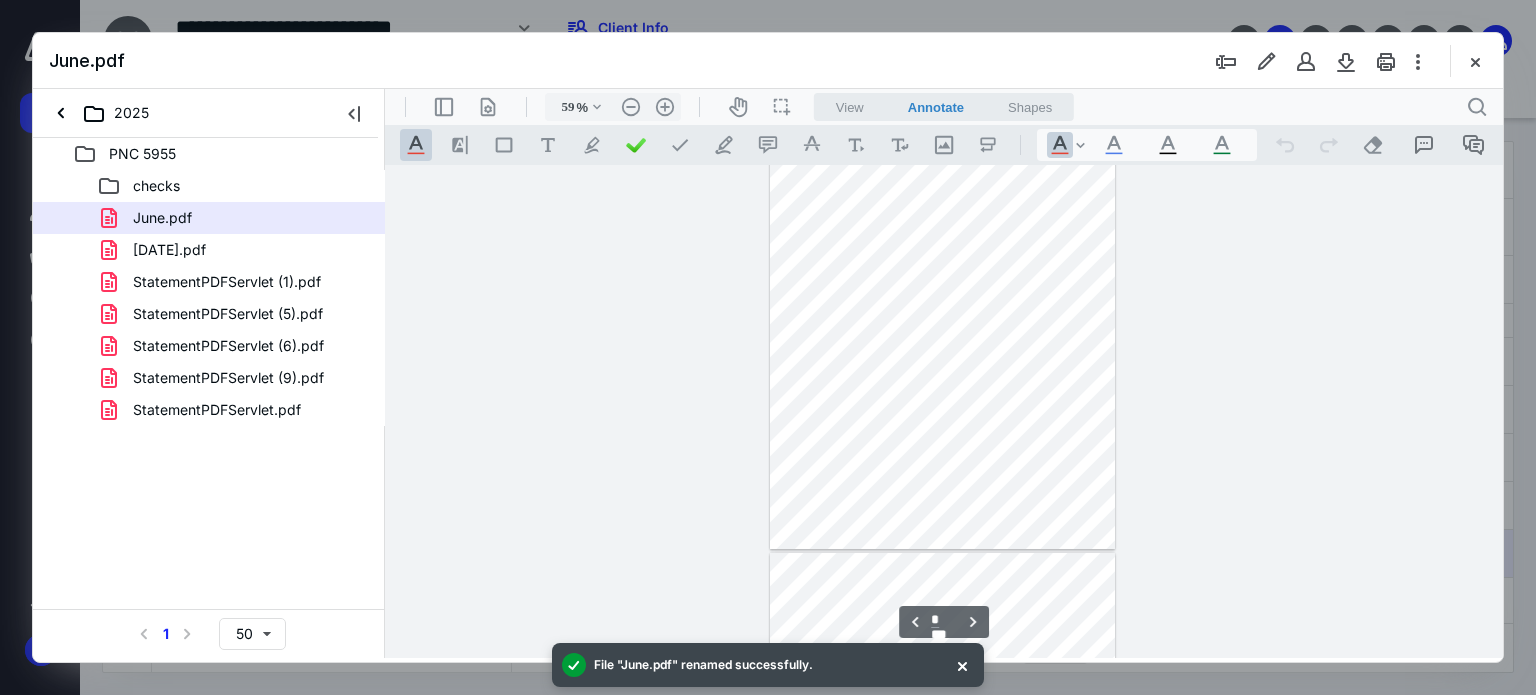 type on "*" 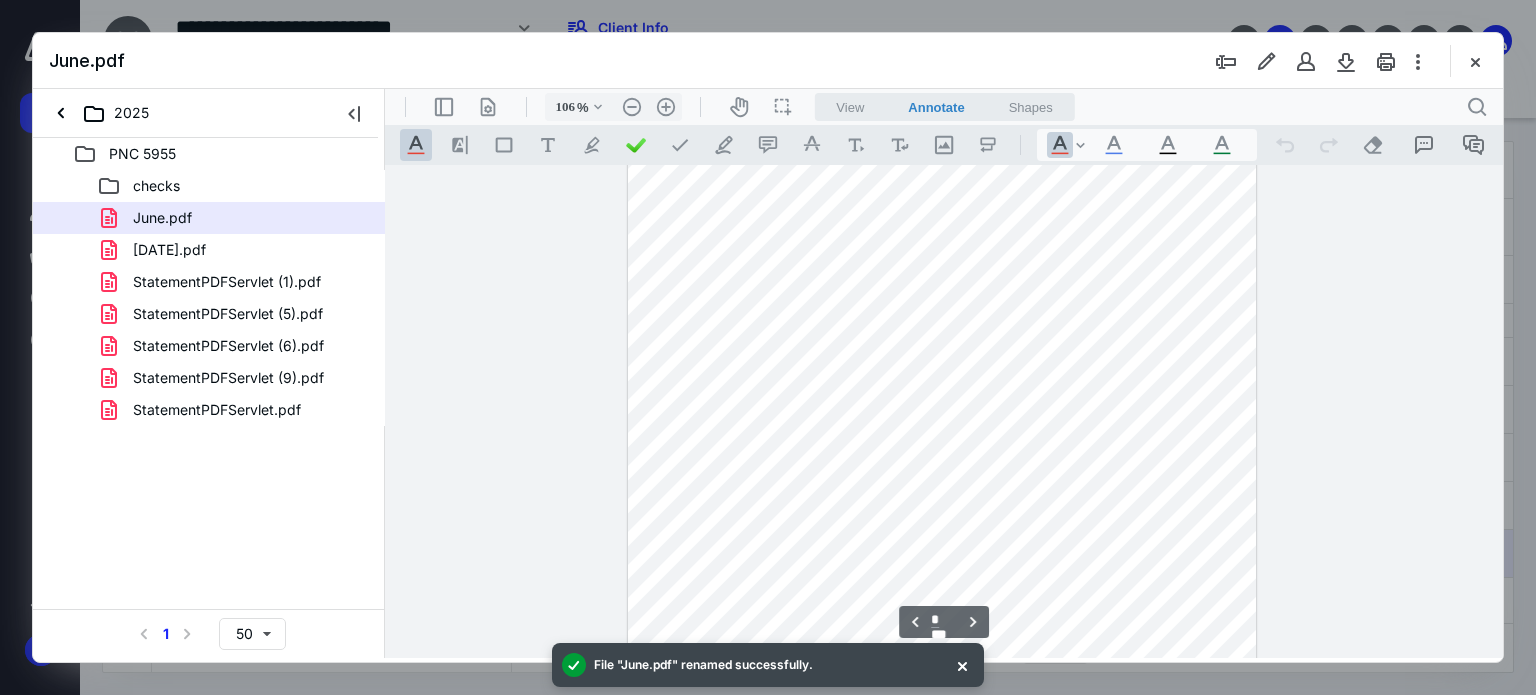 type on "156" 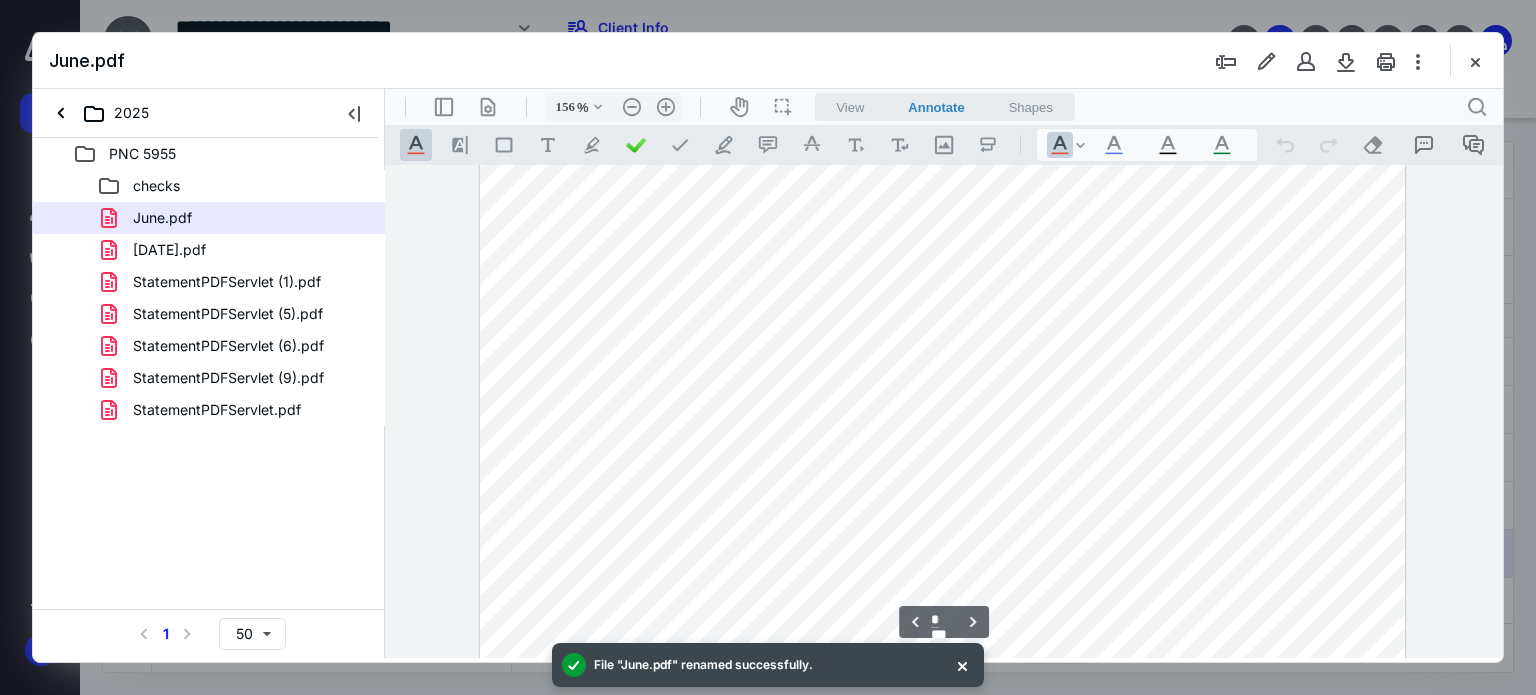 scroll, scrollTop: 2933, scrollLeft: 0, axis: vertical 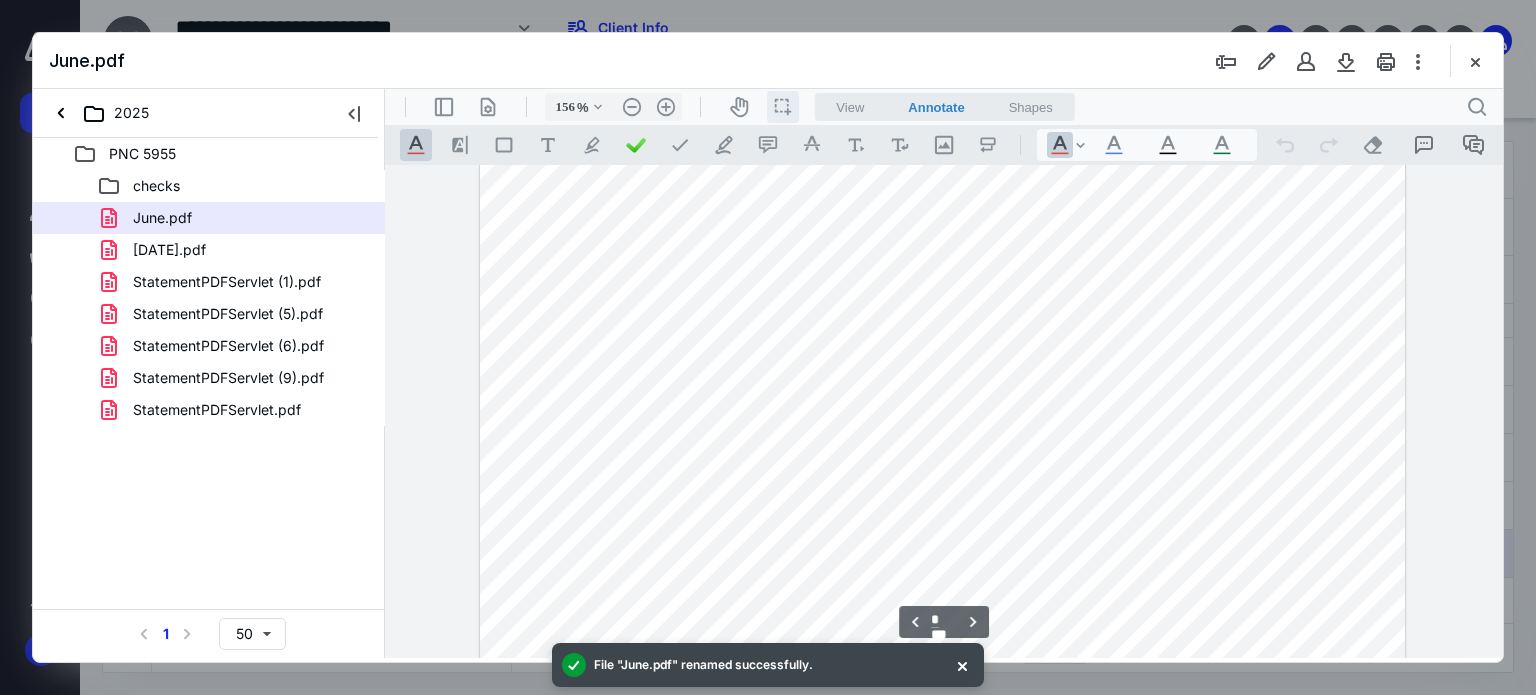 click on "icon / operation / multi select" at bounding box center (783, 107) 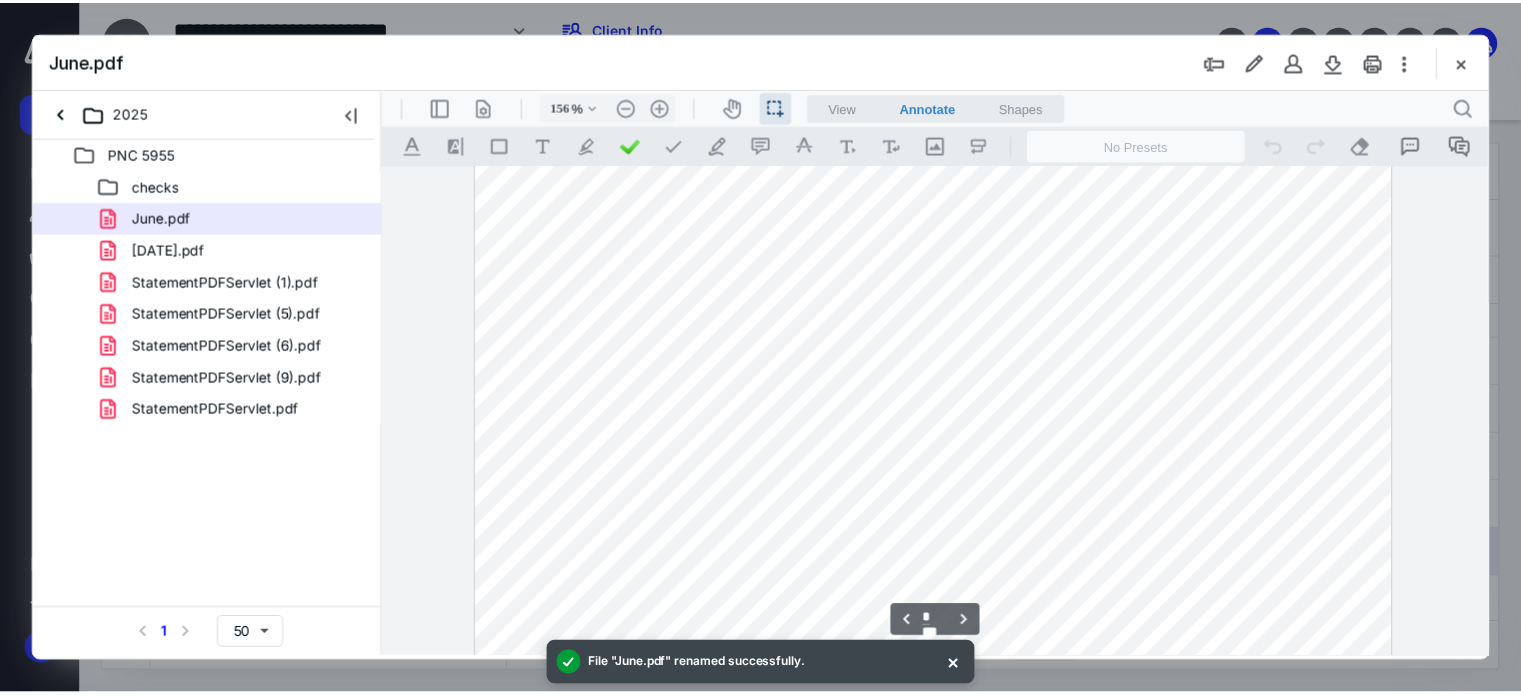 scroll, scrollTop: 3033, scrollLeft: 0, axis: vertical 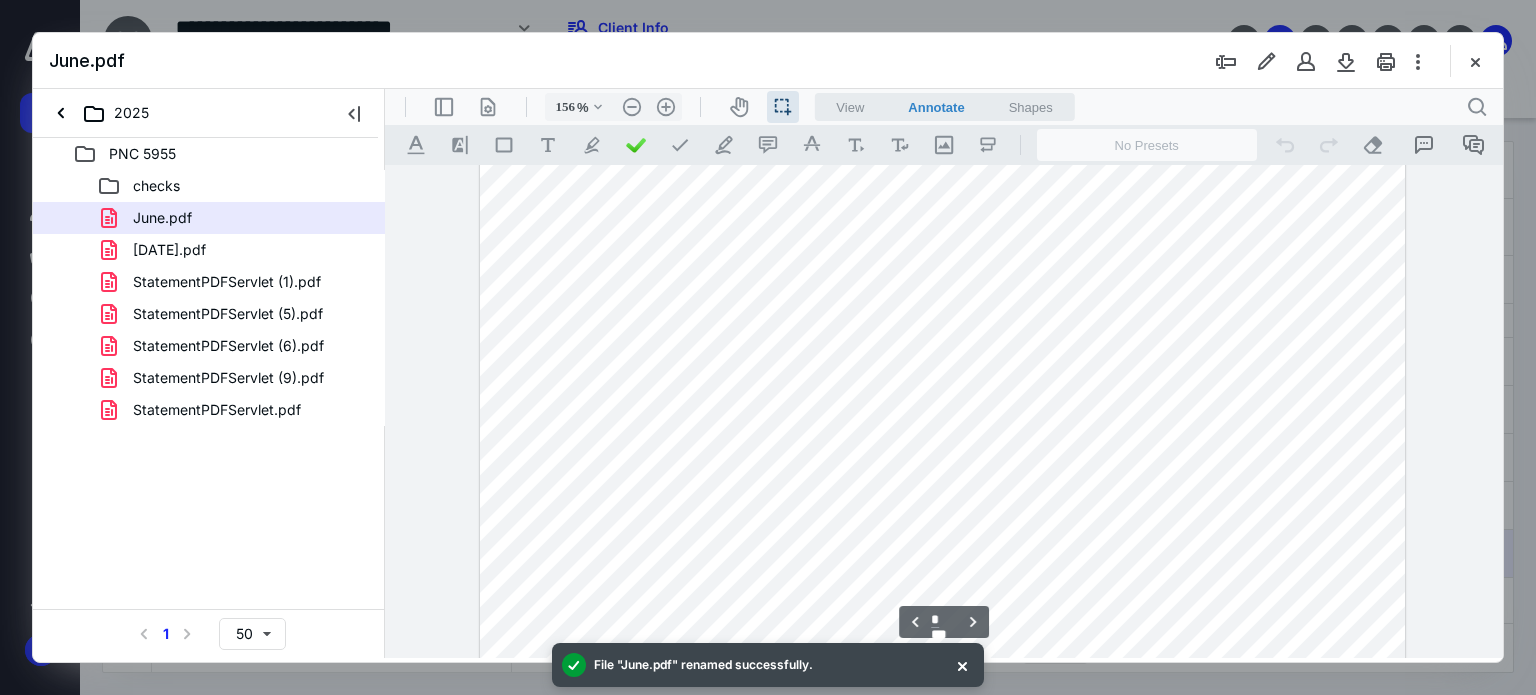drag, startPoint x: 1160, startPoint y: 221, endPoint x: 1234, endPoint y: 228, distance: 74.330345 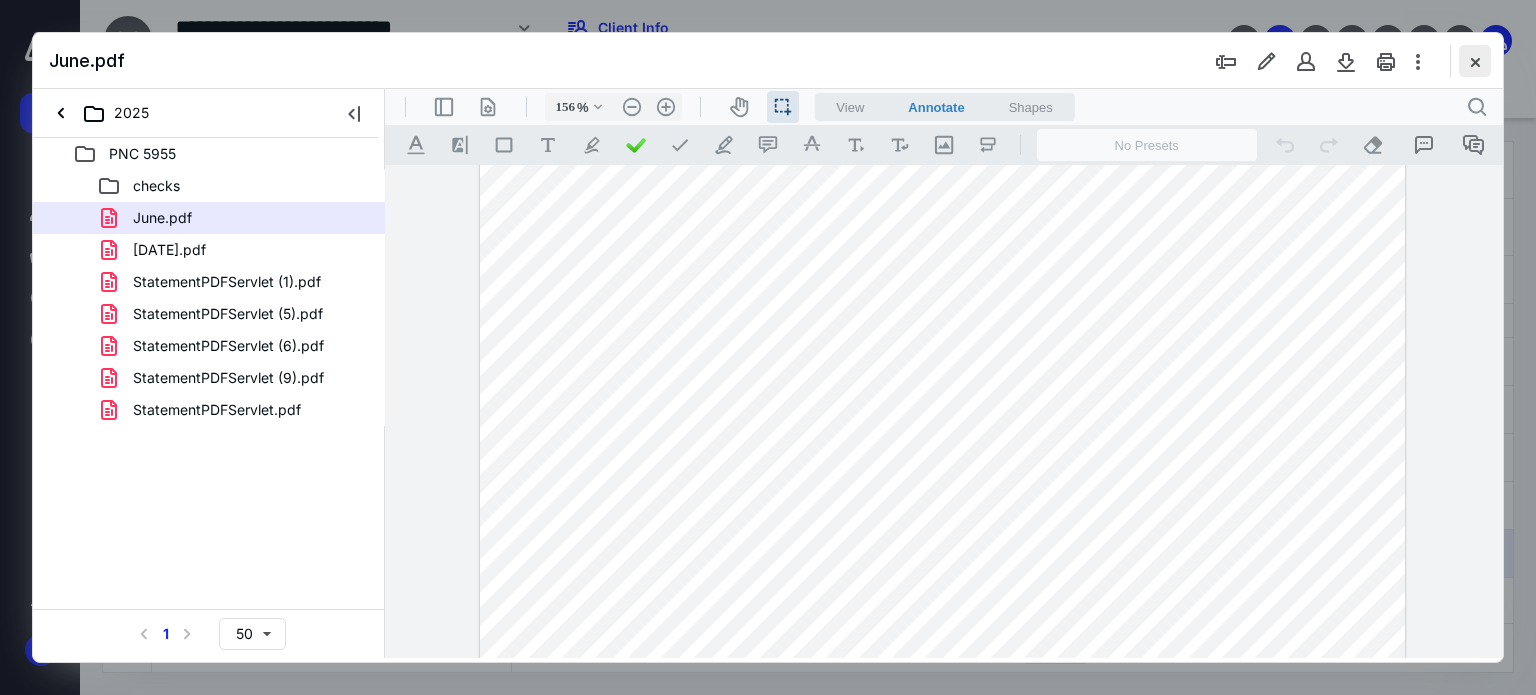 click at bounding box center (1475, 61) 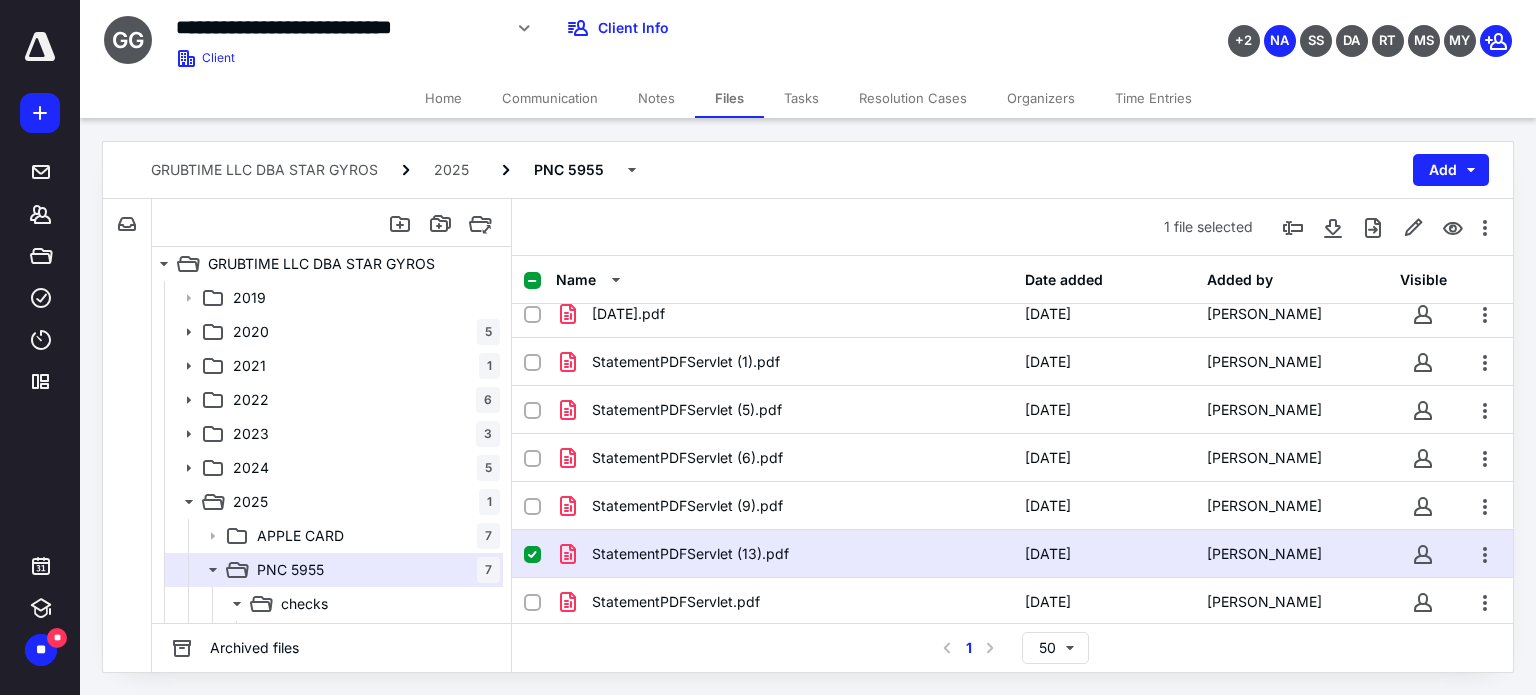 click on "Home Communication Notes Files Tasks Resolution Cases Organizers Time Entries" at bounding box center (808, 98) 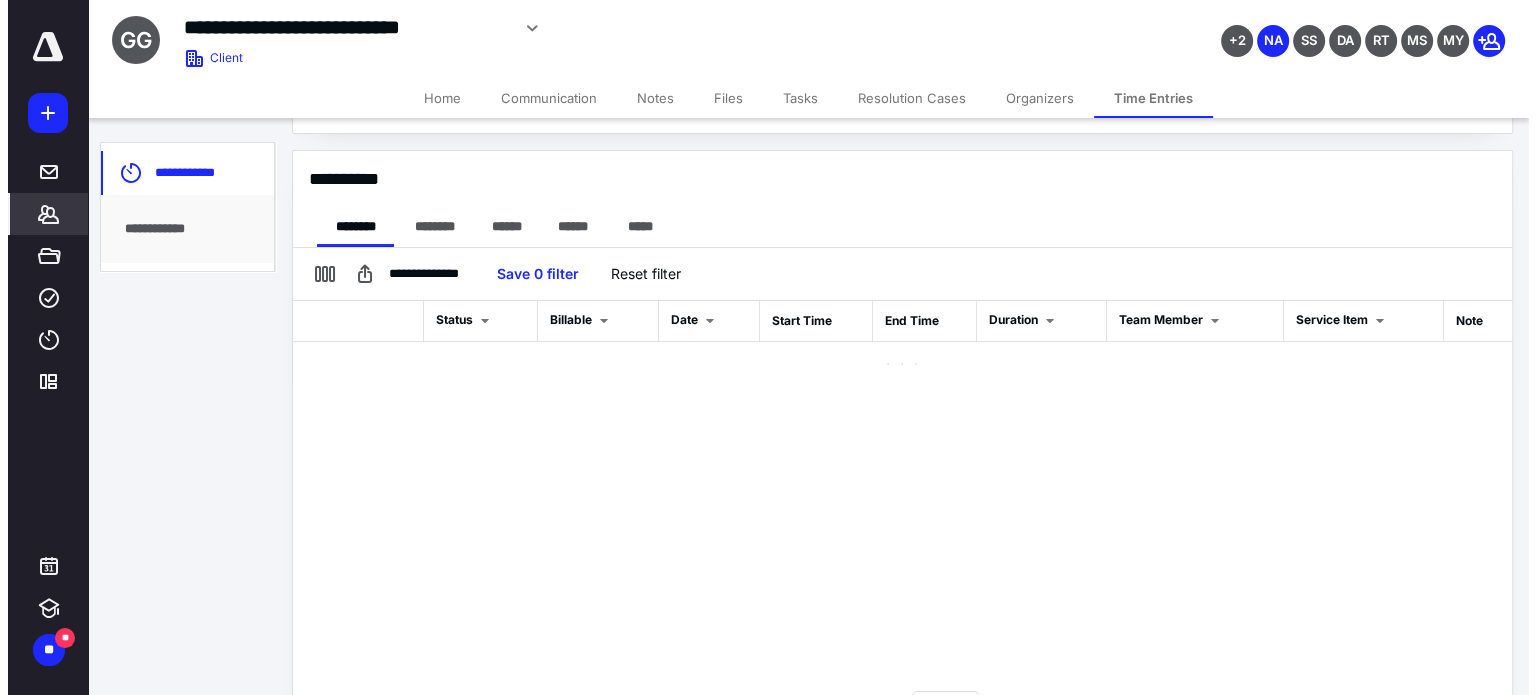 scroll, scrollTop: 290, scrollLeft: 0, axis: vertical 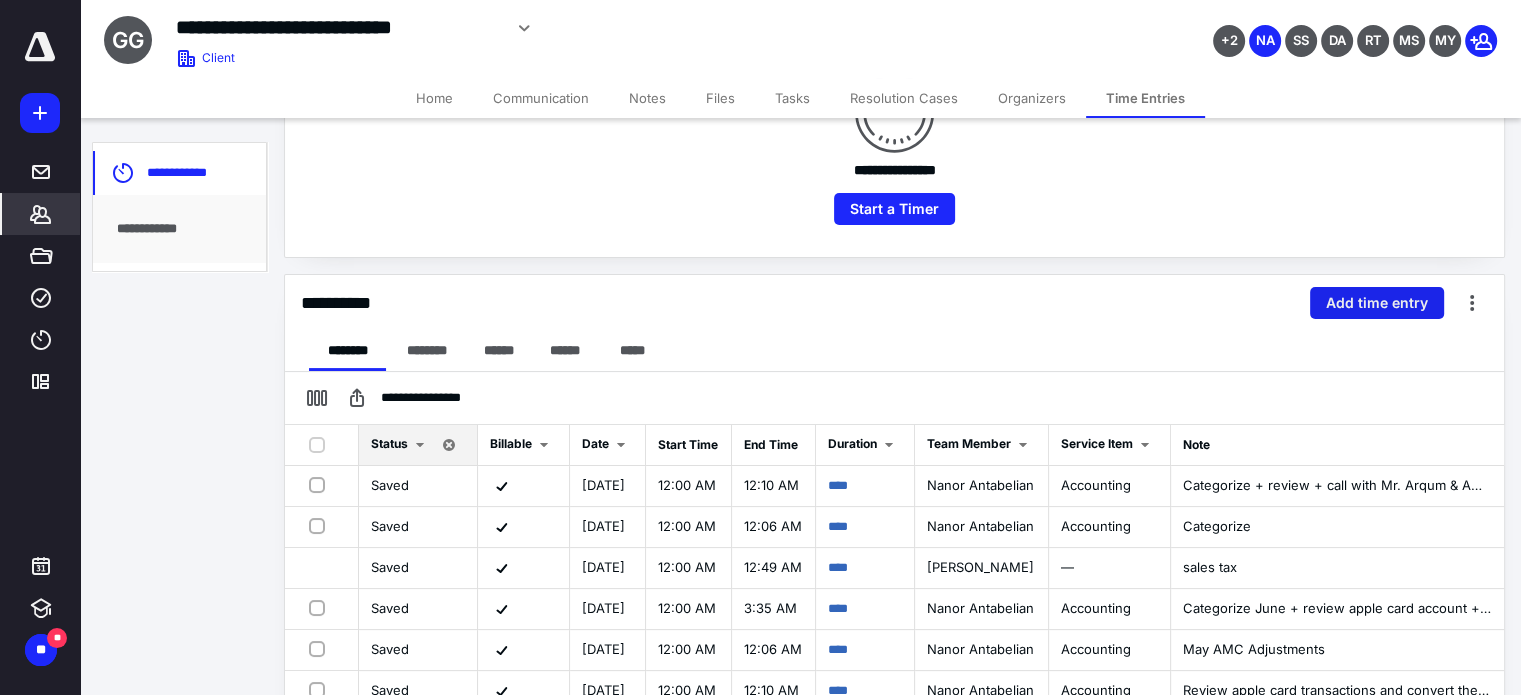 click on "Add time entry" at bounding box center (1377, 303) 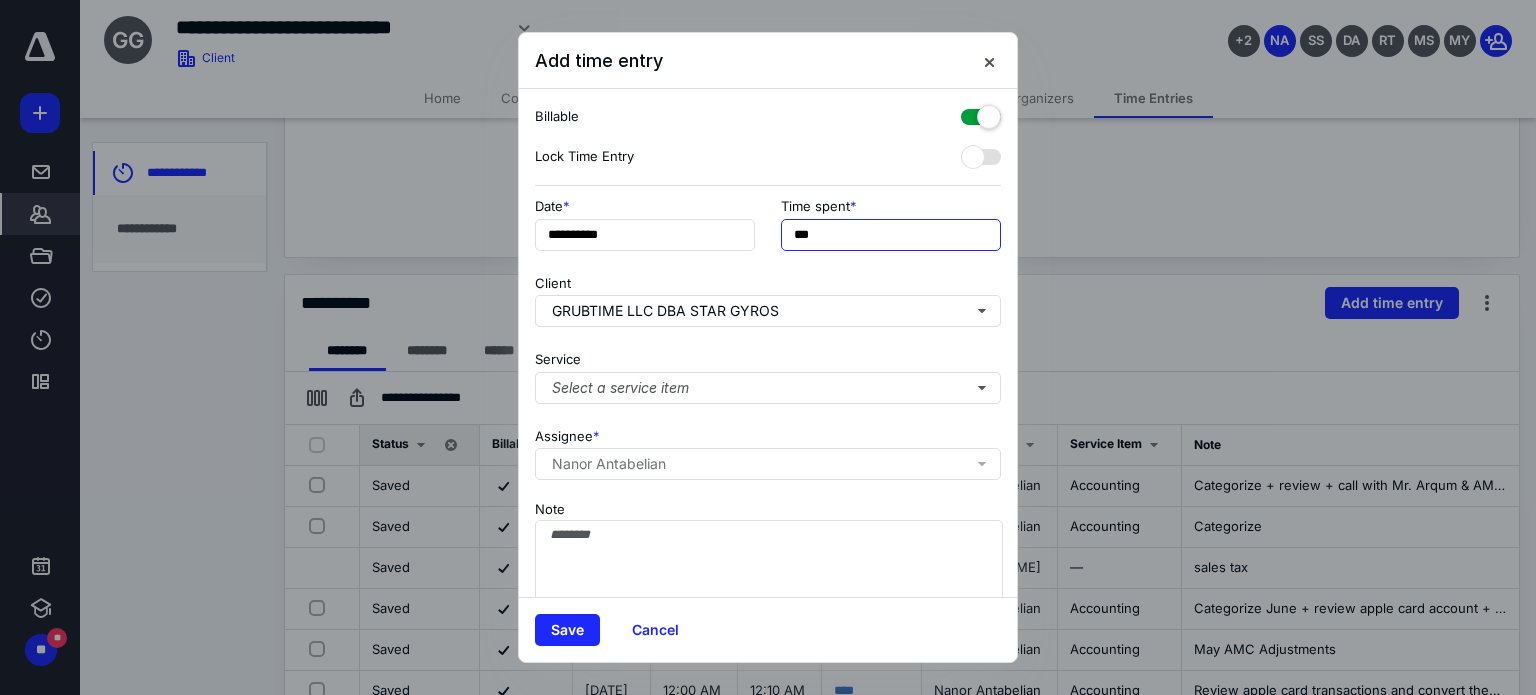 click on "***" at bounding box center (891, 235) 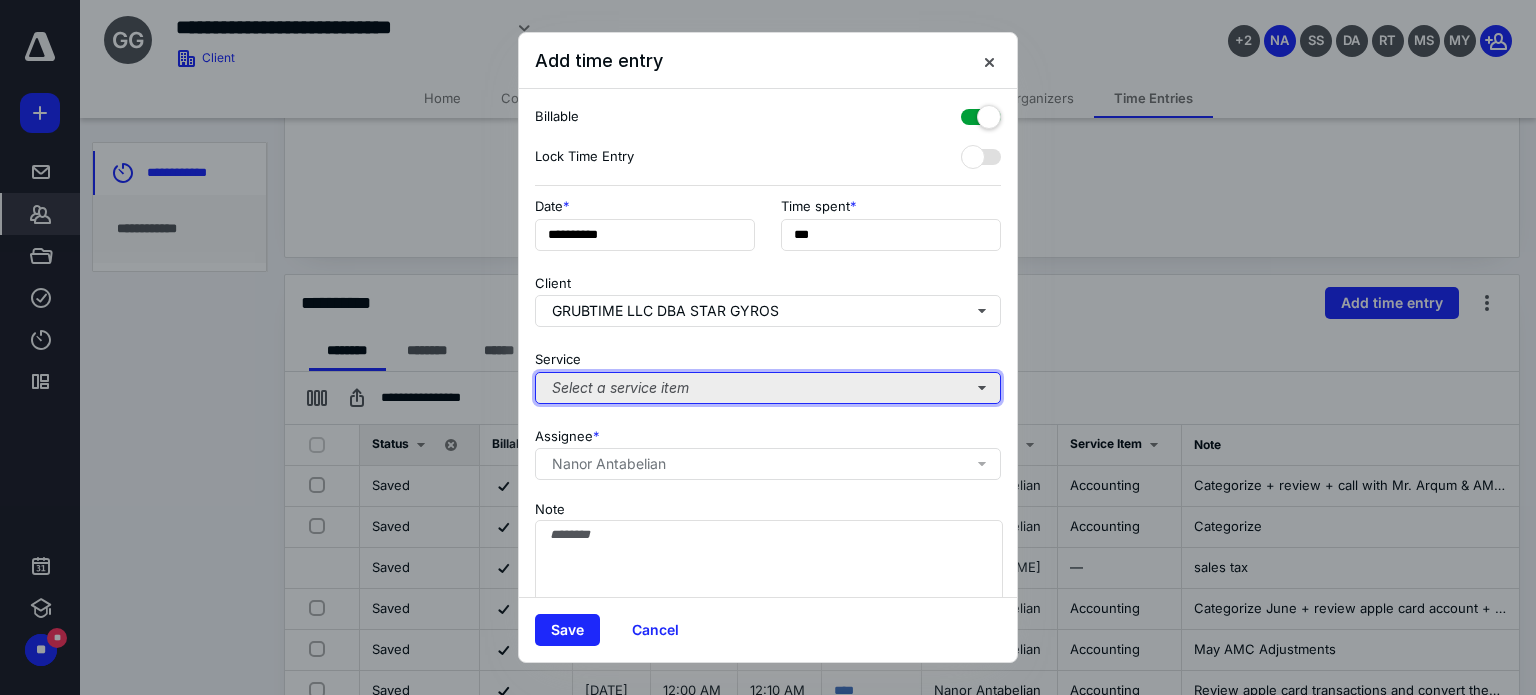 type on "**" 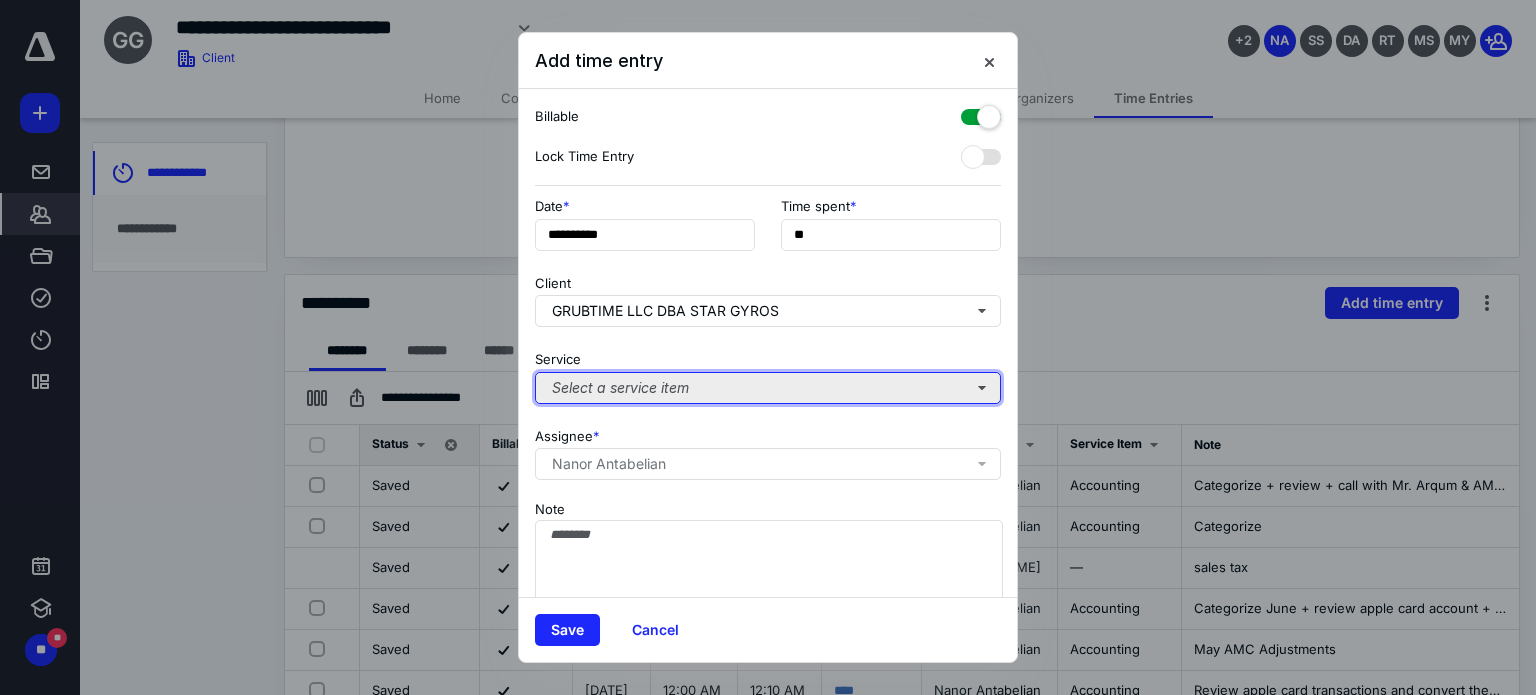 click on "Select a service item" at bounding box center (768, 388) 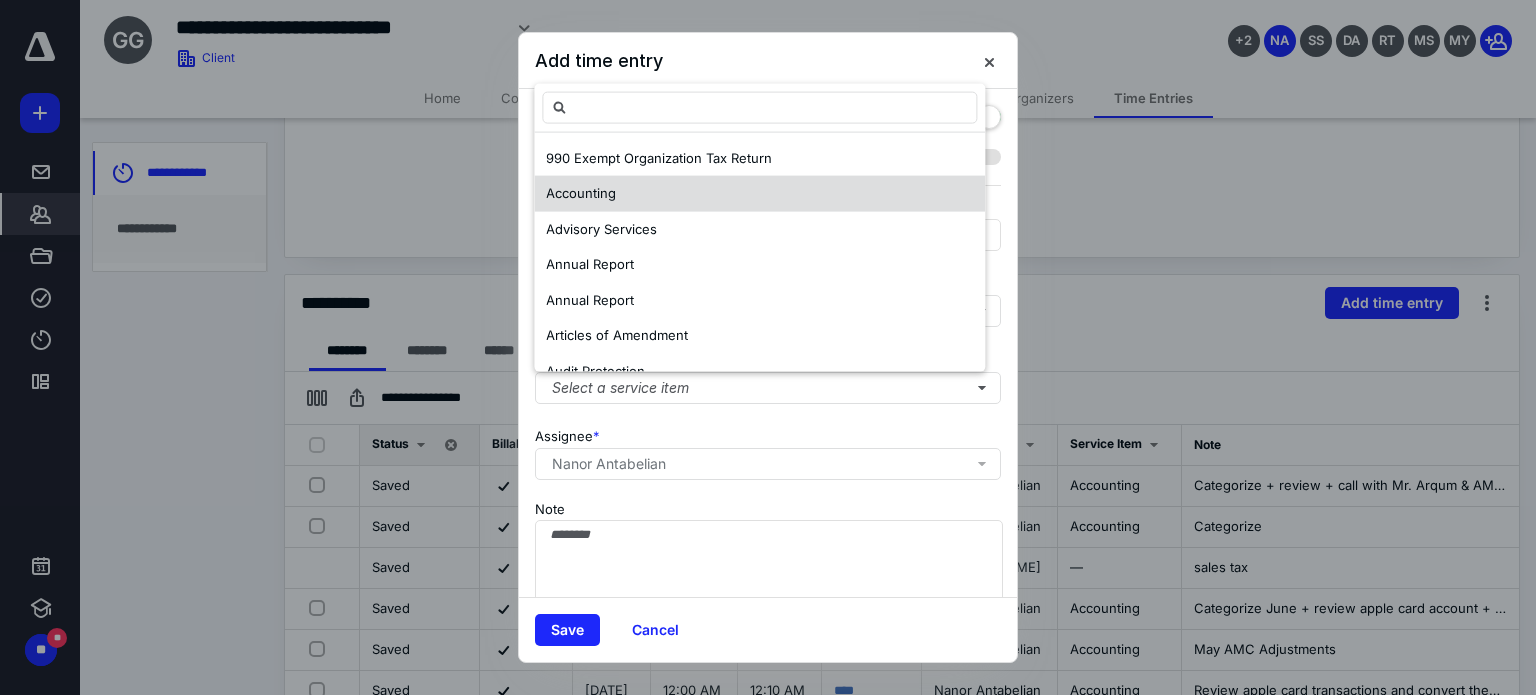 click on "Accounting" at bounding box center (581, 194) 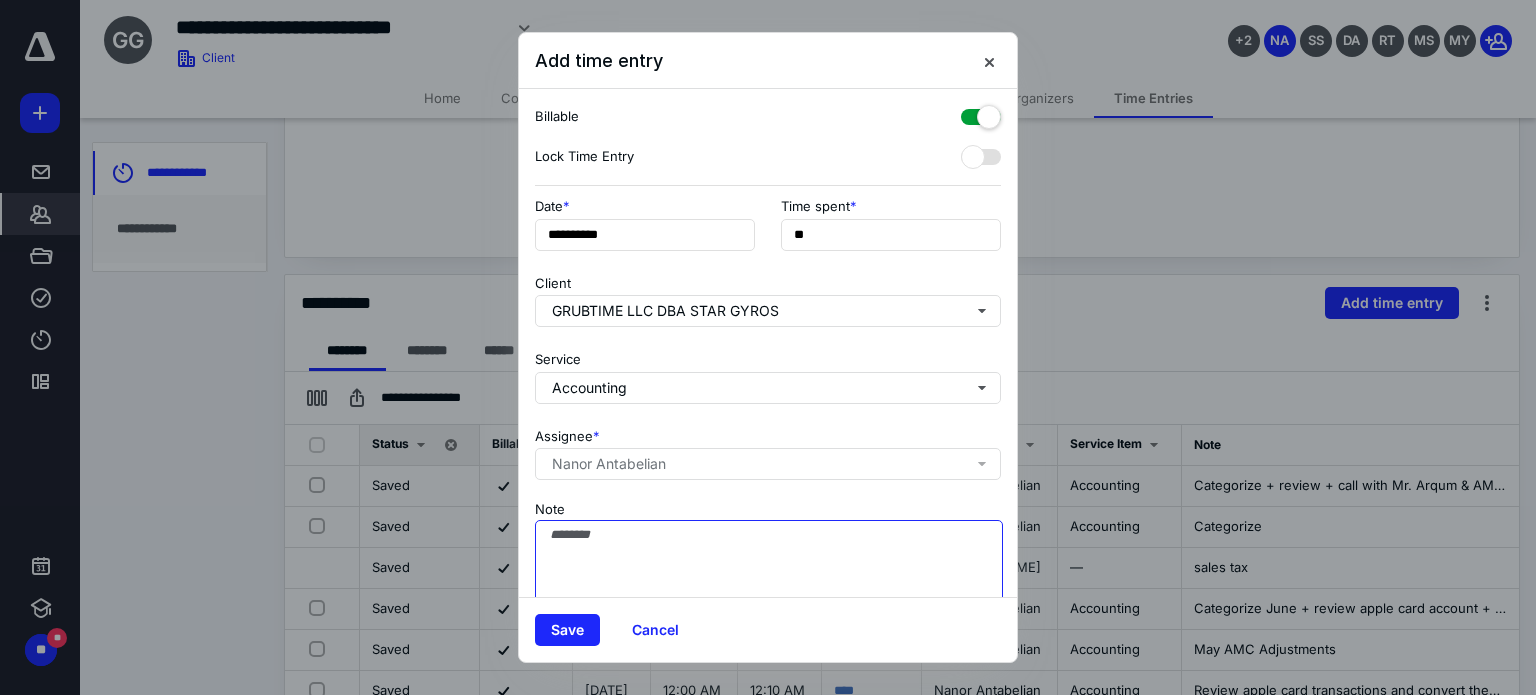 click on "Note" at bounding box center [769, 570] 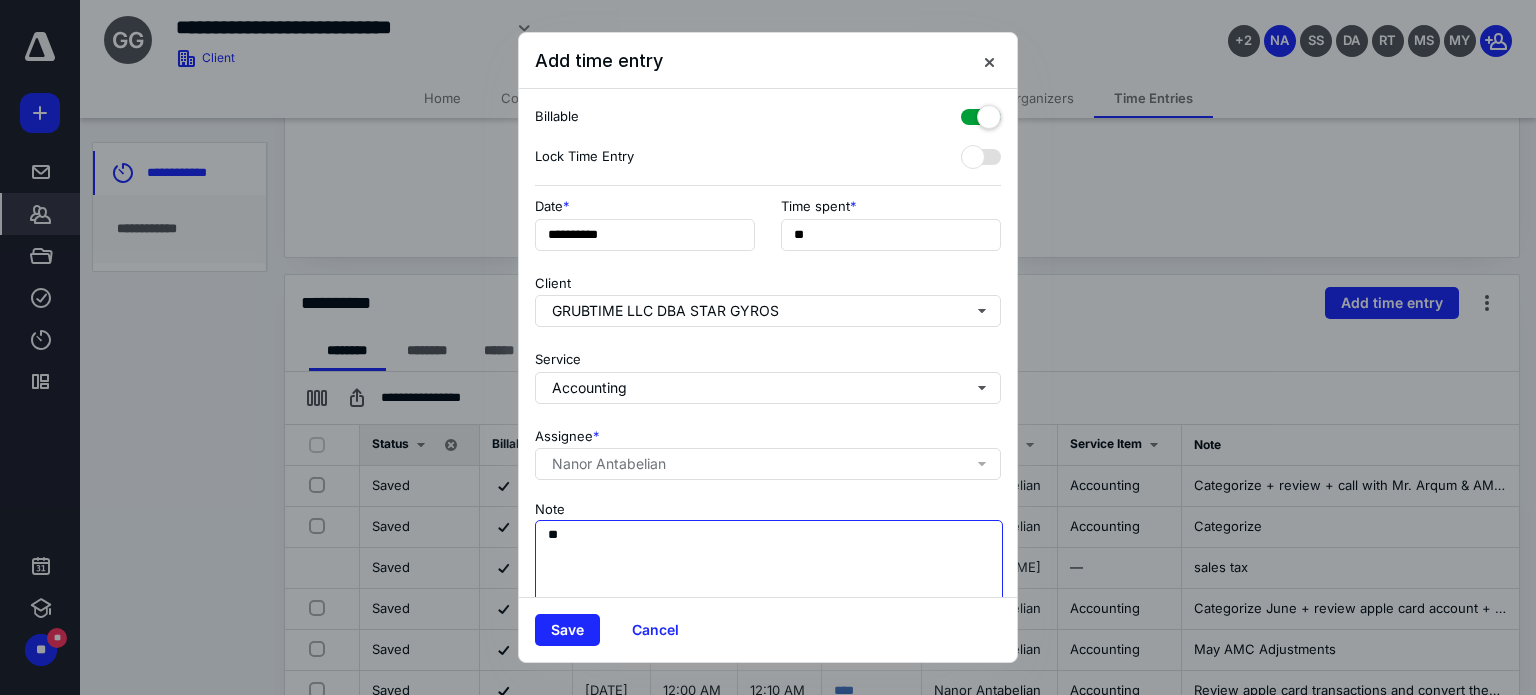 type on "*" 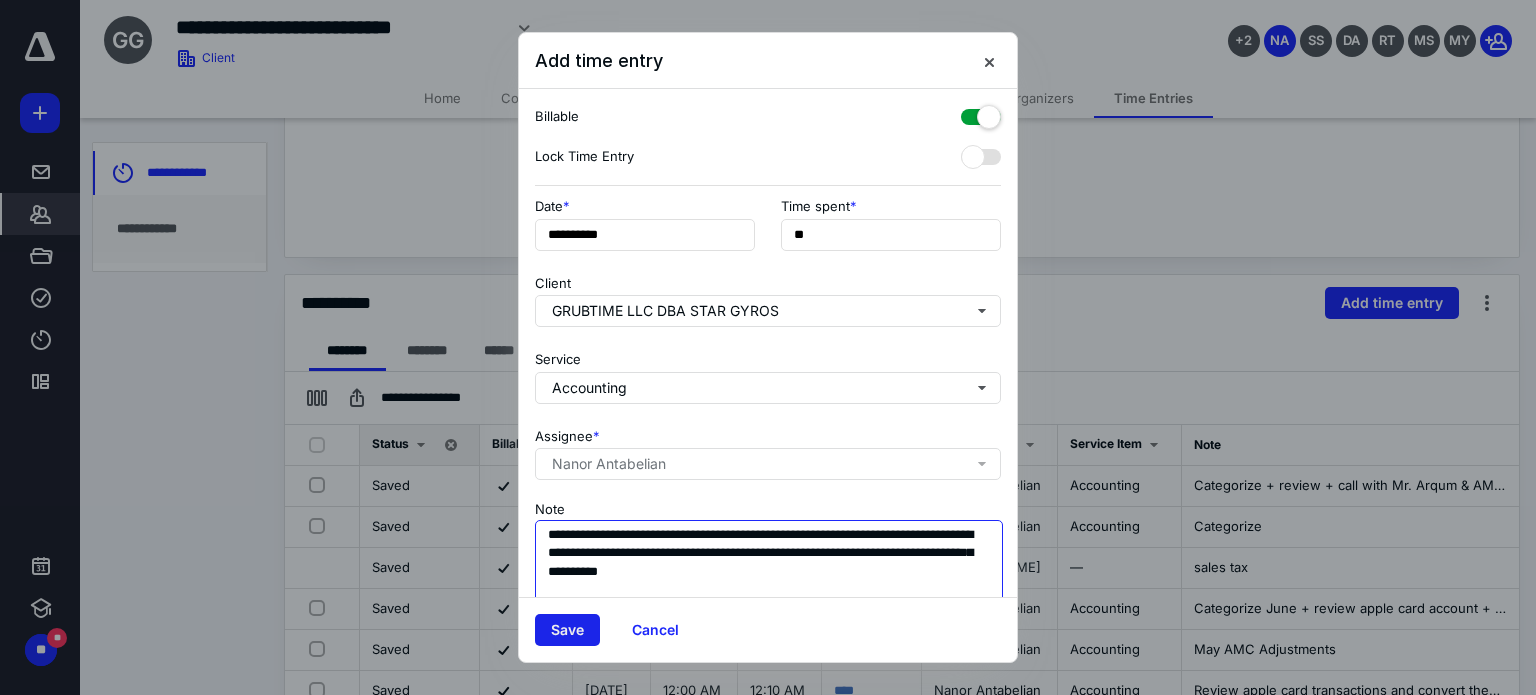 type on "**********" 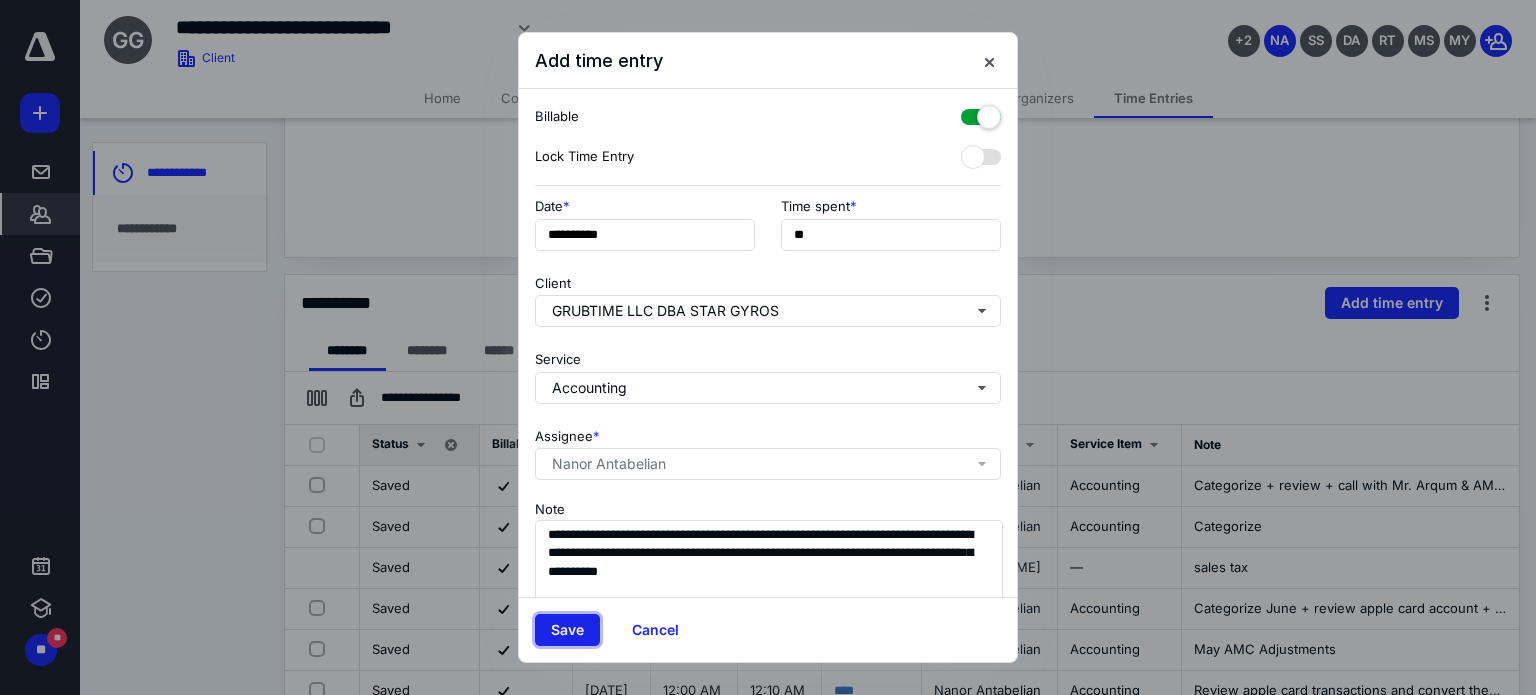 click on "Save" at bounding box center (567, 630) 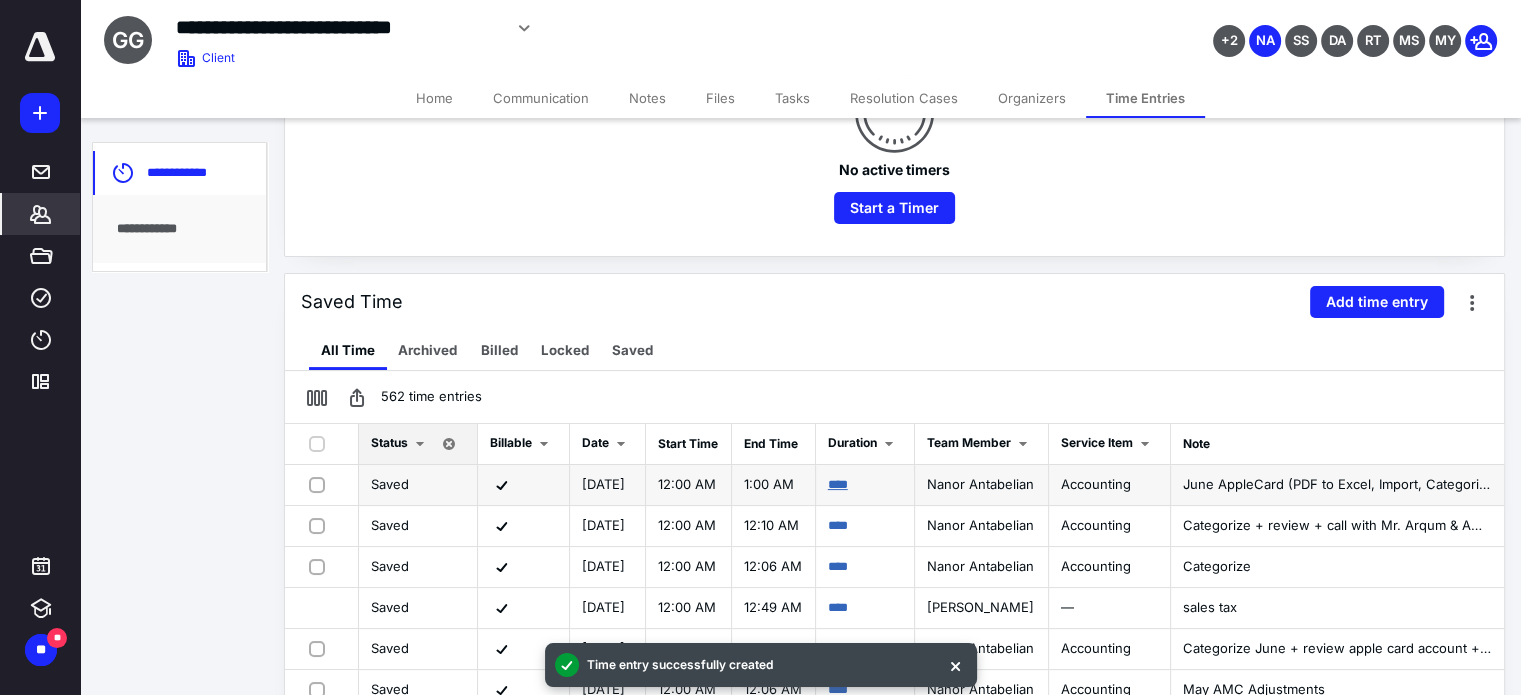 click on "****" at bounding box center [838, 484] 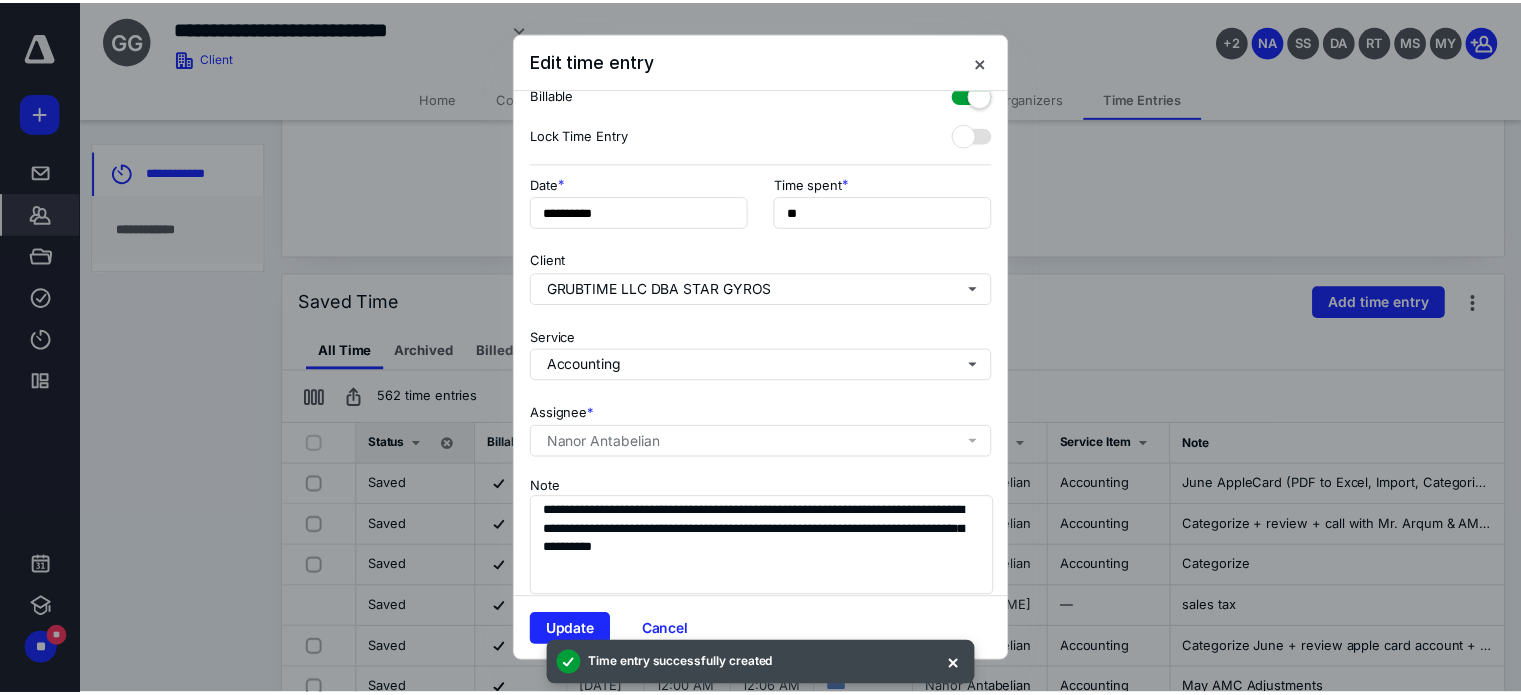 scroll, scrollTop: 84, scrollLeft: 0, axis: vertical 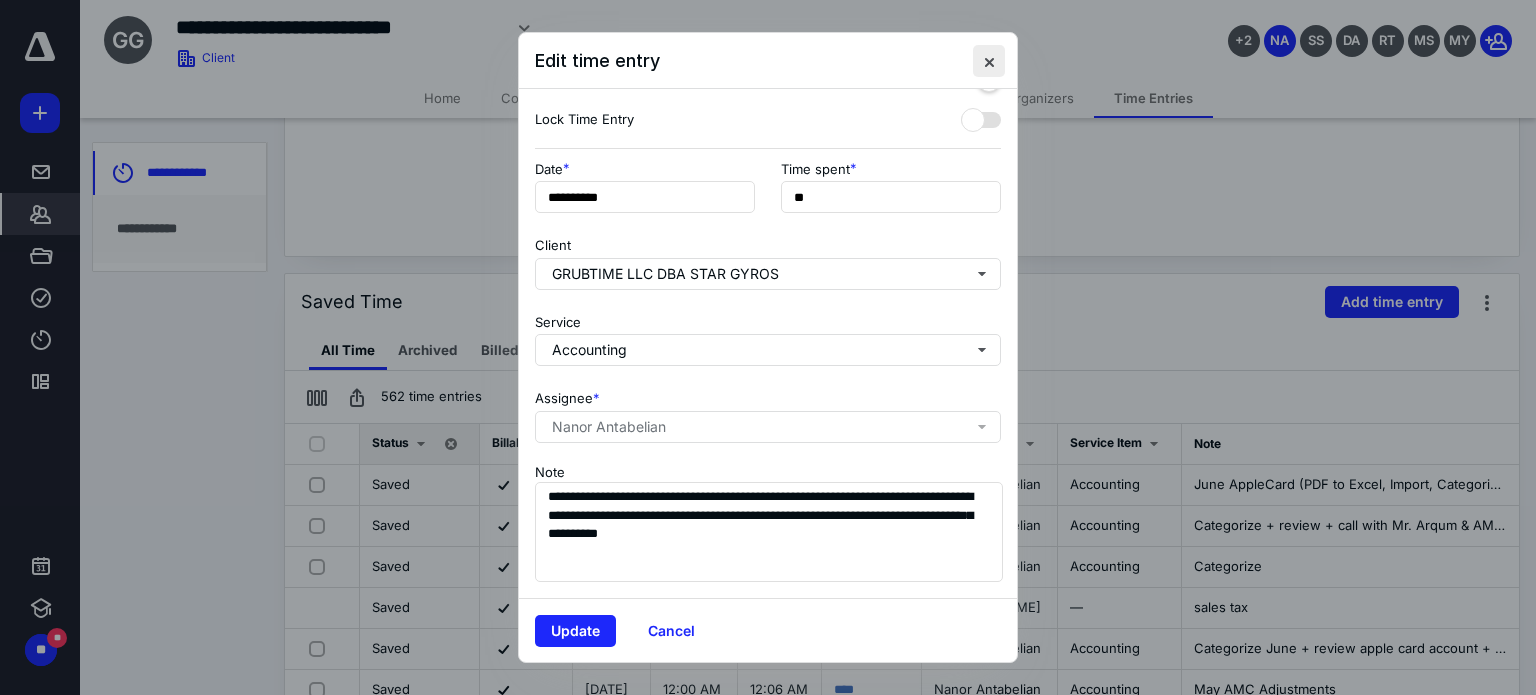 click at bounding box center (989, 61) 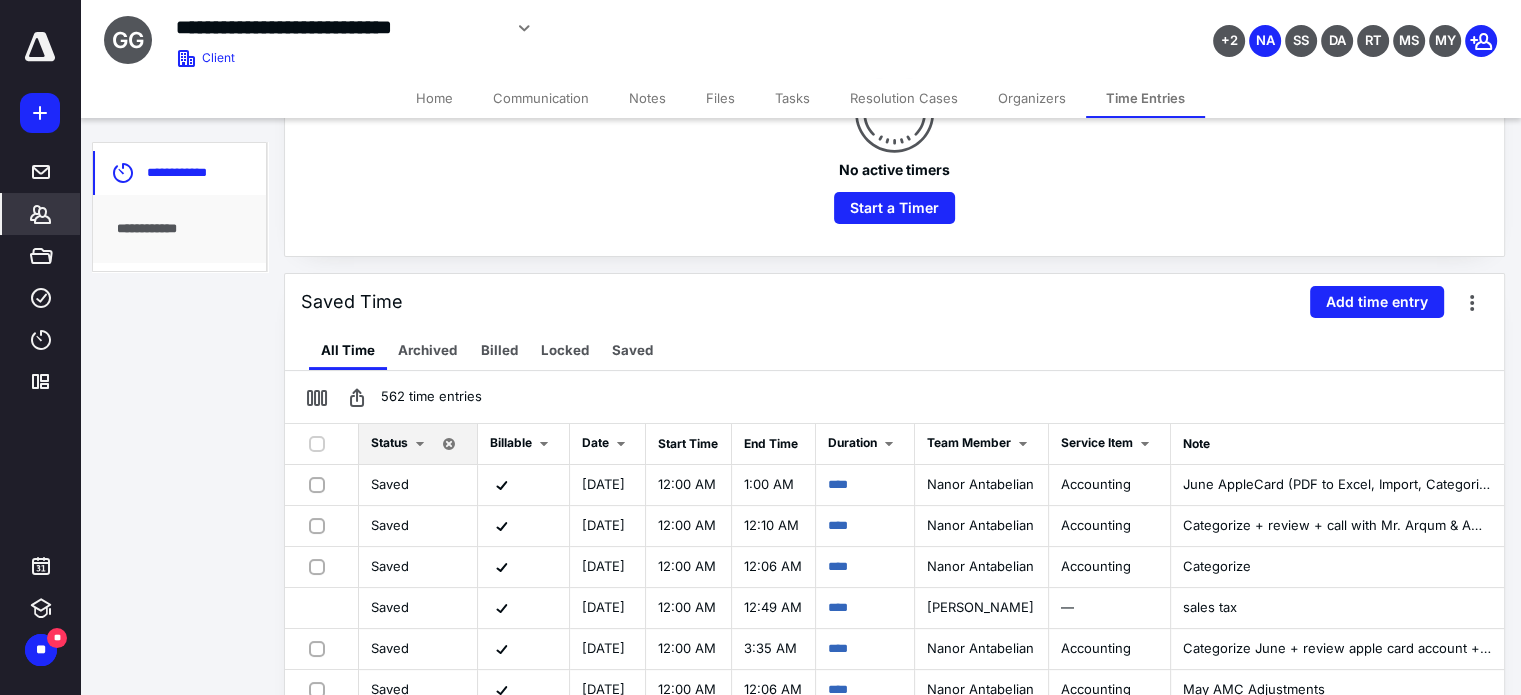 click on "Files" at bounding box center [720, 98] 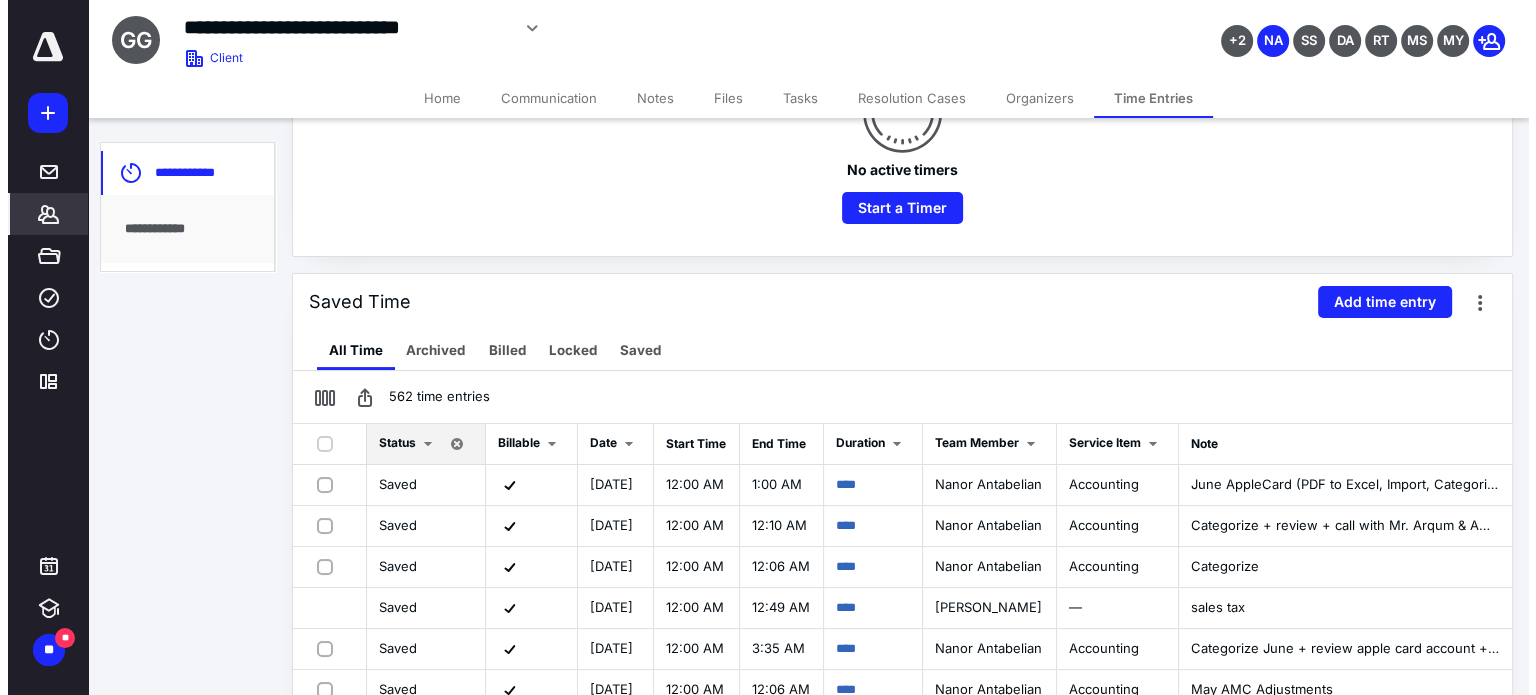 scroll, scrollTop: 0, scrollLeft: 0, axis: both 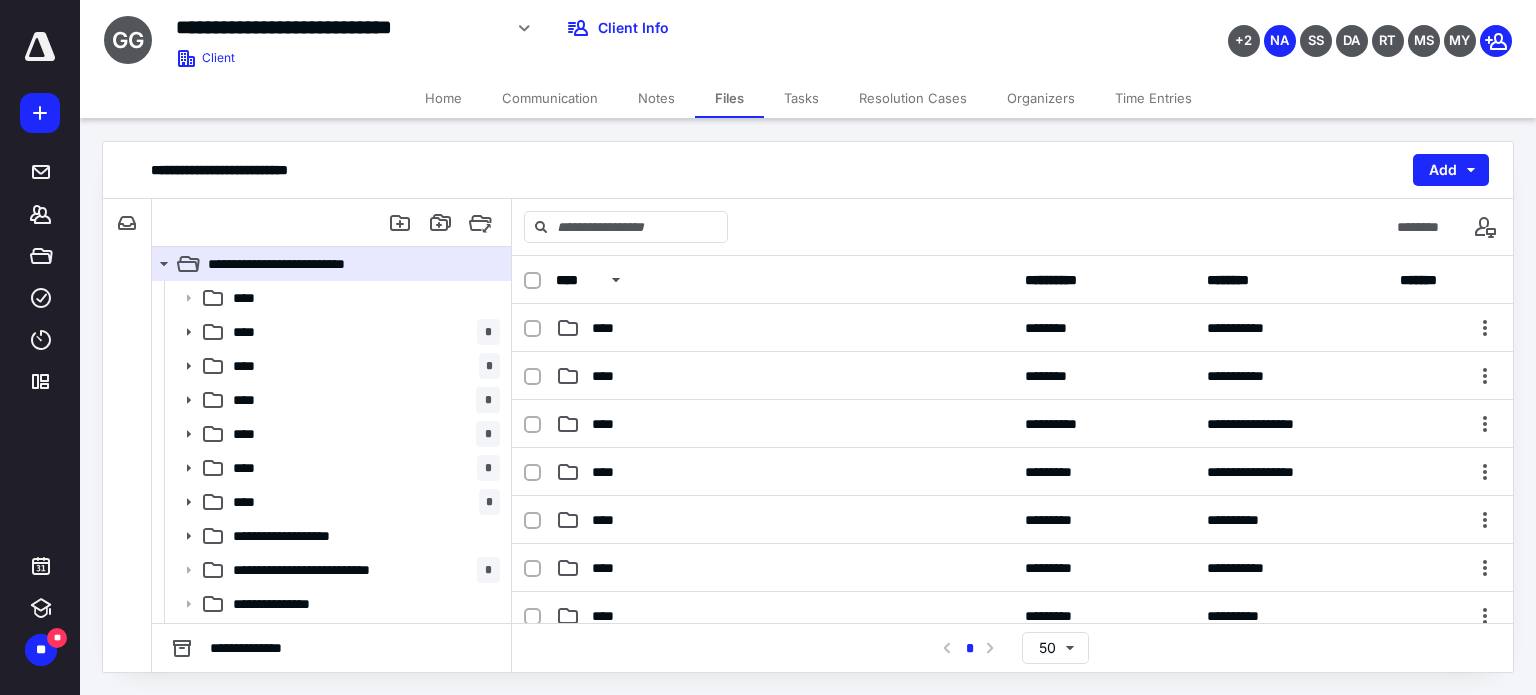 click on "**** *" at bounding box center [362, 502] 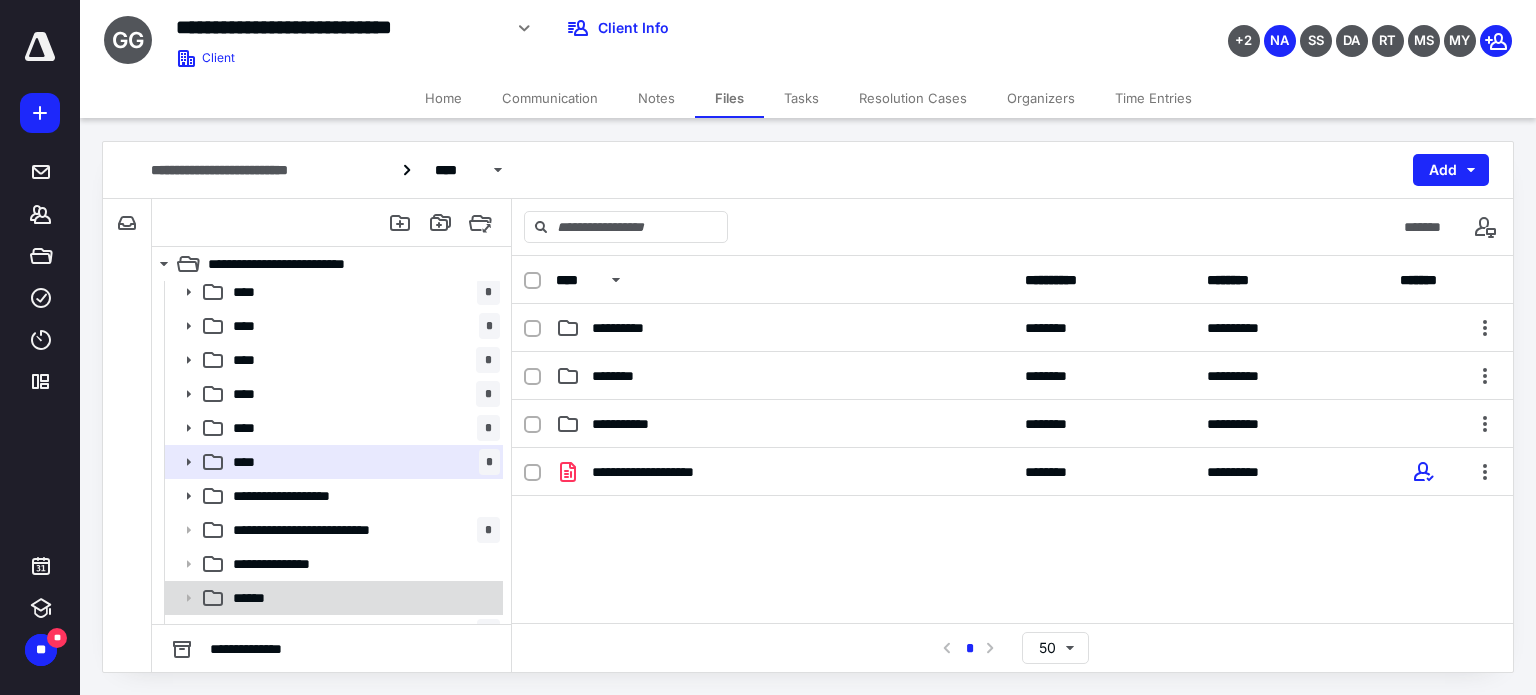 scroll, scrollTop: 100, scrollLeft: 0, axis: vertical 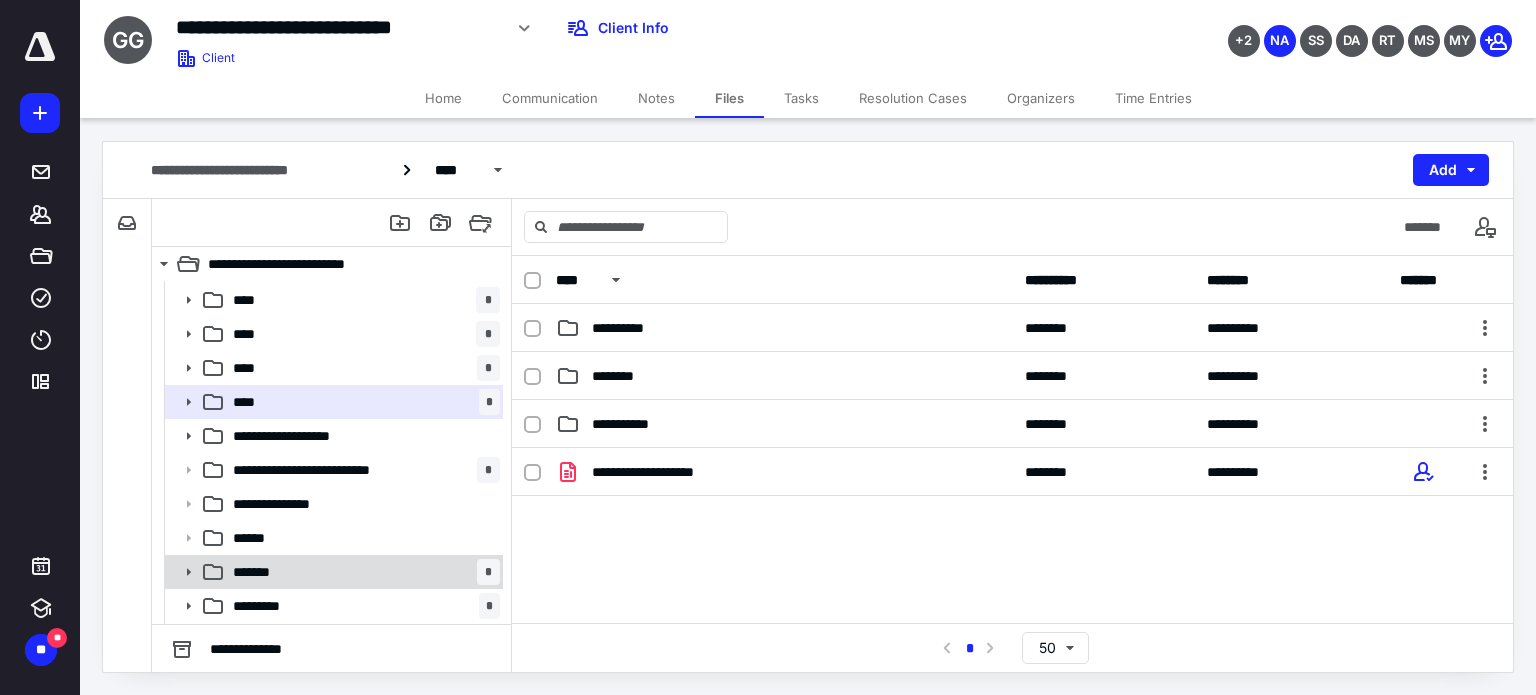click on "*******" at bounding box center (255, 572) 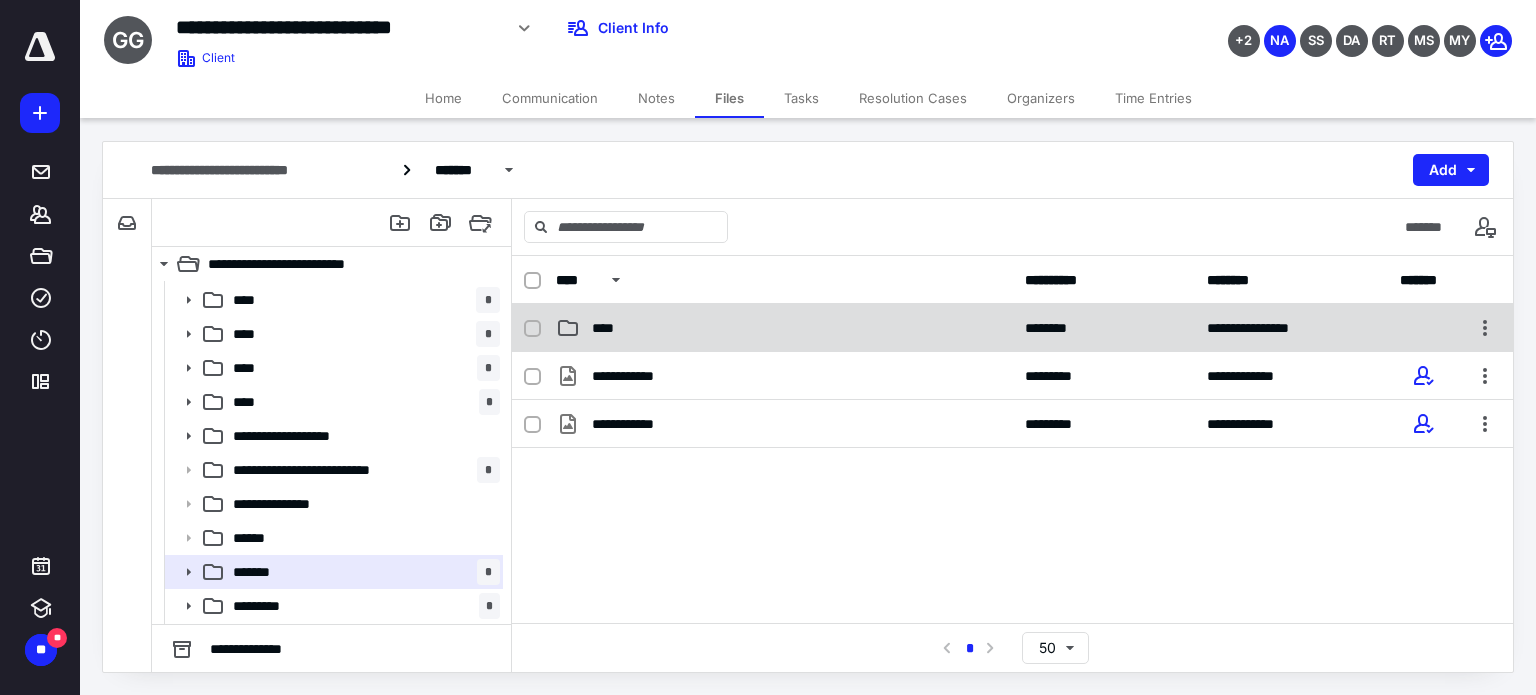 click on "****" at bounding box center (784, 328) 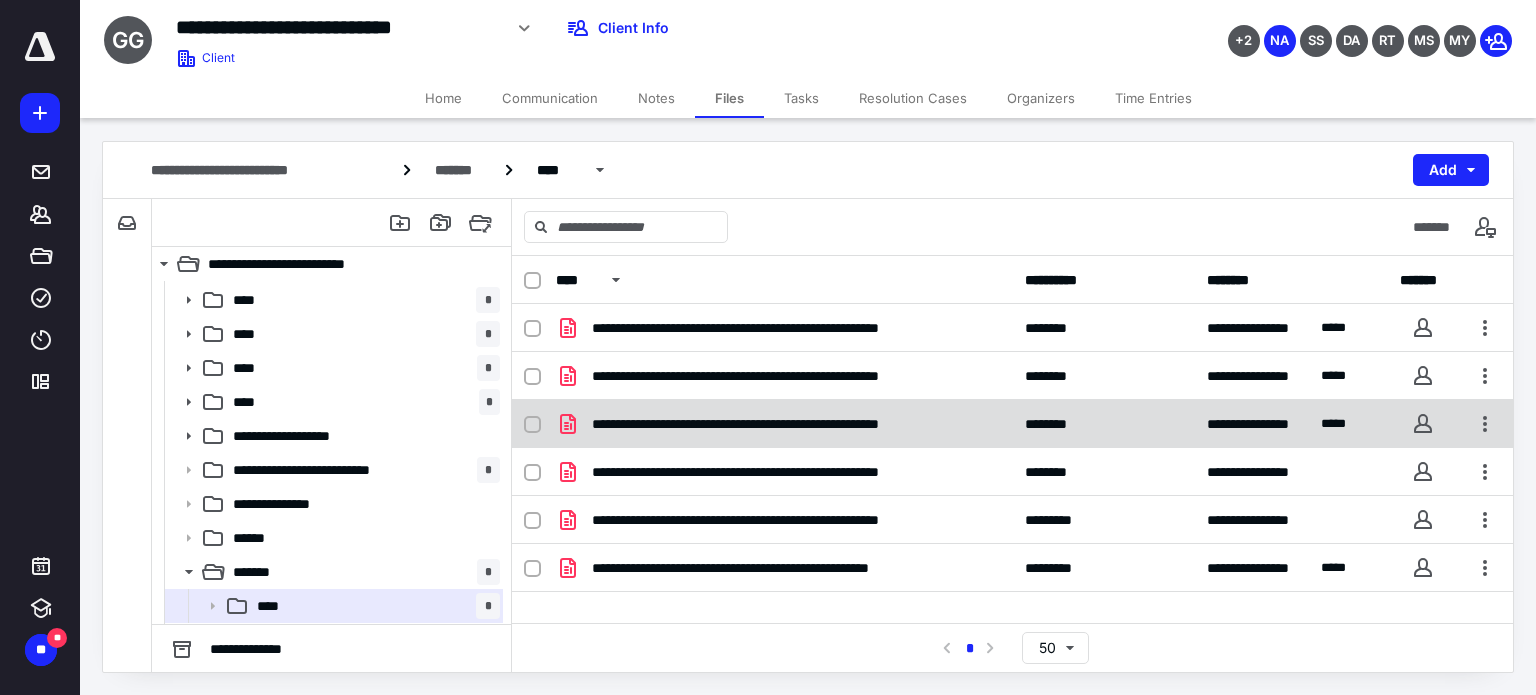 click on "**********" at bounding box center [784, 424] 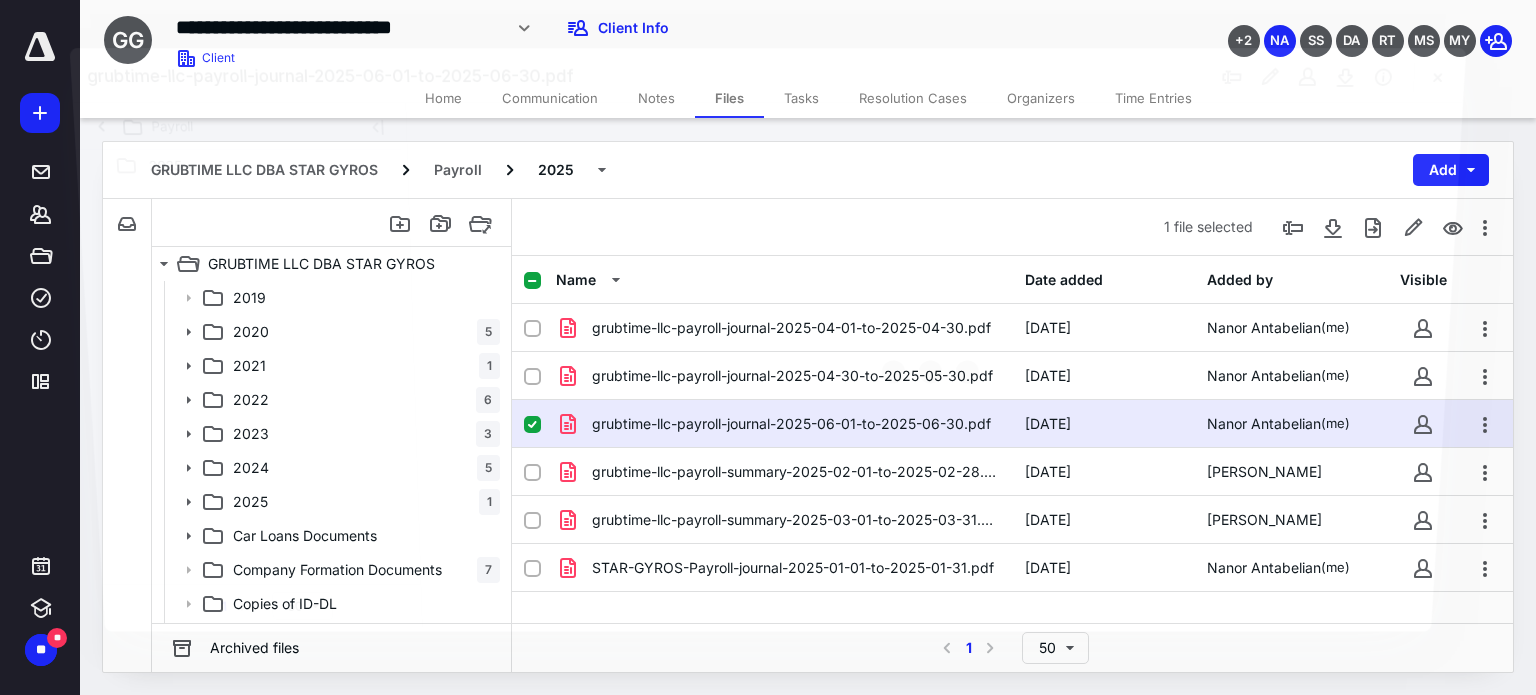 scroll, scrollTop: 100, scrollLeft: 0, axis: vertical 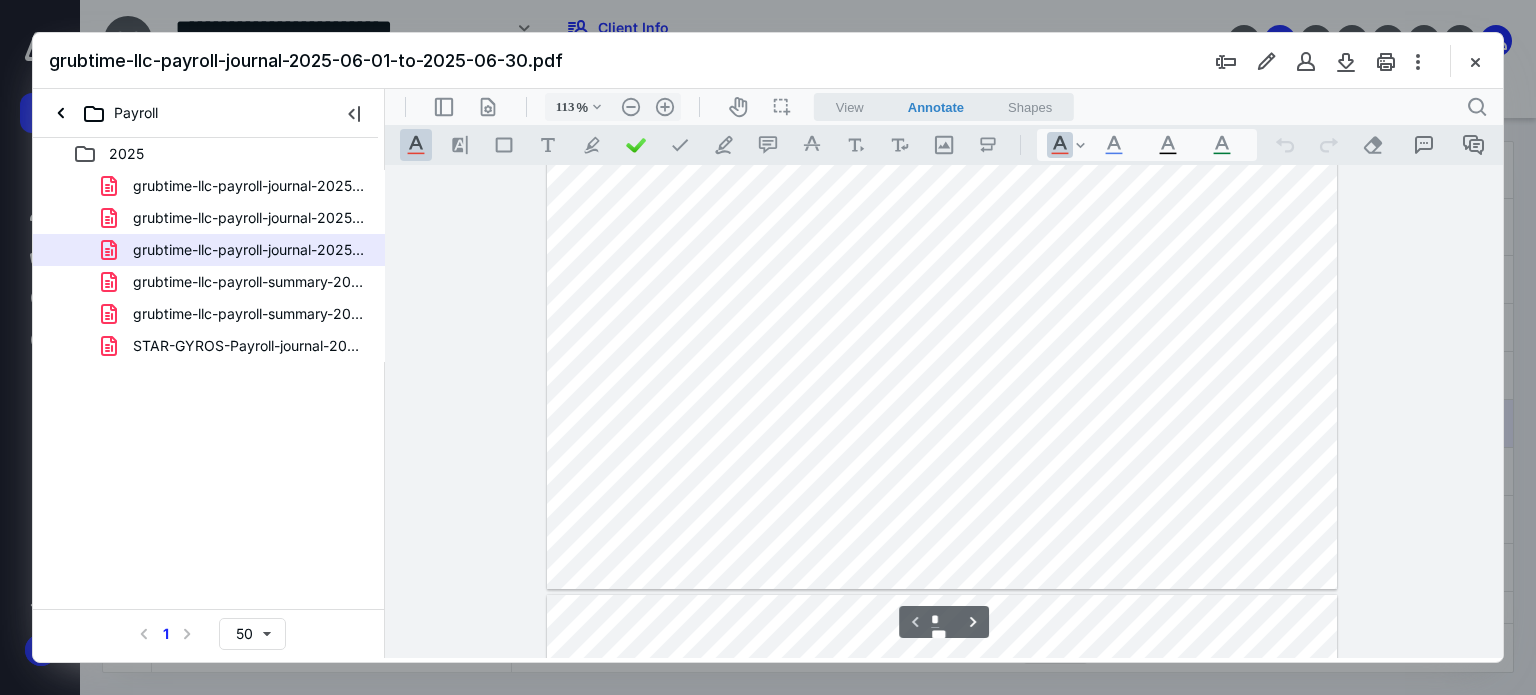 type on "138" 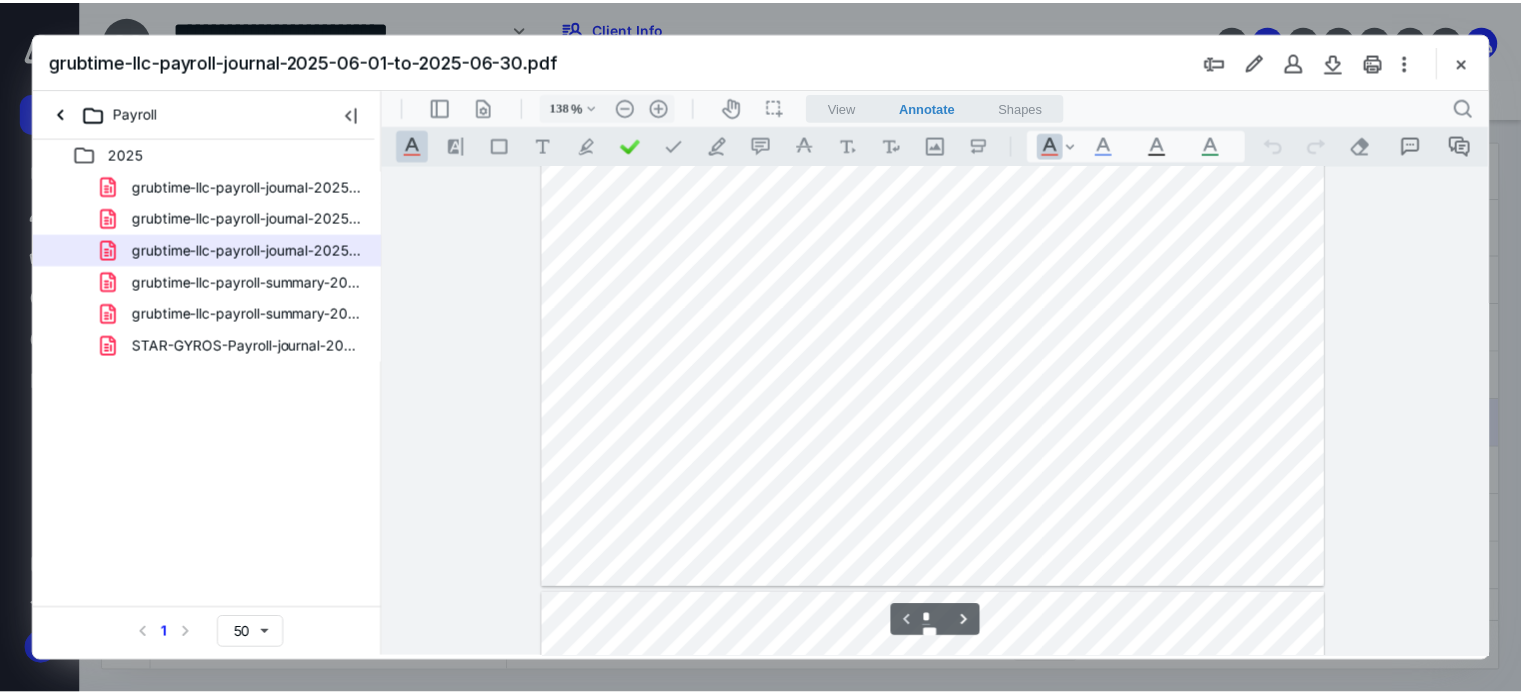 scroll, scrollTop: 338, scrollLeft: 94, axis: both 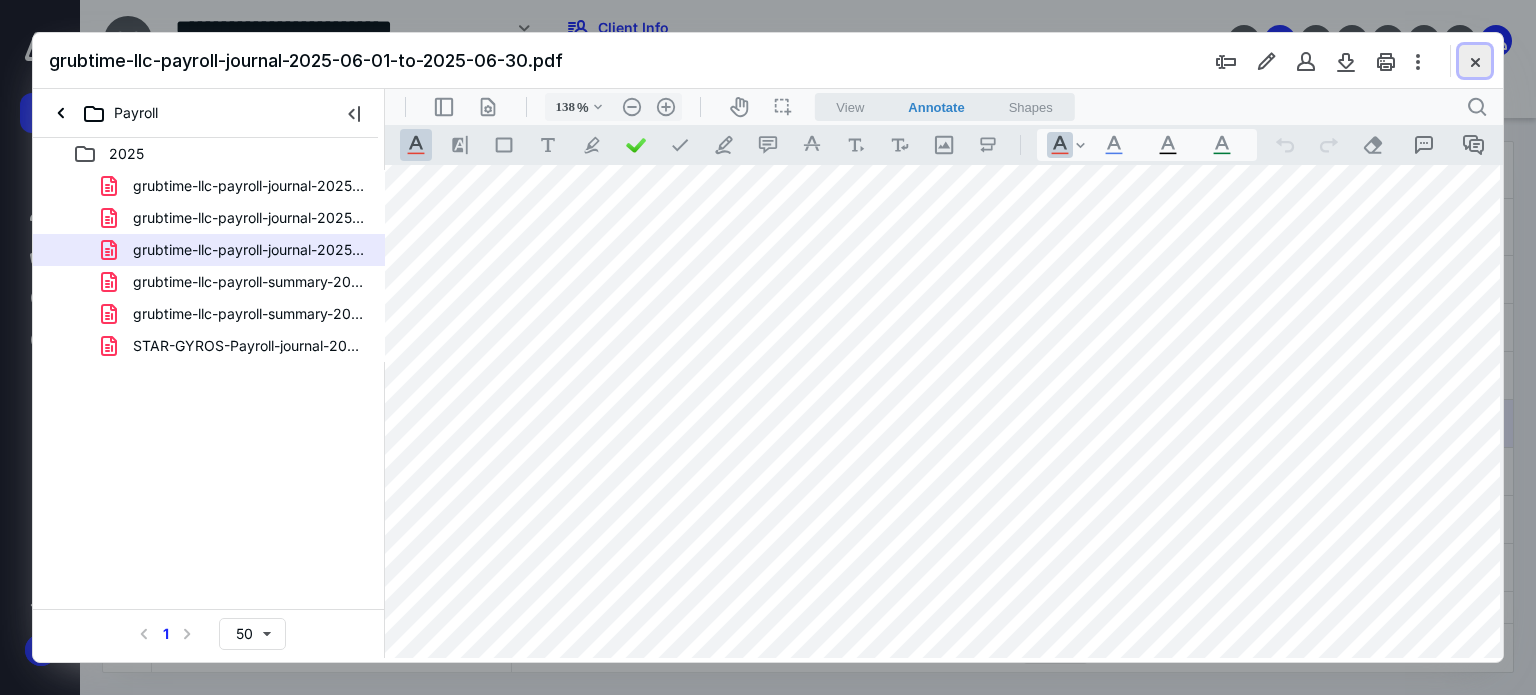 click at bounding box center (1475, 61) 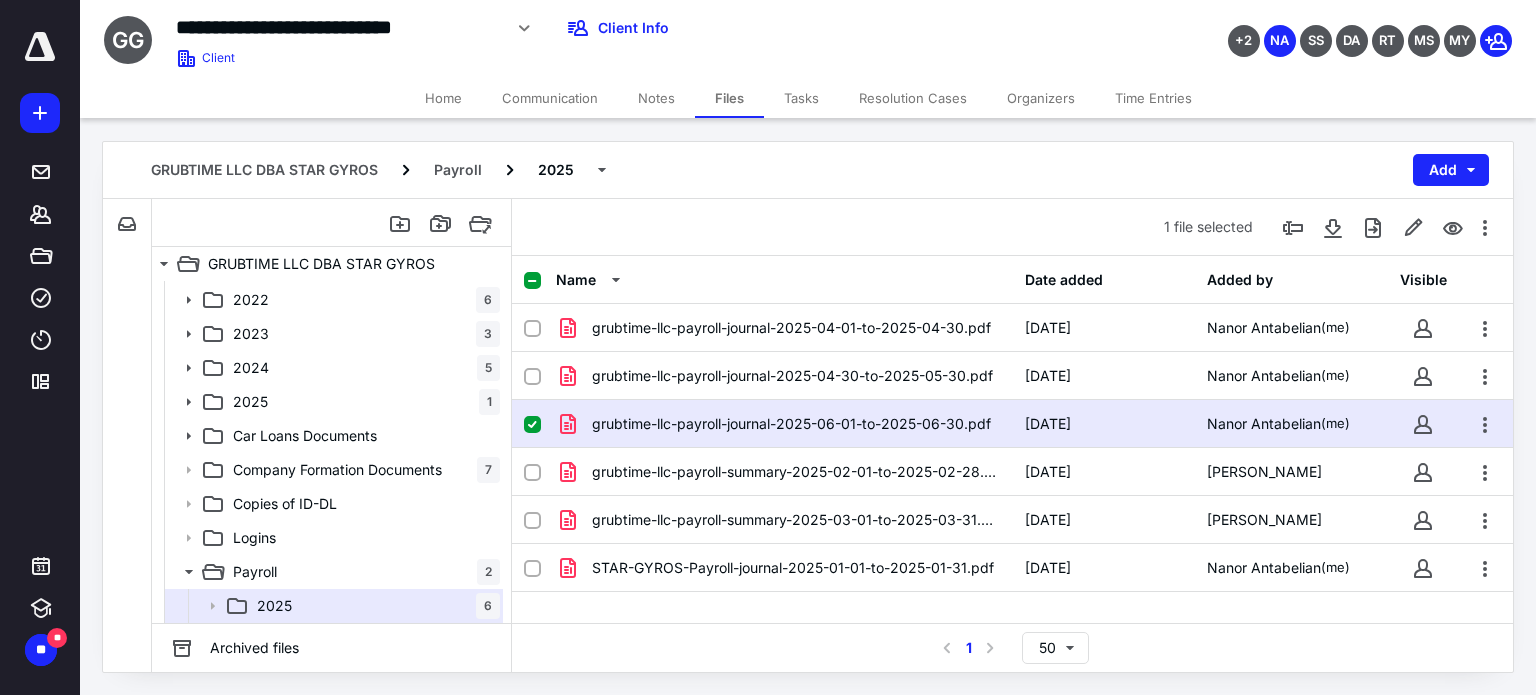 click on "Time Entries" at bounding box center [1153, 98] 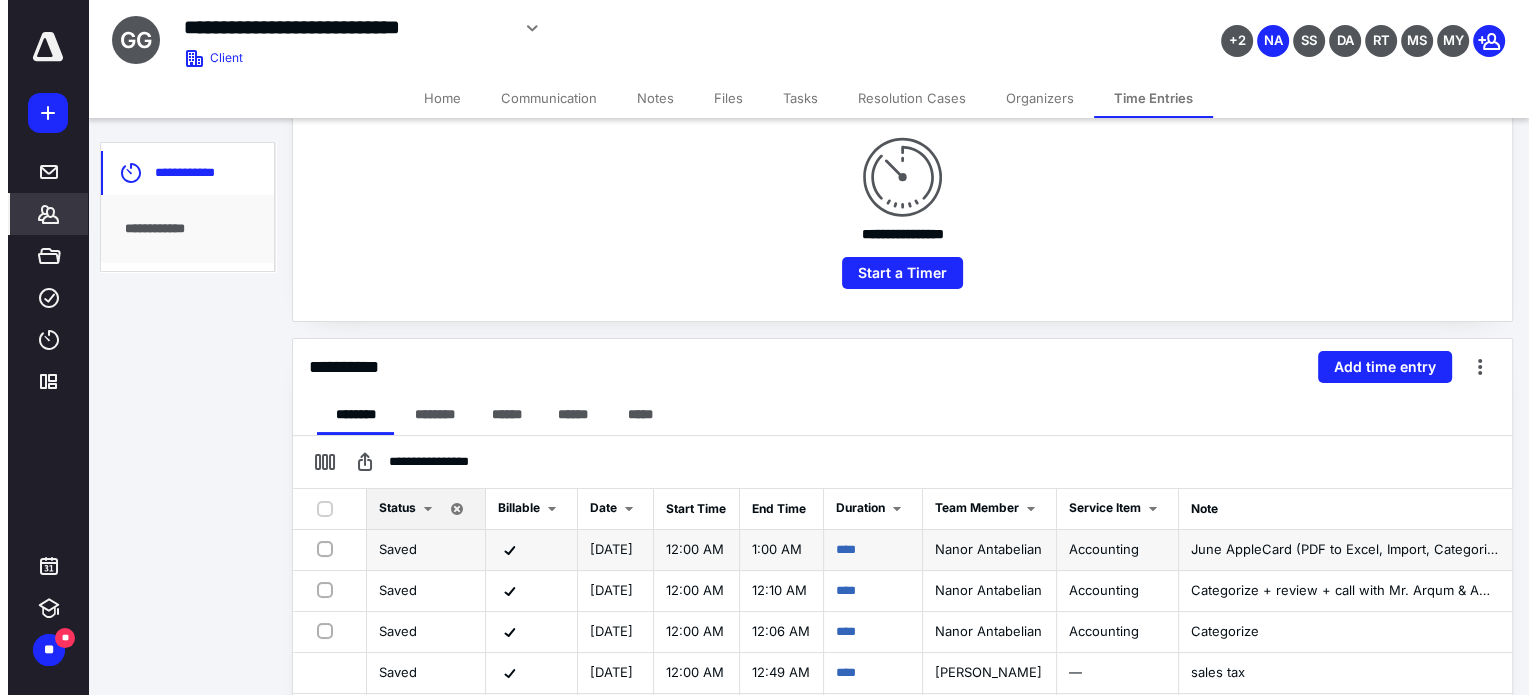 scroll, scrollTop: 300, scrollLeft: 0, axis: vertical 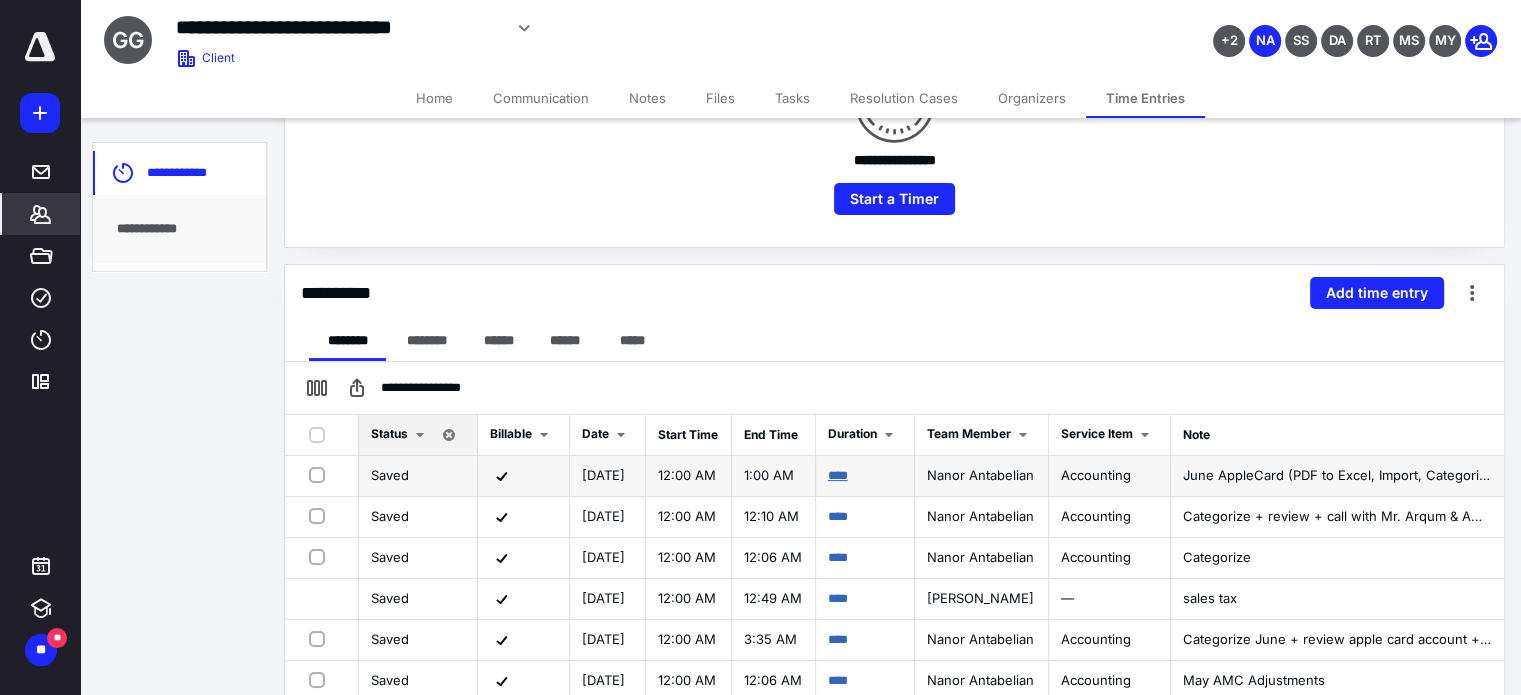 click on "****" at bounding box center [838, 475] 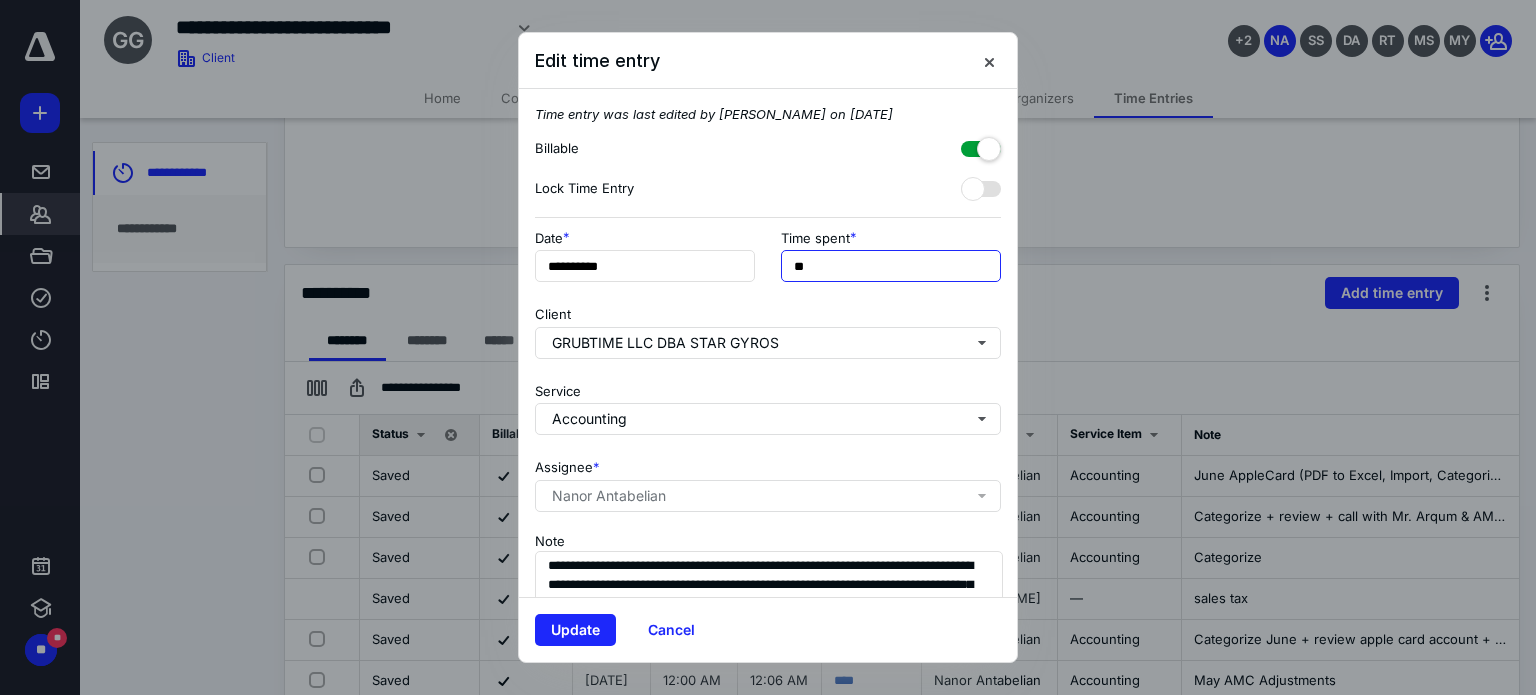 click on "**" at bounding box center [891, 266] 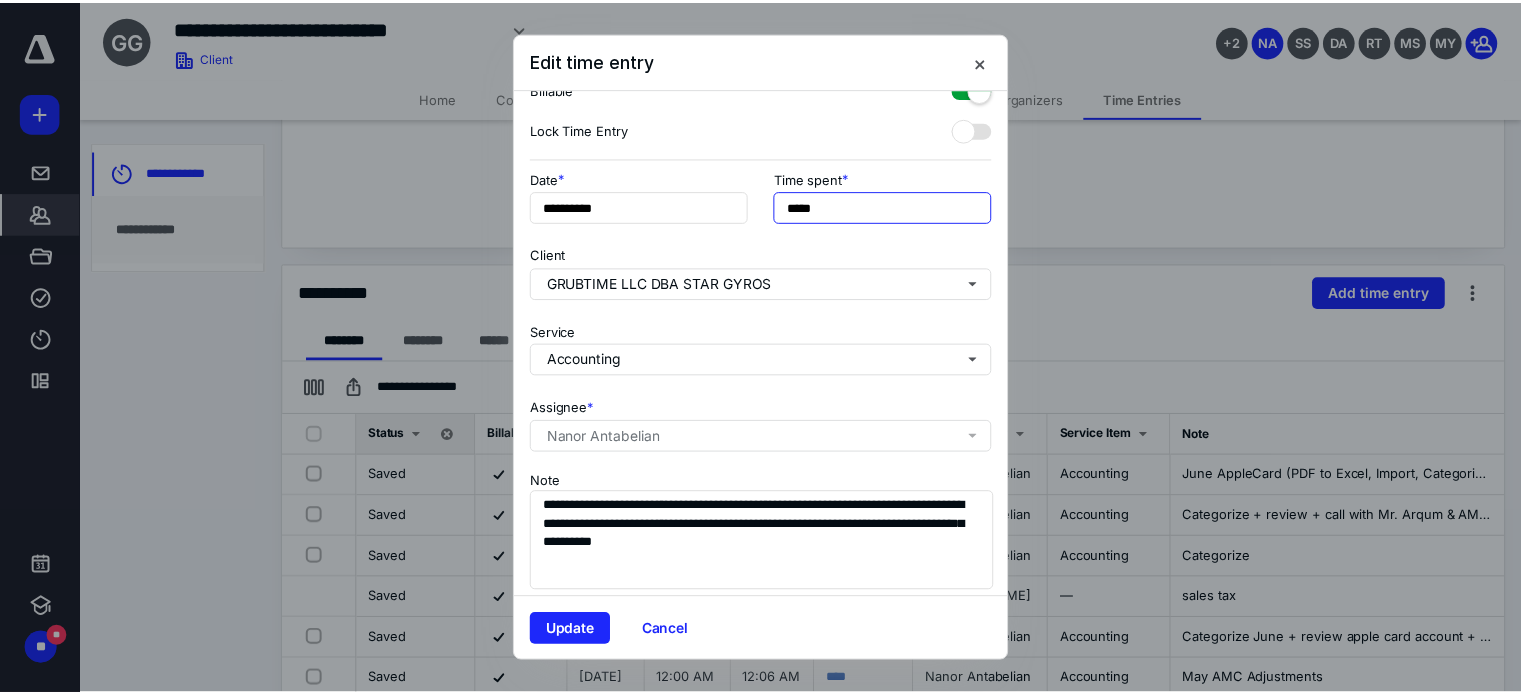 scroll, scrollTop: 84, scrollLeft: 0, axis: vertical 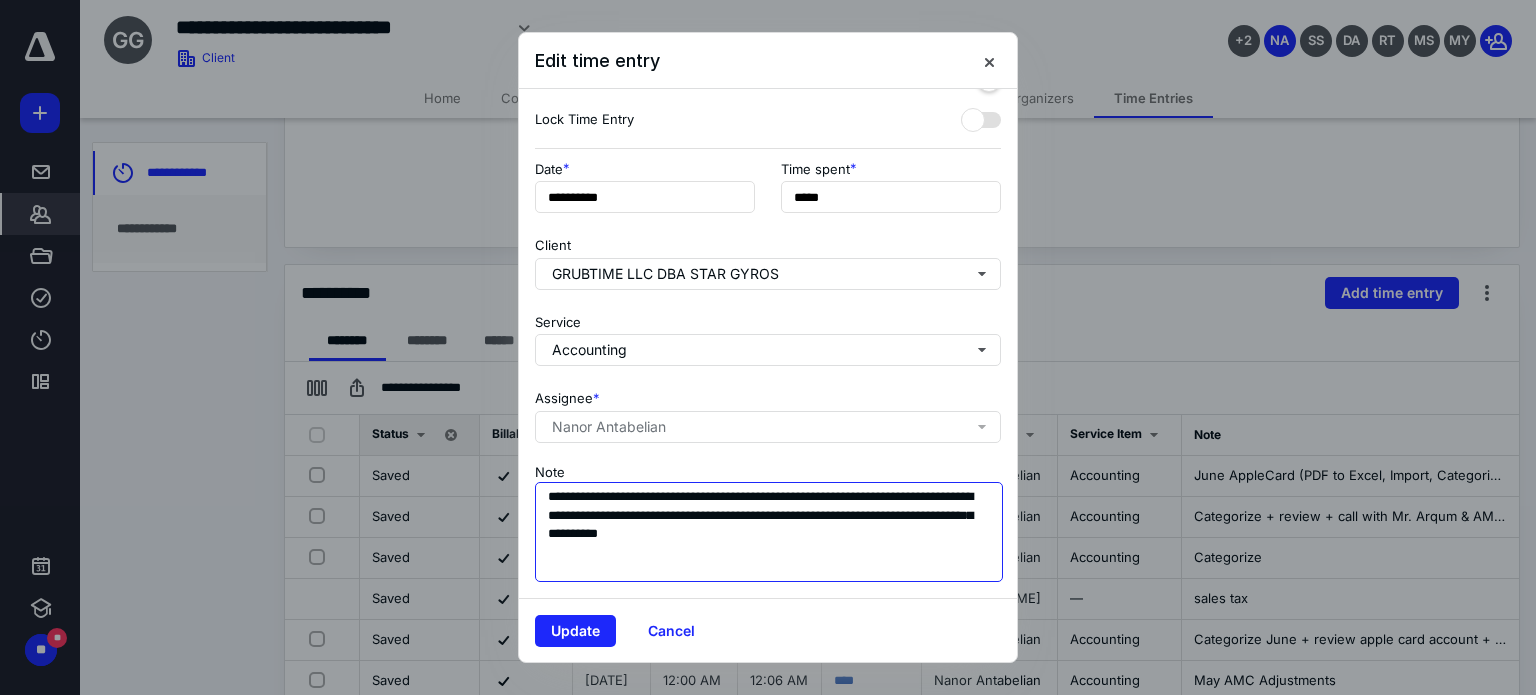 type on "******" 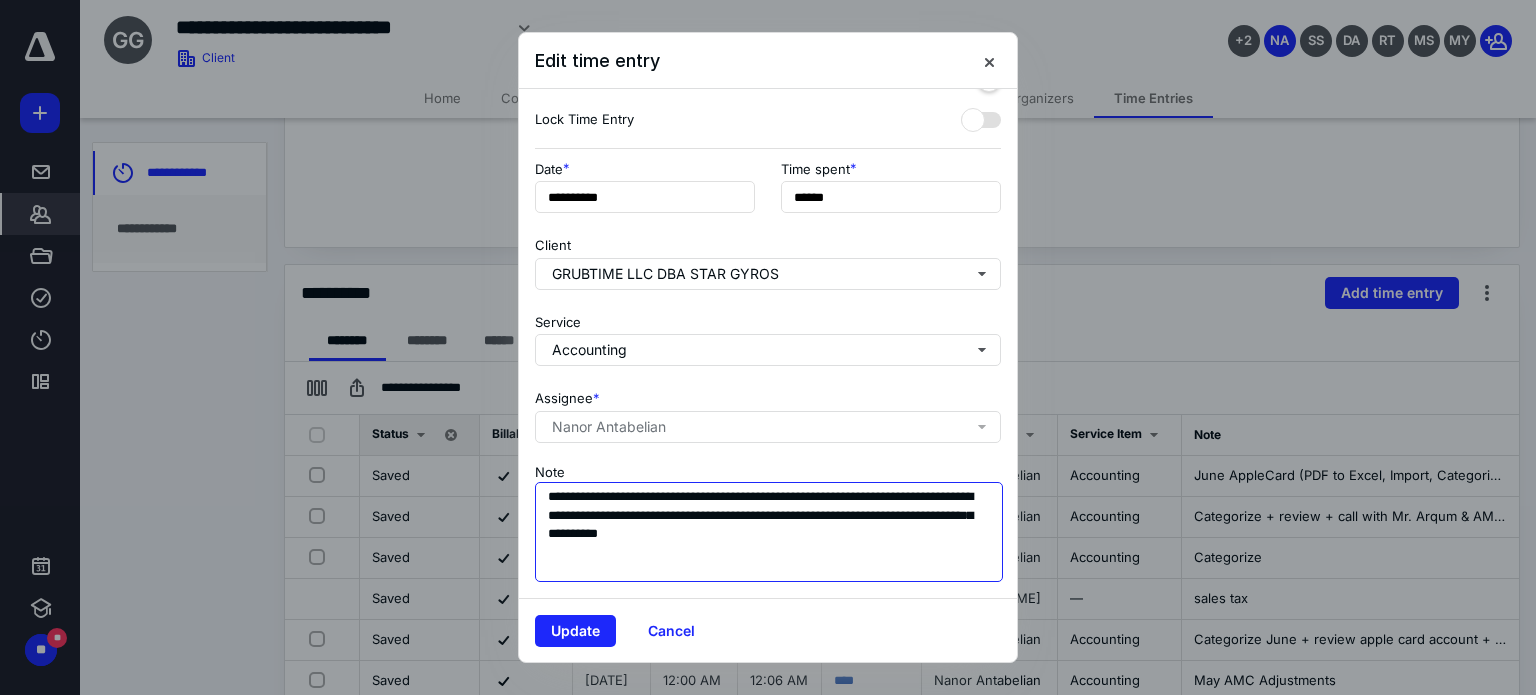click on "**********" at bounding box center (769, 532) 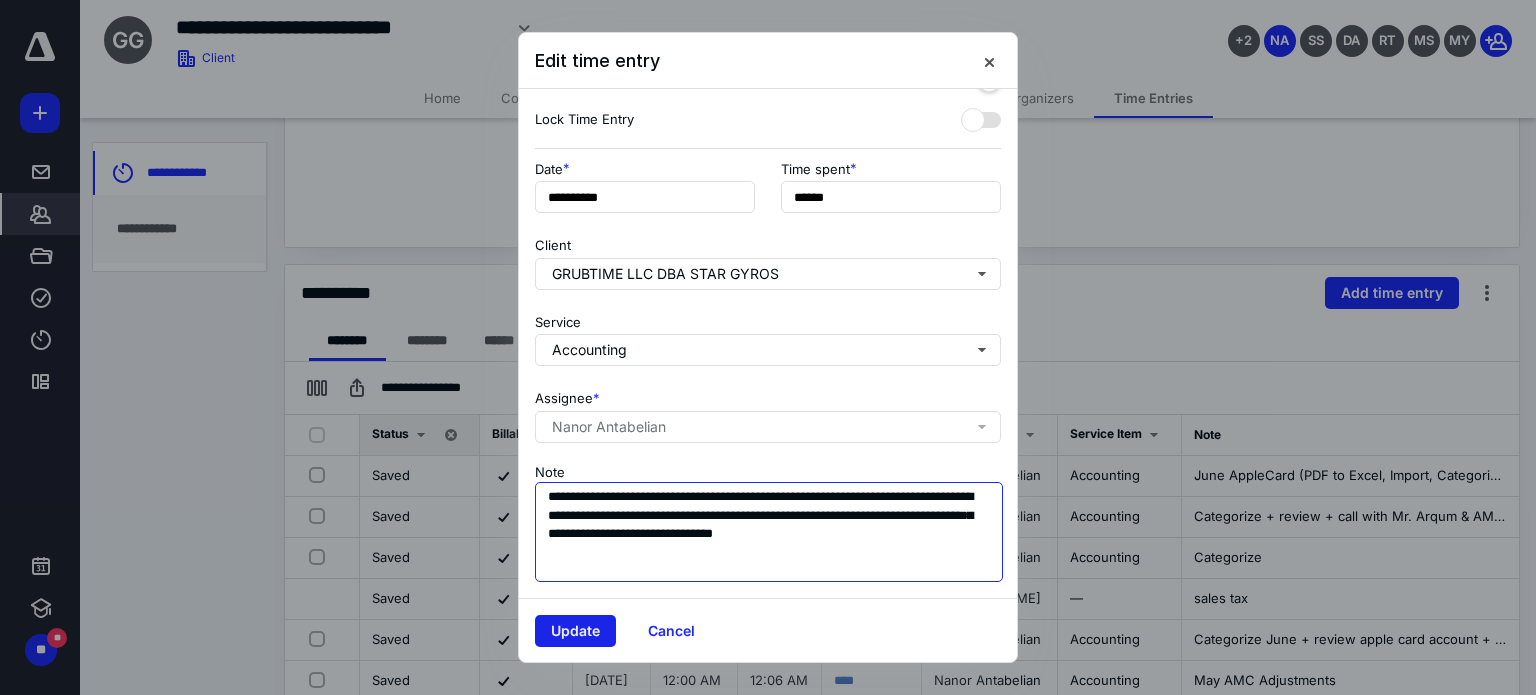 type on "**********" 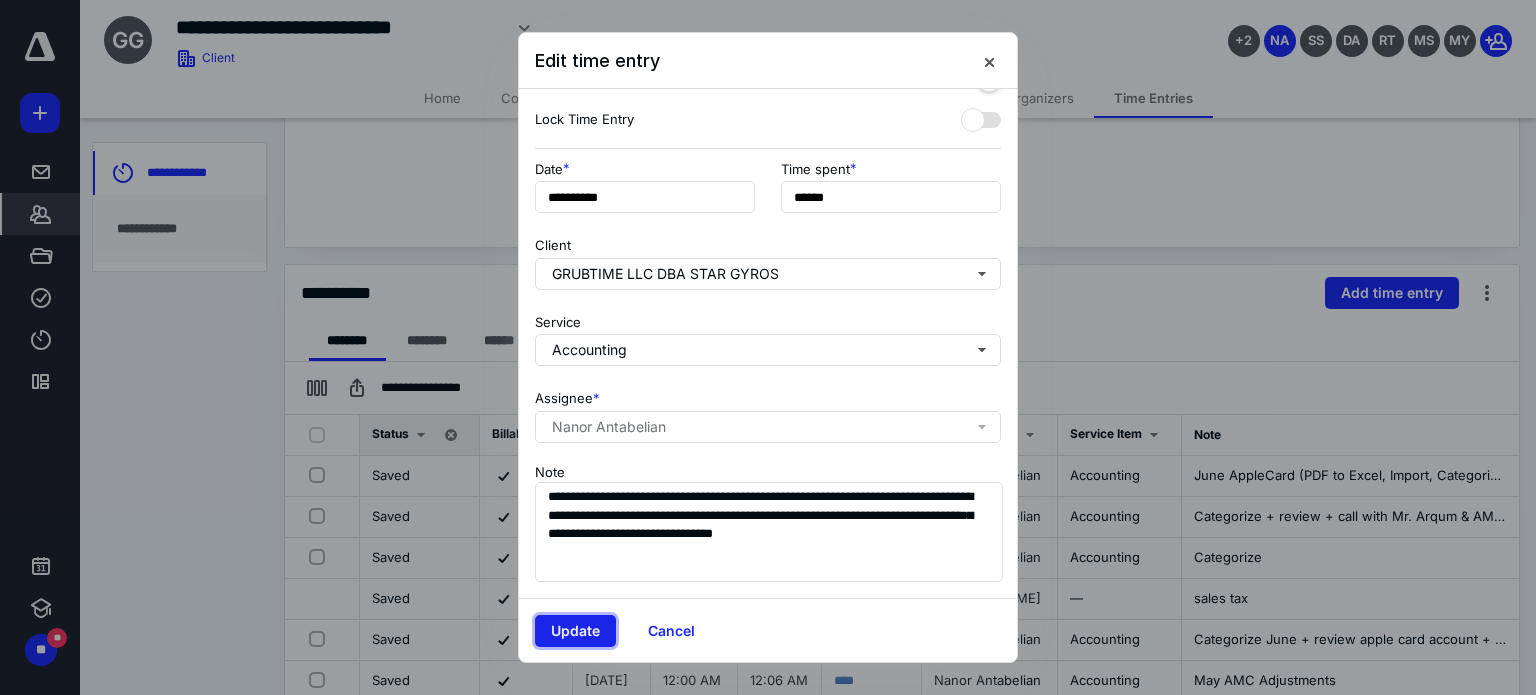 click on "Update" at bounding box center (575, 631) 